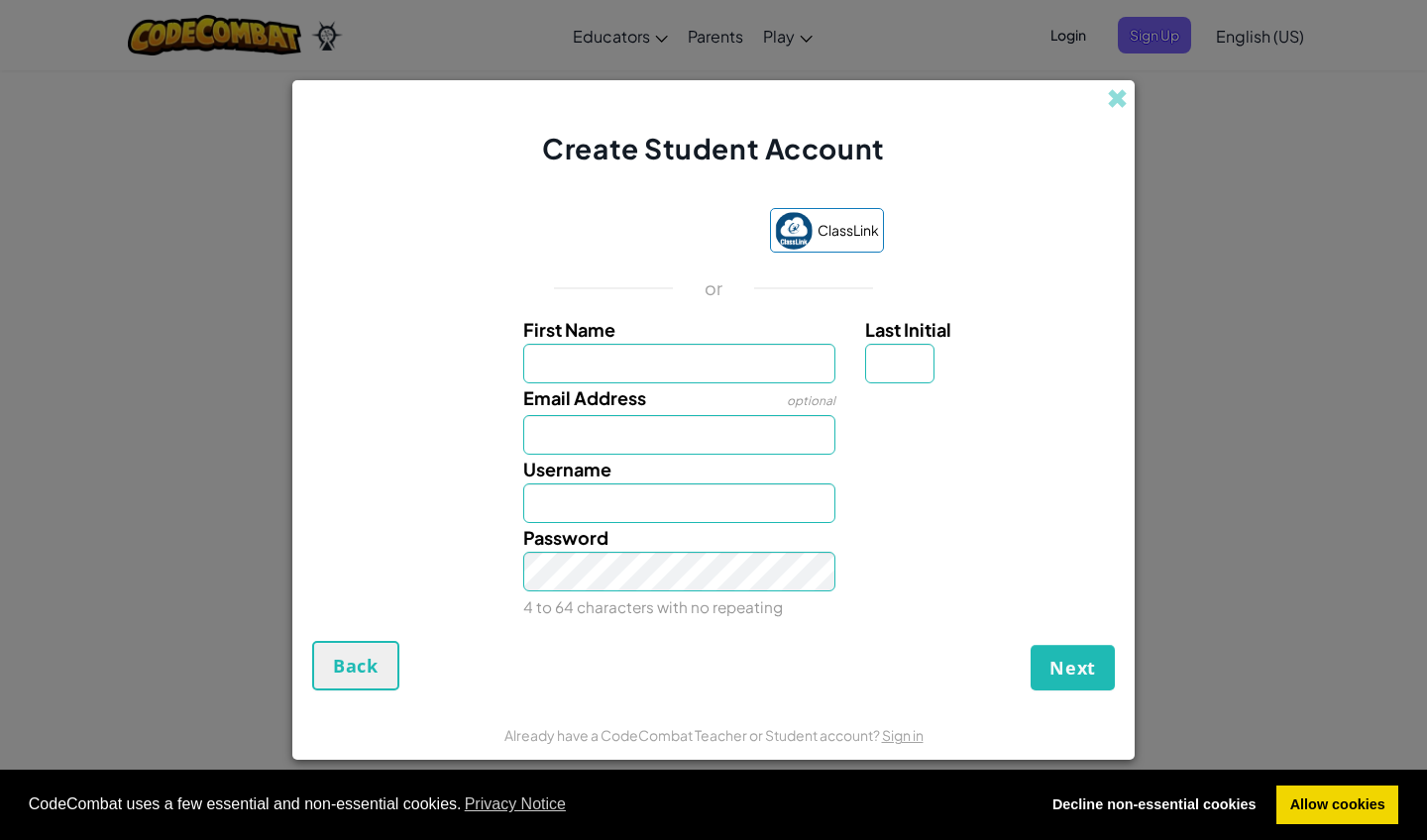 scroll, scrollTop: 0, scrollLeft: 0, axis: both 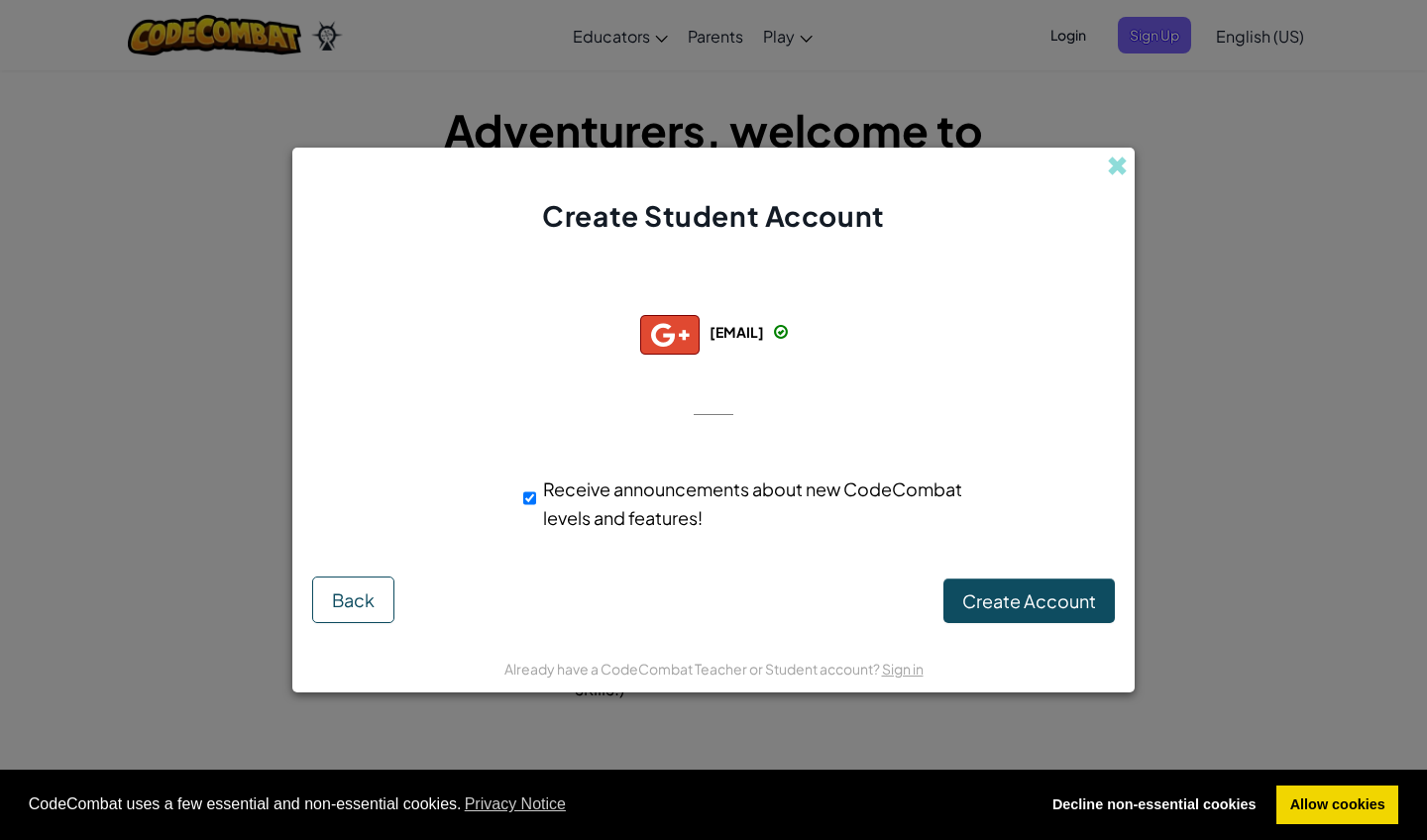 click on "Create Account" at bounding box center (1029, 601) 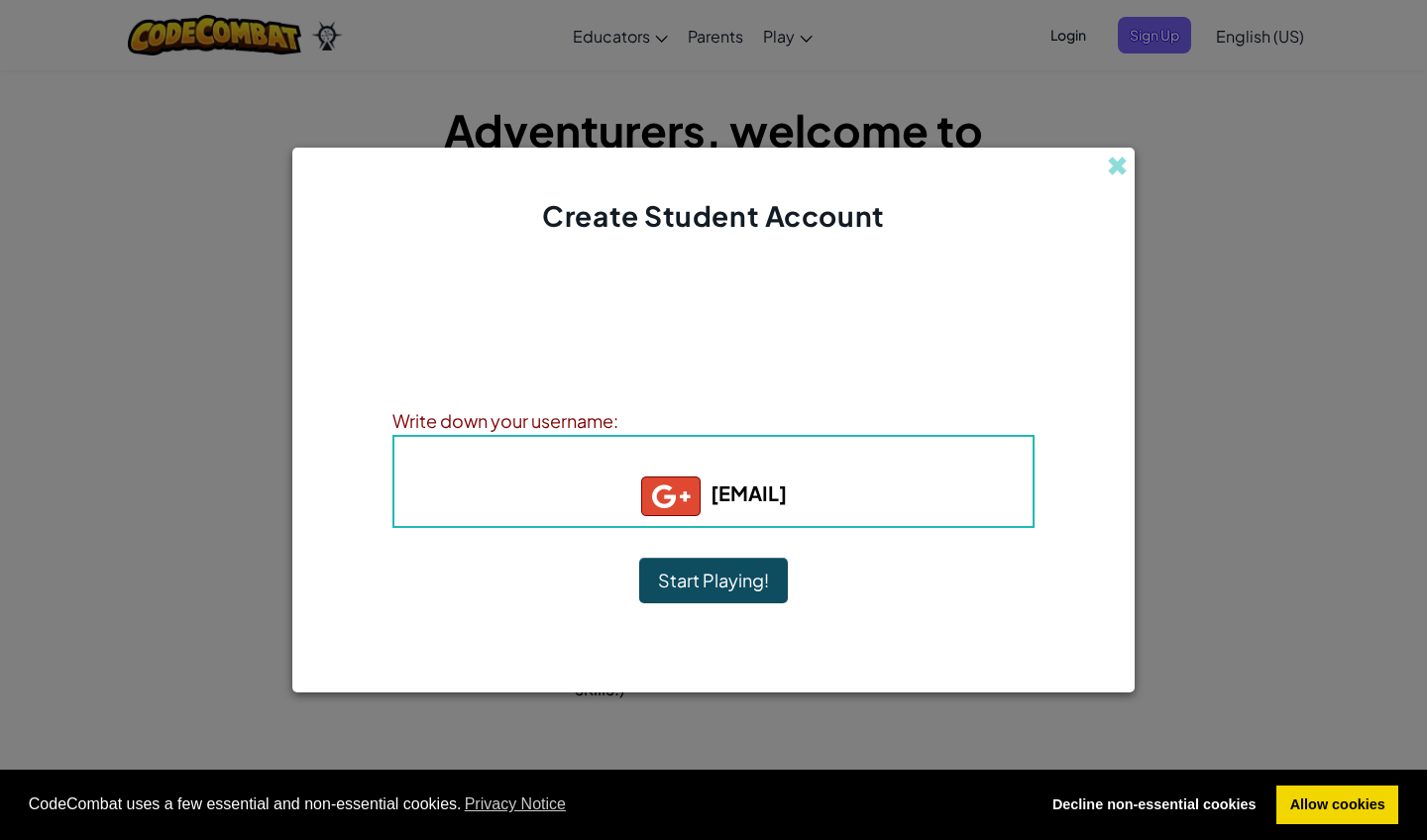 click on "Start Playing!" at bounding box center (714, 580) 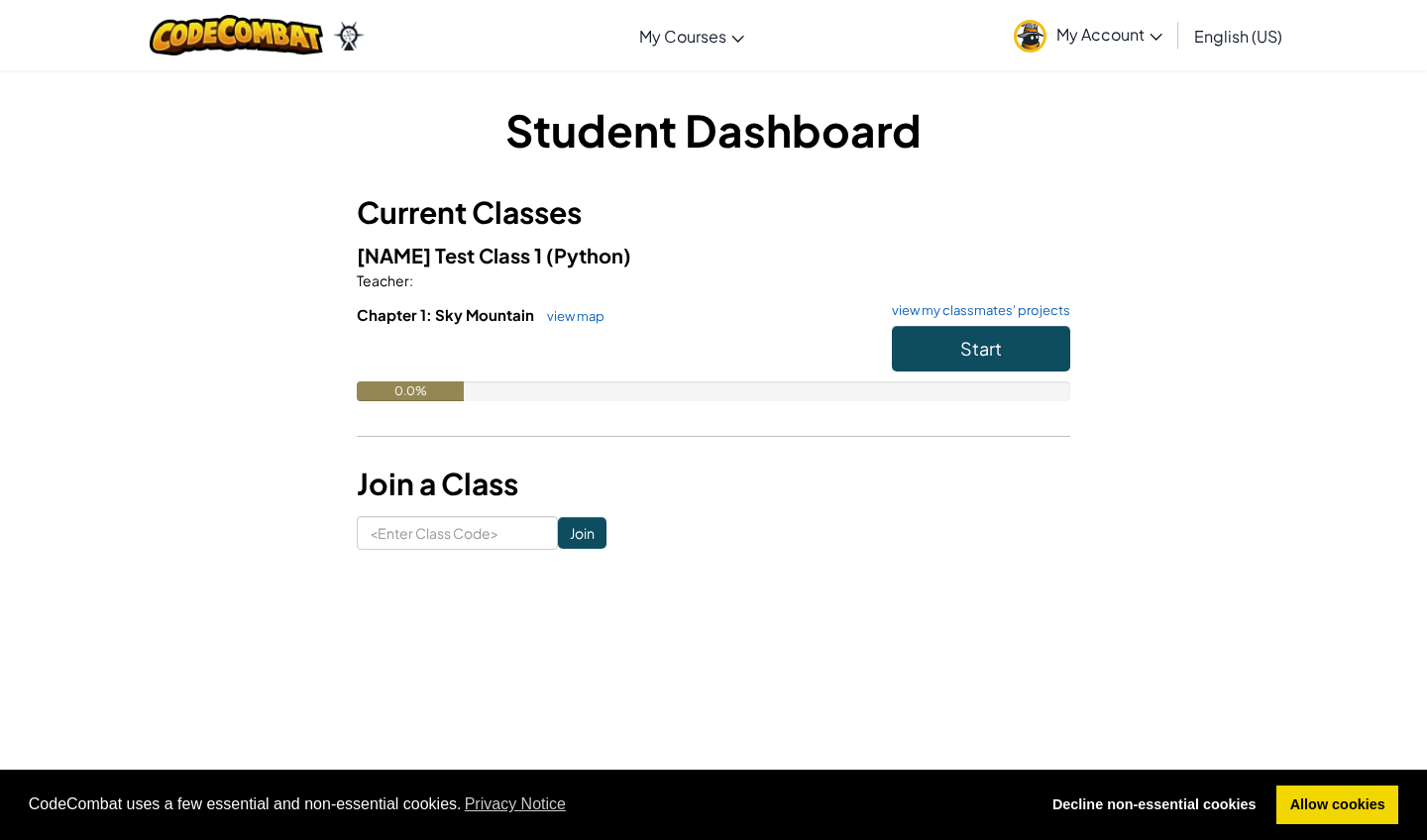 scroll, scrollTop: 0, scrollLeft: 0, axis: both 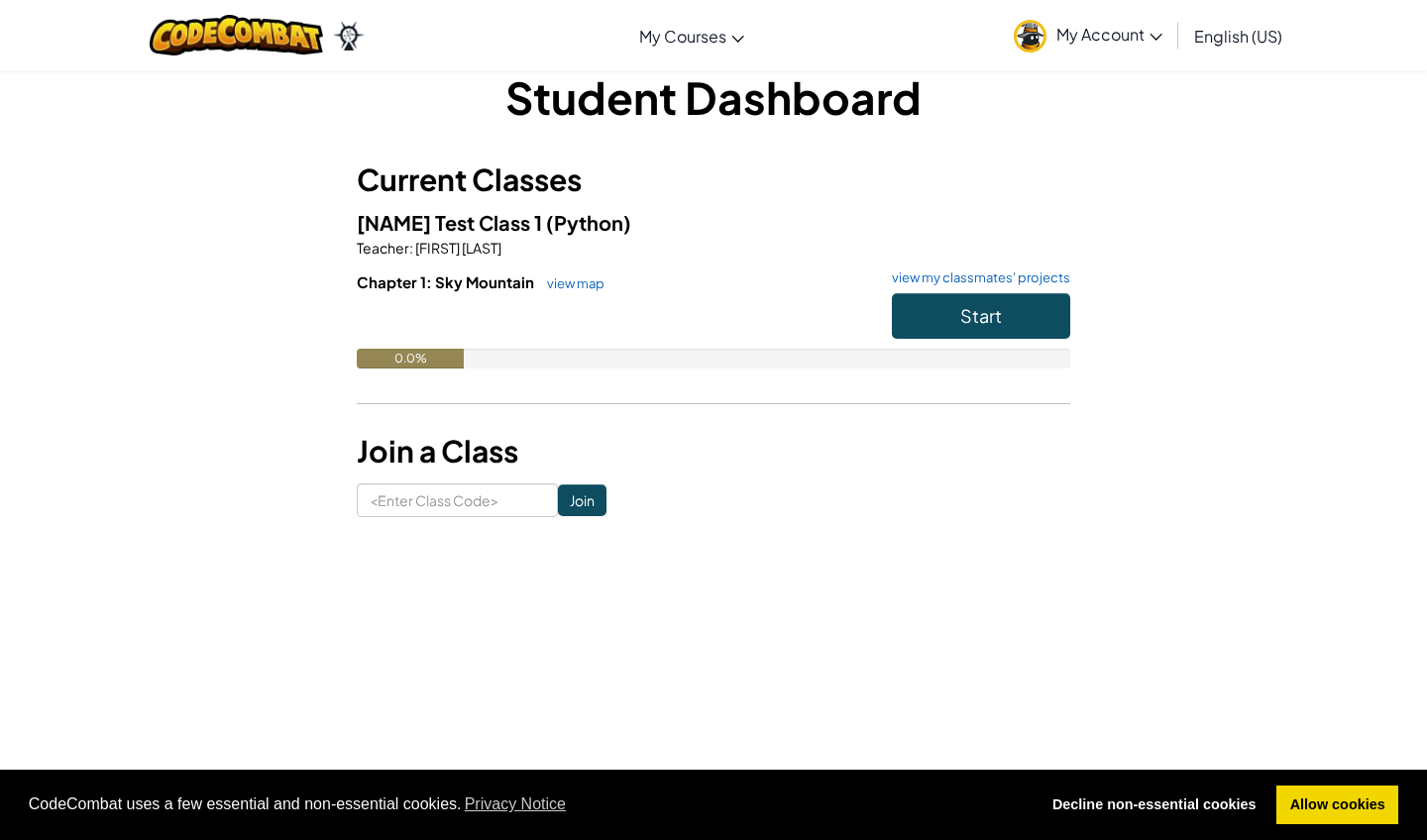 click on "Start" at bounding box center (981, 316) 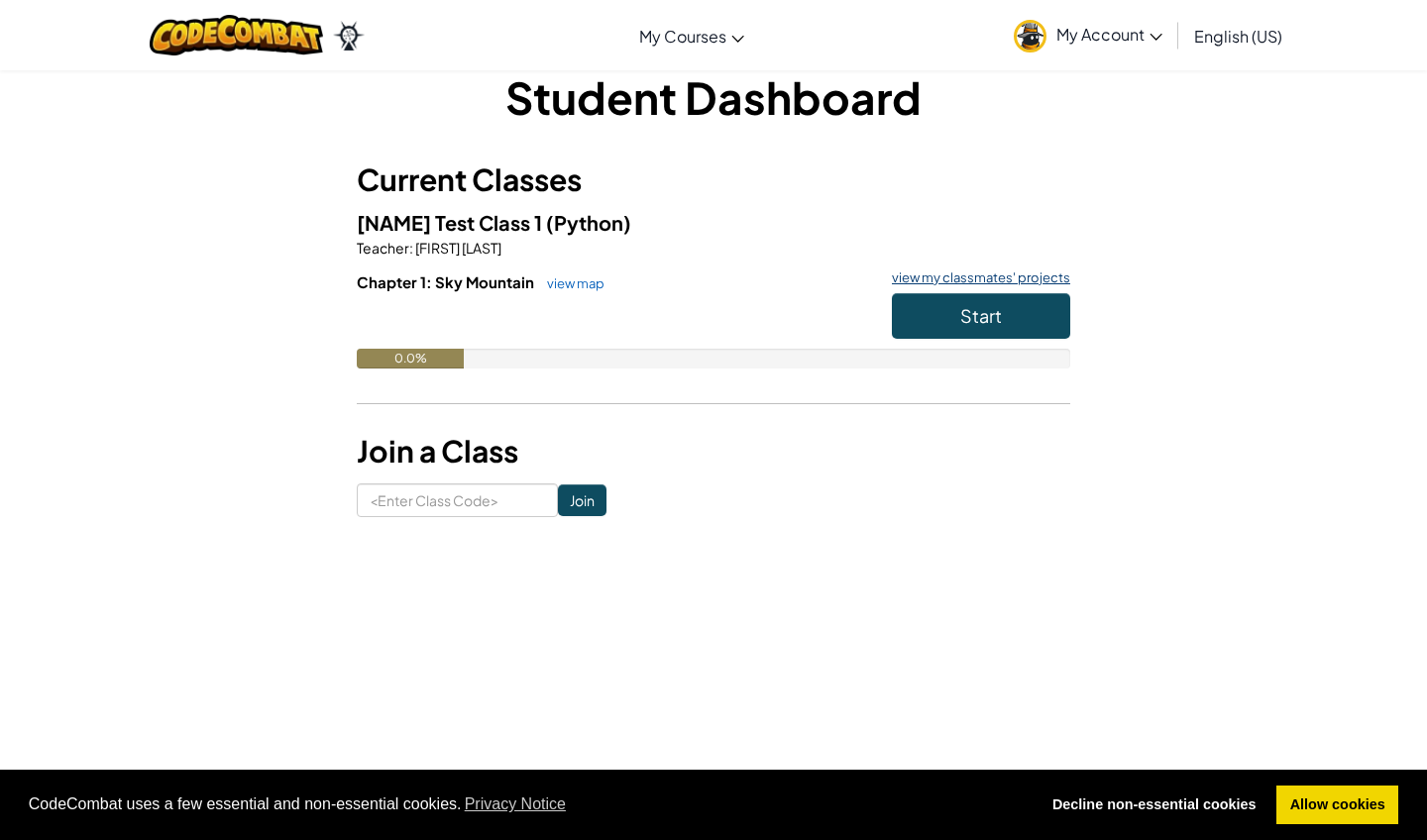 scroll, scrollTop: 0, scrollLeft: 0, axis: both 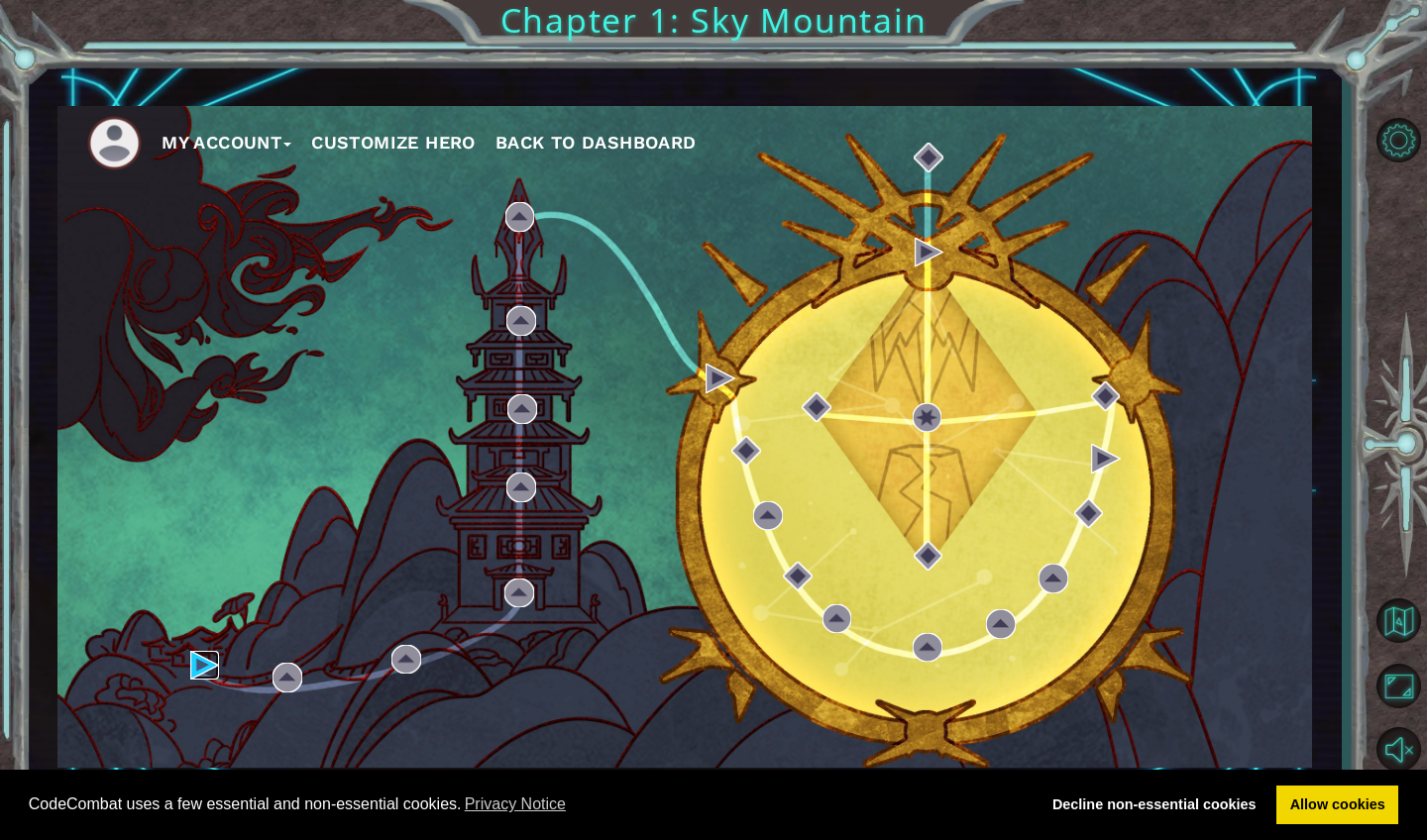 click at bounding box center (205, 666) 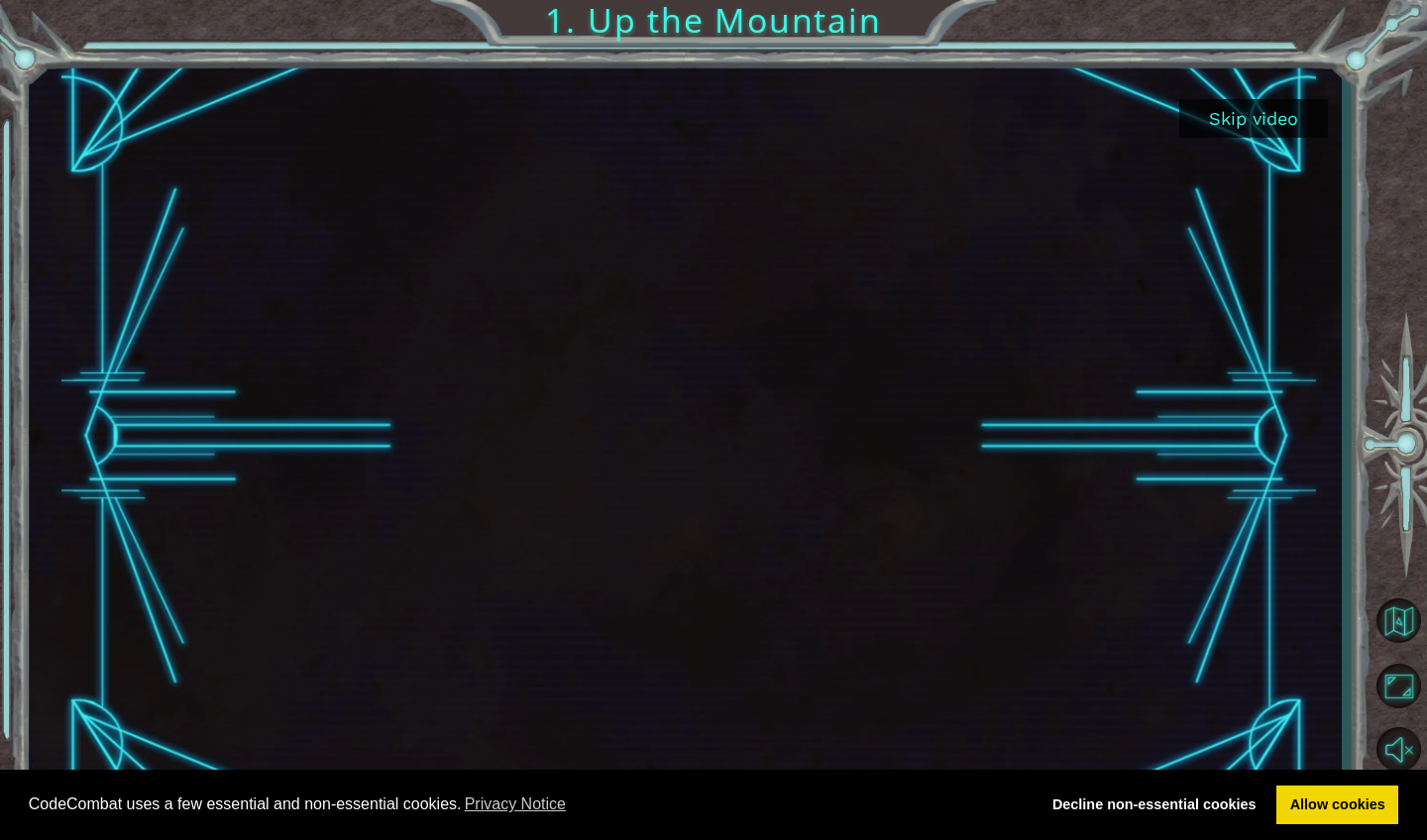scroll, scrollTop: 0, scrollLeft: 0, axis: both 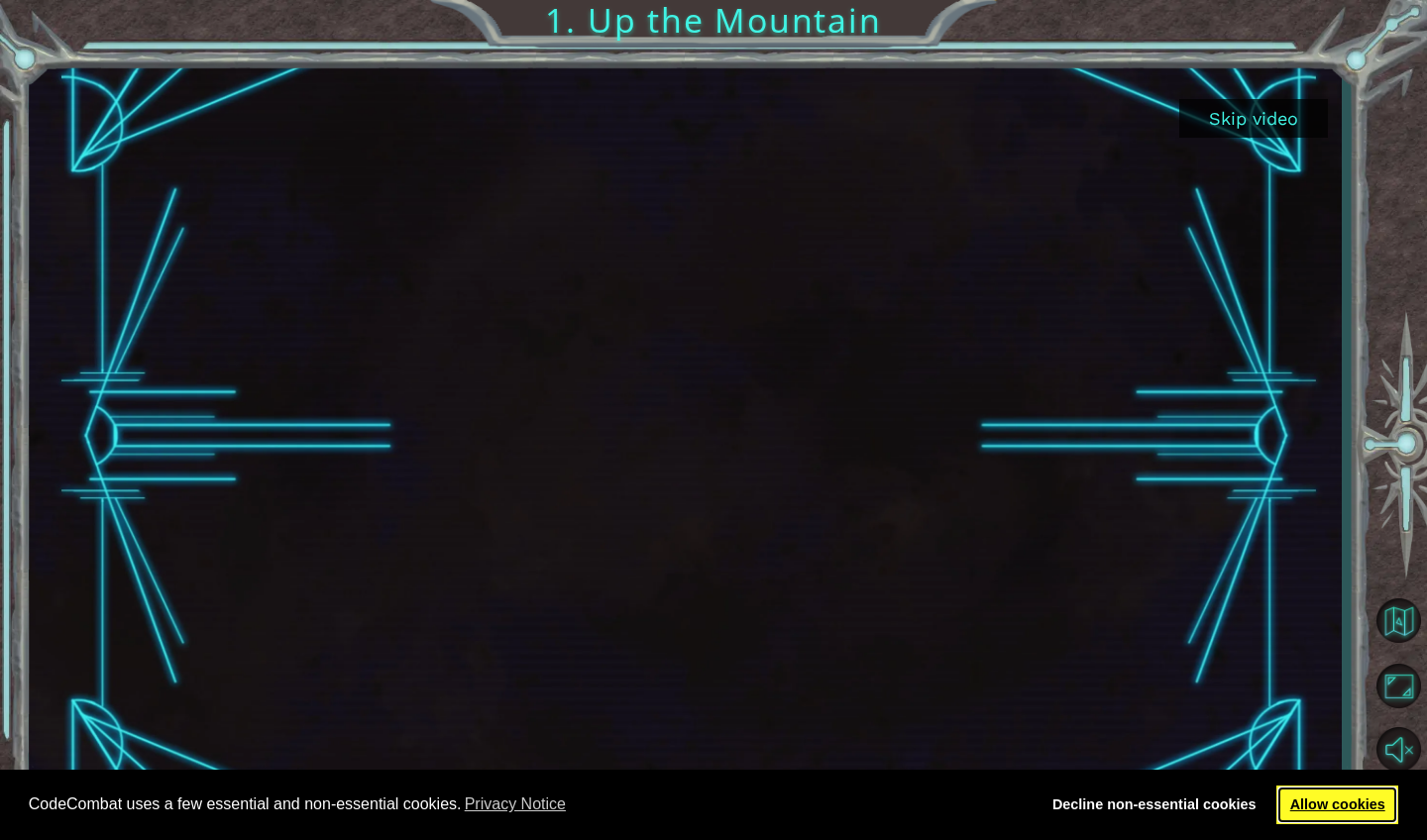 click on "Allow cookies" at bounding box center [1337, 805] 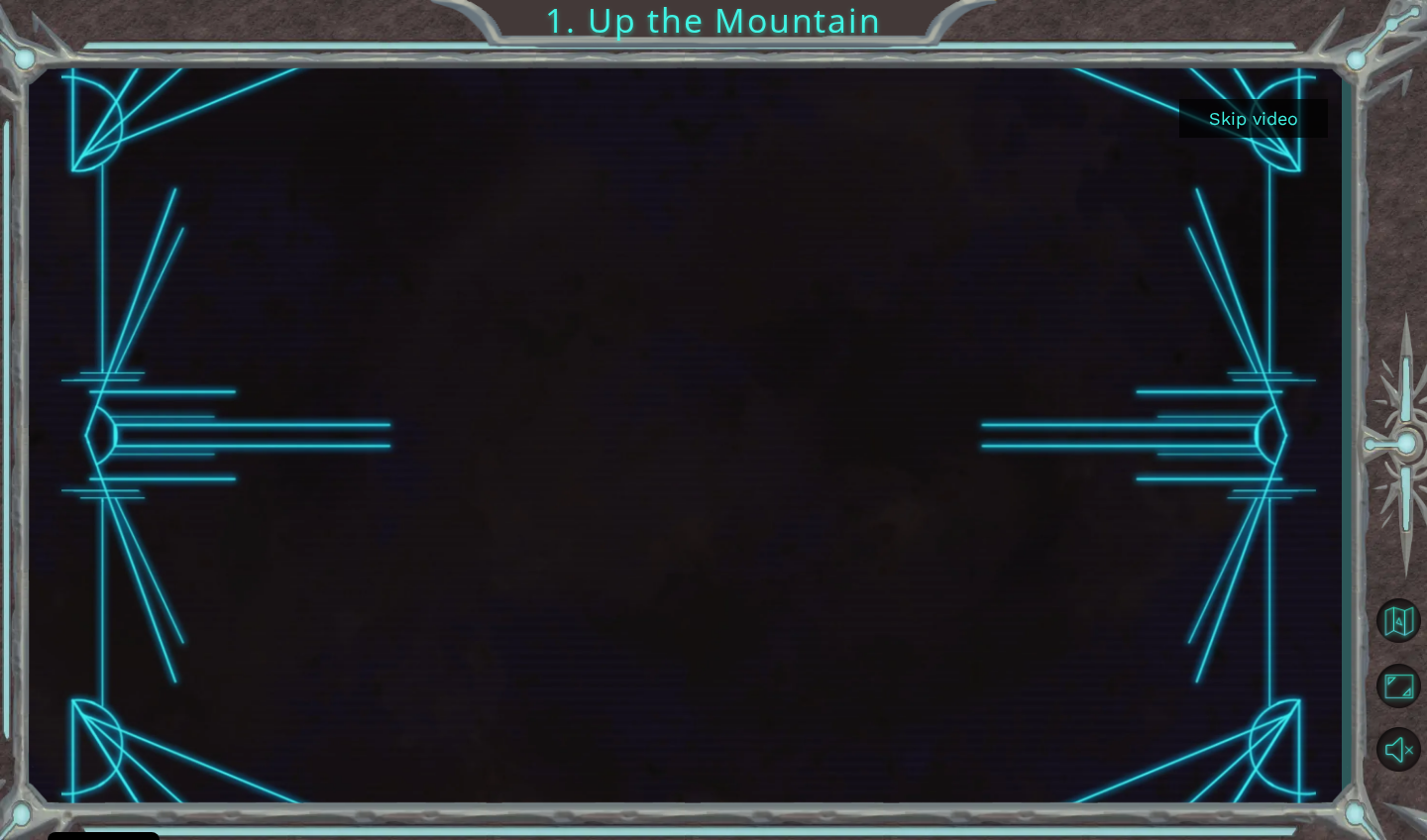 click on "Skip video" at bounding box center [1254, 118] 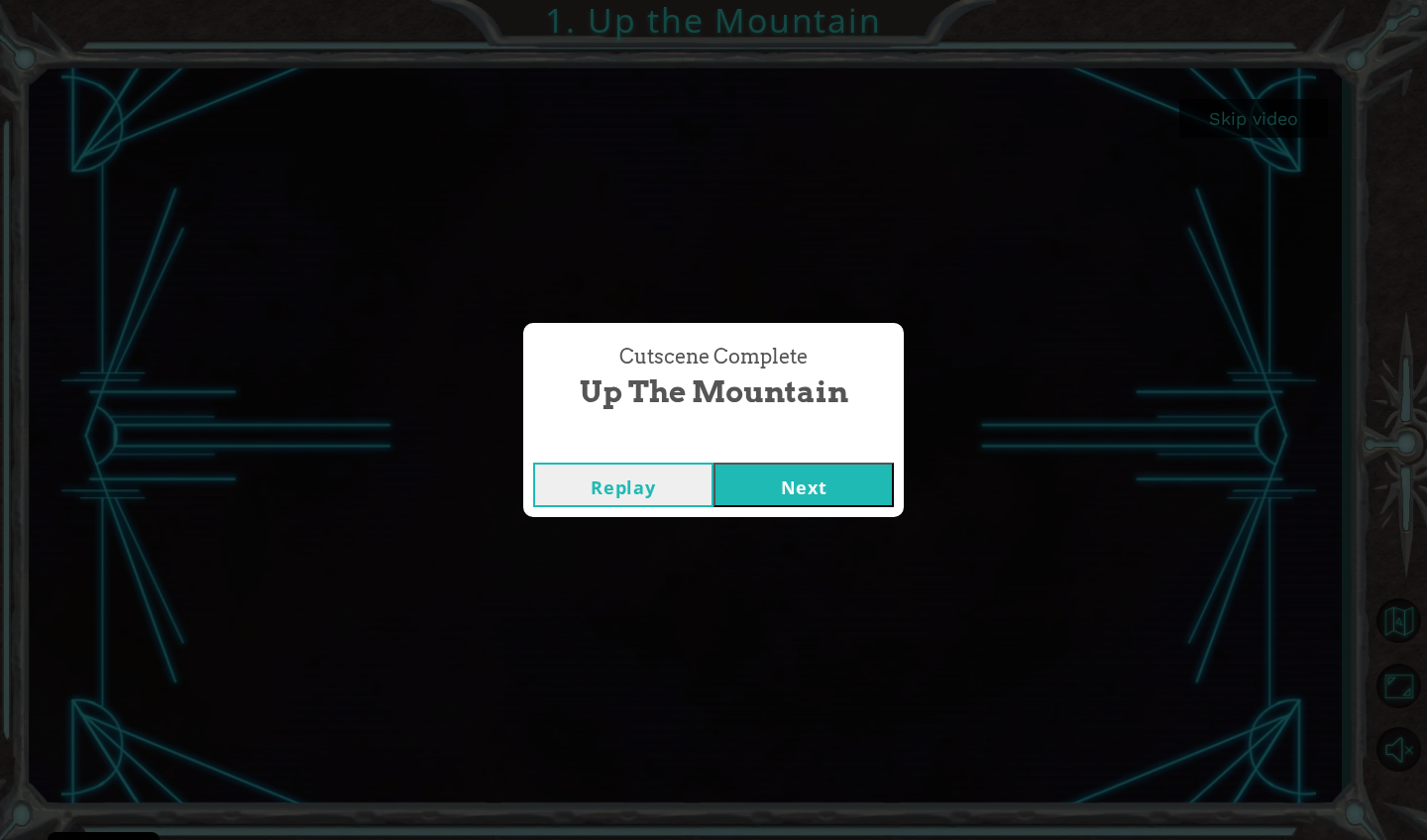 click on "Next" at bounding box center (804, 484) 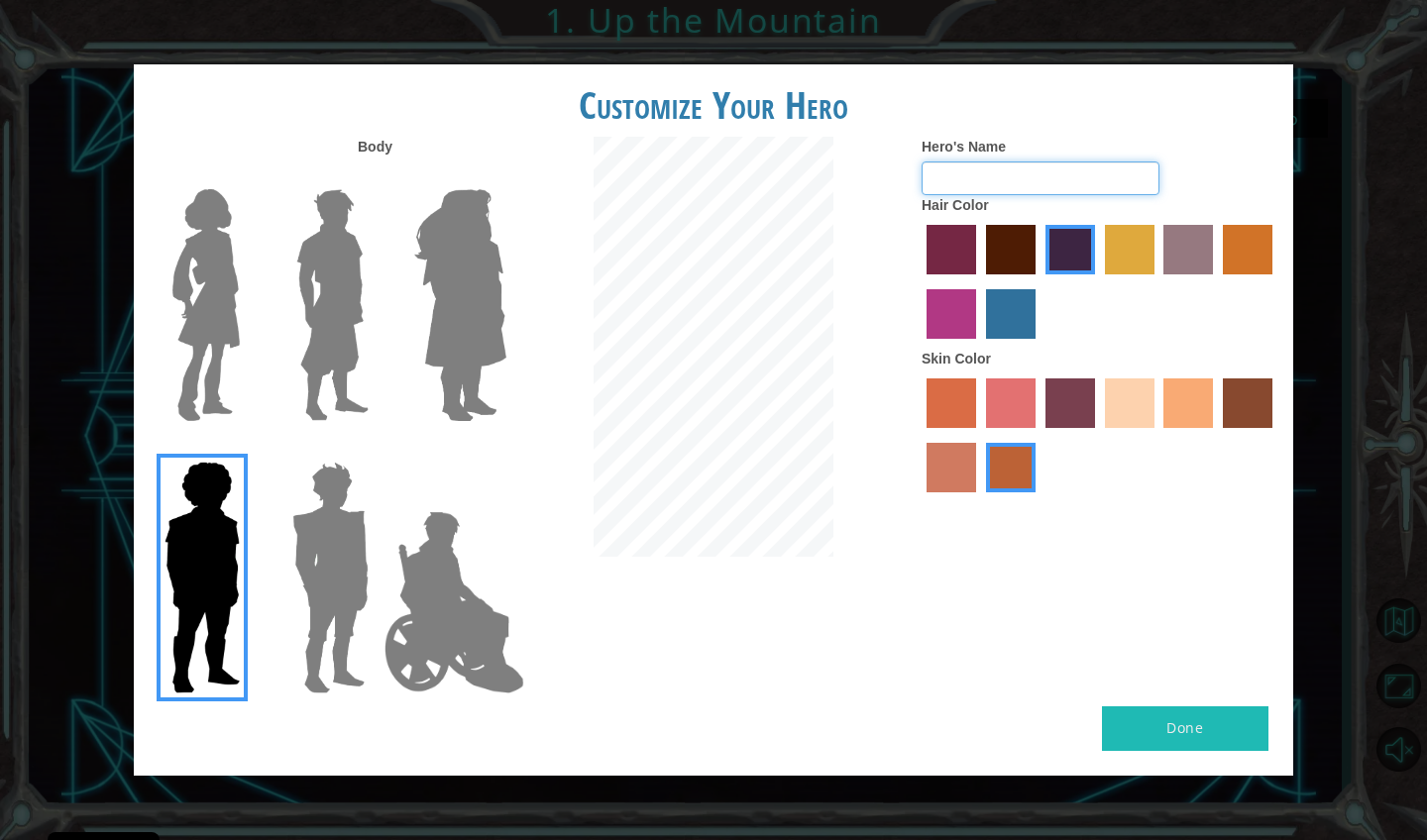click on "Hero's Name" at bounding box center [1041, 178] 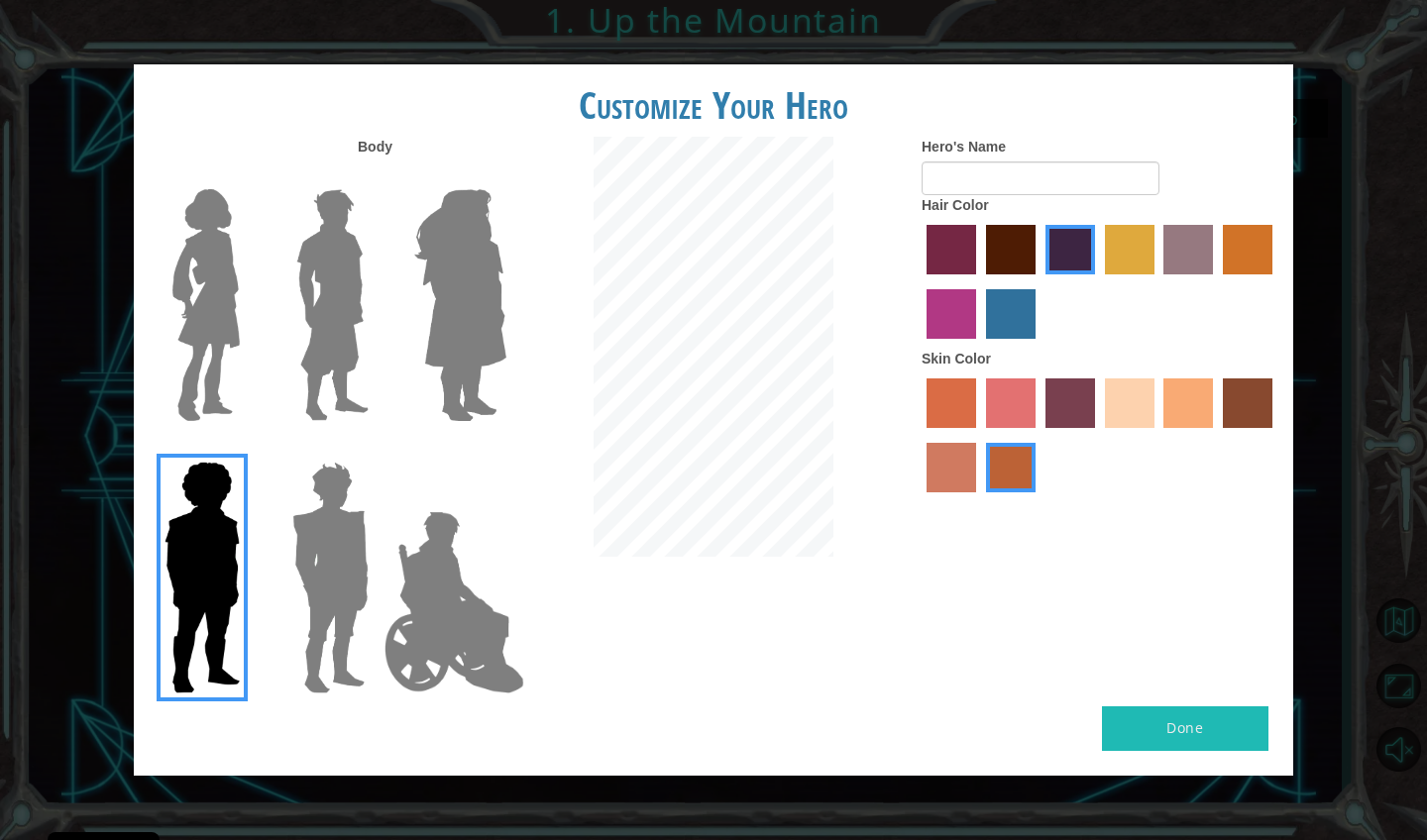 click at bounding box center [206, 305] 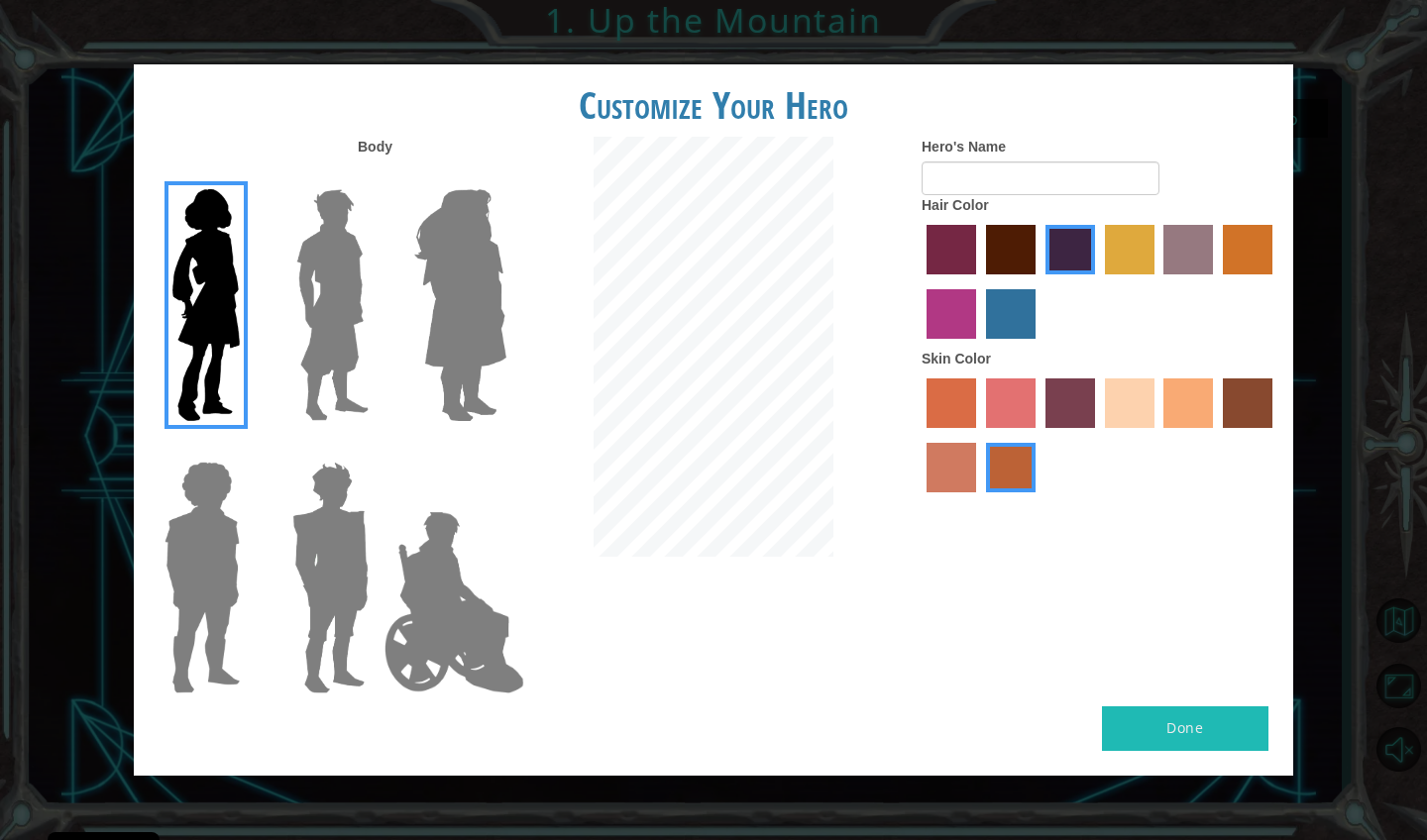 click at bounding box center (1188, 403) 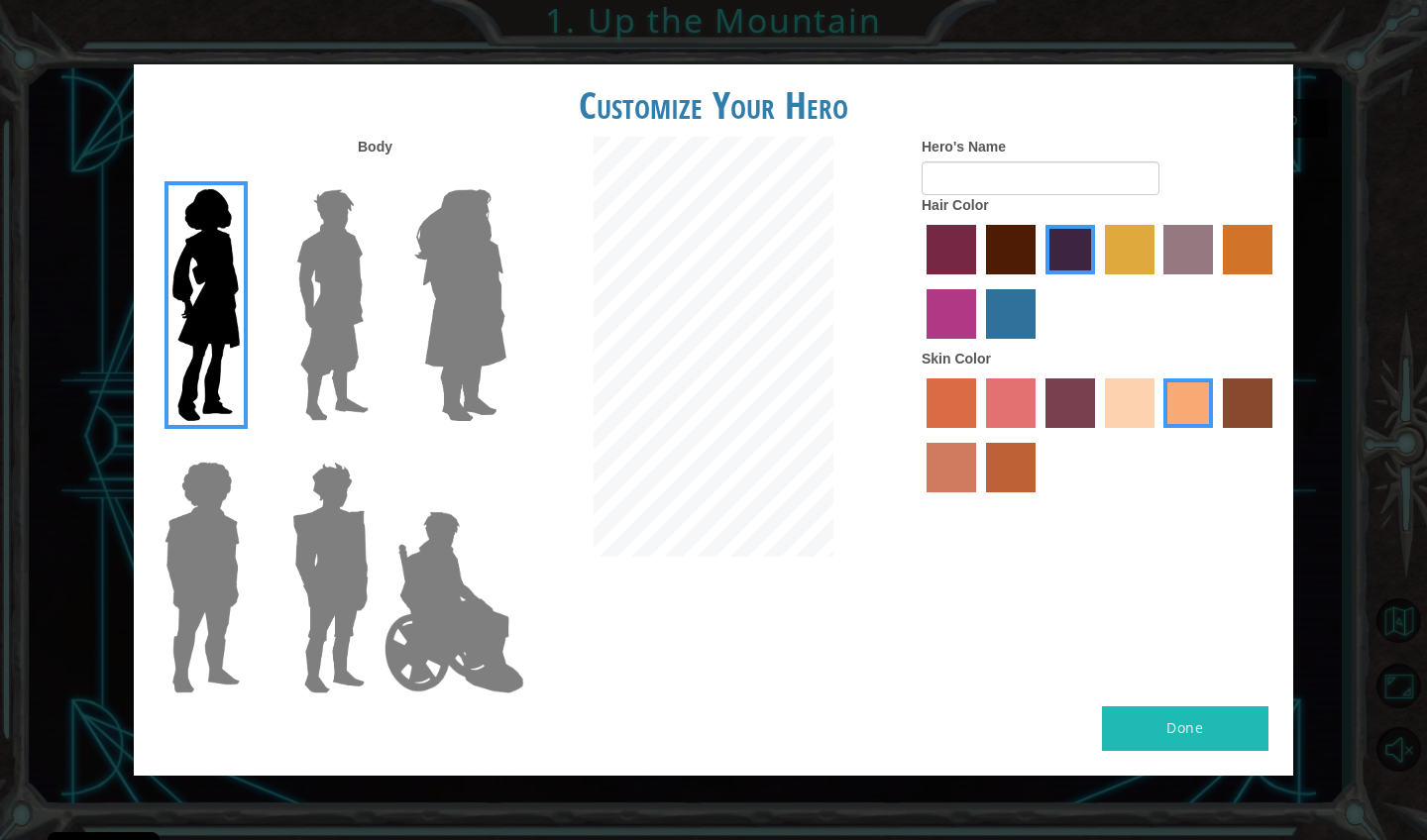 click at bounding box center (1011, 250) 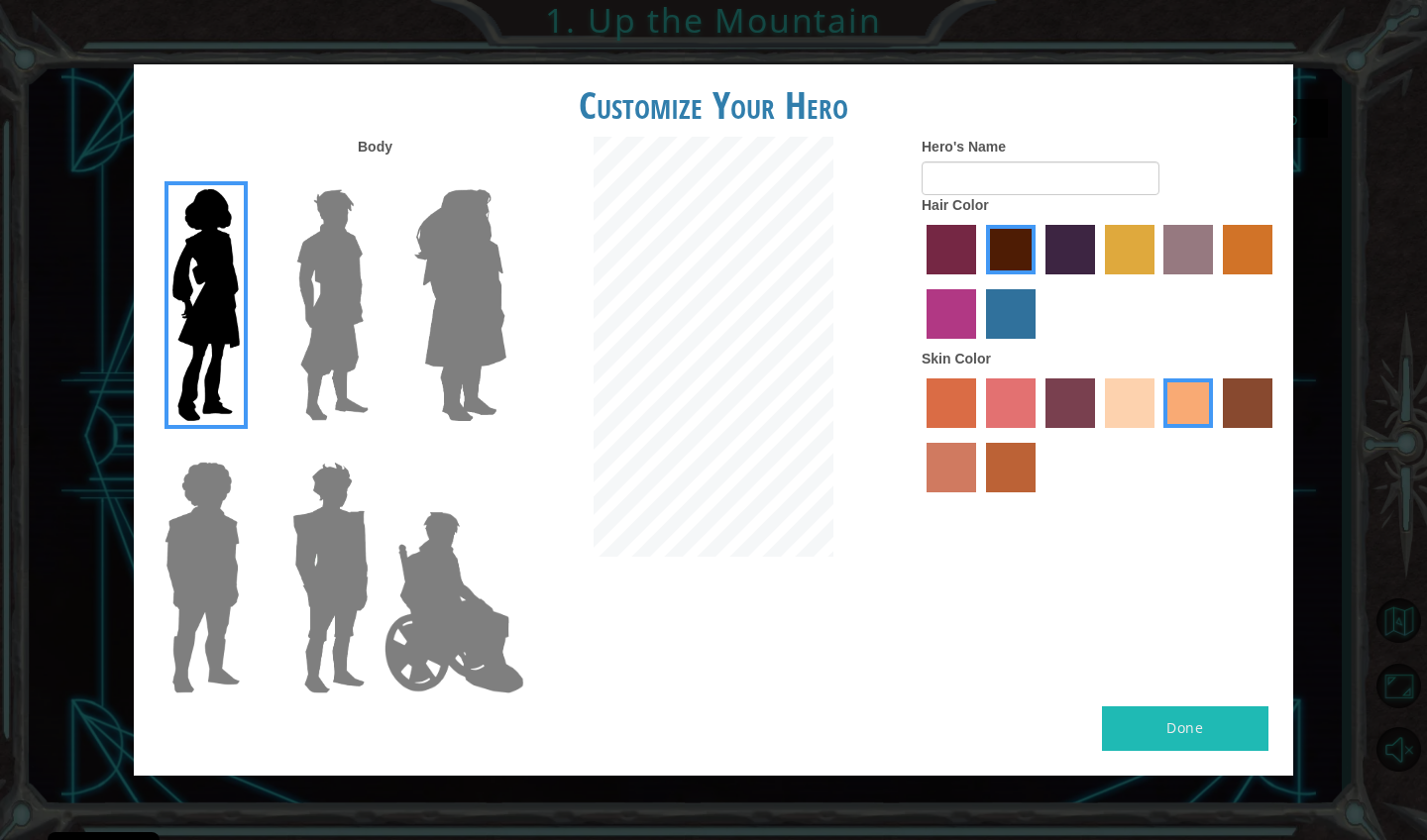 click at bounding box center [1070, 250] 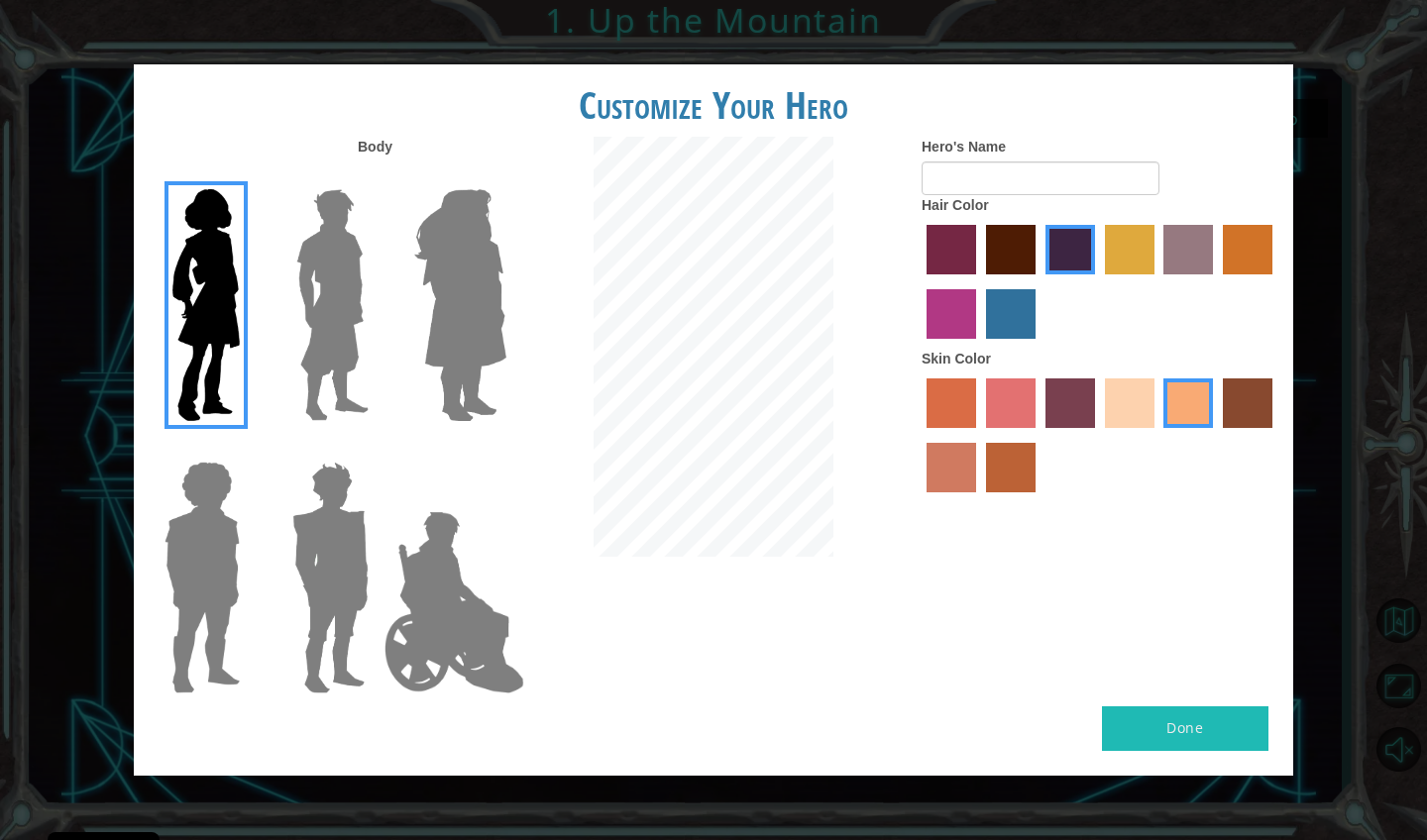 click at bounding box center [1011, 314] 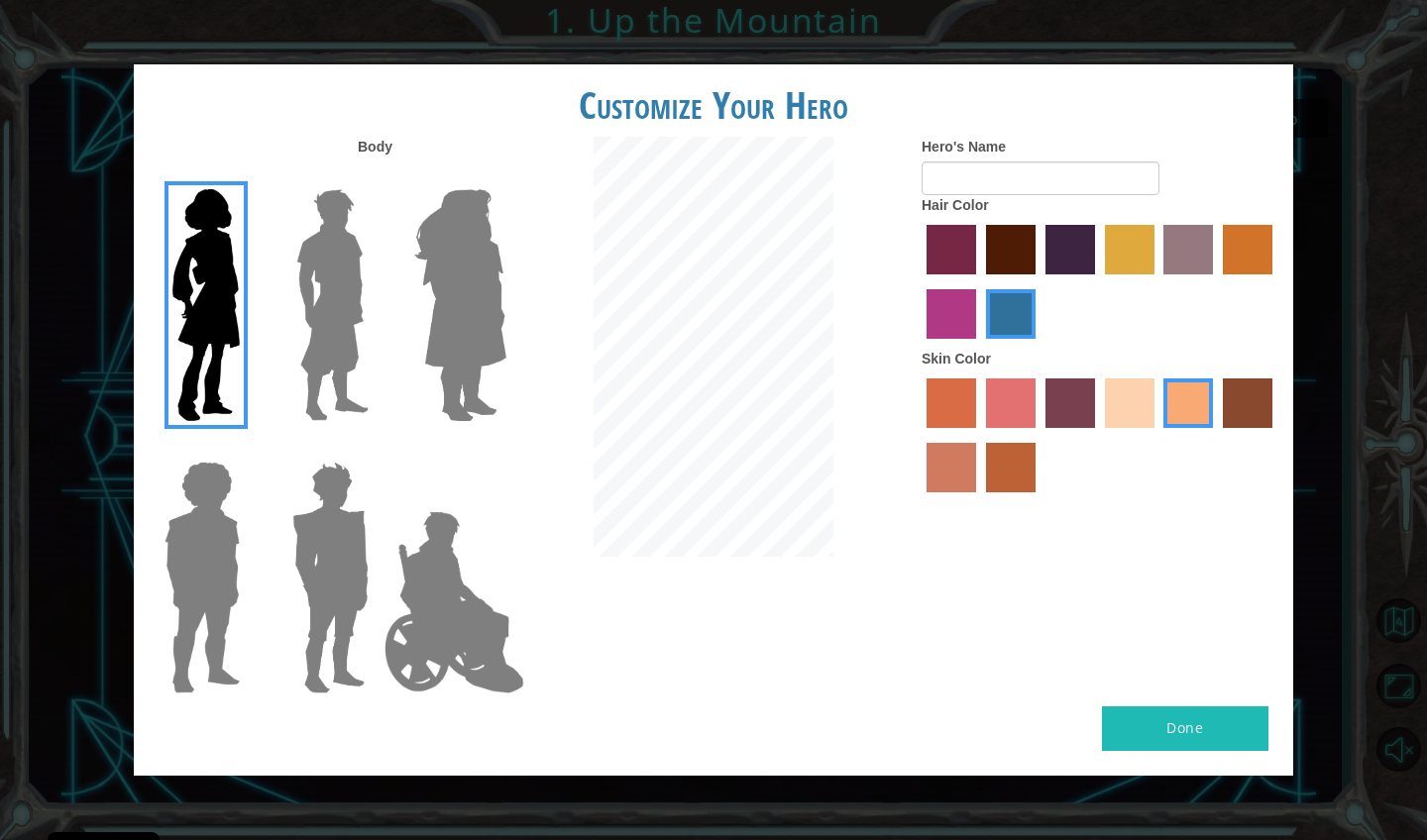 click on "Done" at bounding box center [1185, 728] 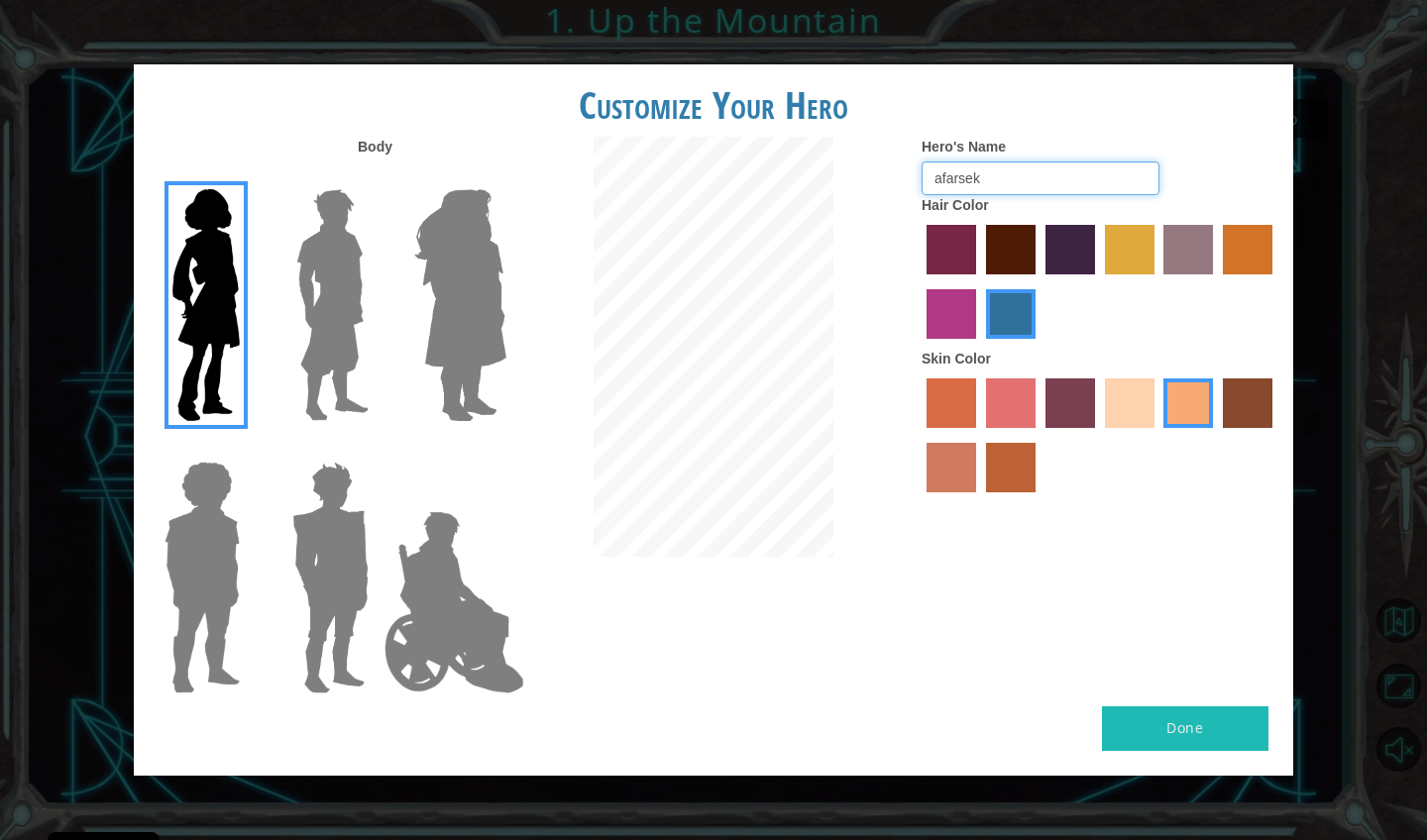 type on "afarsek" 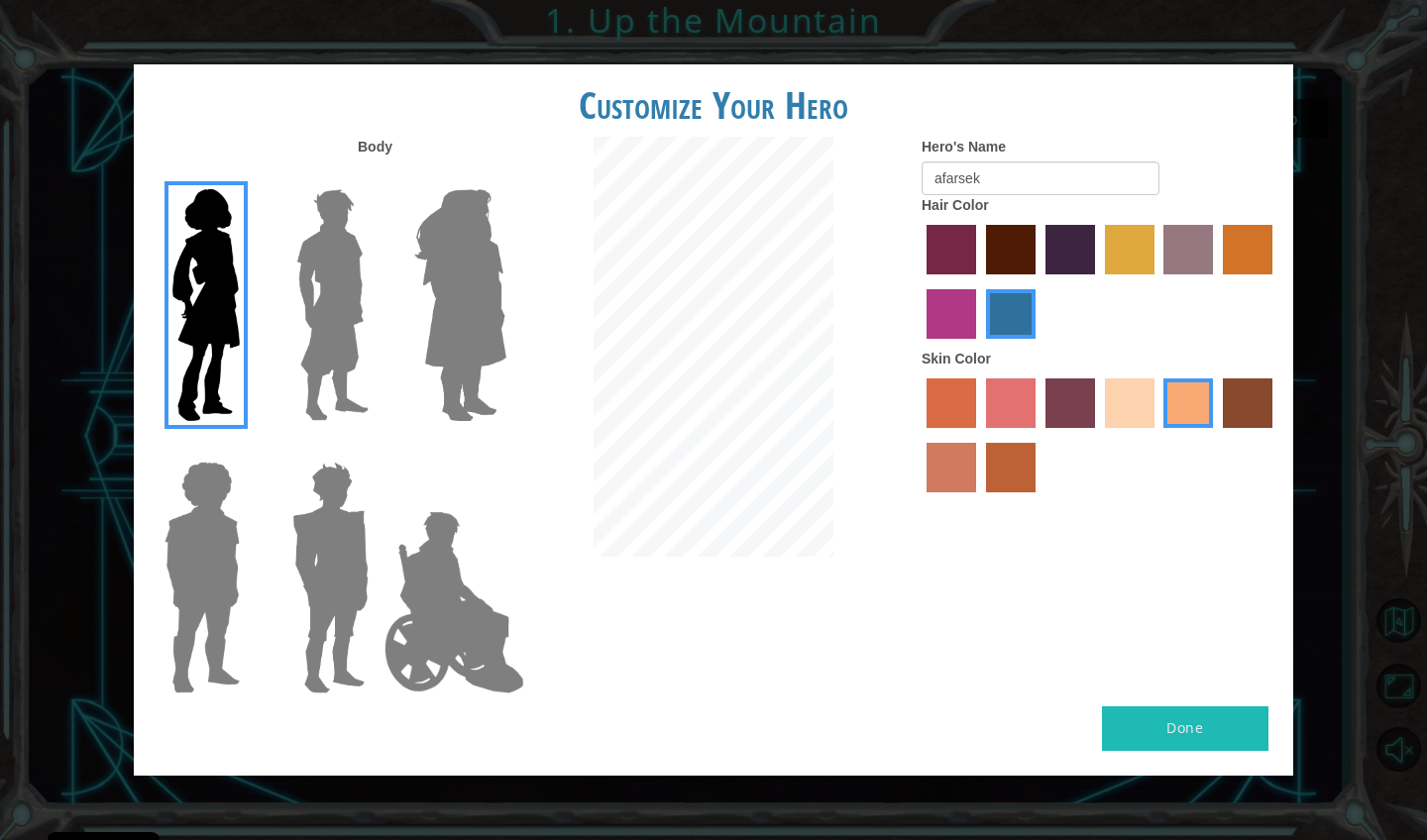 click on "Done" at bounding box center (1185, 728) 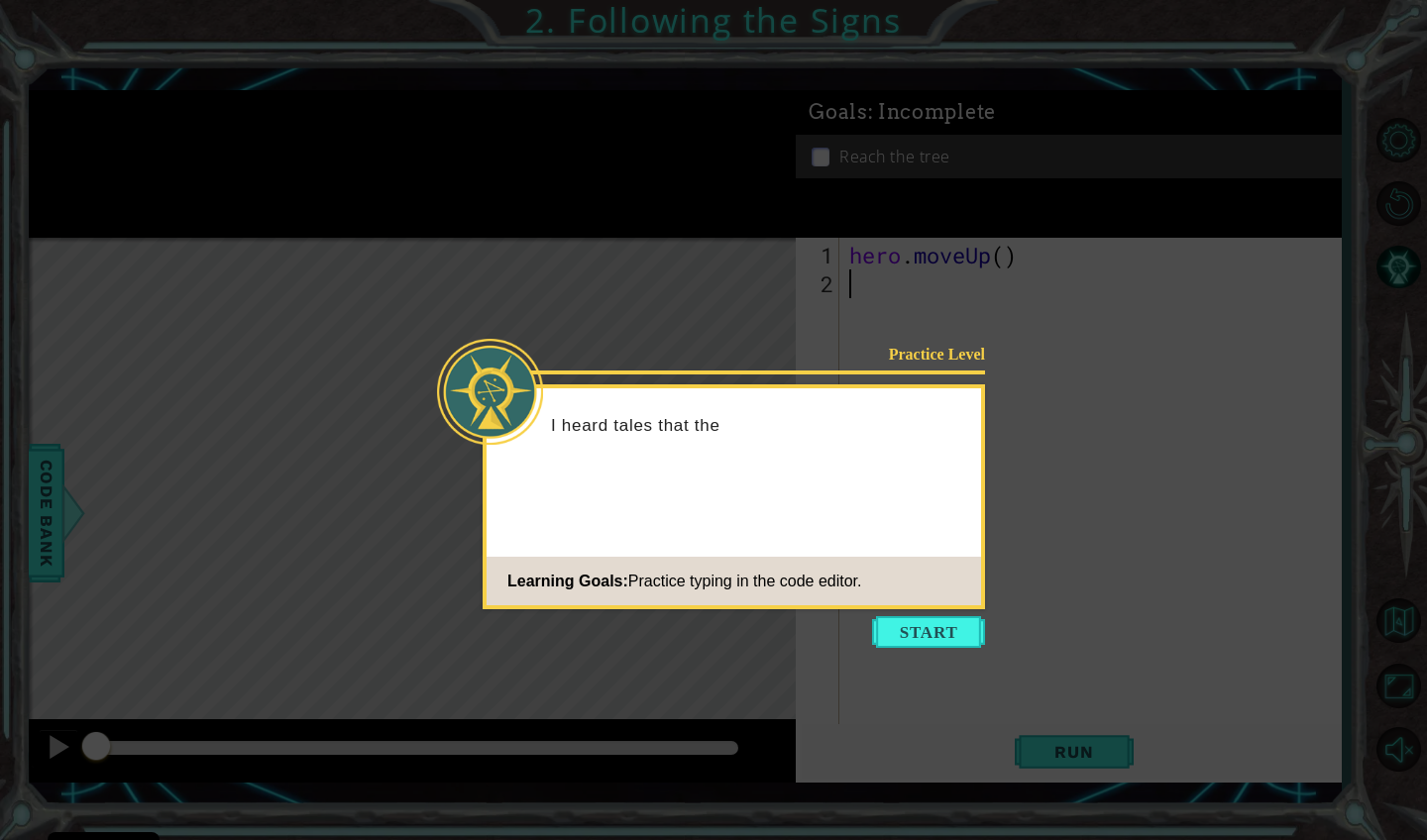 drag, startPoint x: 1003, startPoint y: 734, endPoint x: 1002, endPoint y: 709, distance: 25.019992 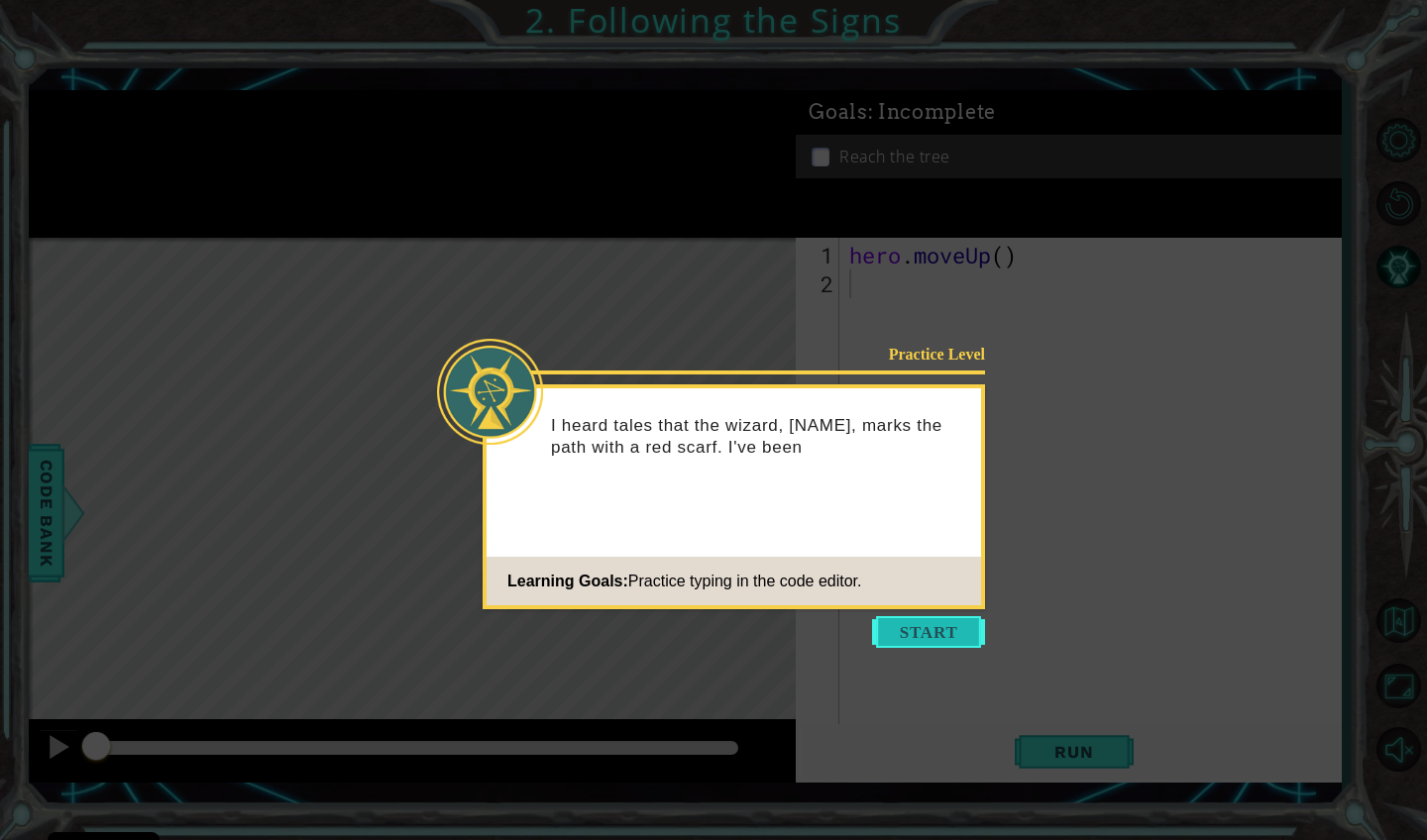 click at bounding box center [929, 632] 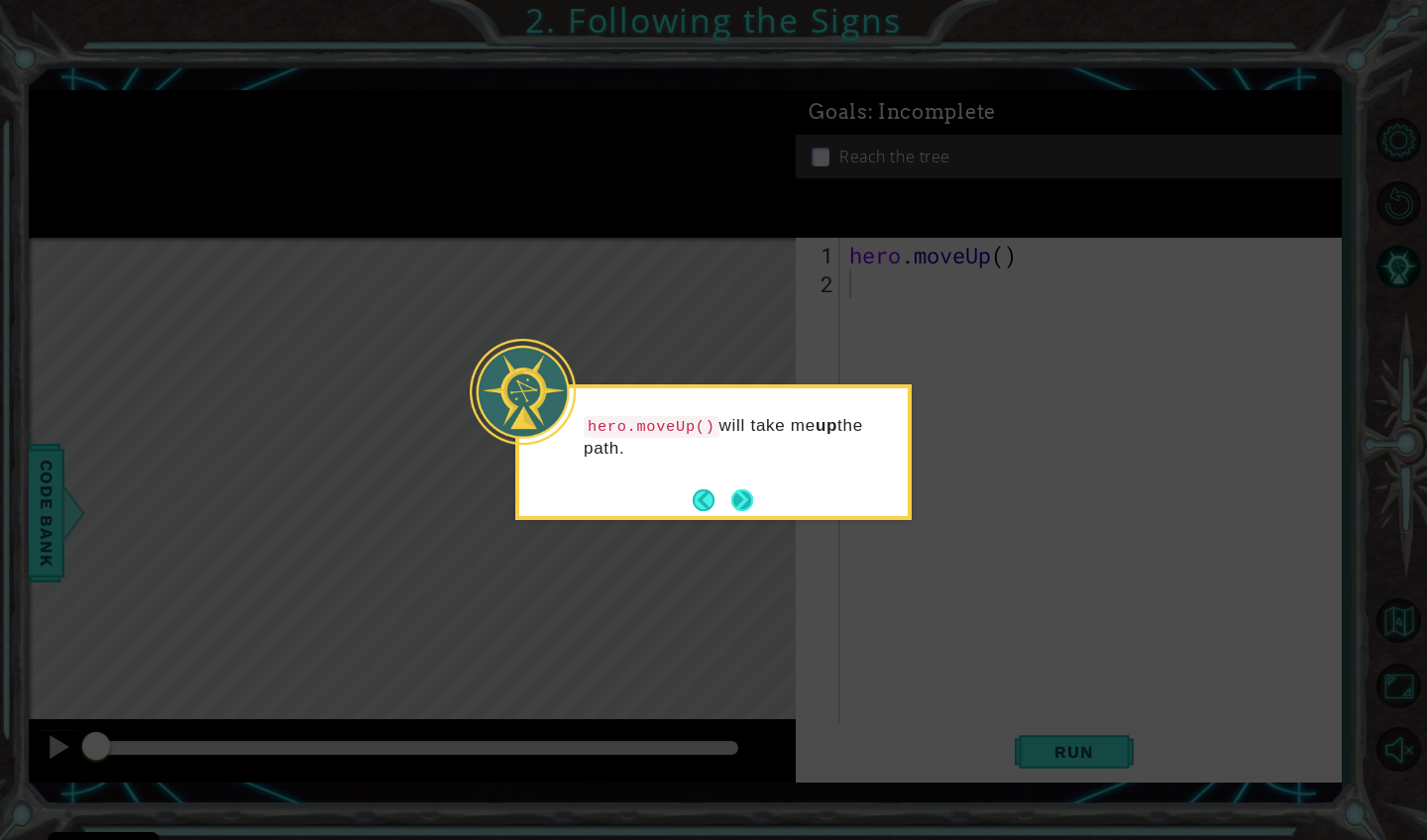 click at bounding box center [742, 500] 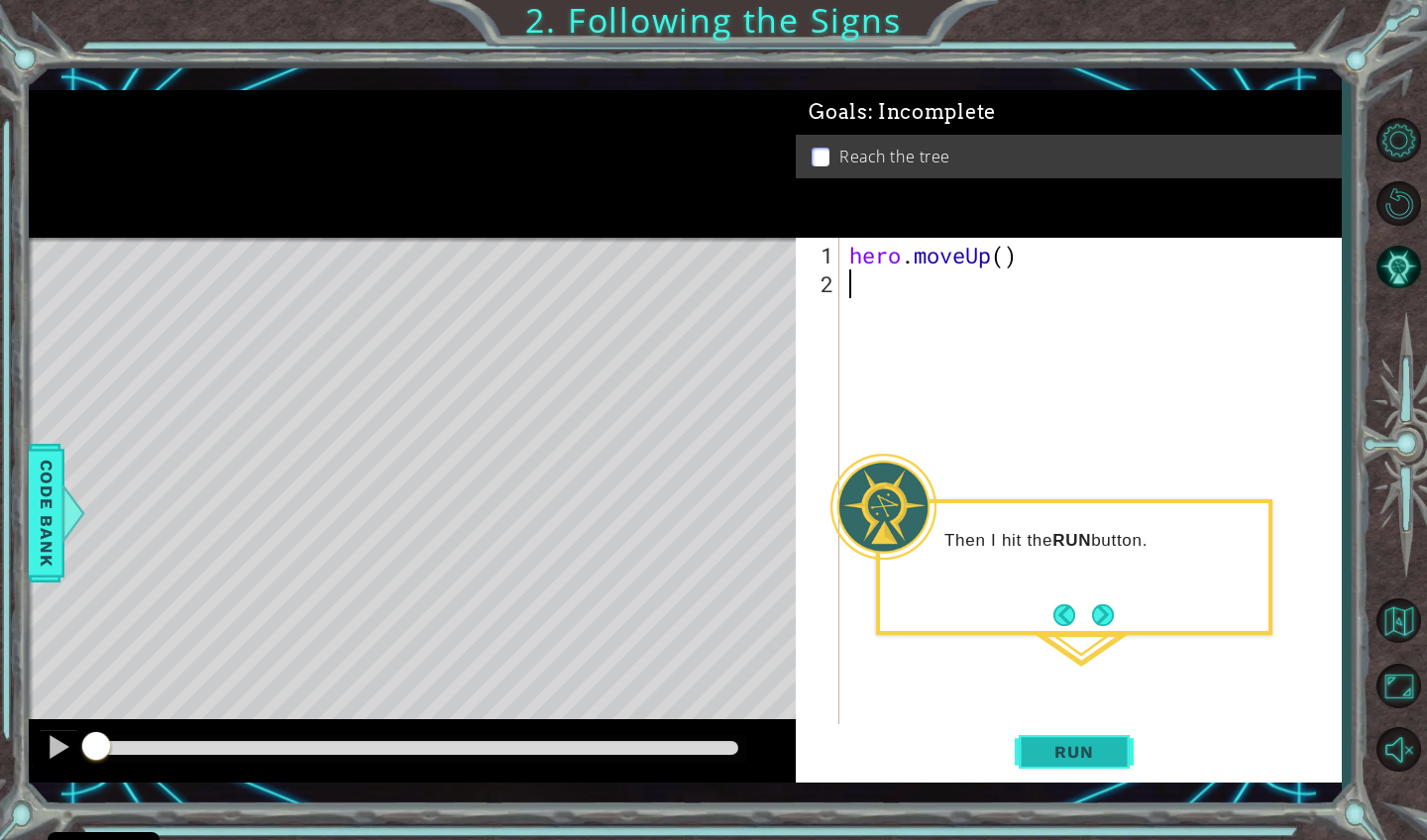 click on "Run" at bounding box center [1073, 752] 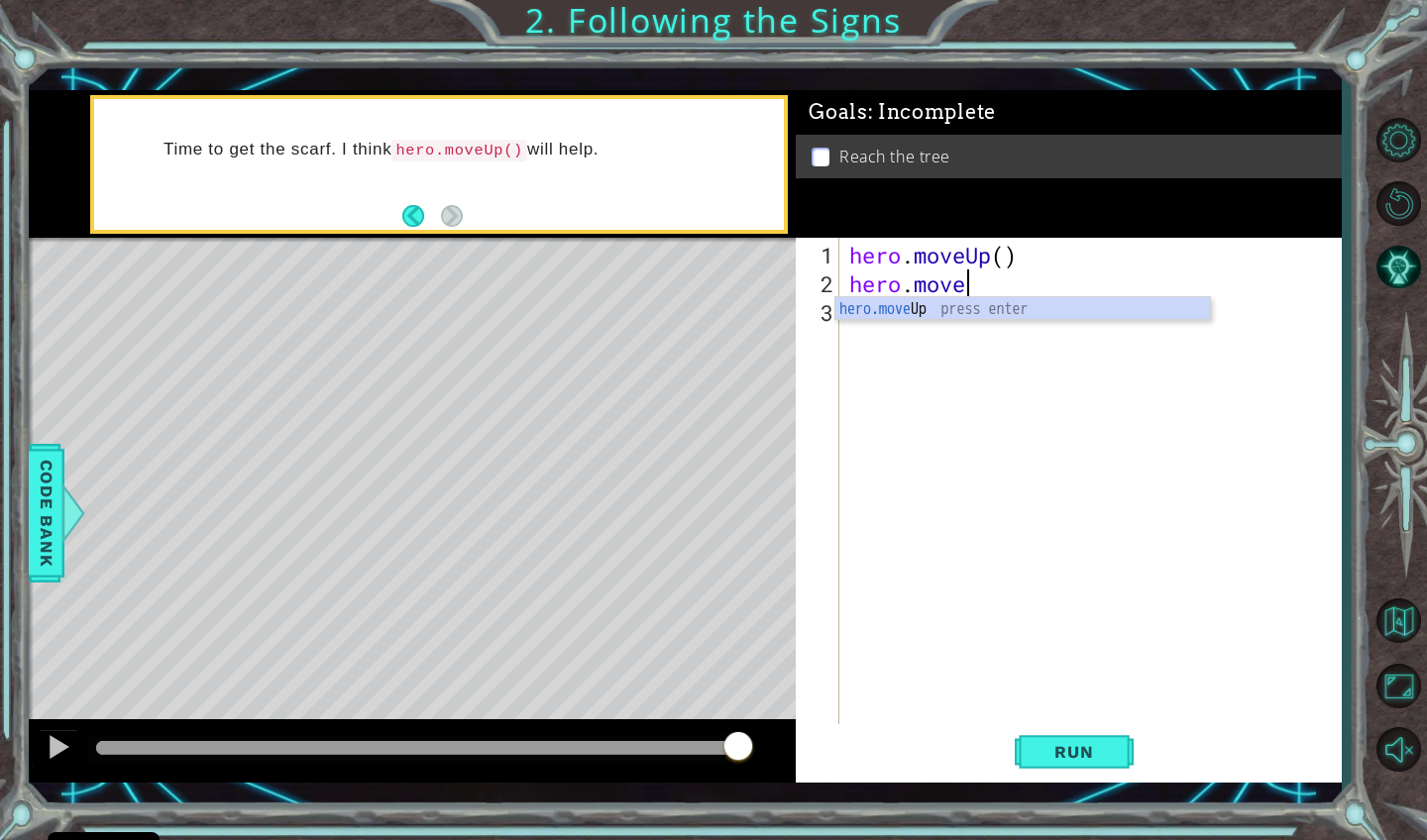 scroll, scrollTop: 0, scrollLeft: 5, axis: horizontal 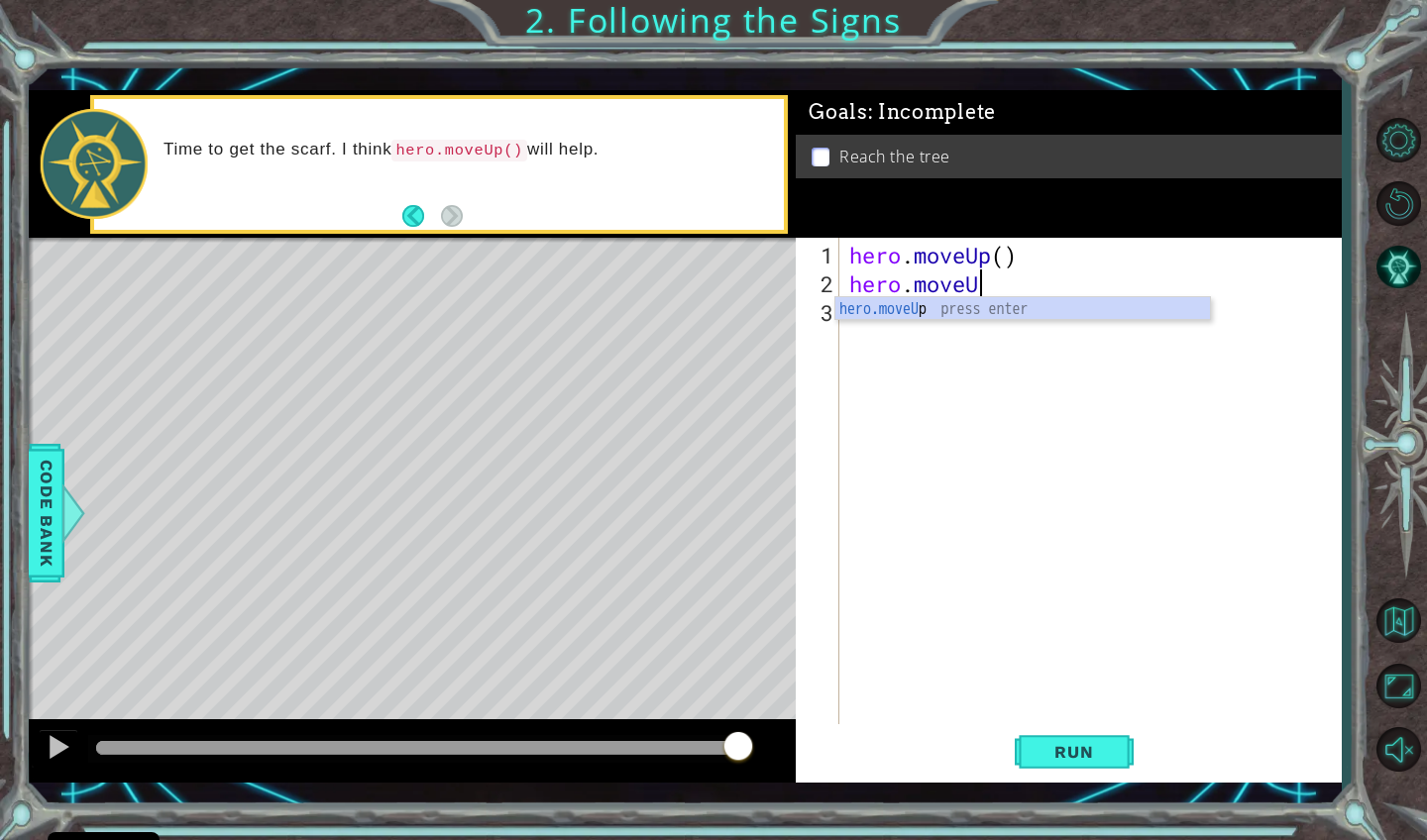 type on "hero.moveUp" 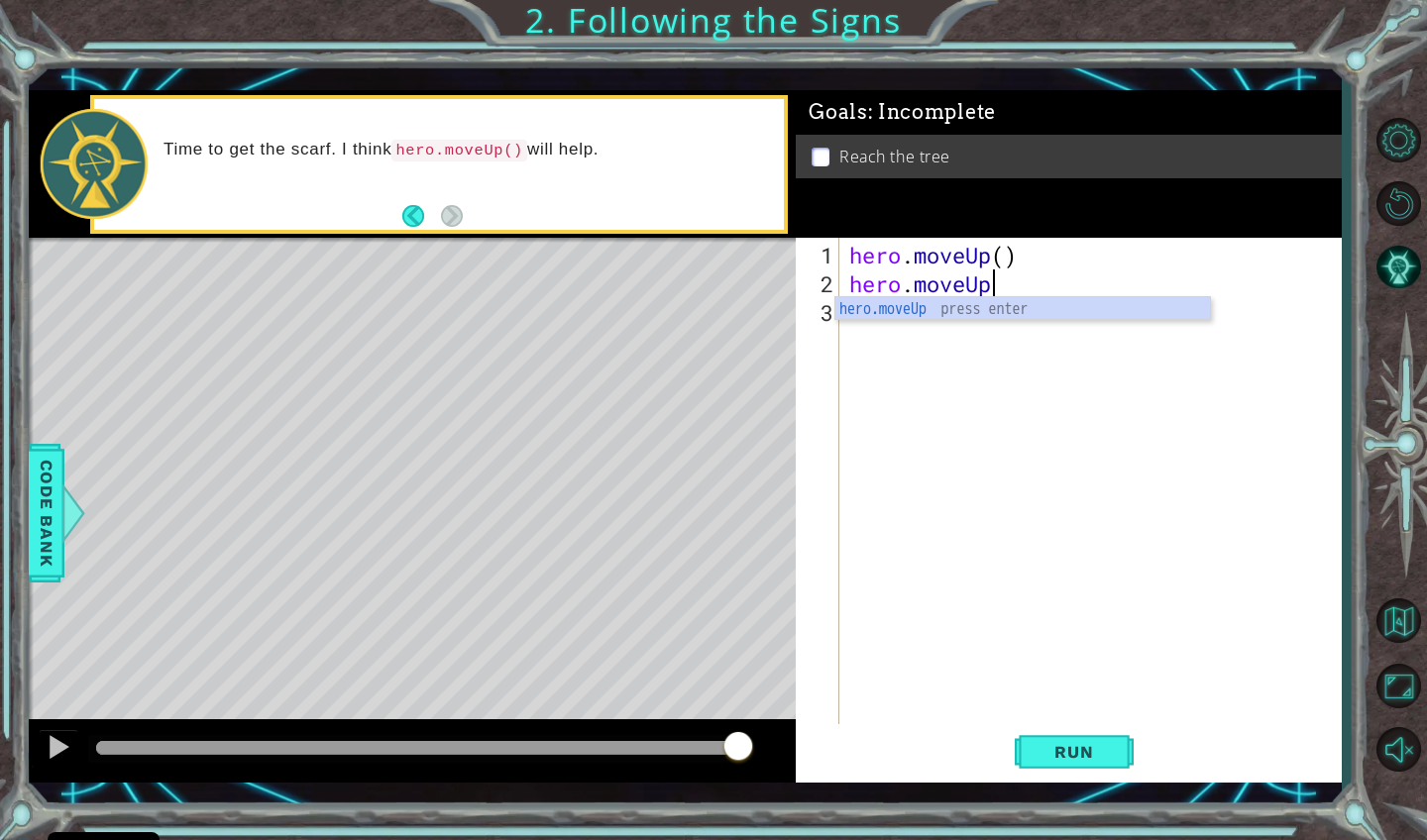 type 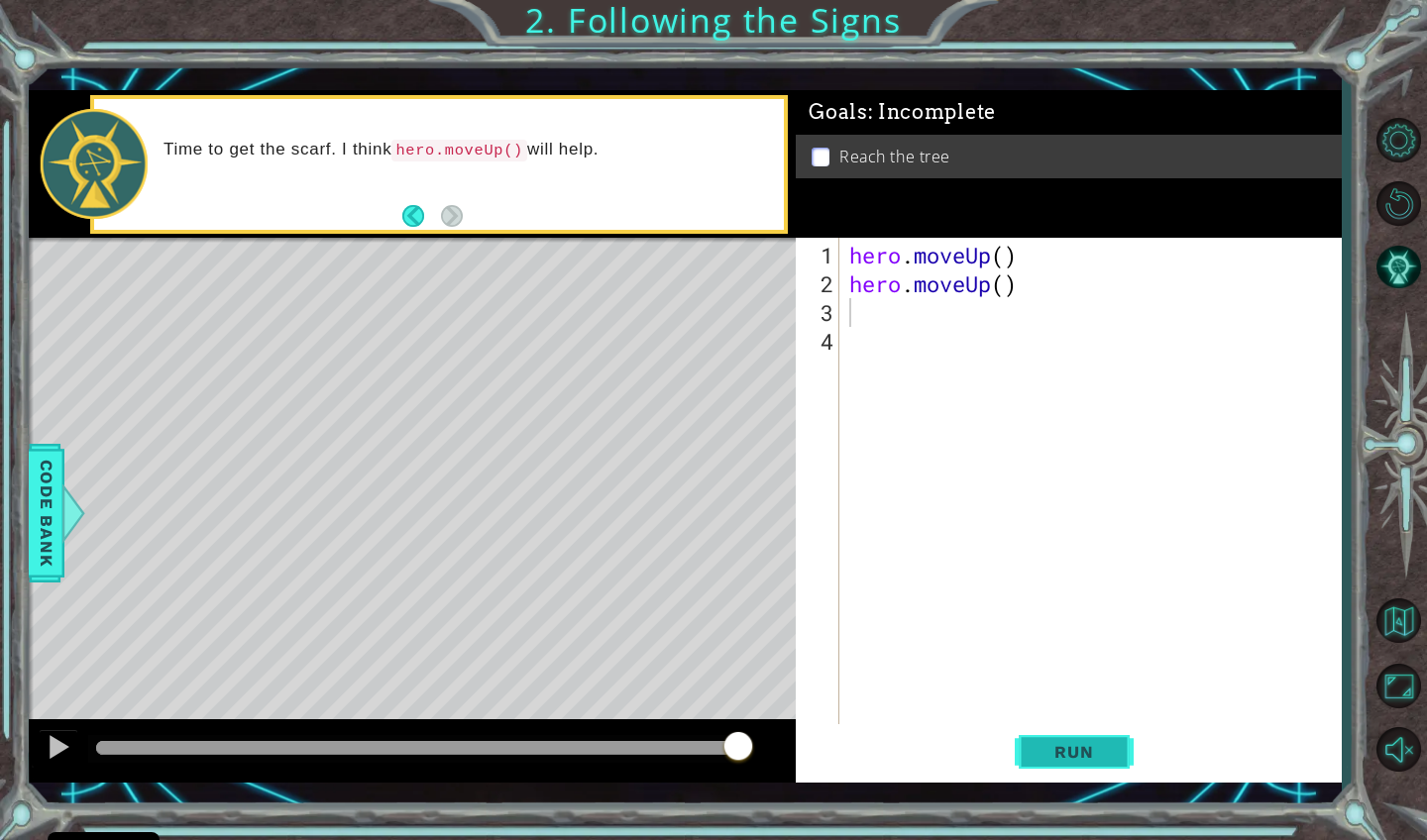 click on "Run" at bounding box center [1073, 752] 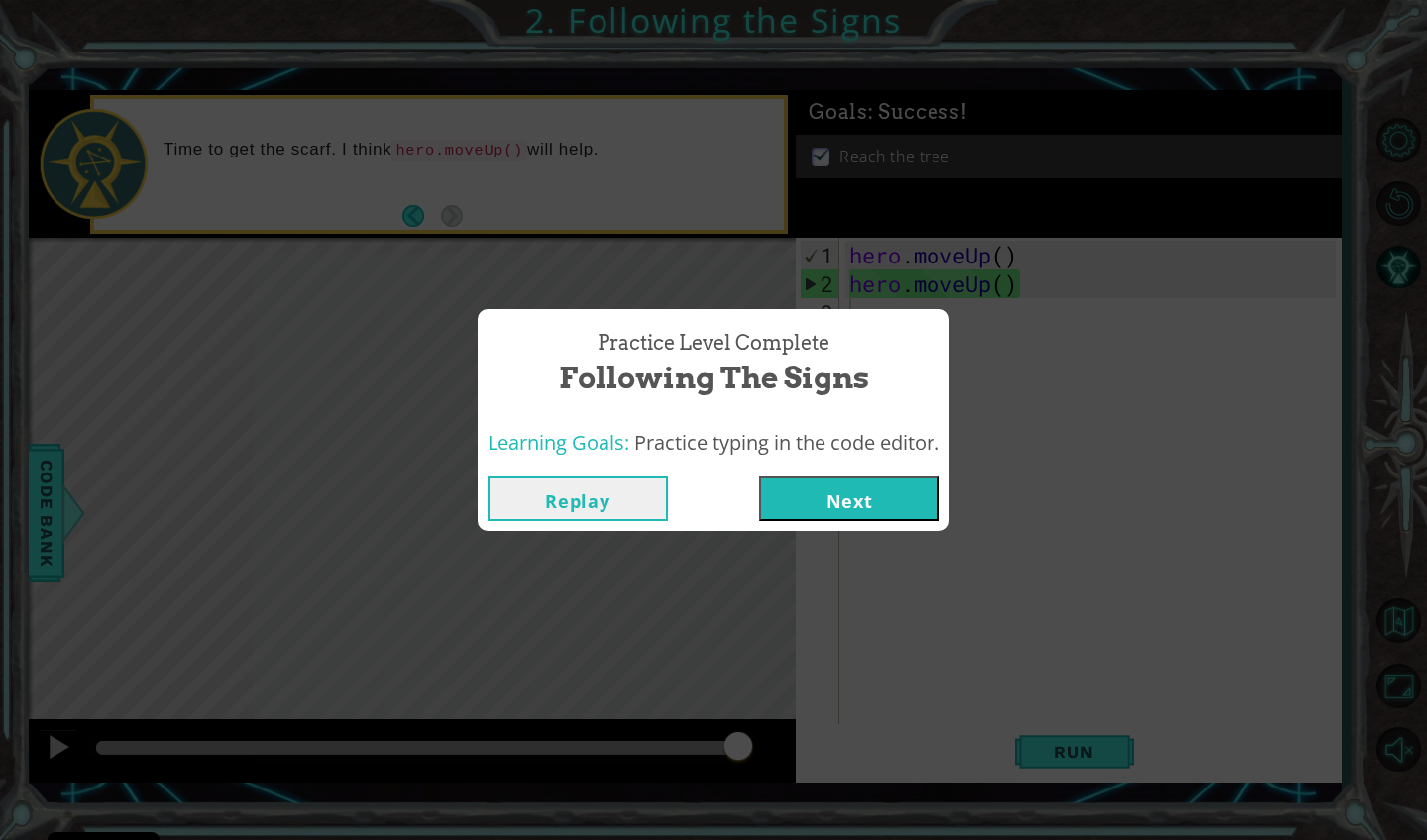 click on "Next" at bounding box center (849, 498) 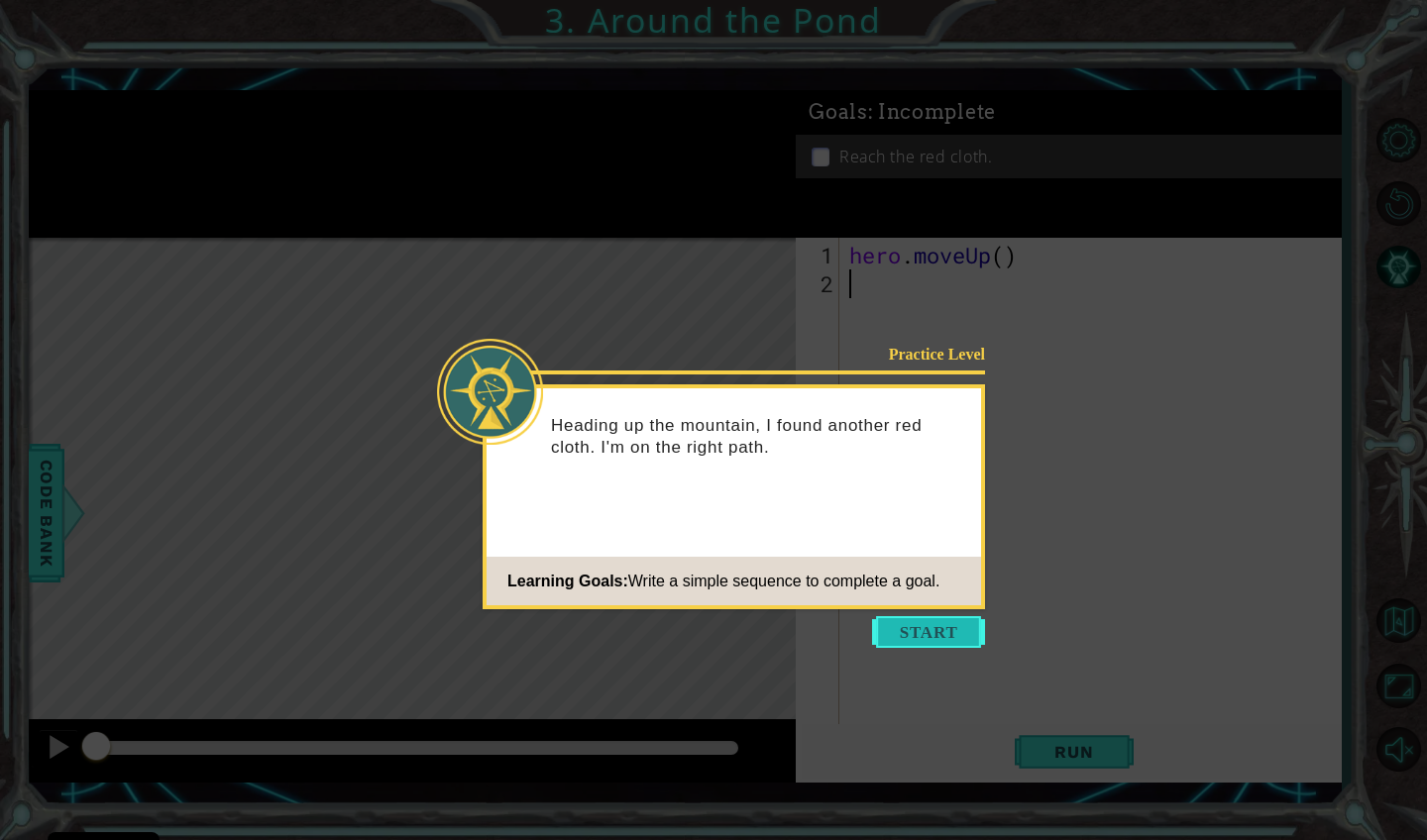 click at bounding box center [929, 632] 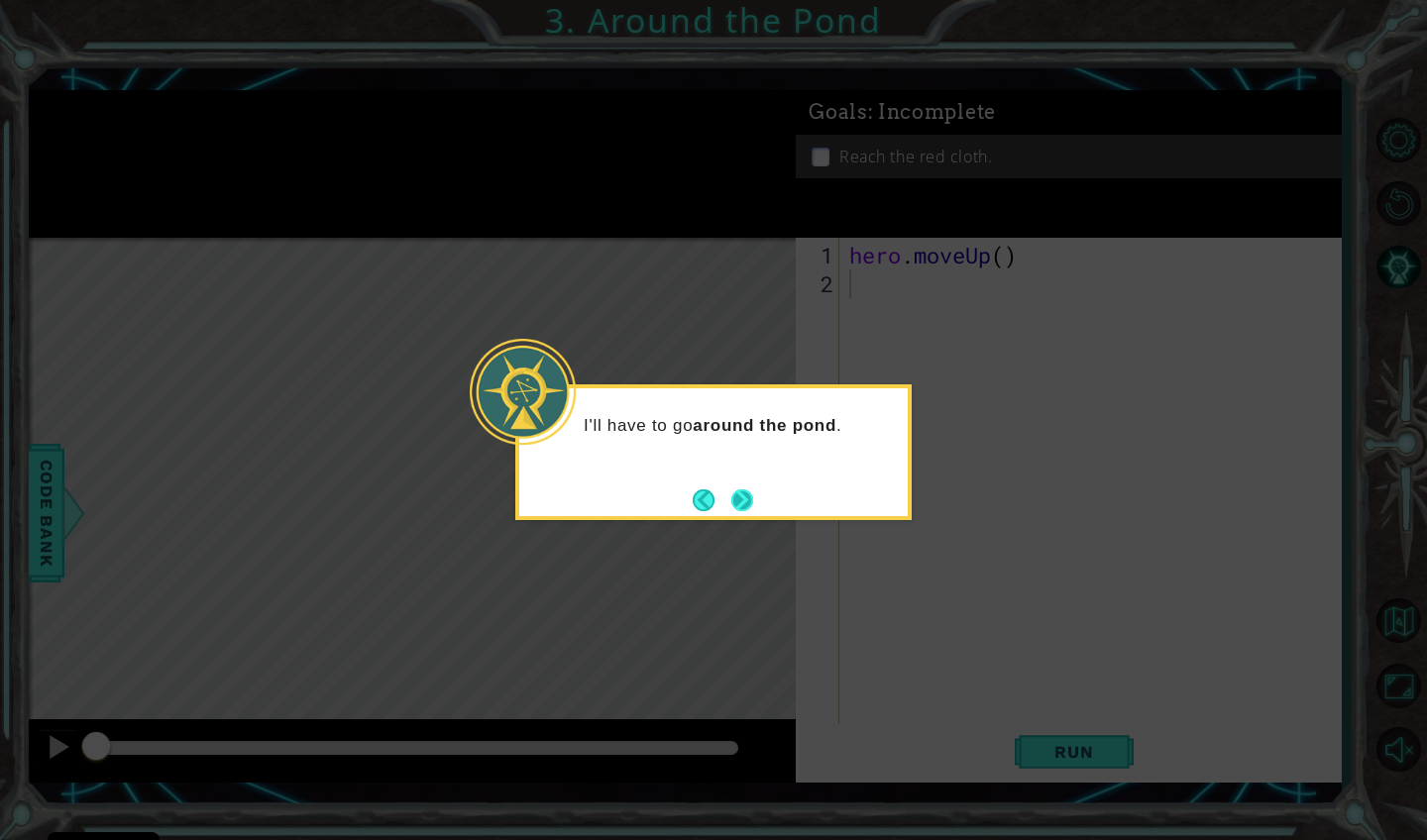 click at bounding box center (742, 500) 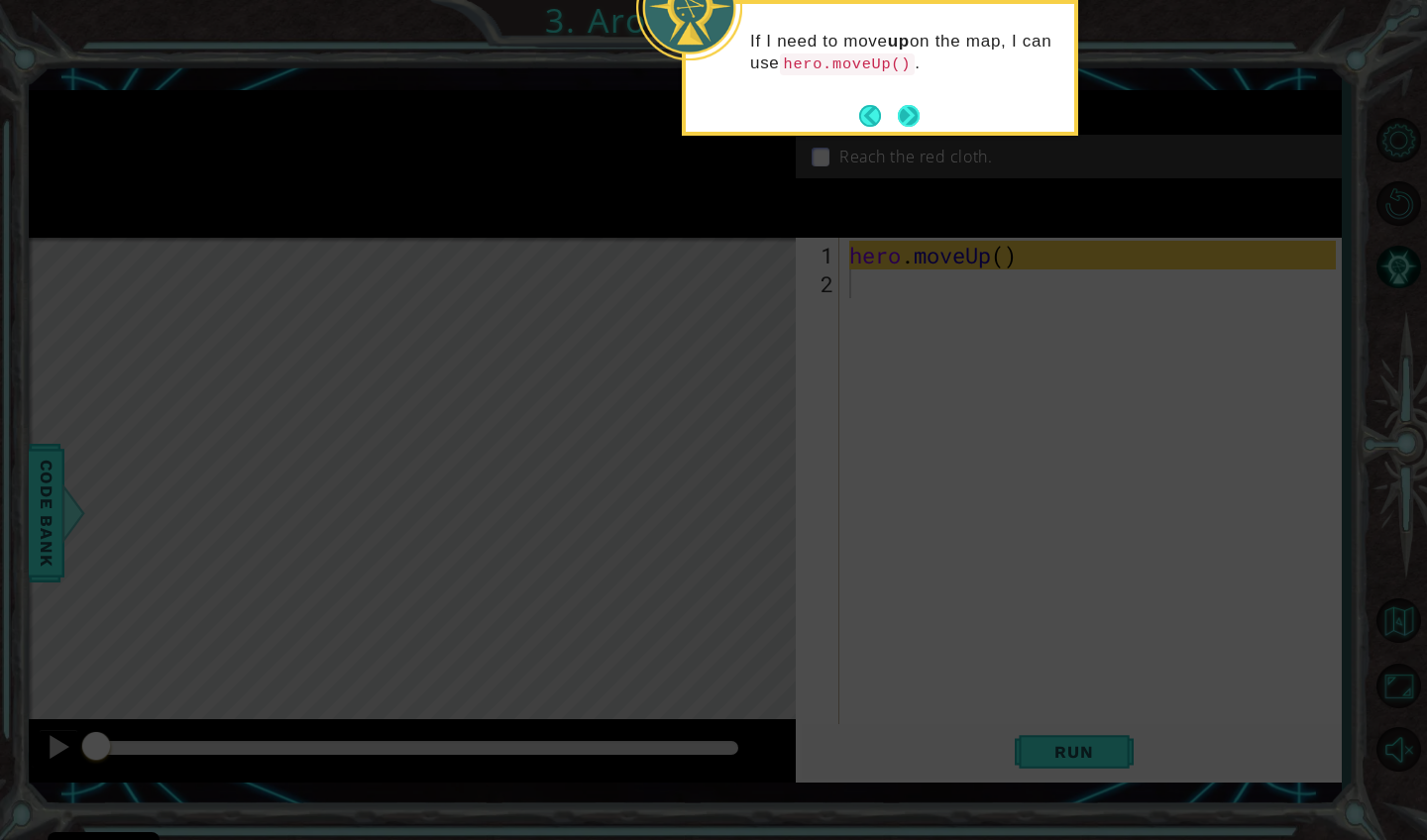click at bounding box center [909, 116] 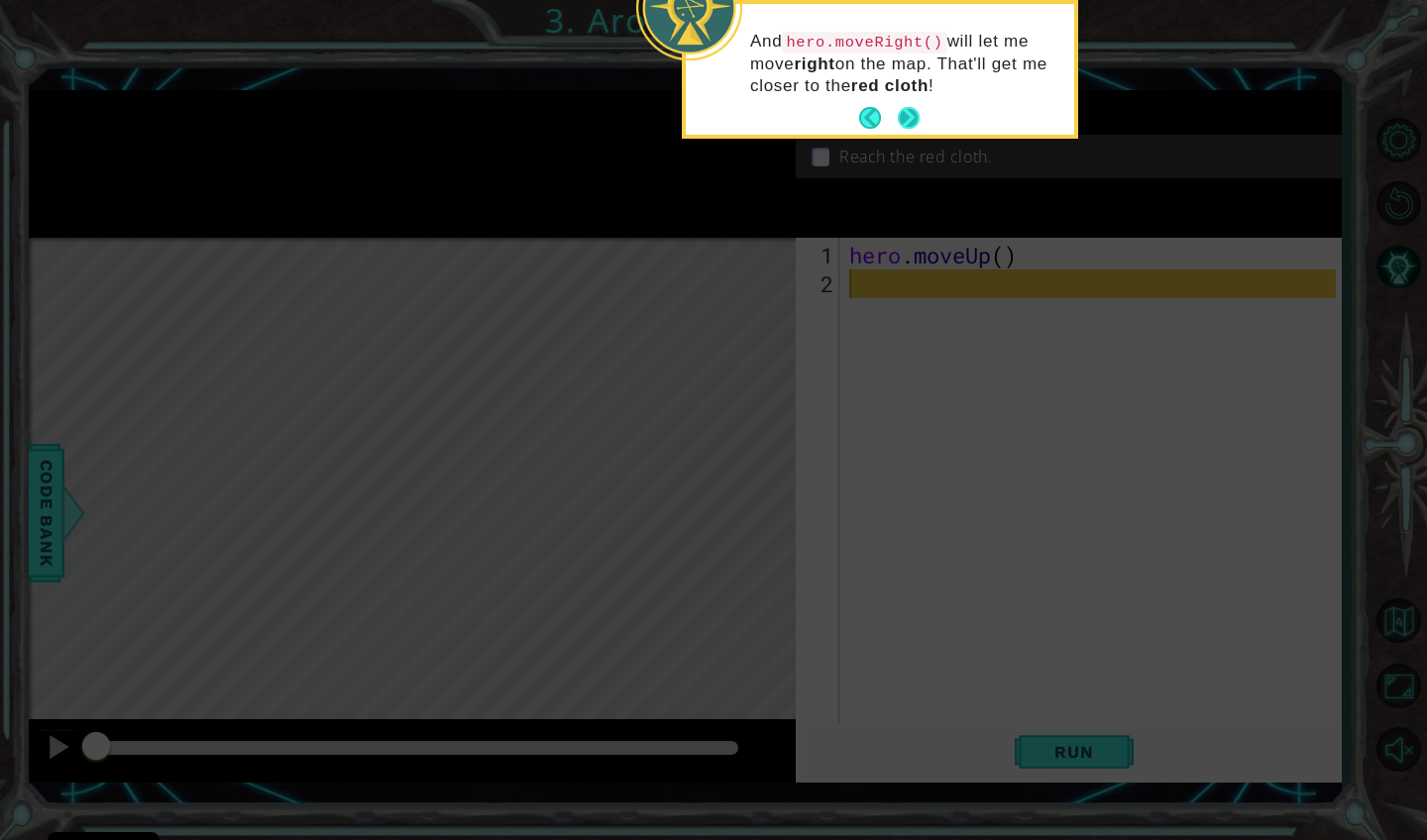click at bounding box center (909, 118) 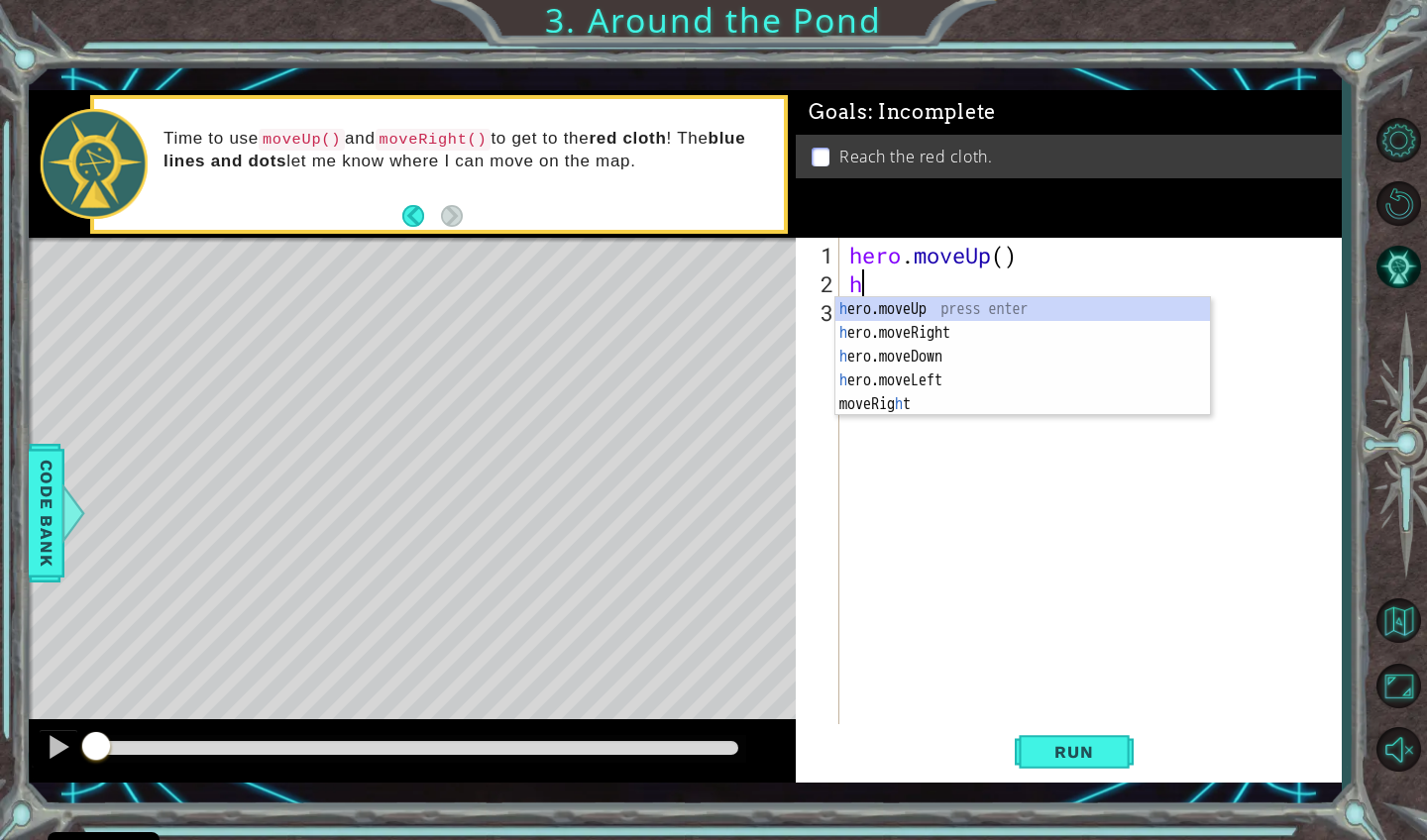 type on "he" 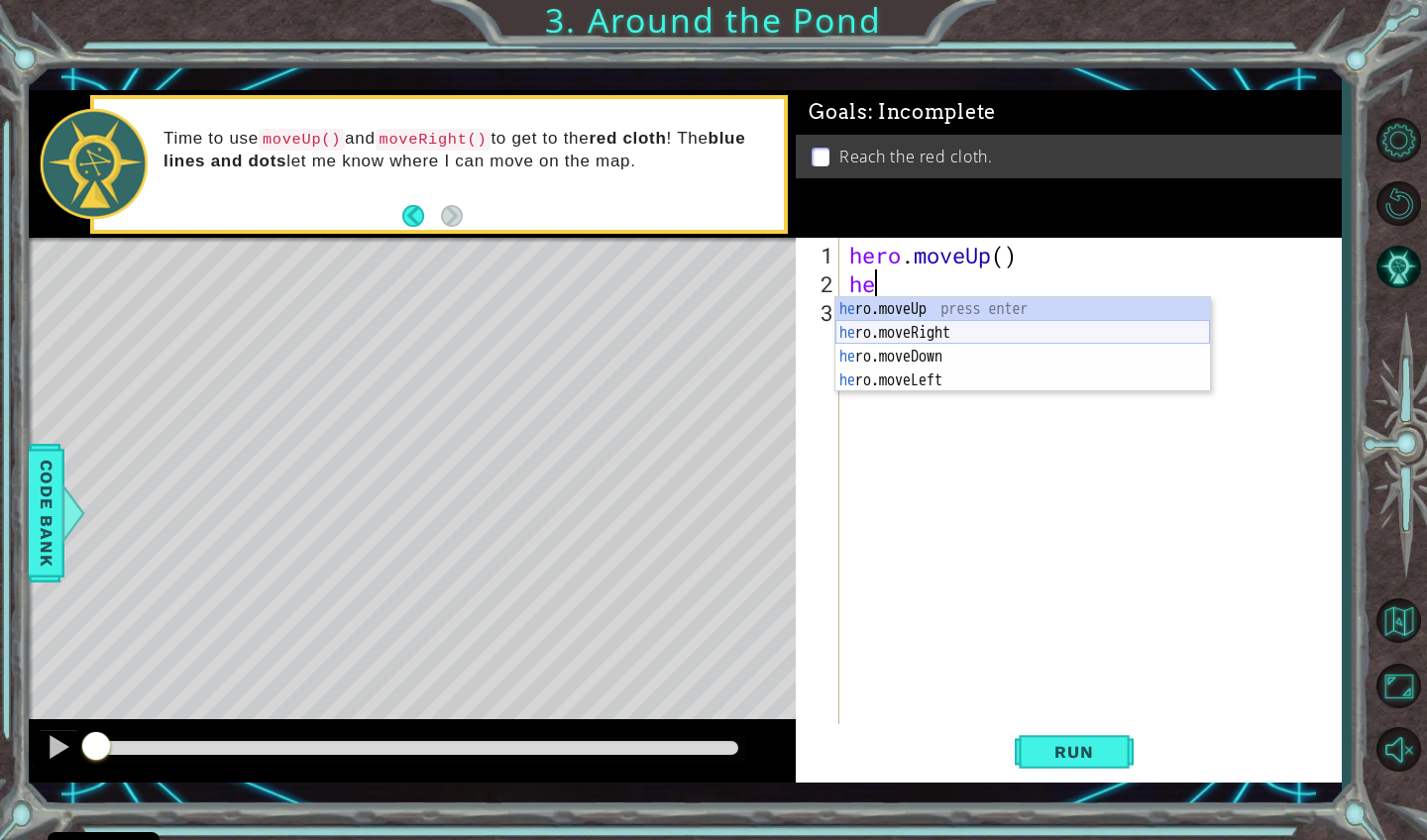 click on "he ro.moveUp press enter he ro.moveRight press enter he ro.moveDown press enter he ro.moveLeft press enter" at bounding box center (1023, 368) 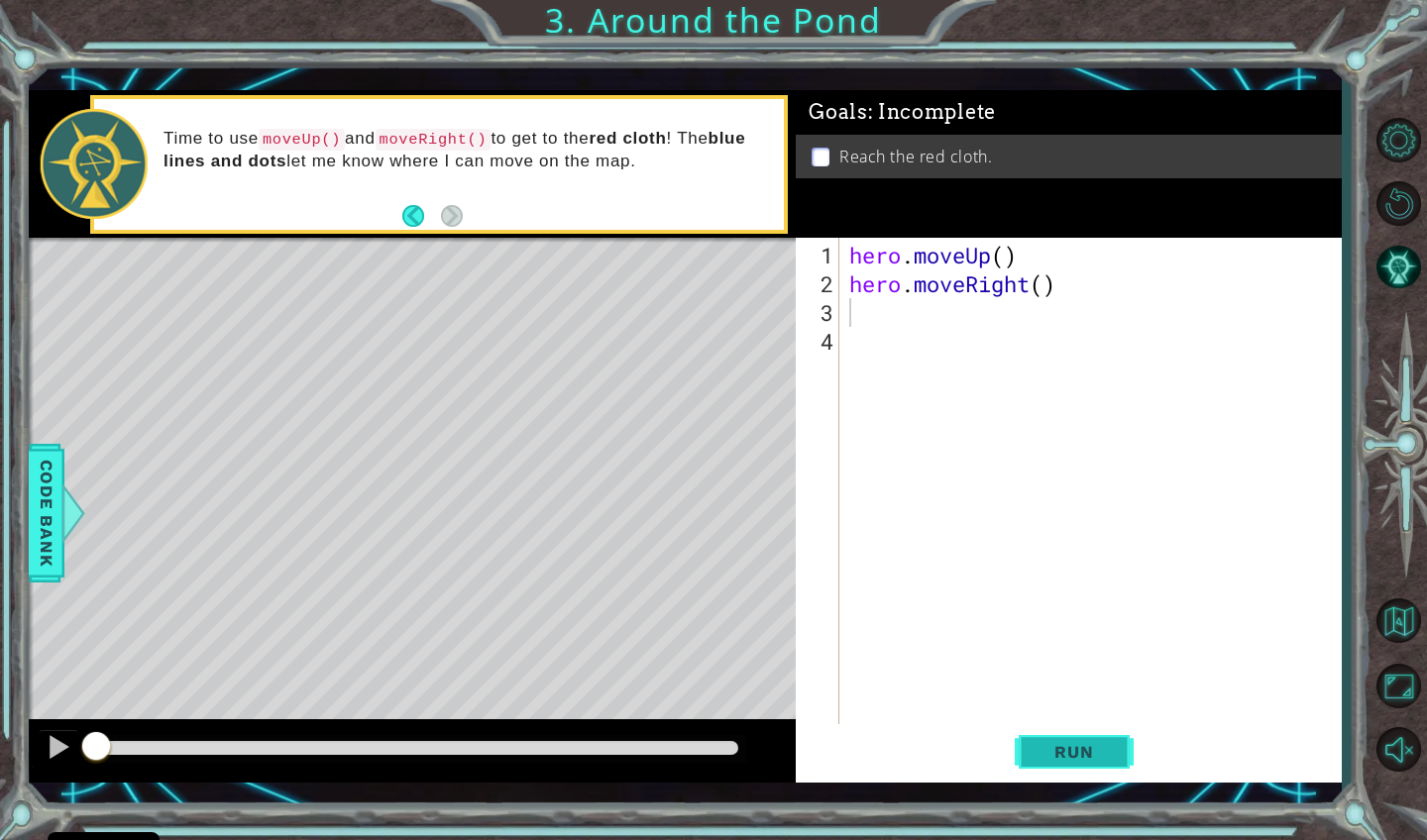 click on "Run" at bounding box center (1074, 751) 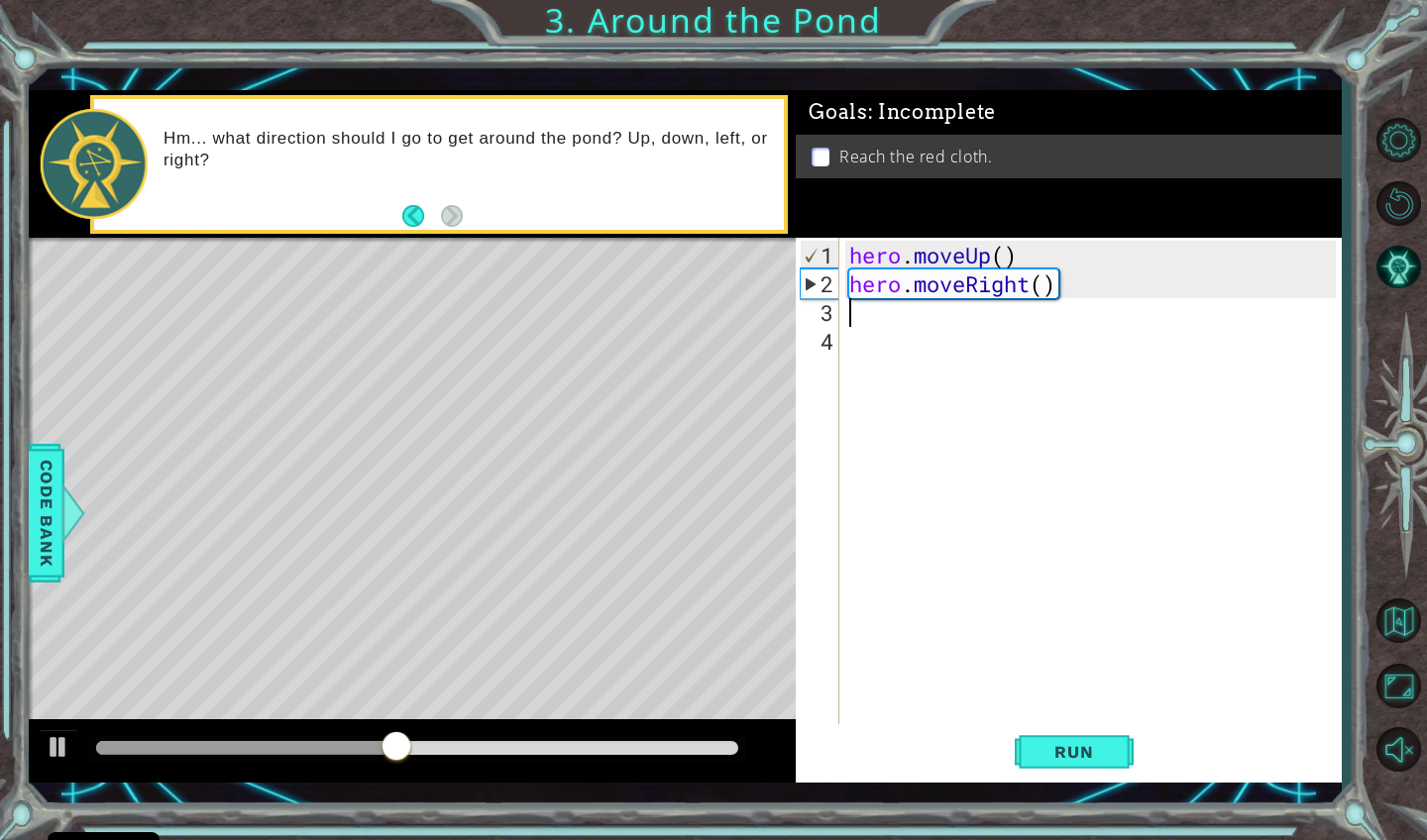 type on "h" 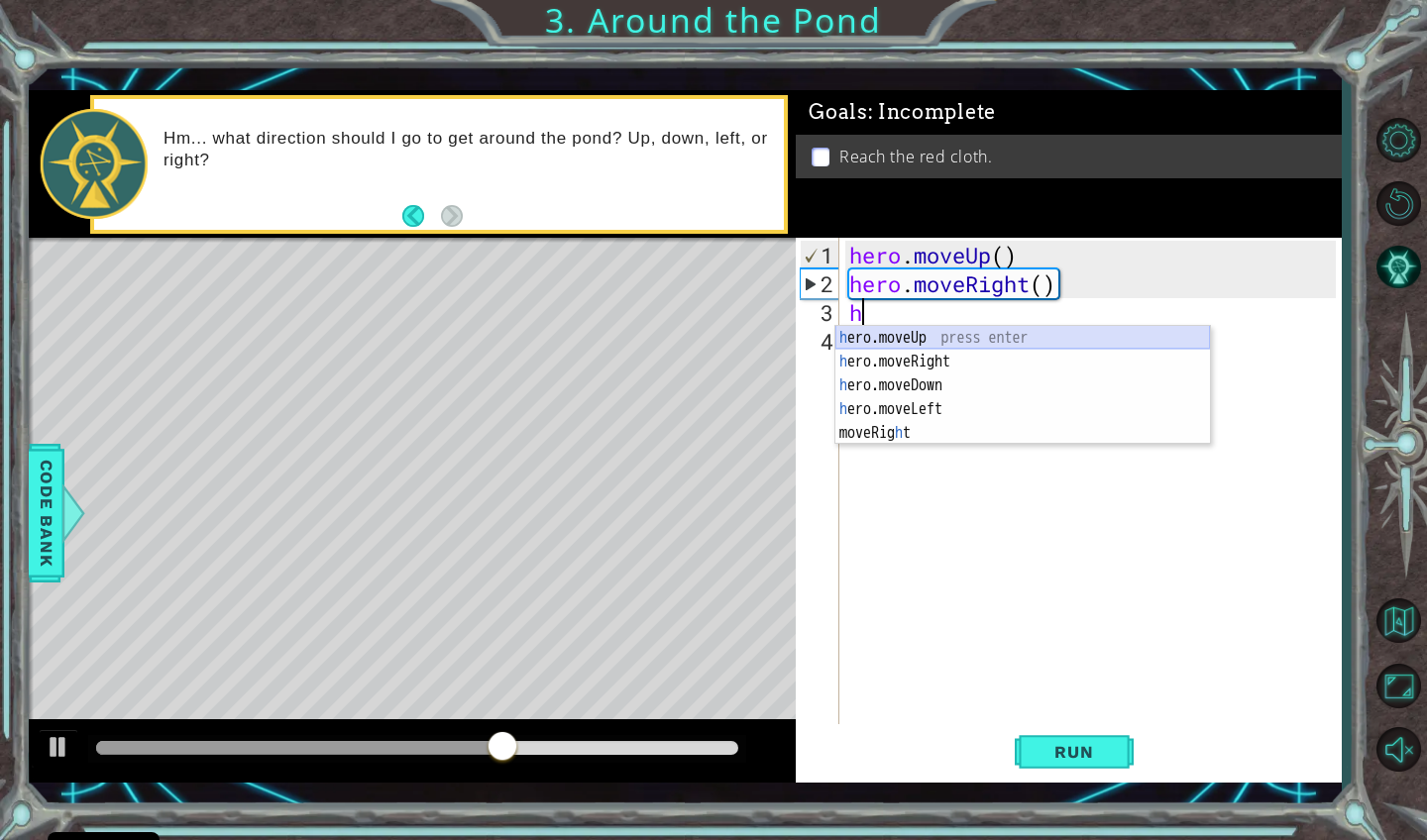 click on "h ero.moveUp press enter h ero.moveRight press enter h ero.moveDown press enter h ero.moveLeft press enter moveRig h t press enter" at bounding box center (1023, 409) 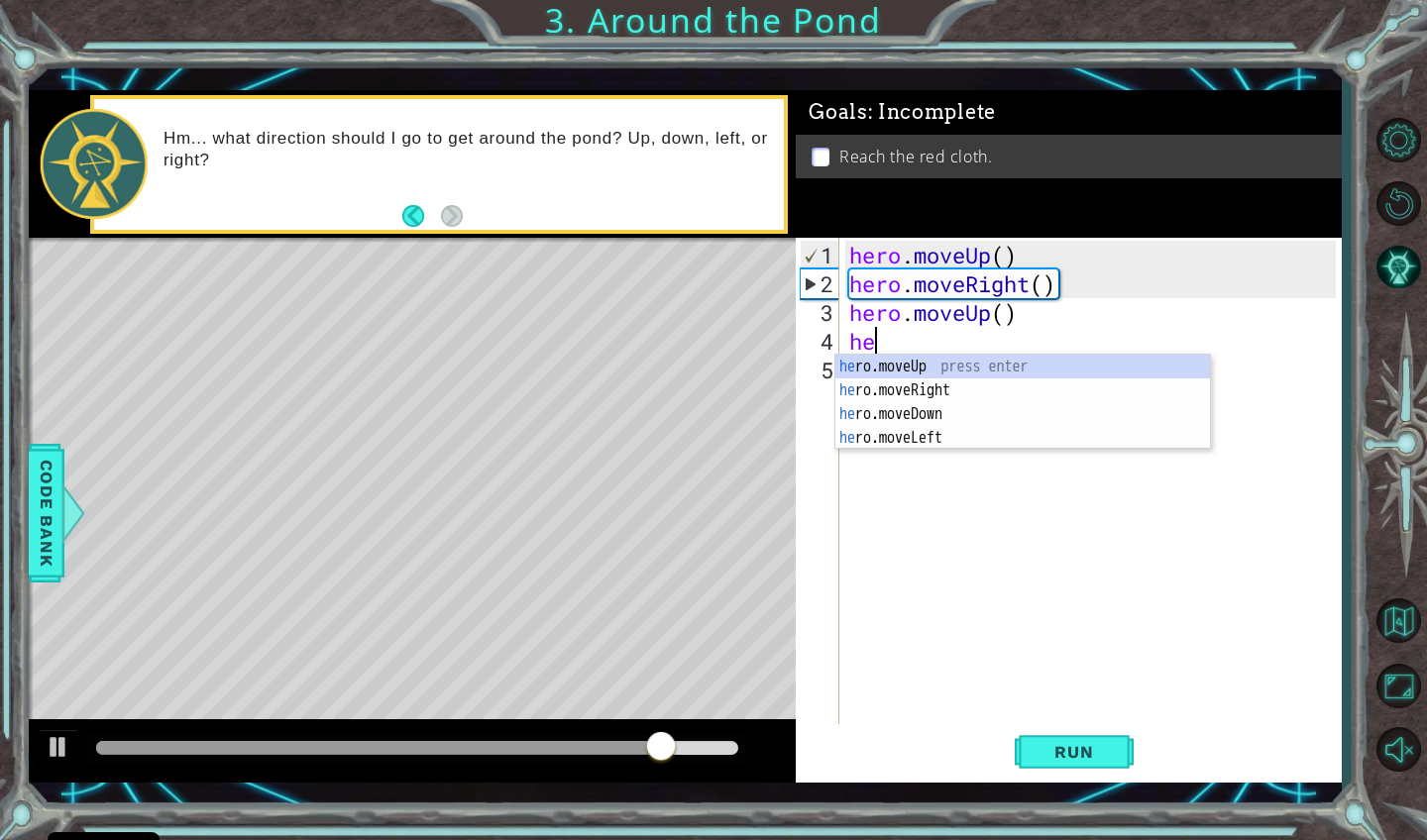 type on "her" 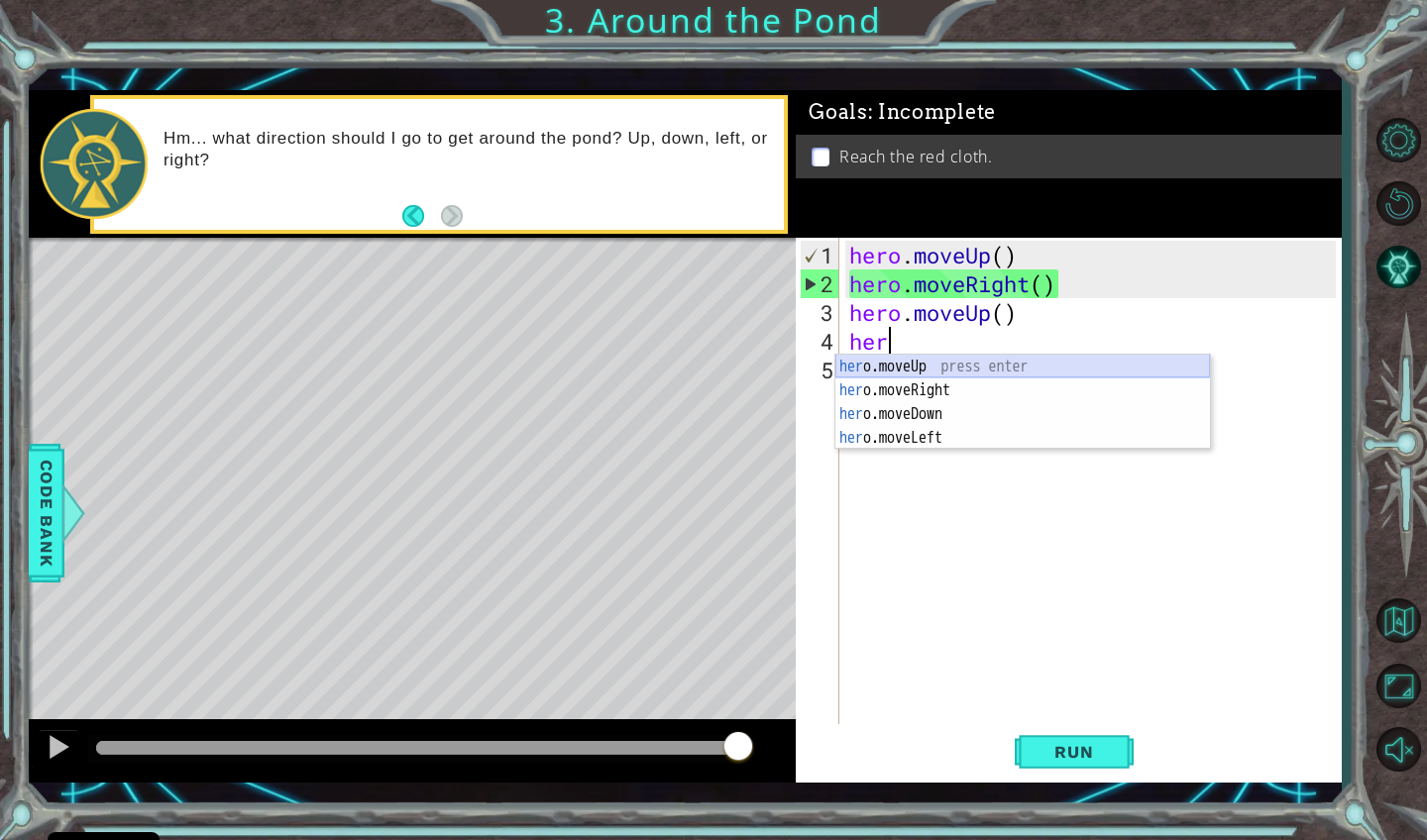 click on "her o.moveUp press enter her o.moveRight press enter her o.moveDown press enter her o.moveLeft press enter" at bounding box center [1023, 426] 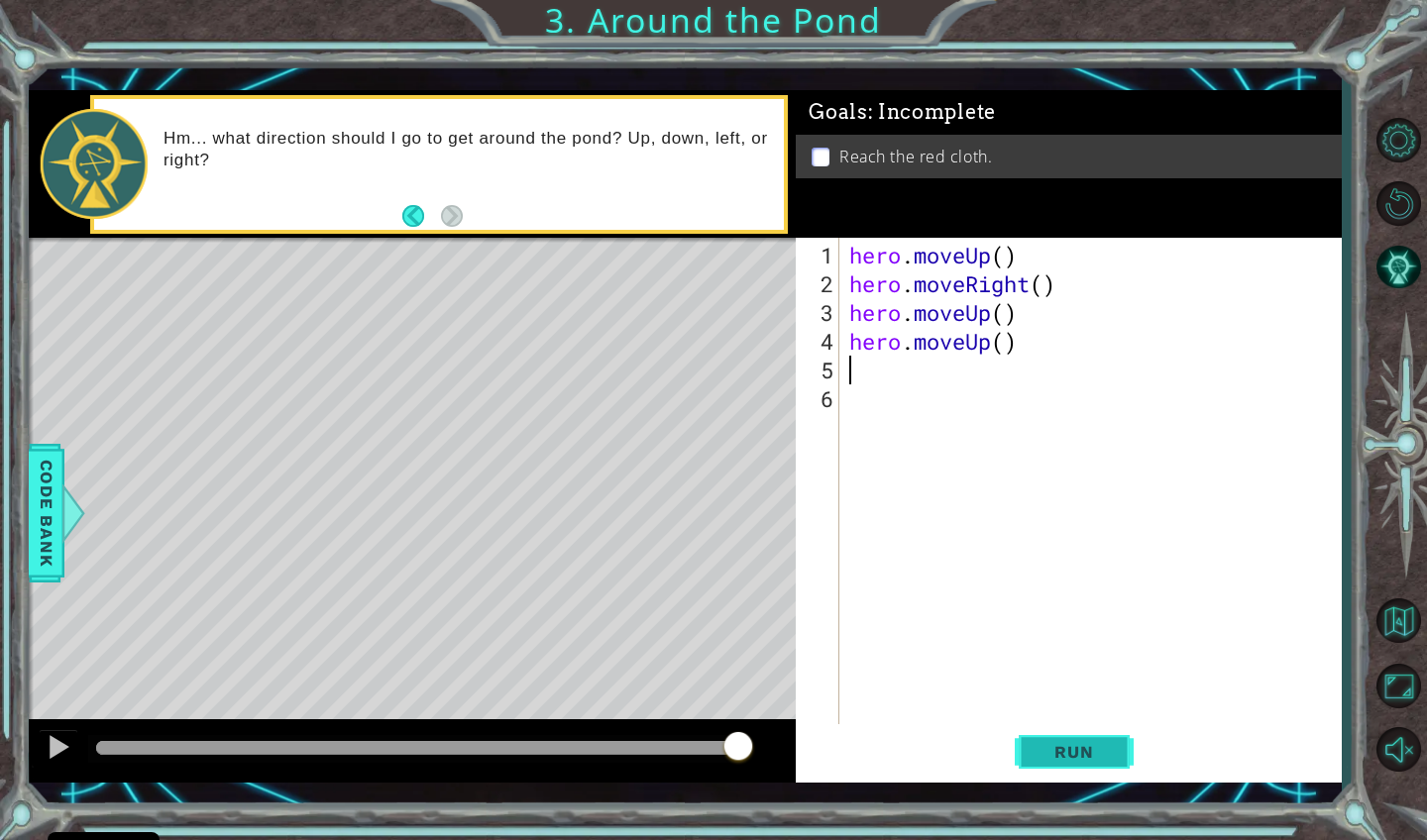 click on "Run" at bounding box center (1073, 752) 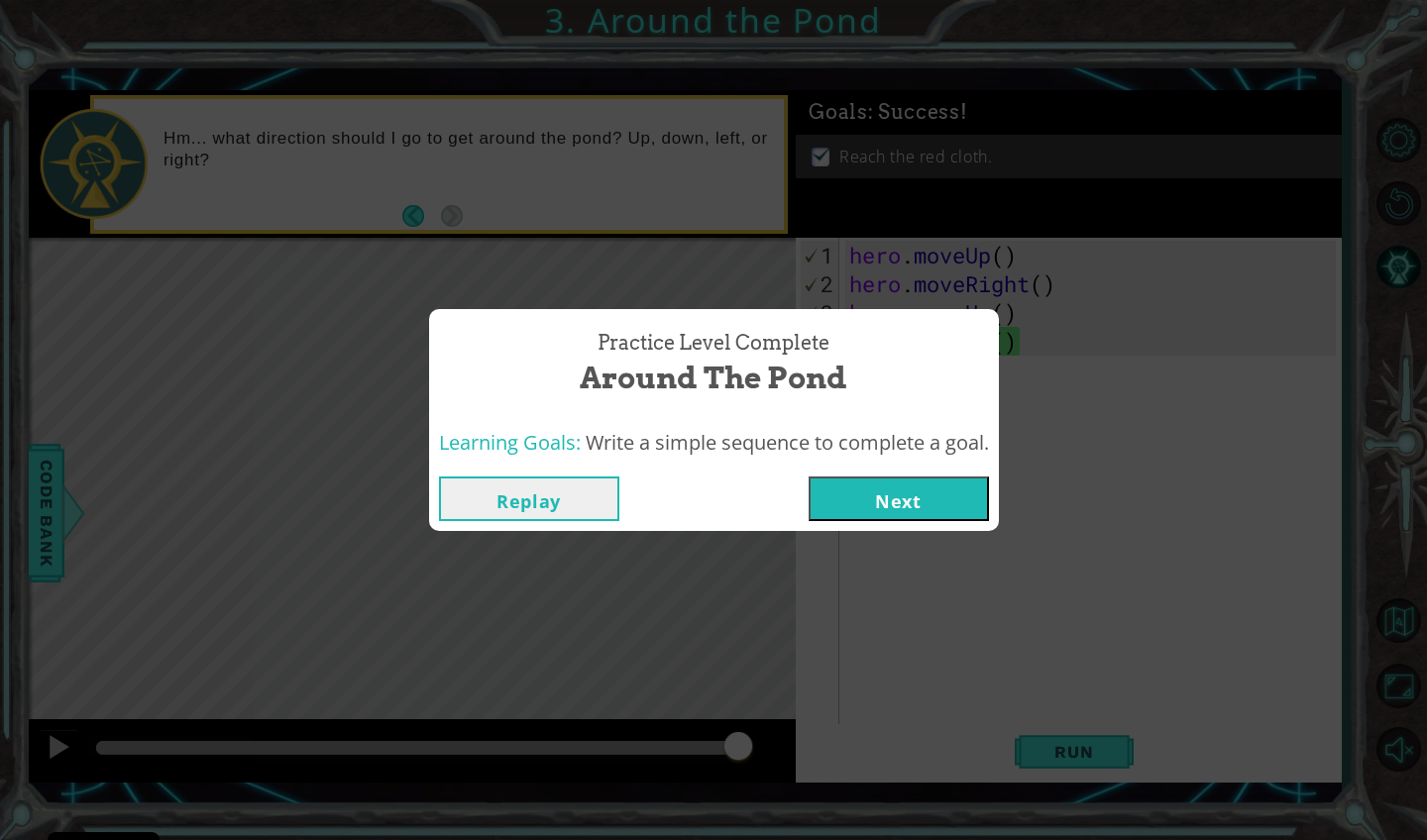 click on "Practice Level Complete     Around the Pond     Learning Goals:       Write a simple sequence to complete a goal.
Replay
Next" at bounding box center (714, 420) 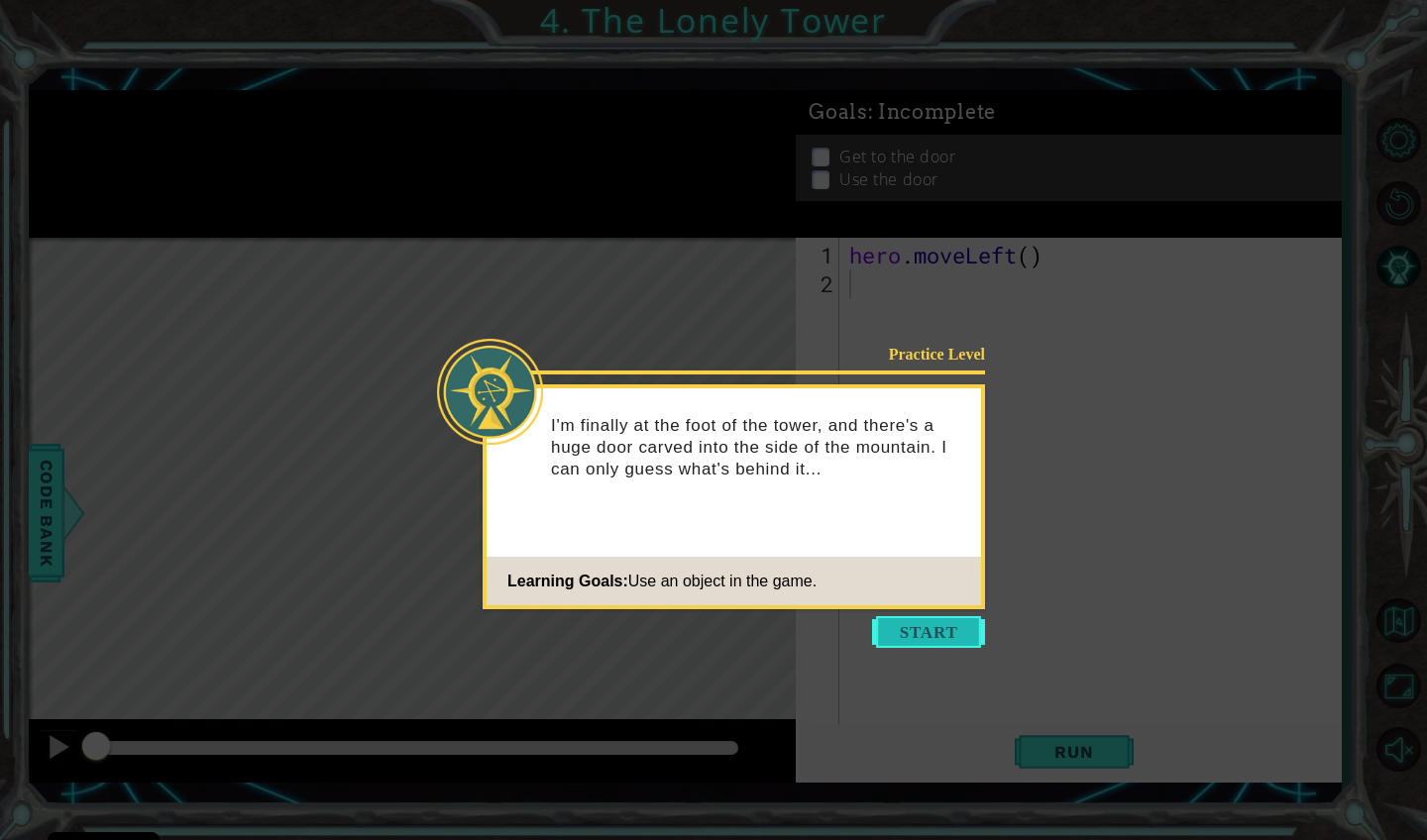 click at bounding box center [929, 632] 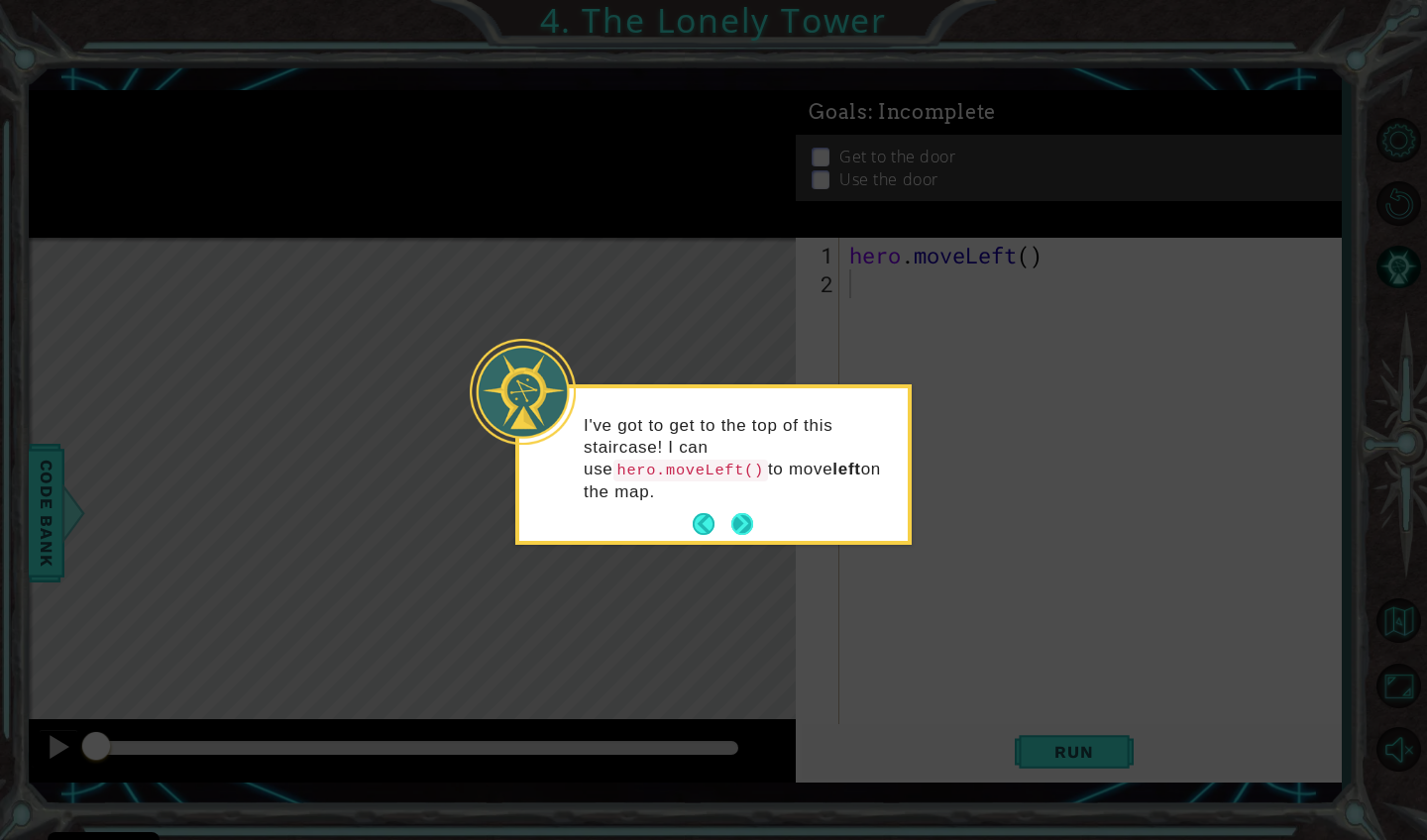 click at bounding box center [742, 524] 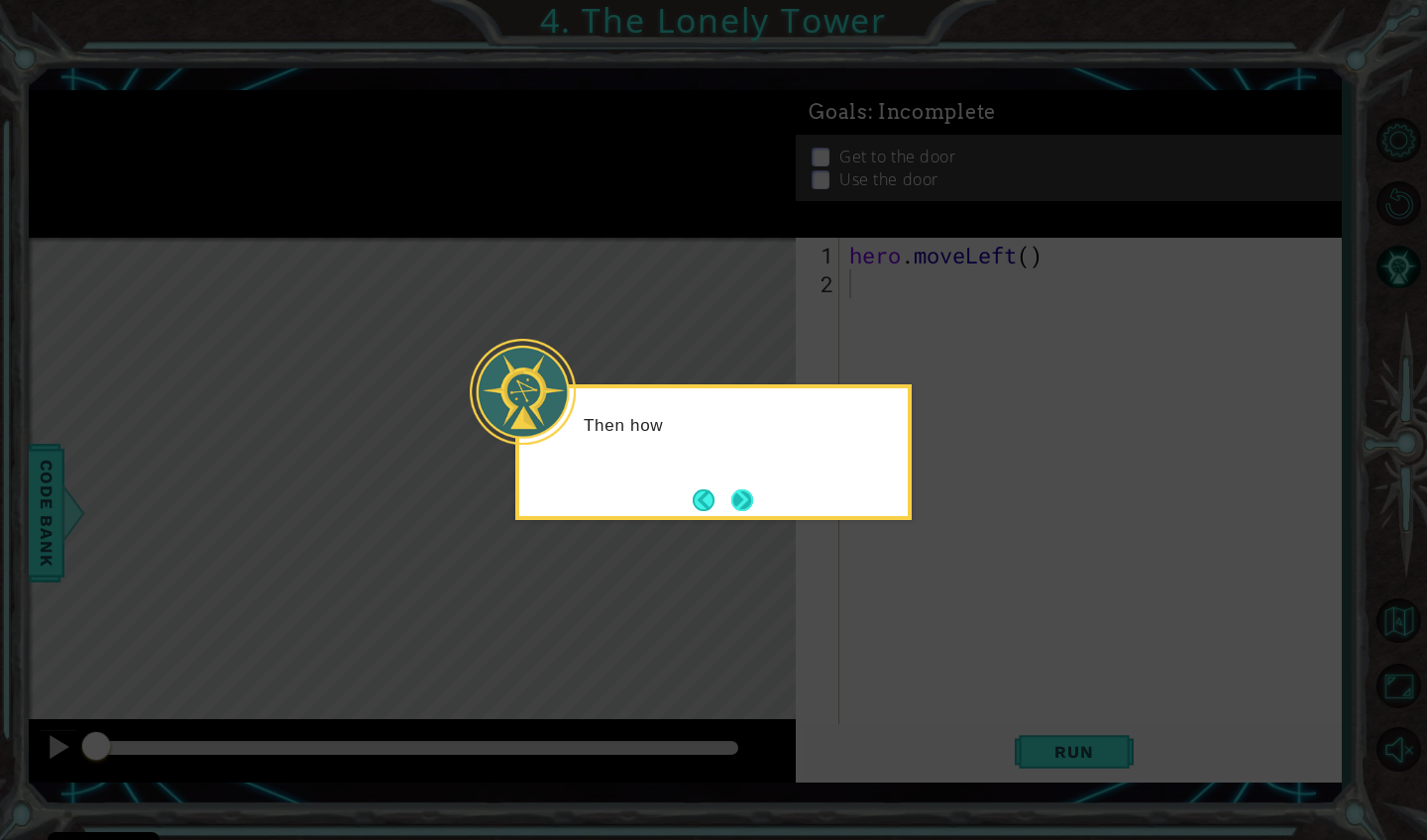 click at bounding box center (742, 500) 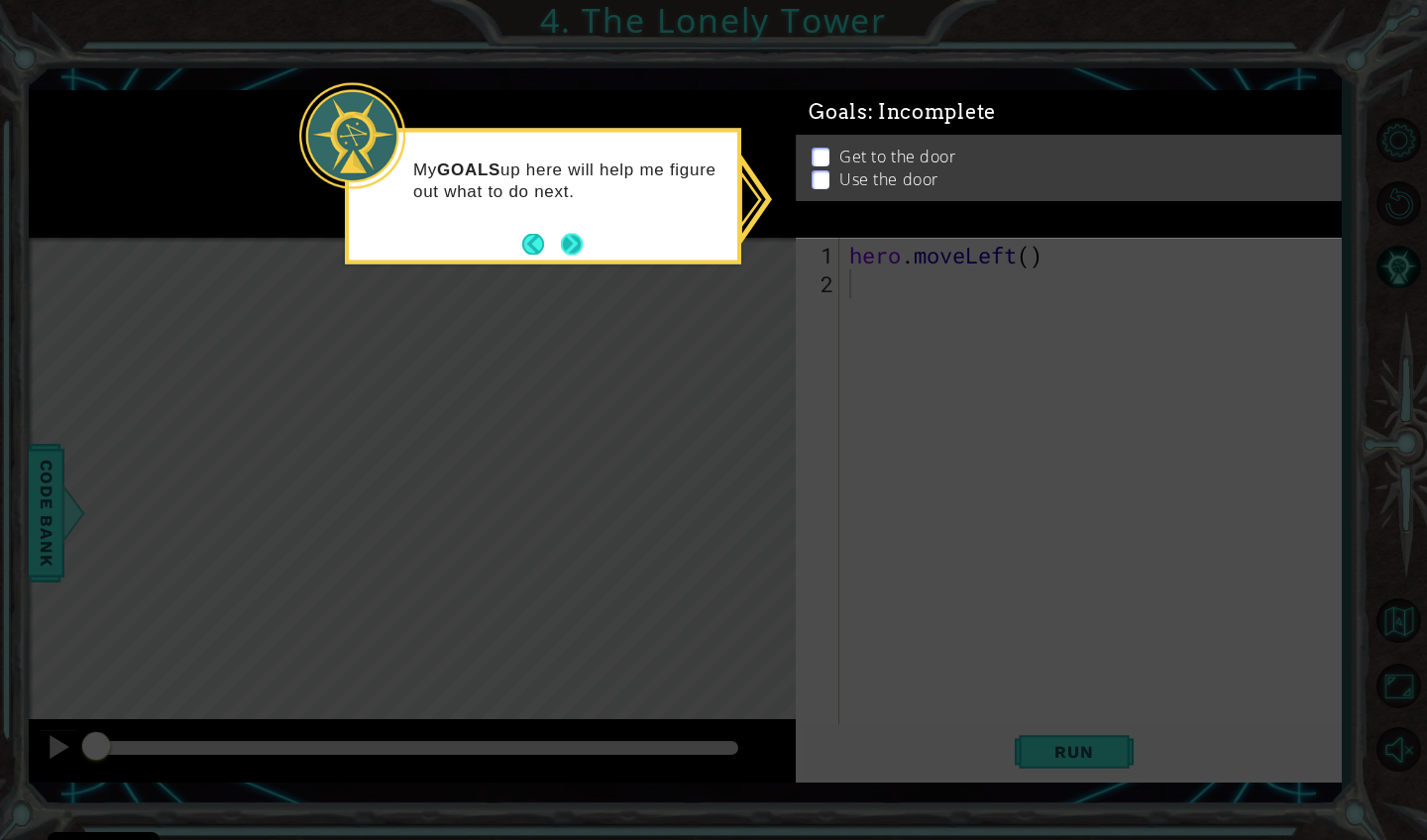 click at bounding box center [572, 244] 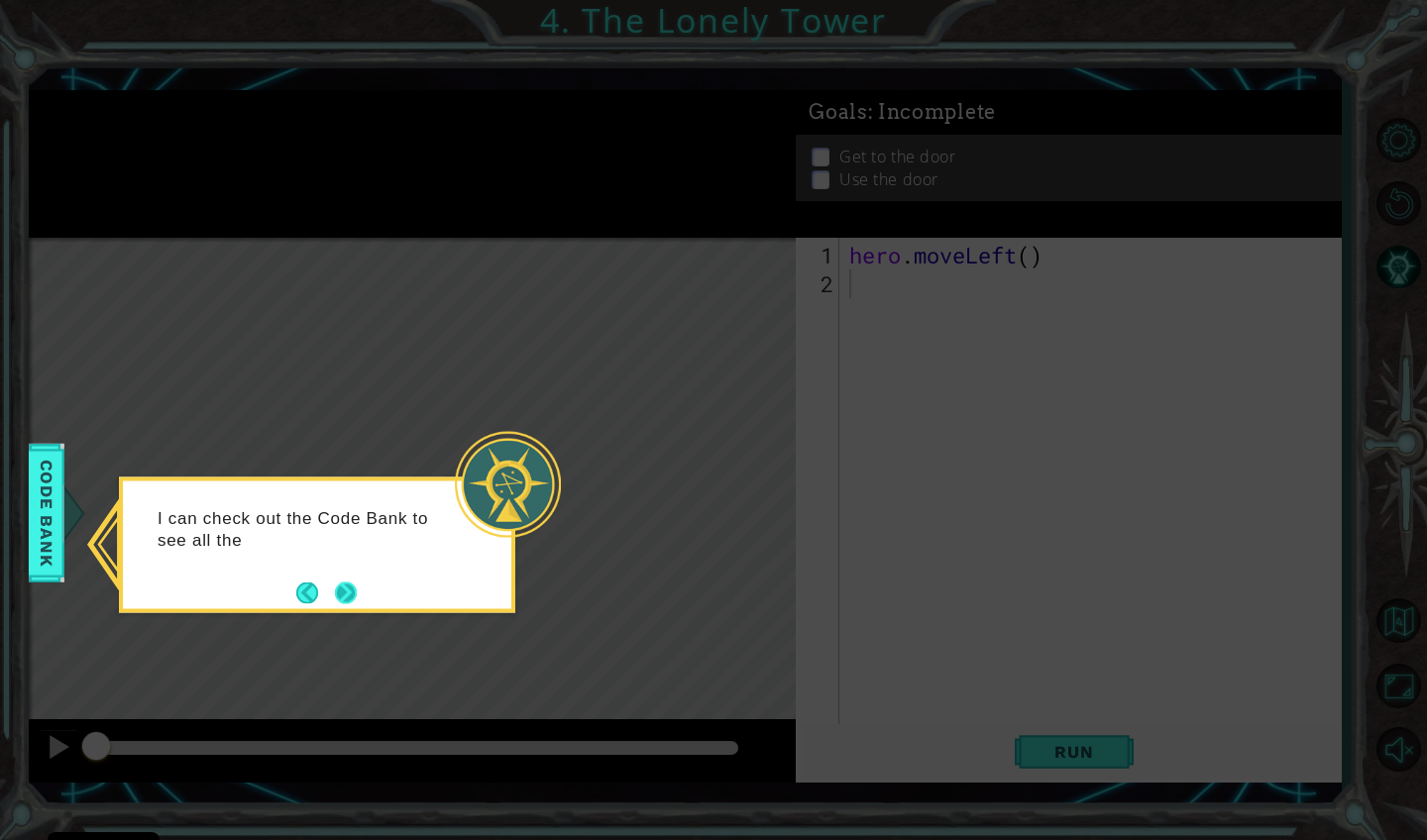 click at bounding box center [346, 592] 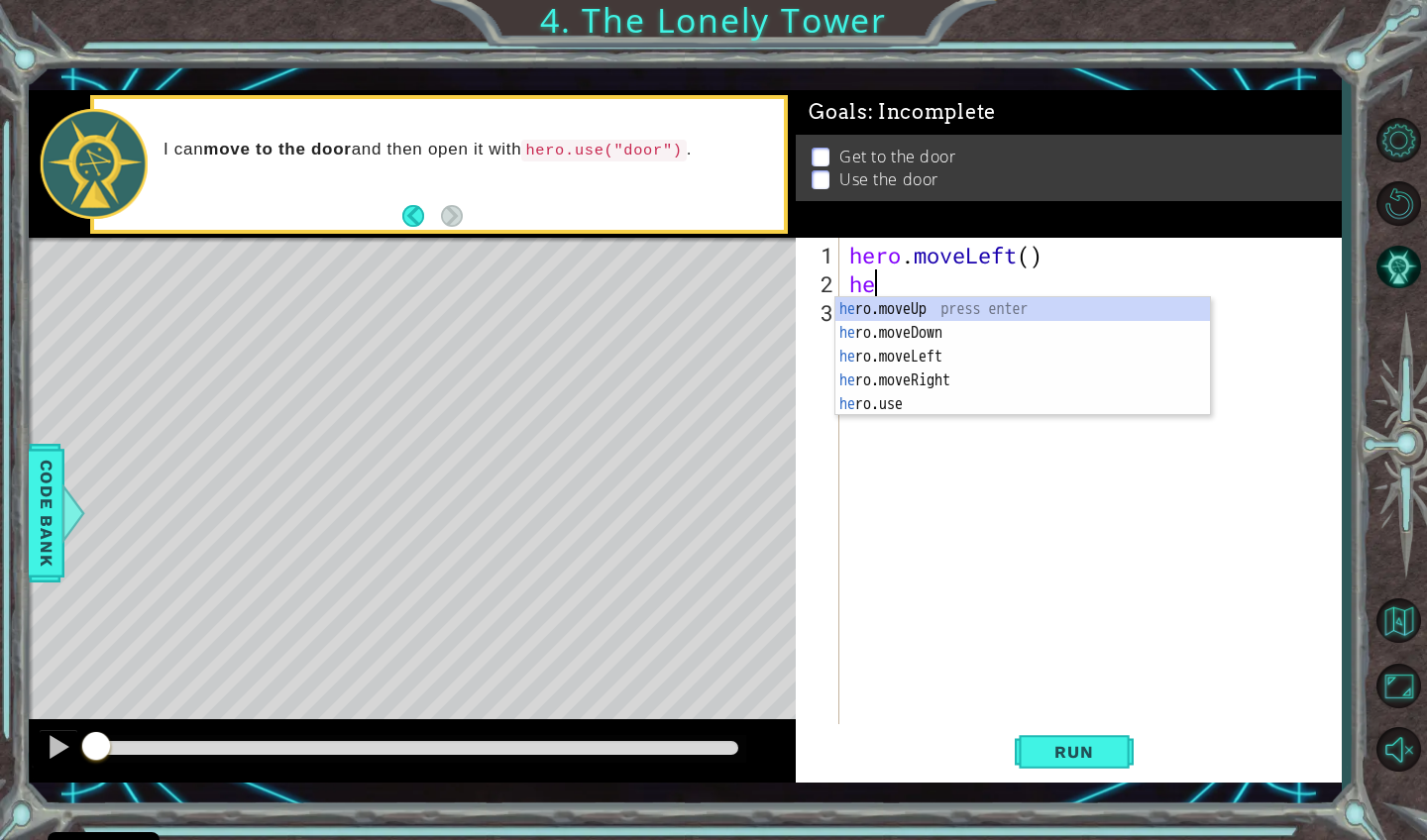 type on "her" 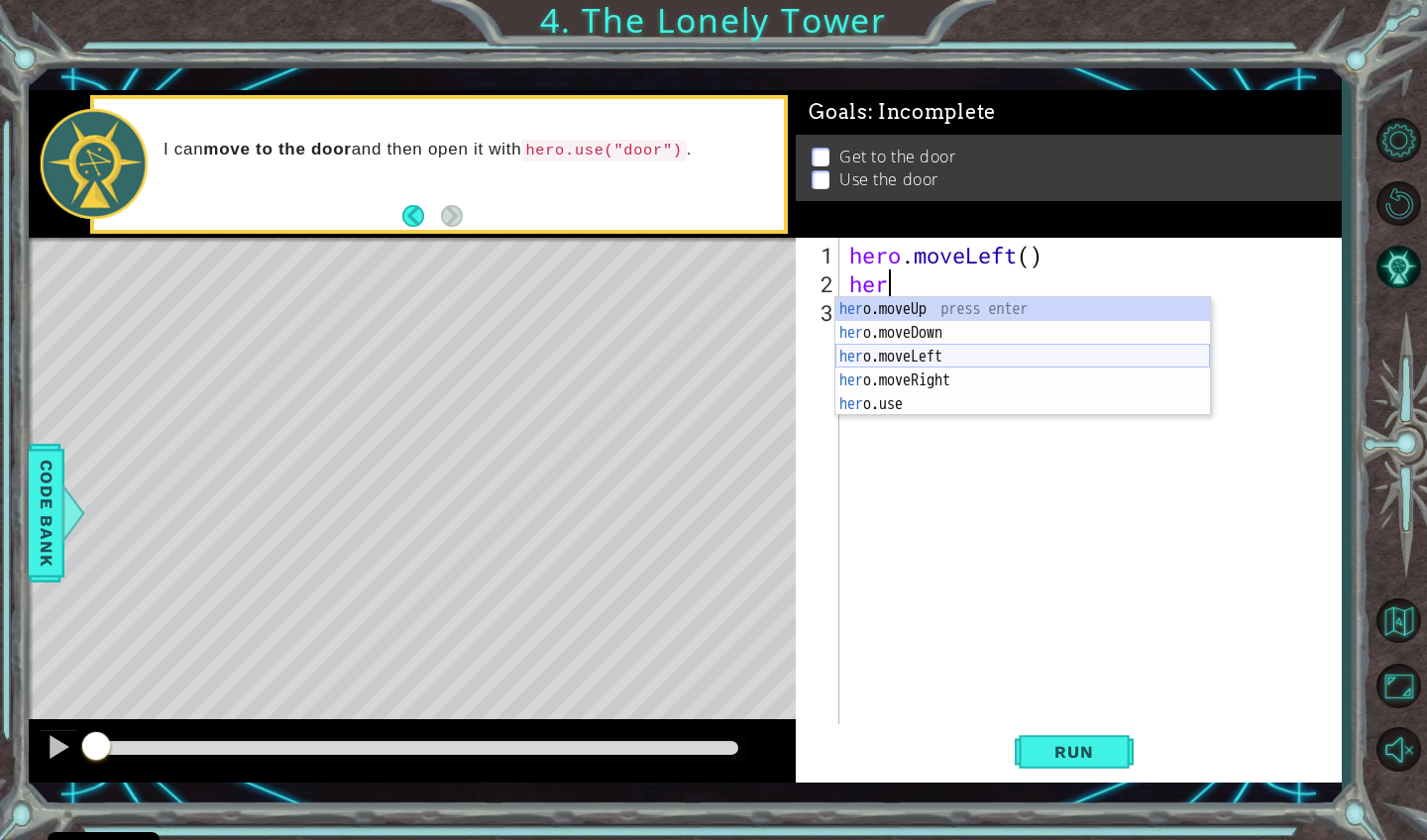 click on "her o.moveUp press enter her o.moveDown press enter her o.moveLeft press enter her o.moveRight press enter her o.use press enter" at bounding box center (1023, 380) 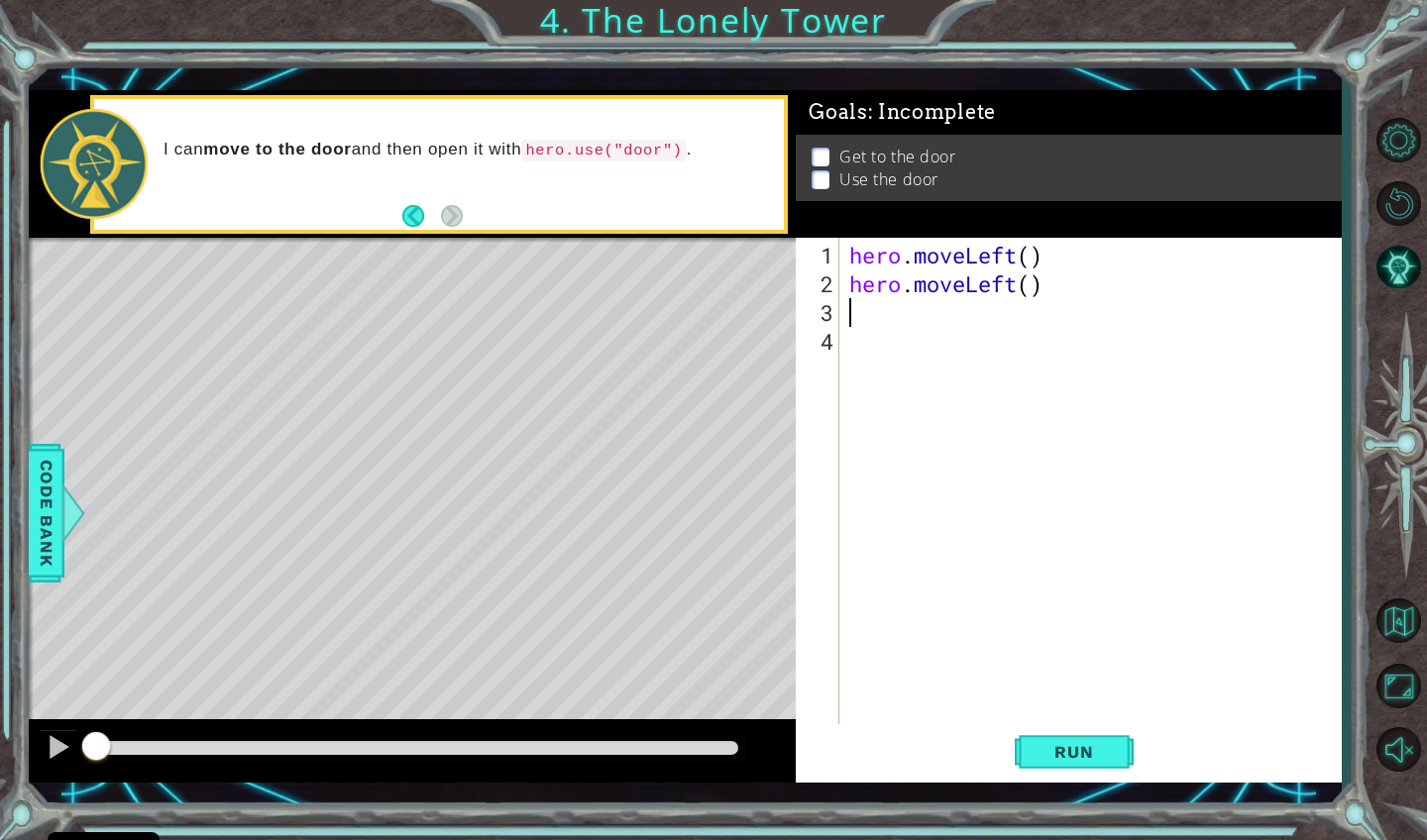 scroll, scrollTop: 0, scrollLeft: 0, axis: both 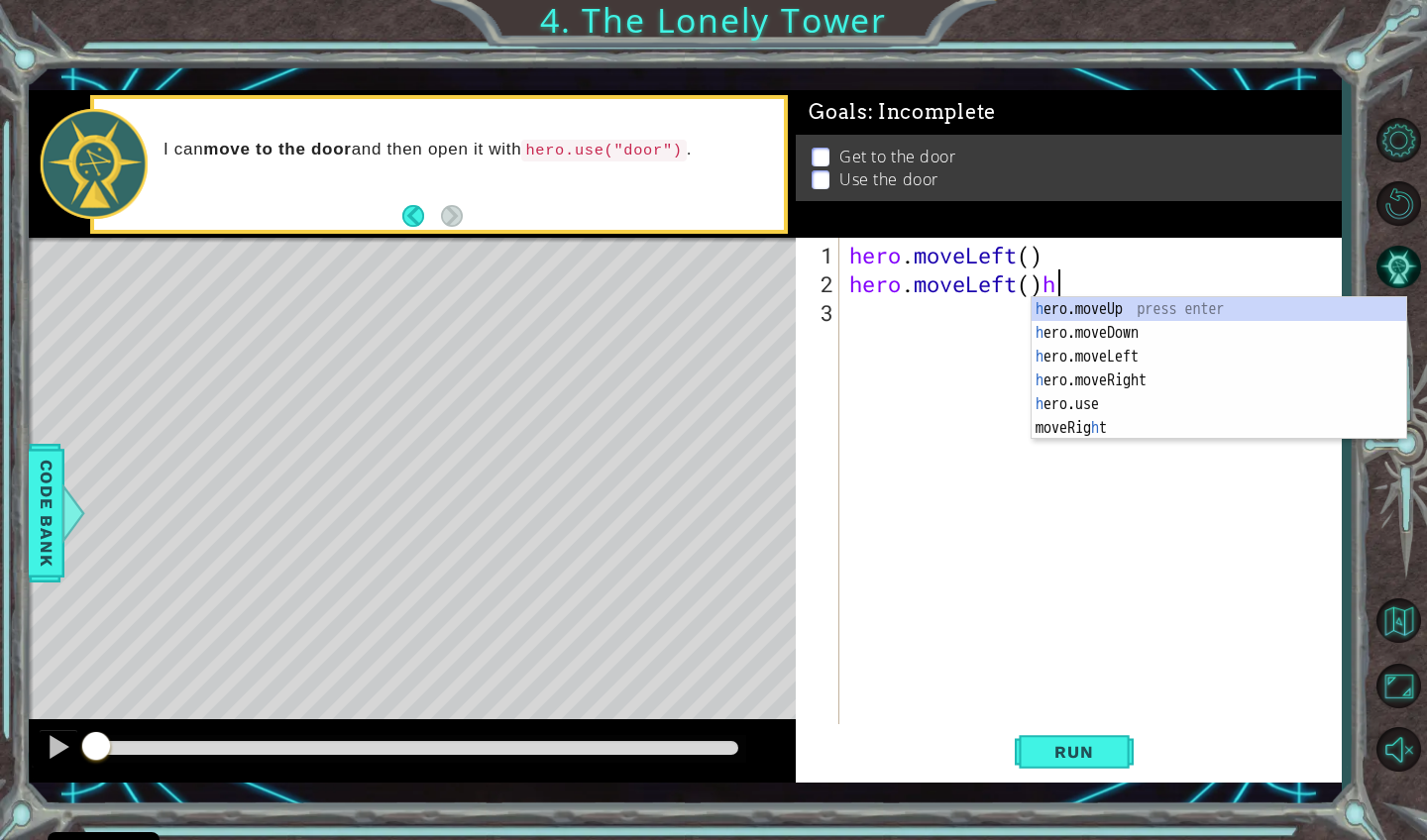 type on "hero.moveLeft()" 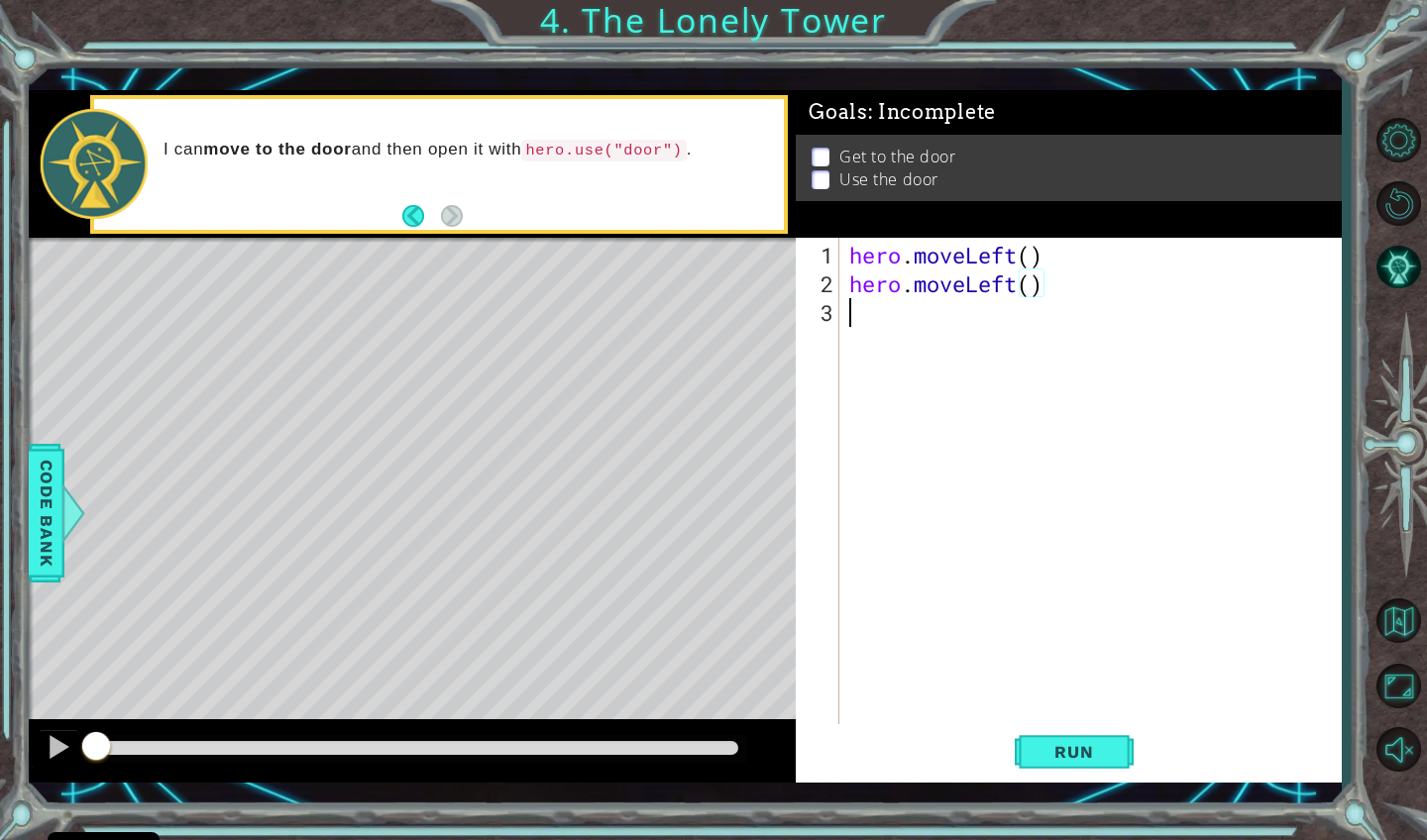 click on "hero . moveLeft ( ) hero . moveLeft ( )" at bounding box center (1095, 513) 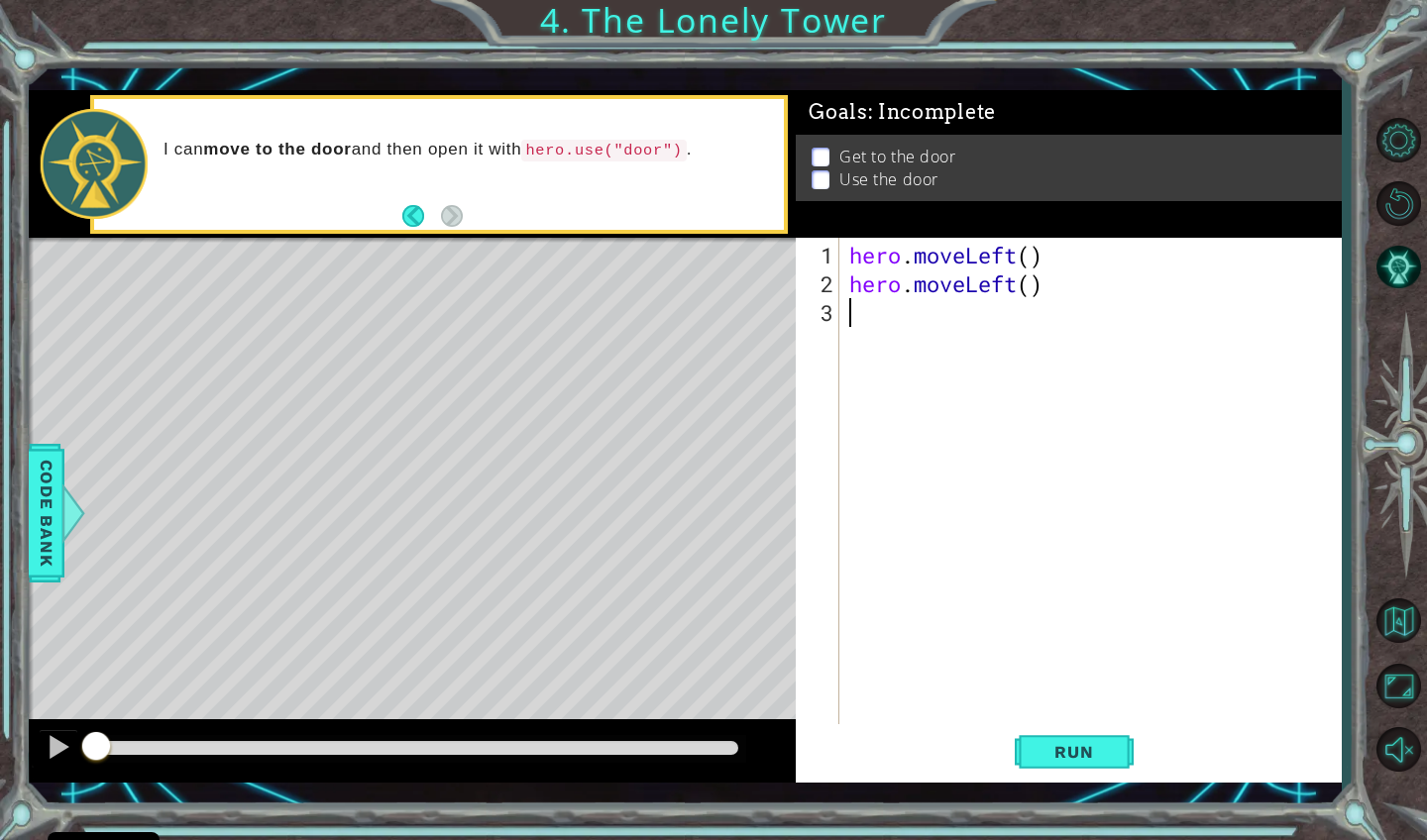 type 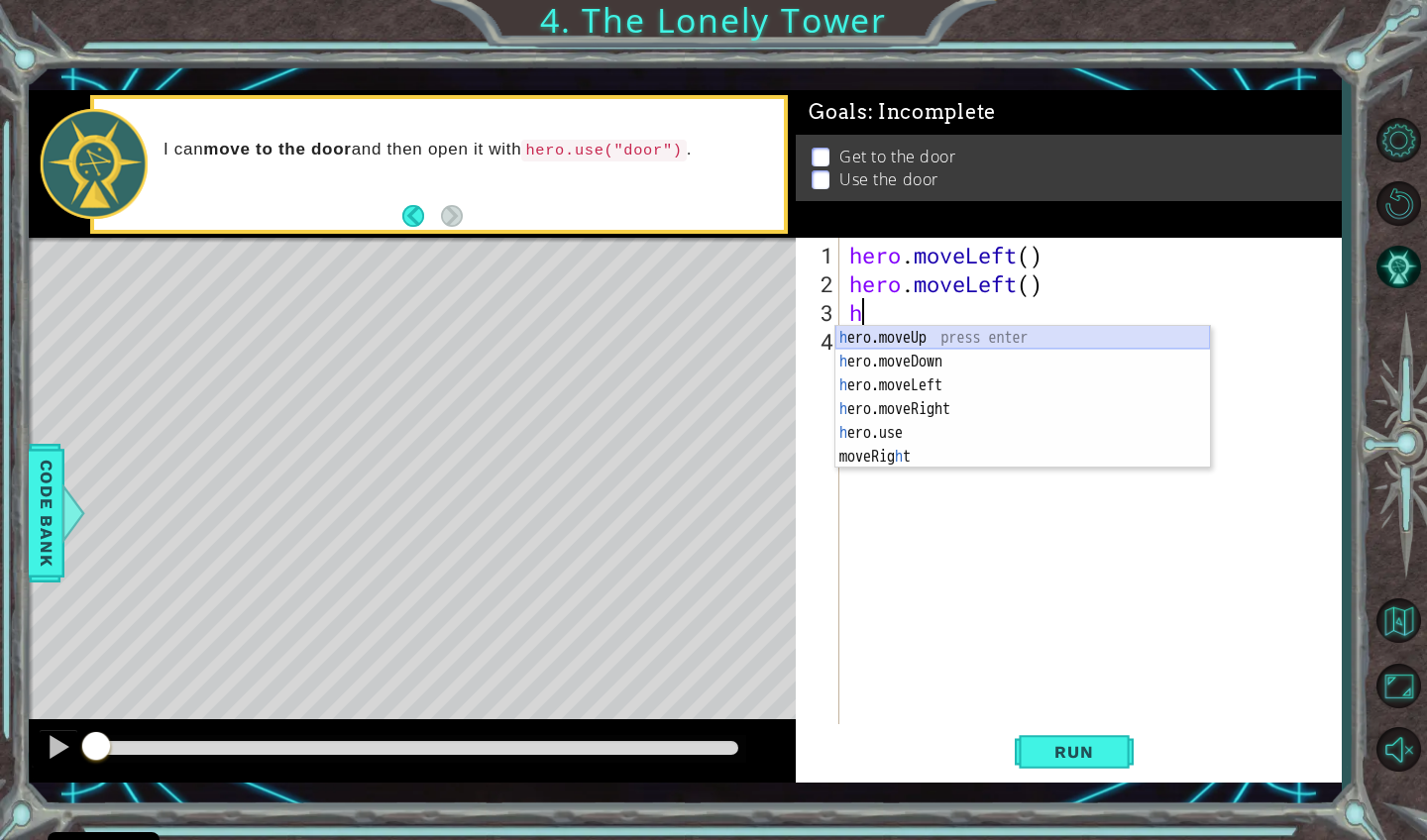click on "h ero.moveUp press enter h ero.moveDown press enter h ero.moveLeft press enter h ero.moveRight press enter h ero press enter h ero.use press enter moveRig h t press enter" at bounding box center [1023, 421] 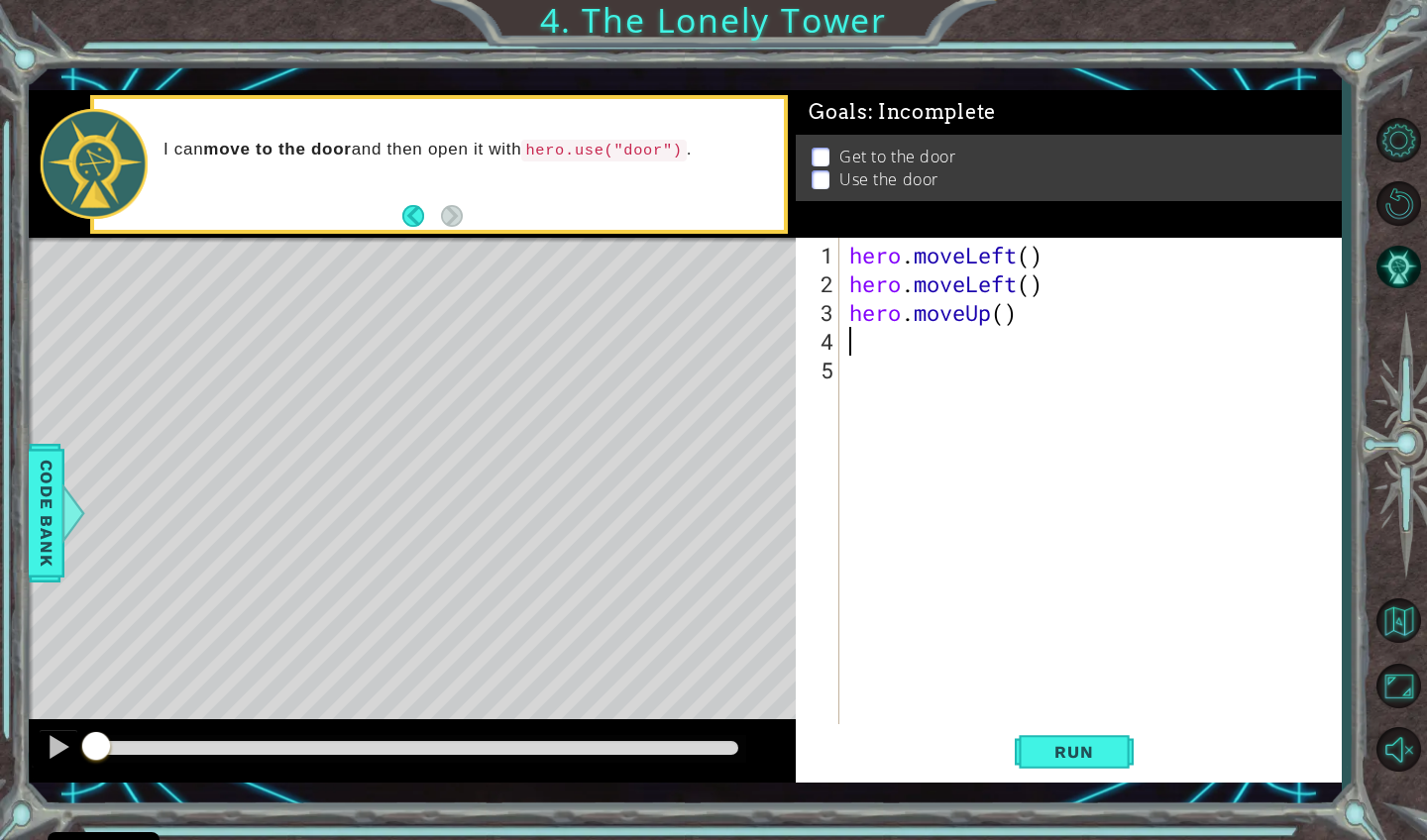 type on "h" 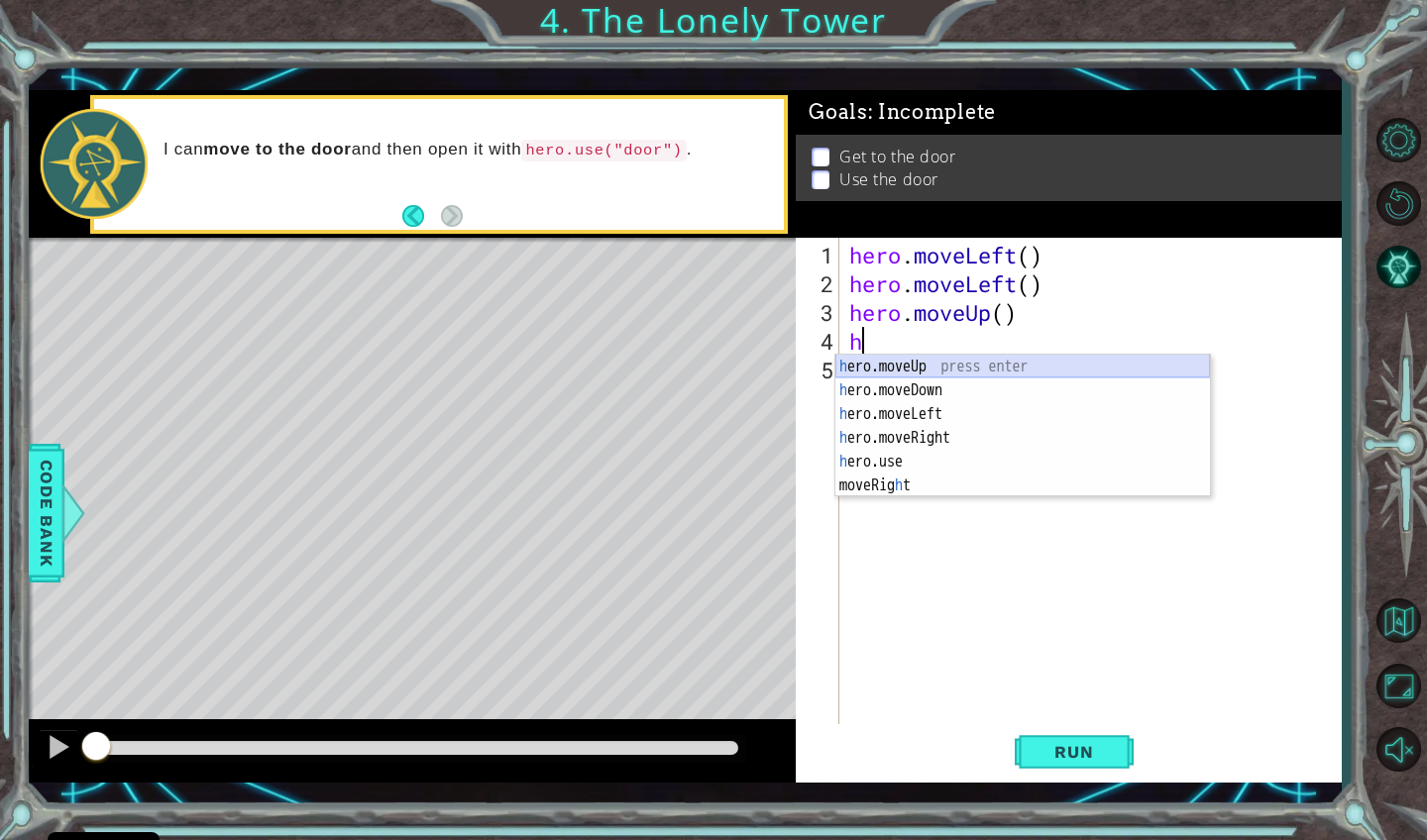 click on "h ero.moveUp press enter h ero.moveDown press enter h ero.moveLeft press enter h ero.moveRight press enter h ero press enter h ero.use press enter moveRig h t press enter" at bounding box center (1023, 450) 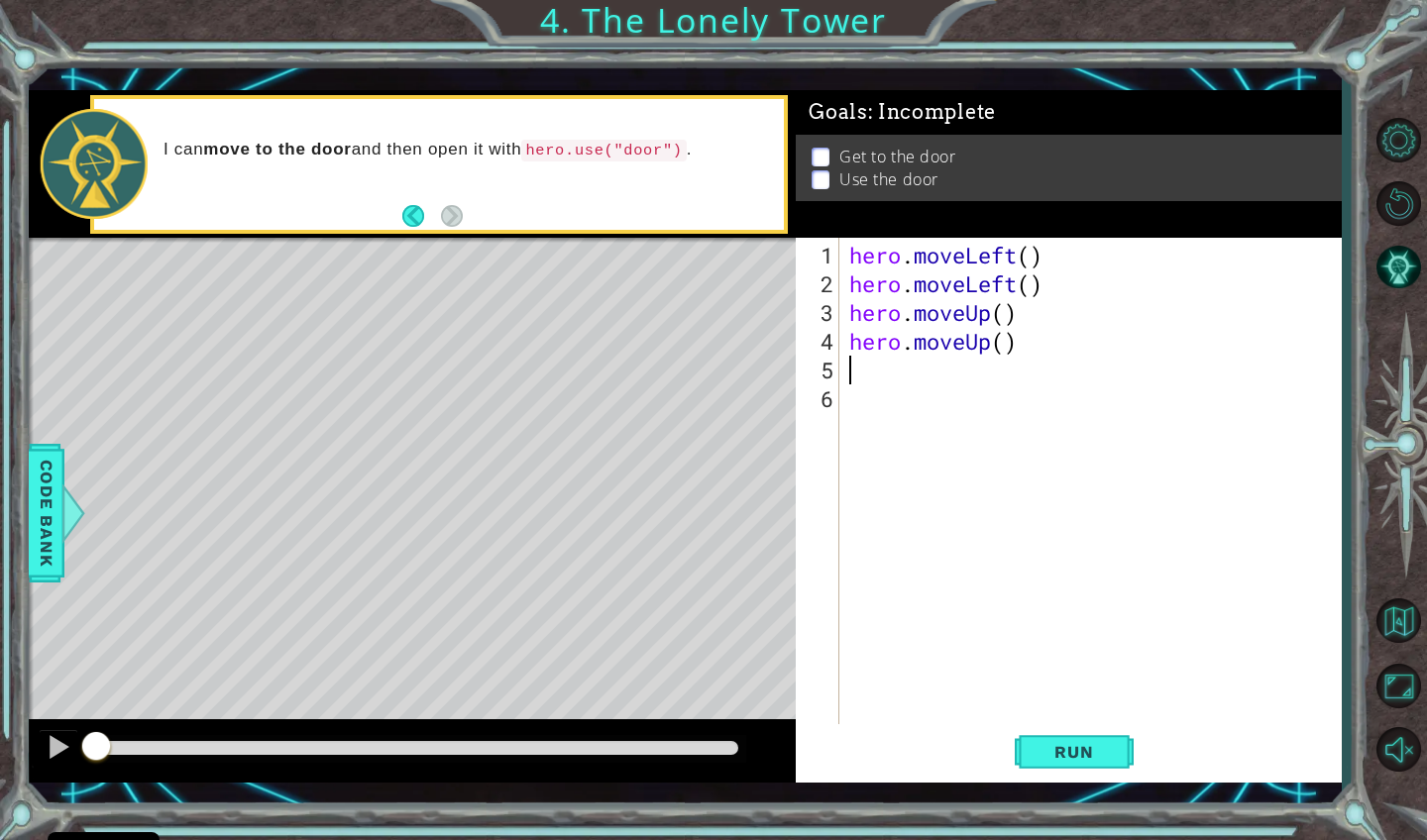 type on "h" 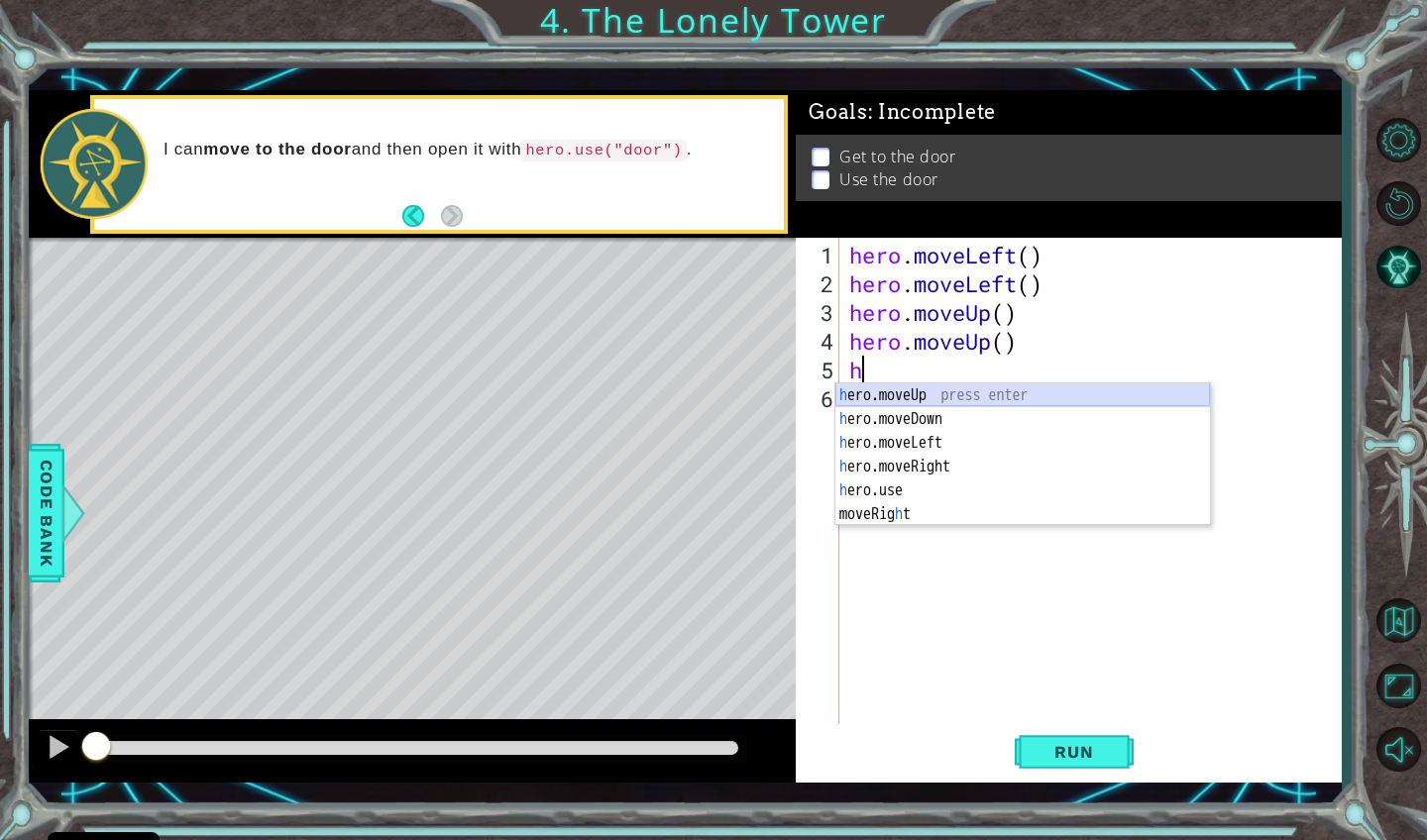 click on "h ero.moveUp press enter h ero.moveDown press enter h ero.moveLeft press enter h ero.moveRight press enter h ero press enter h ero.use press enter moveRig h t press enter" at bounding box center (1023, 478) 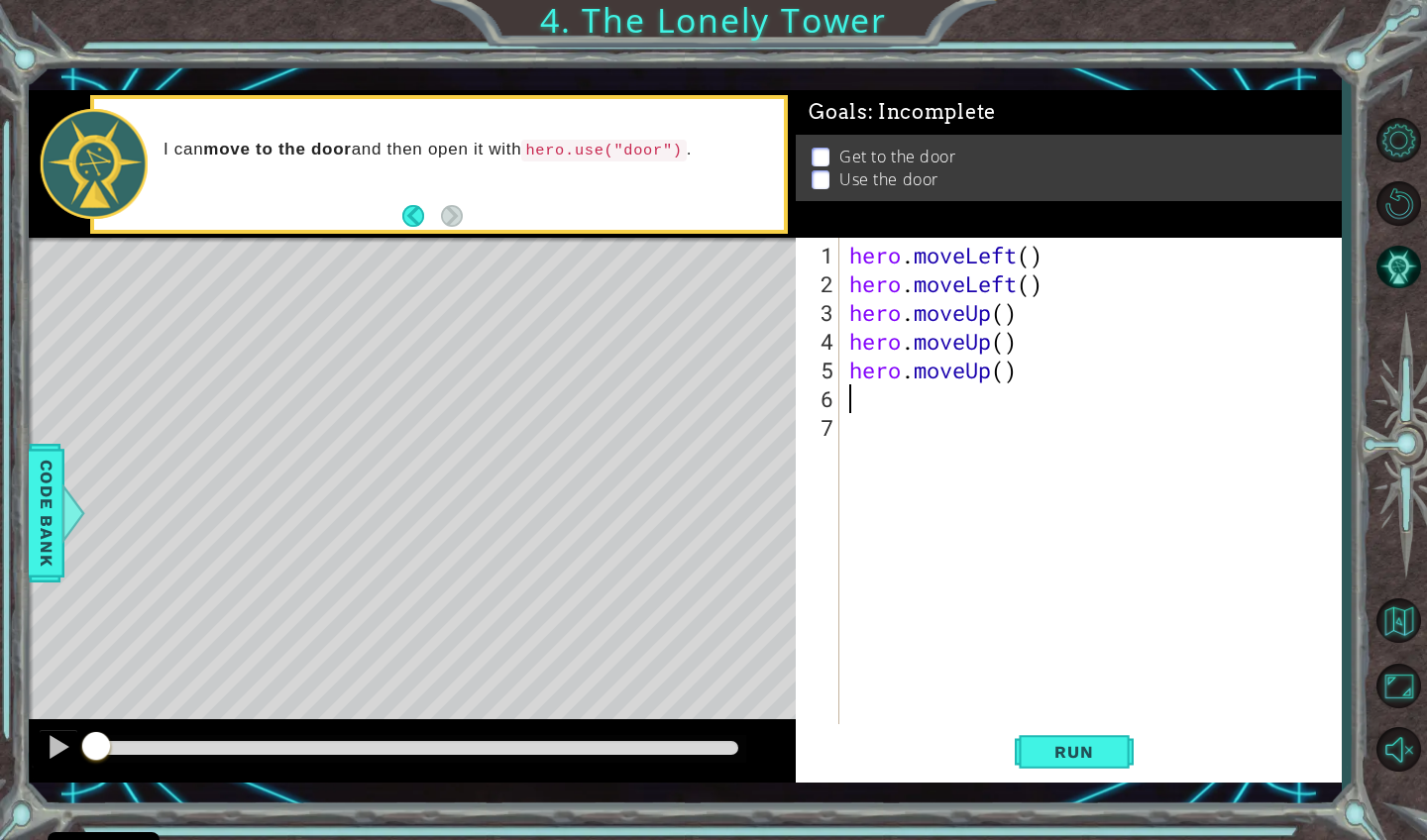 type on "h" 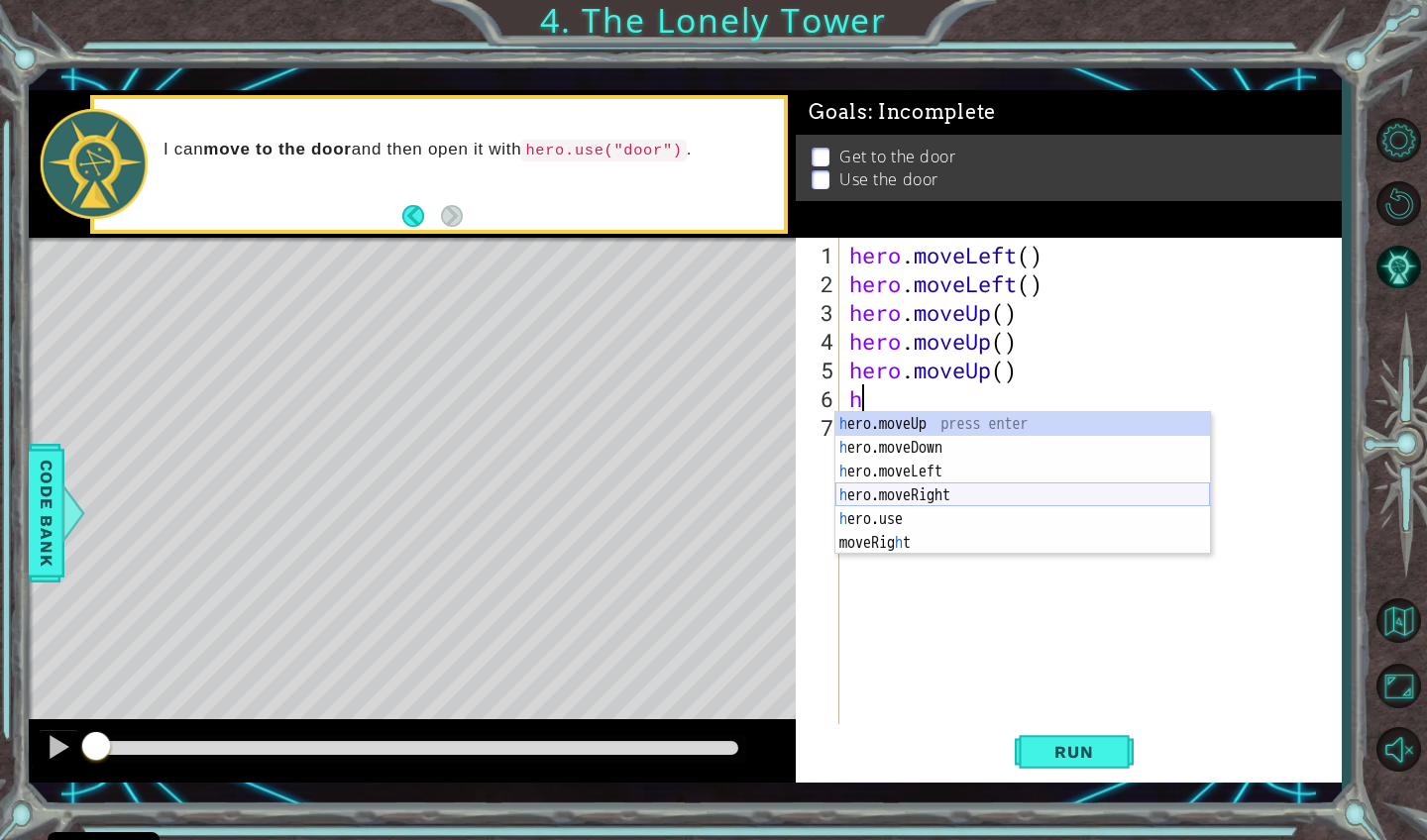 click on "h ero.moveUp press enter h ero.moveDown press enter h ero.moveLeft press enter h ero.moveRight press enter h ero press enter h ero.use press enter moveRig h t press enter" at bounding box center (1023, 507) 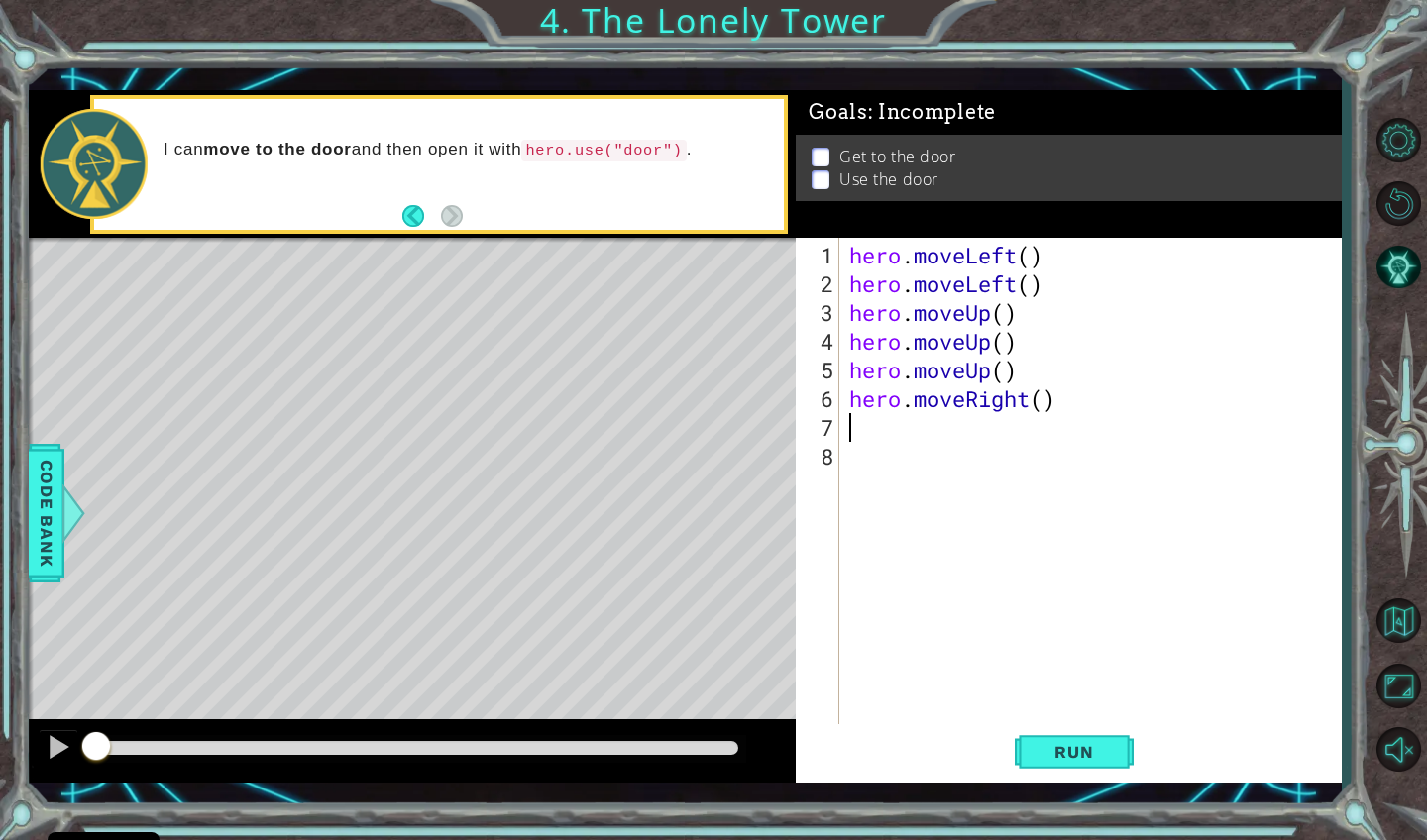 type on "h" 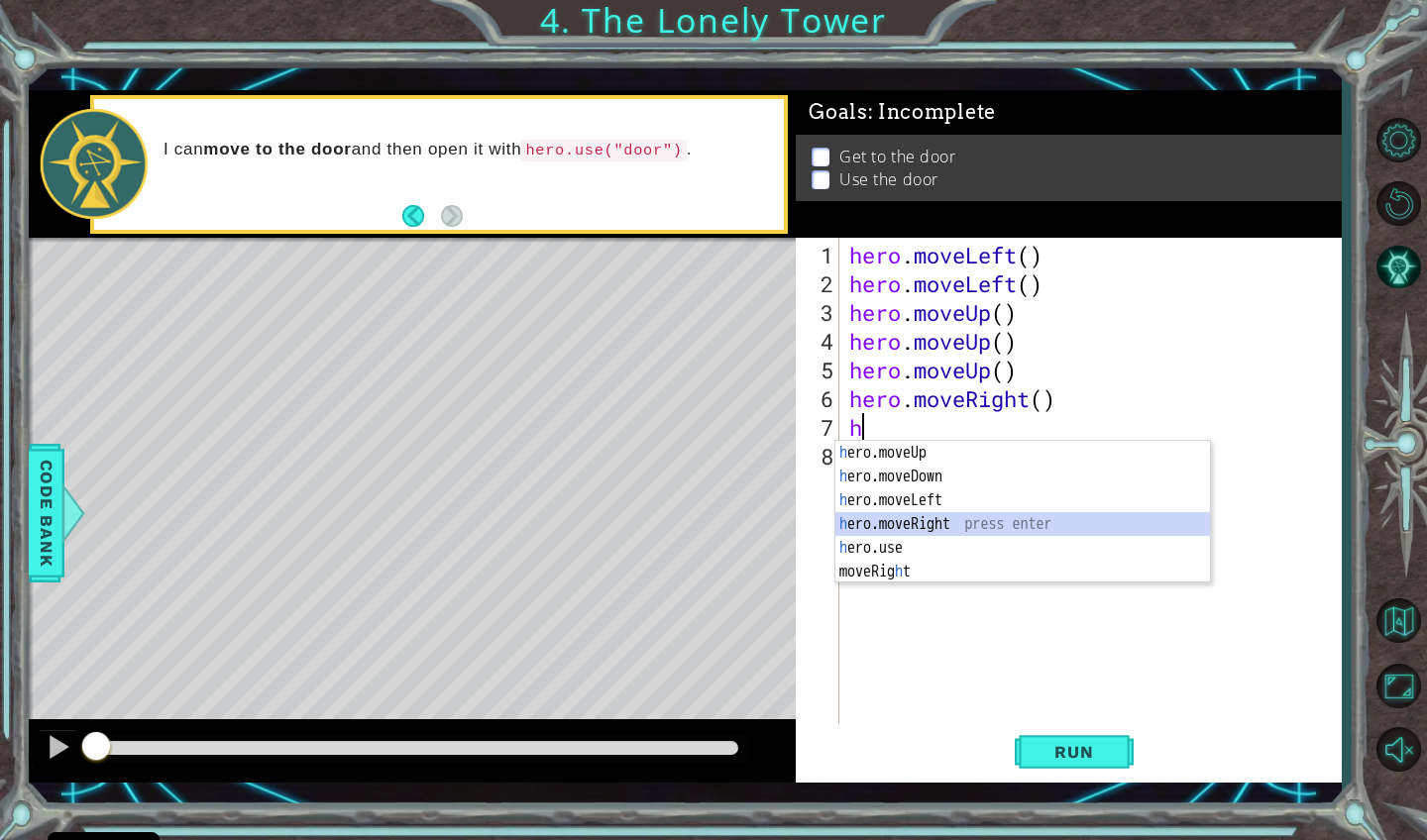 click on "h ero.moveUp press enter h ero.moveDown press enter h ero.moveLeft press enter h ero.moveRight press enter h ero press enter h ero.use press enter moveRig h t press enter" at bounding box center [1023, 536] 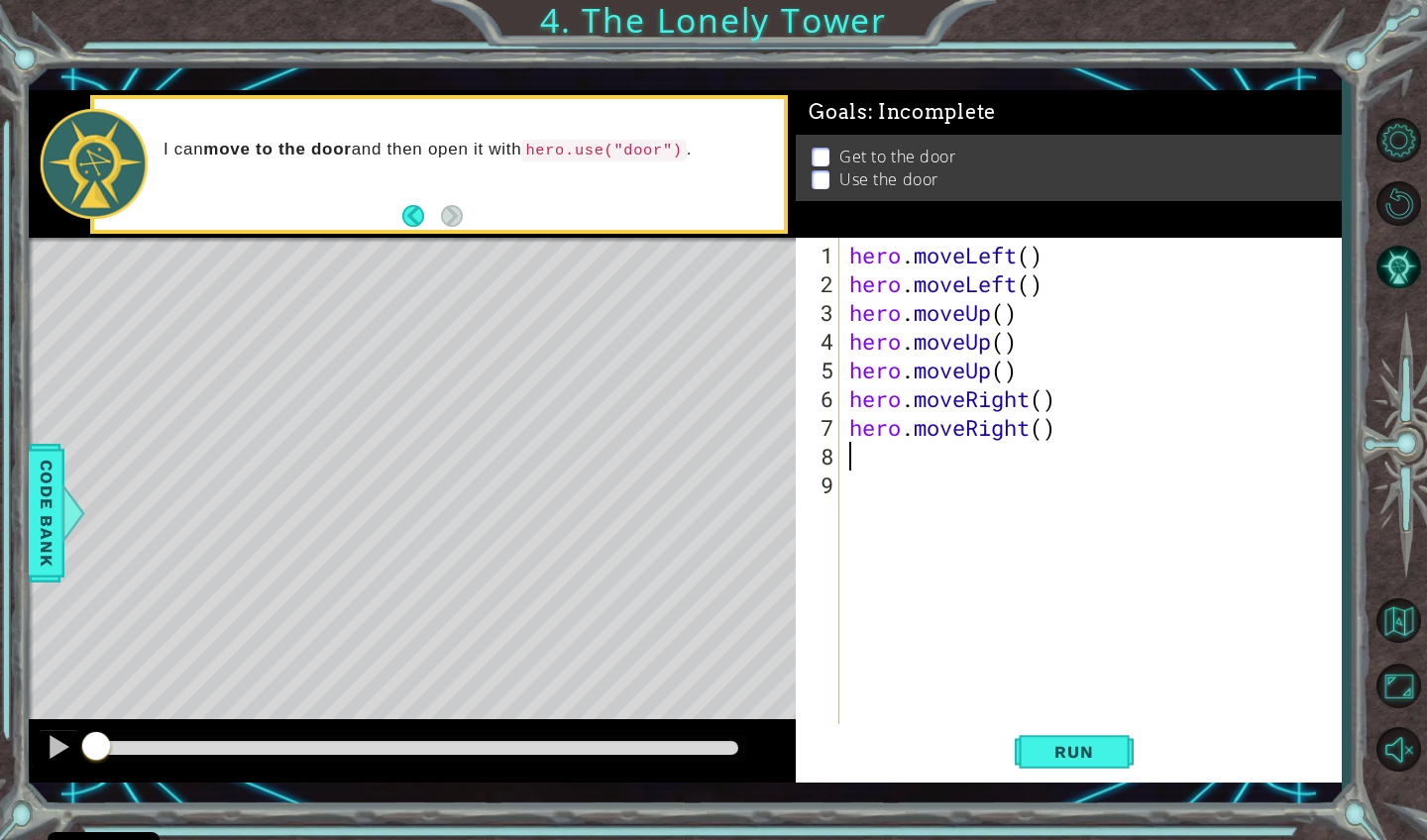 type on "h" 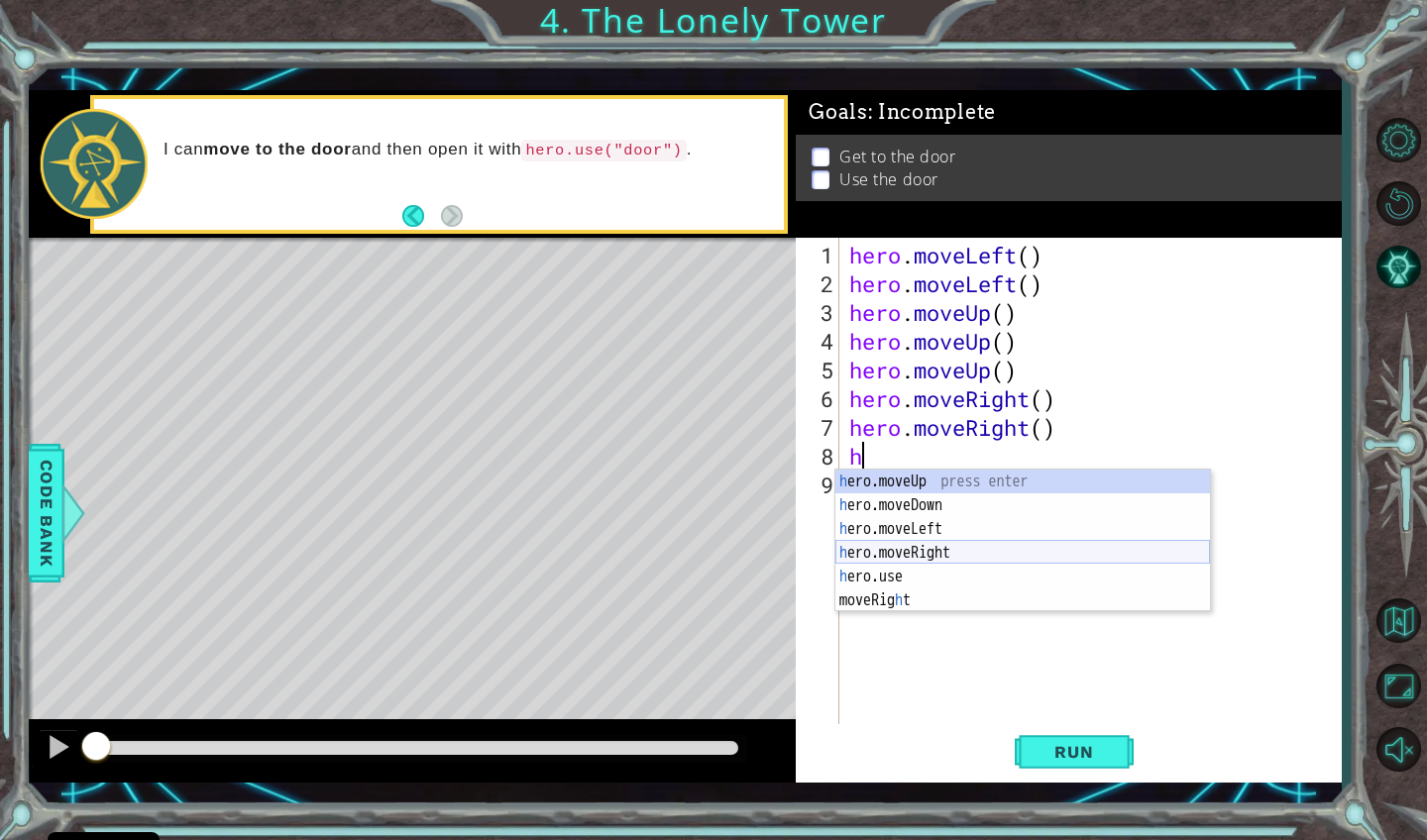 click on "h ero.moveUp press enter h ero.moveDown press enter h ero.moveLeft press enter h ero.moveRight press enter h ero press enter h ero.use press enter moveRig h t press enter" at bounding box center (1023, 565) 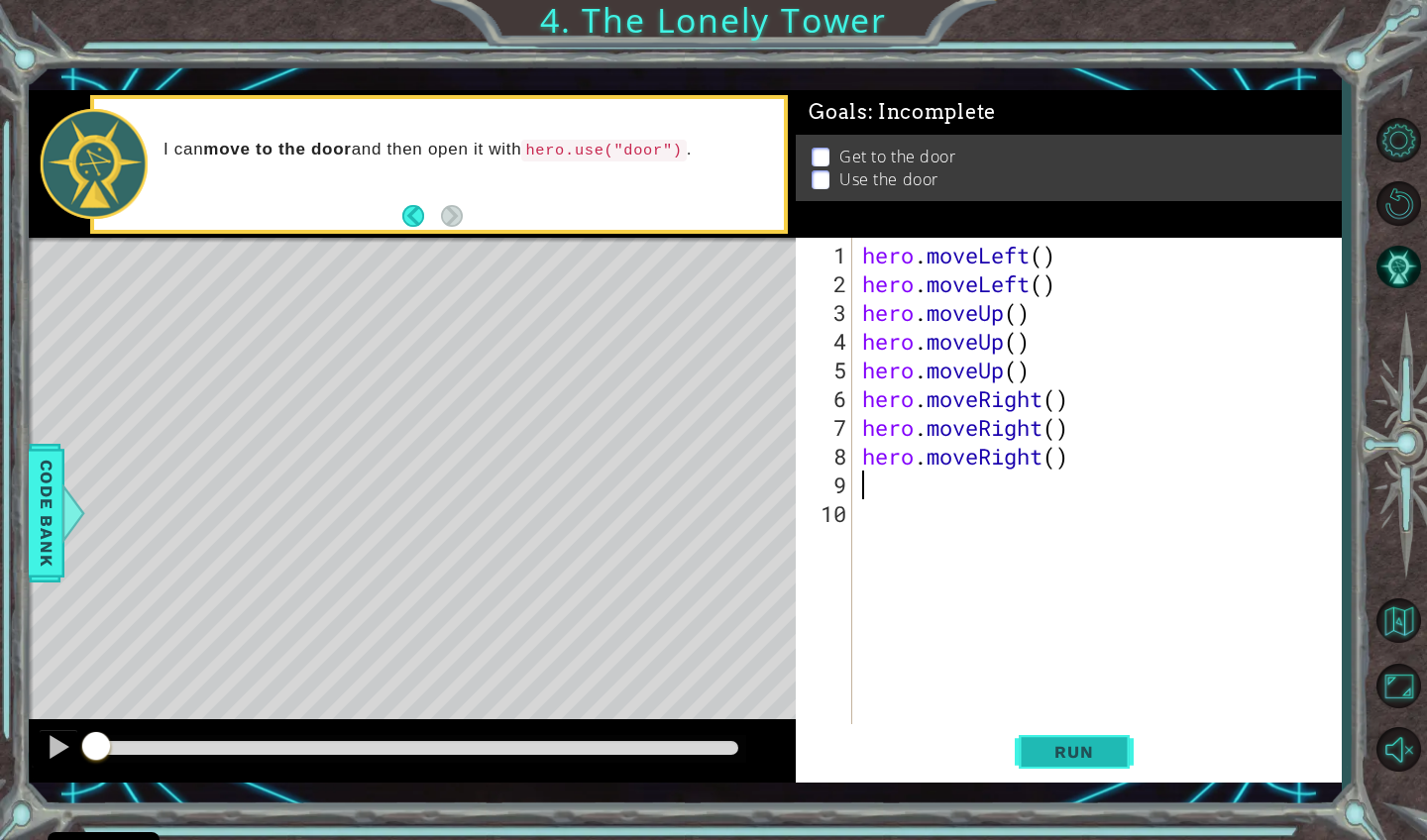 click on "Run" at bounding box center [1074, 751] 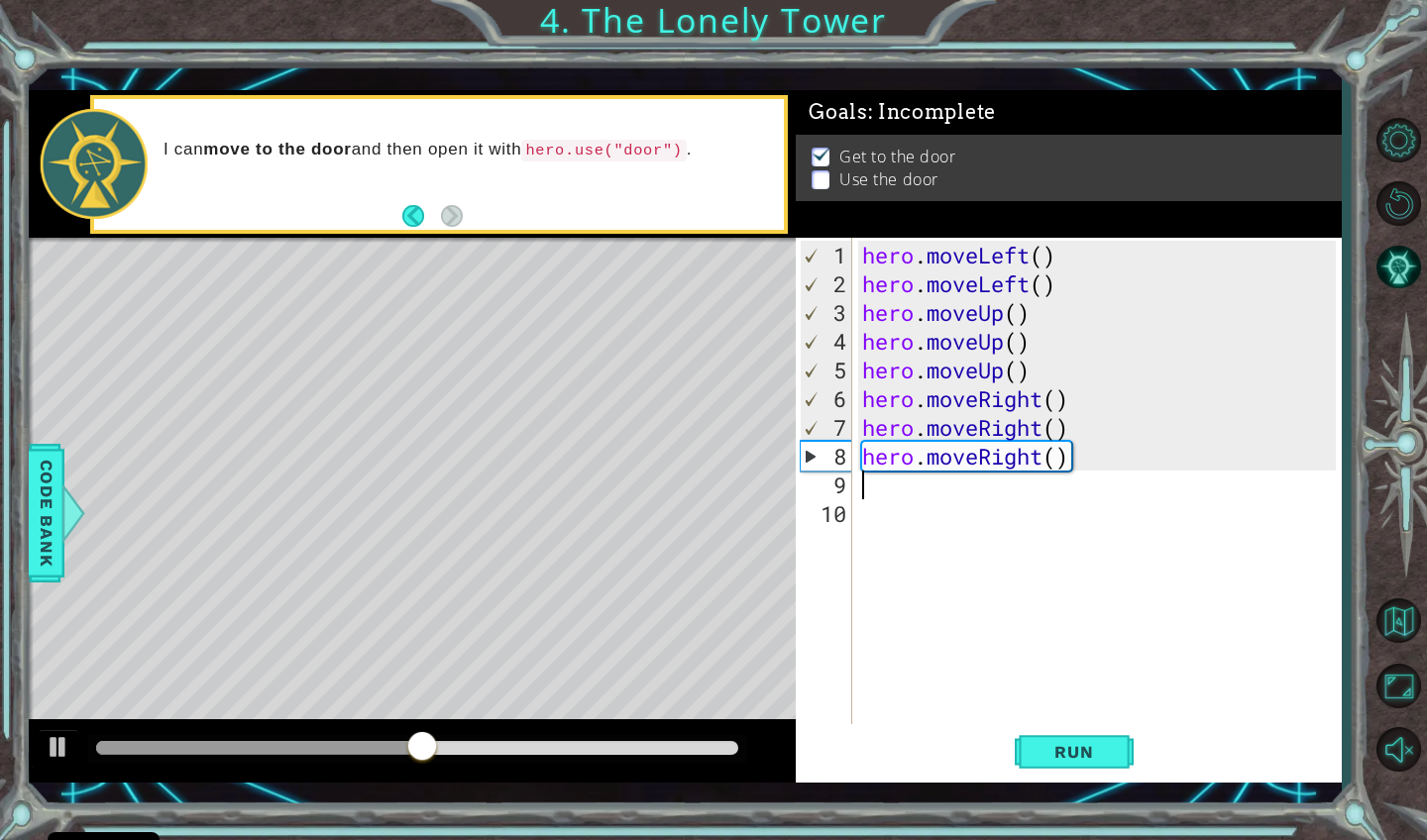 click on "hero . moveLeft ( ) hero . moveLeft ( ) hero . moveUp ( ) hero . moveUp ( ) hero . moveUp ( ) hero . moveRight ( ) hero . moveRight ( ) hero . moveRight ( )" at bounding box center (1102, 513) 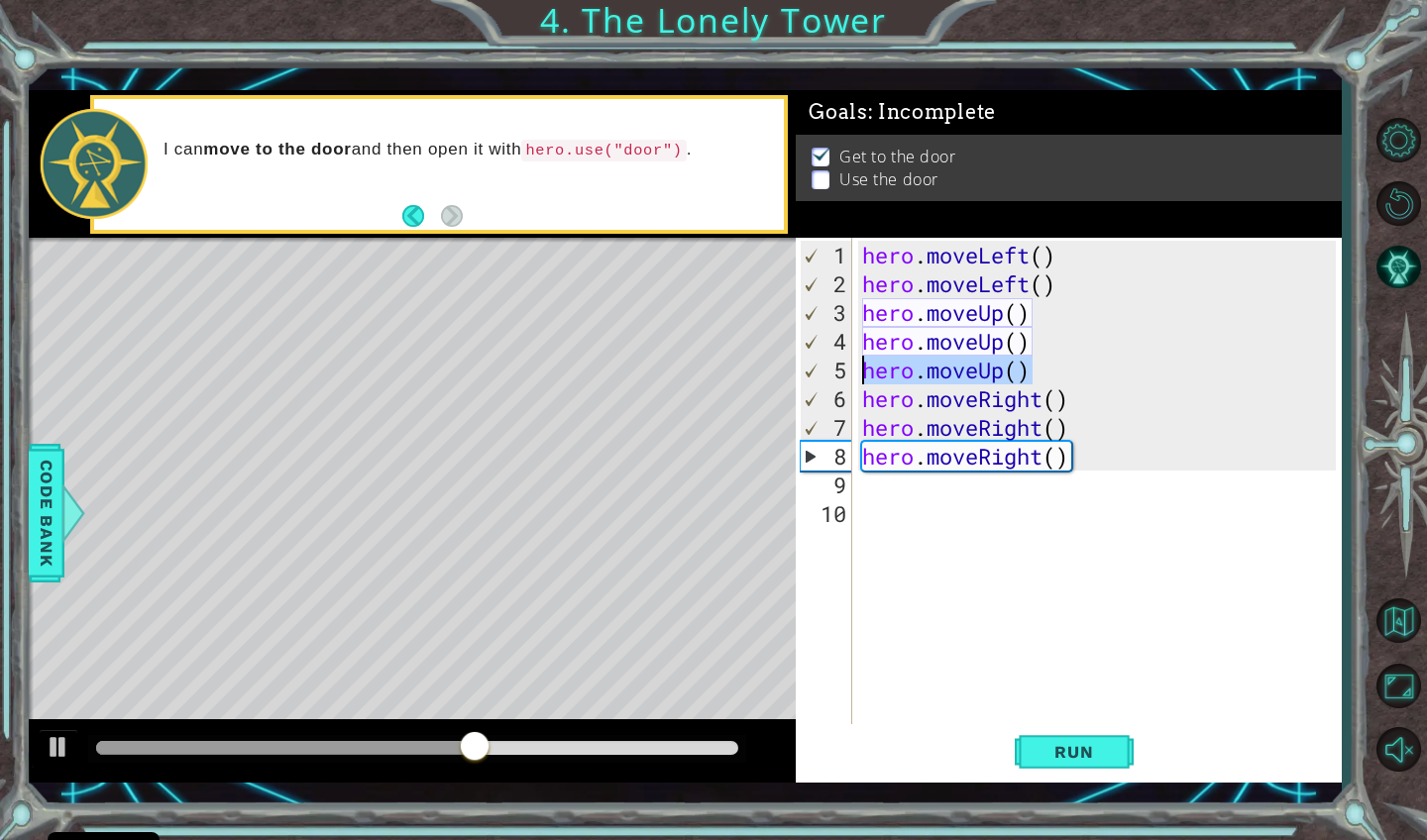 drag, startPoint x: 1041, startPoint y: 371, endPoint x: 838, endPoint y: 377, distance: 203.08865 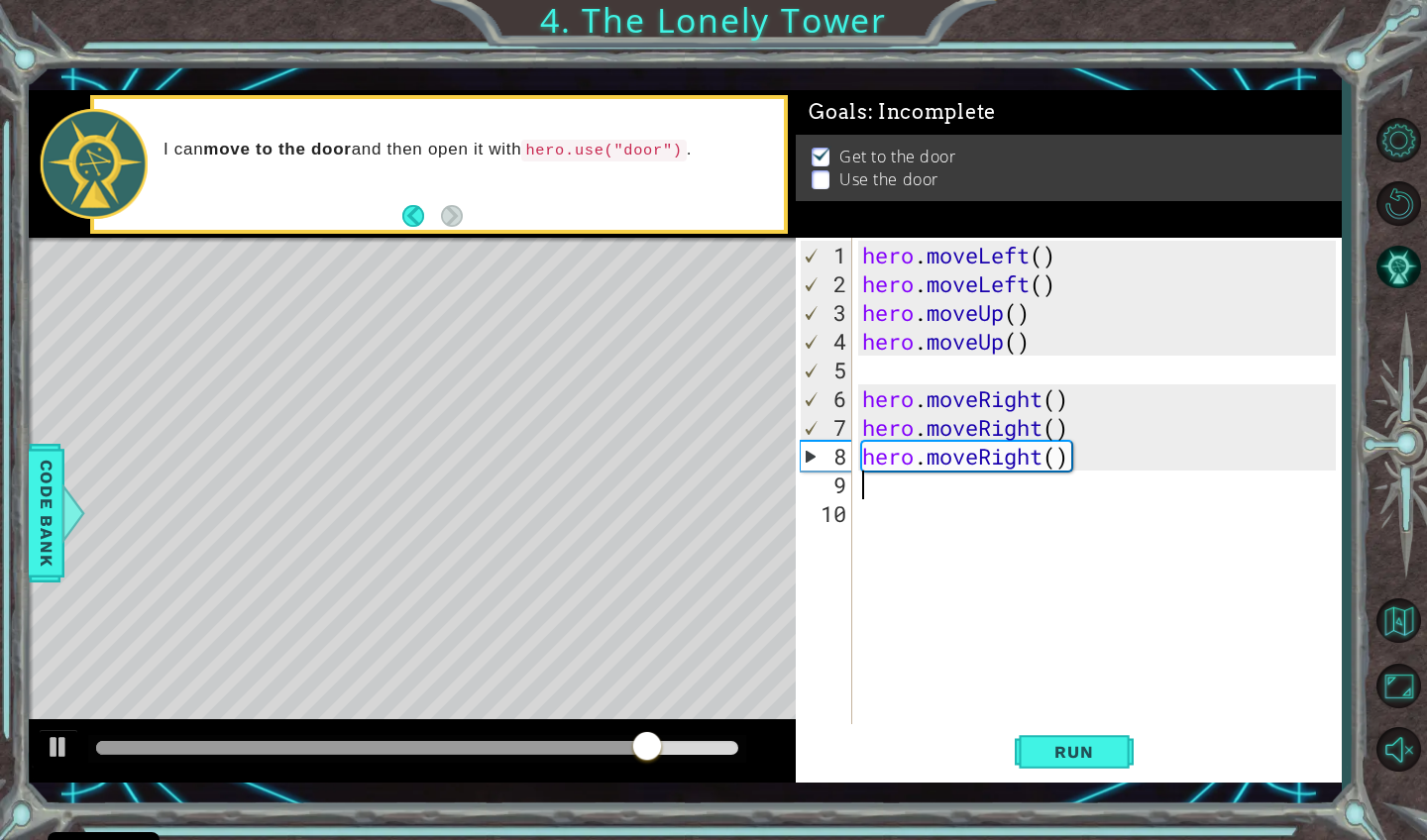 click on "hero . moveLeft ( ) hero . moveLeft ( ) hero . moveUp ( ) hero . moveUp ( ) hero . moveRight ( ) hero . moveRight ( ) hero . moveRight ( )" at bounding box center [1102, 513] 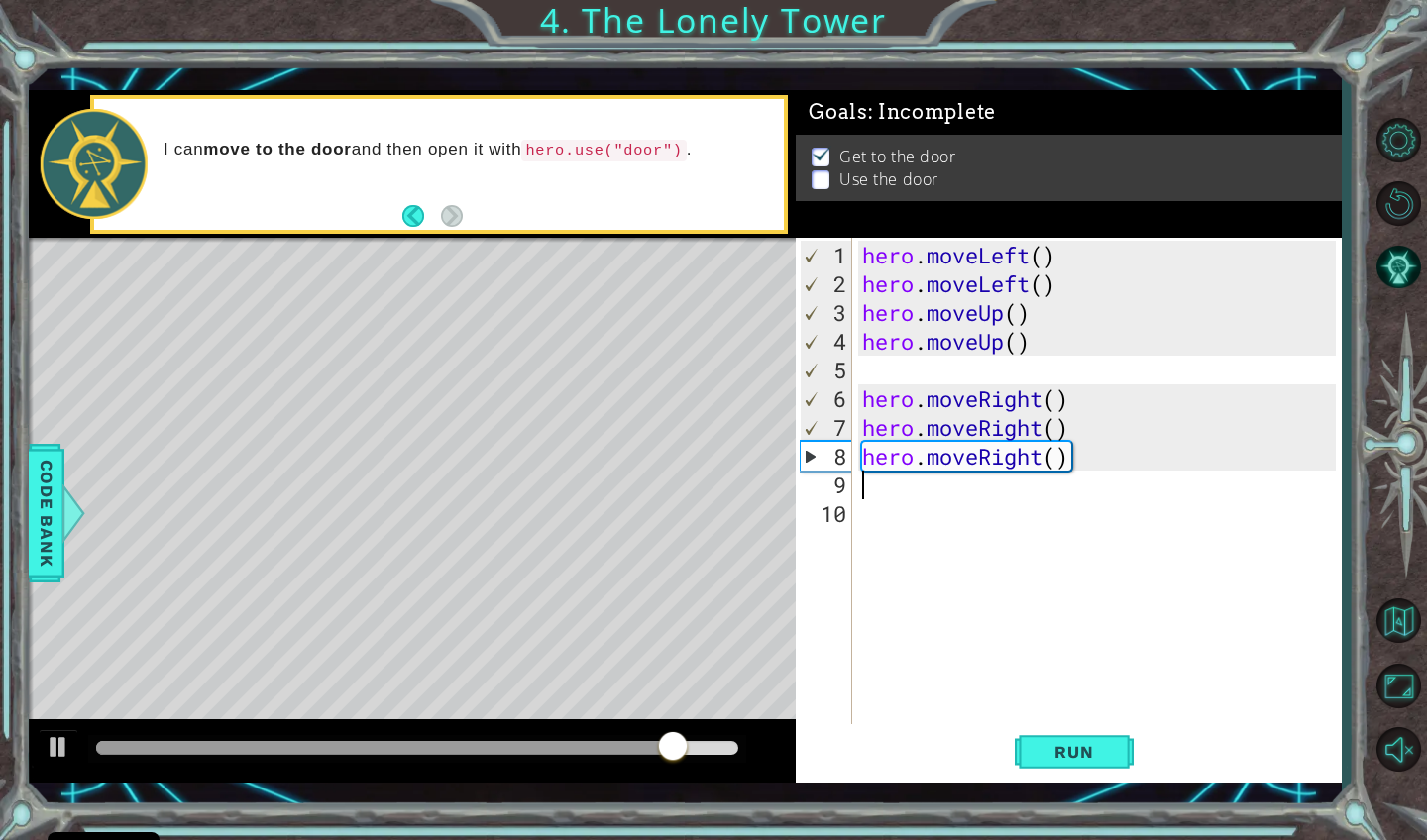type on "h" 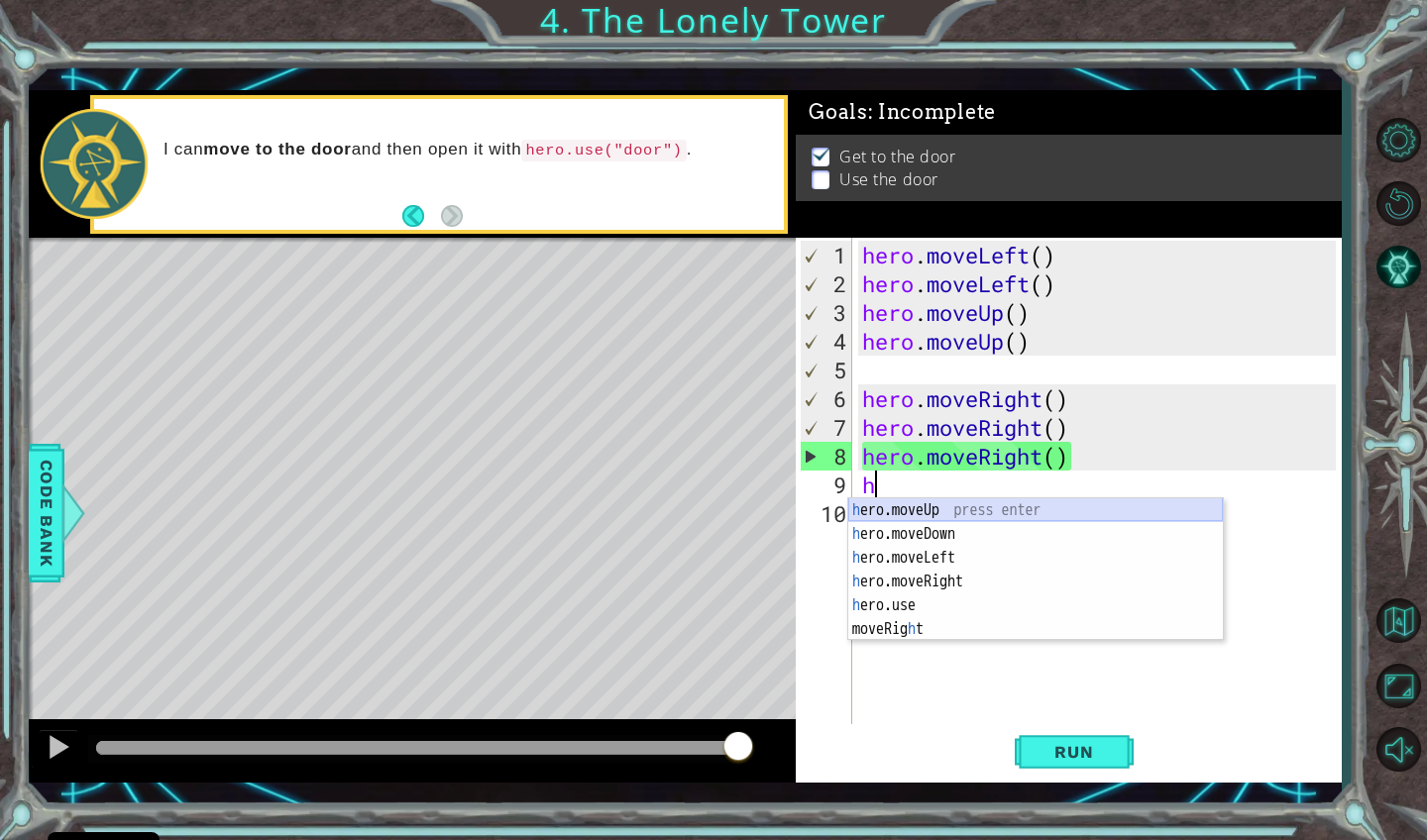 click on "h ero.moveUp press enter h ero.moveDown press enter h ero.moveLeft press enter h ero.moveRight press enter h ero press enter h ero.use press enter moveRig h t press enter" at bounding box center (1036, 593) 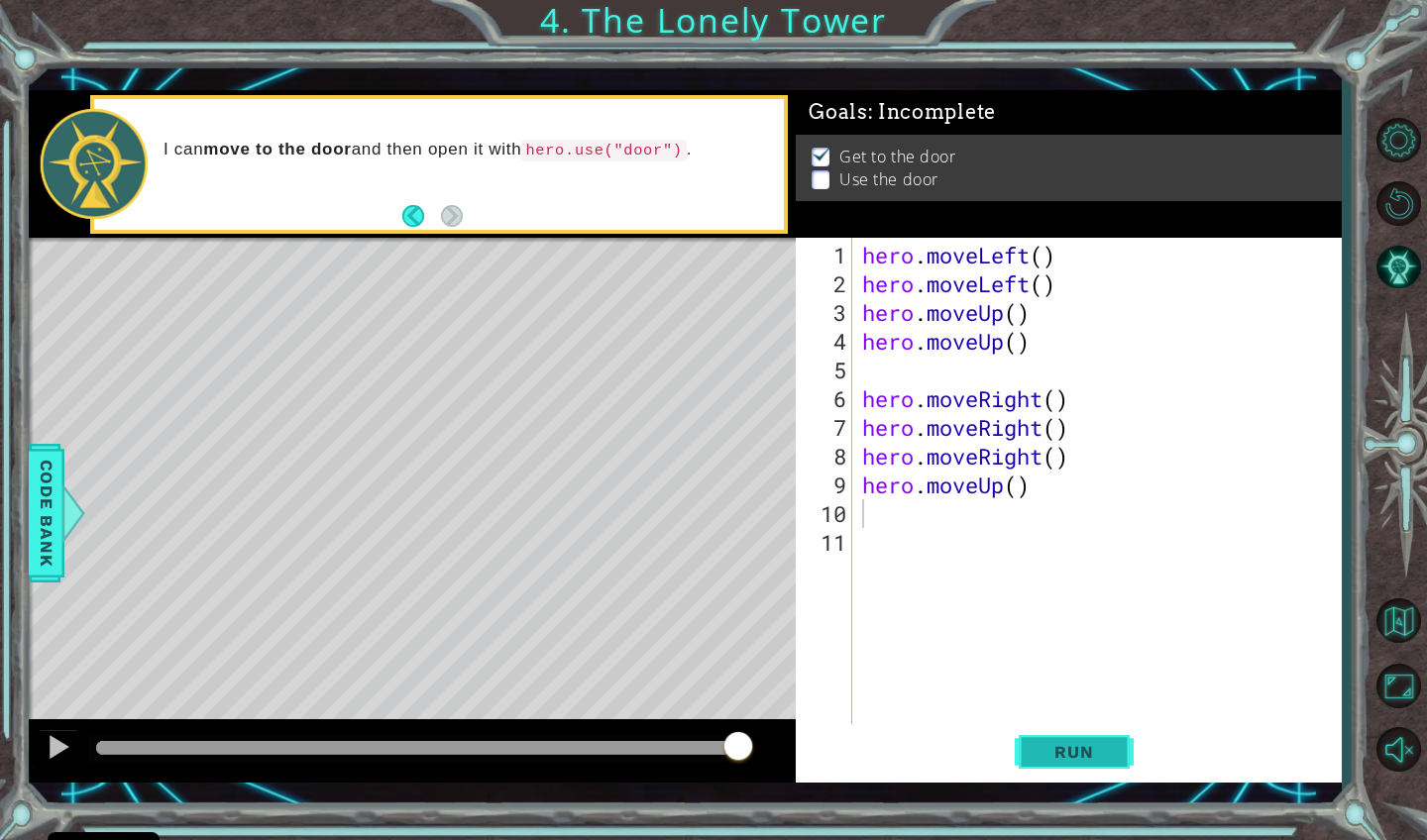 click on "Run" at bounding box center [1074, 751] 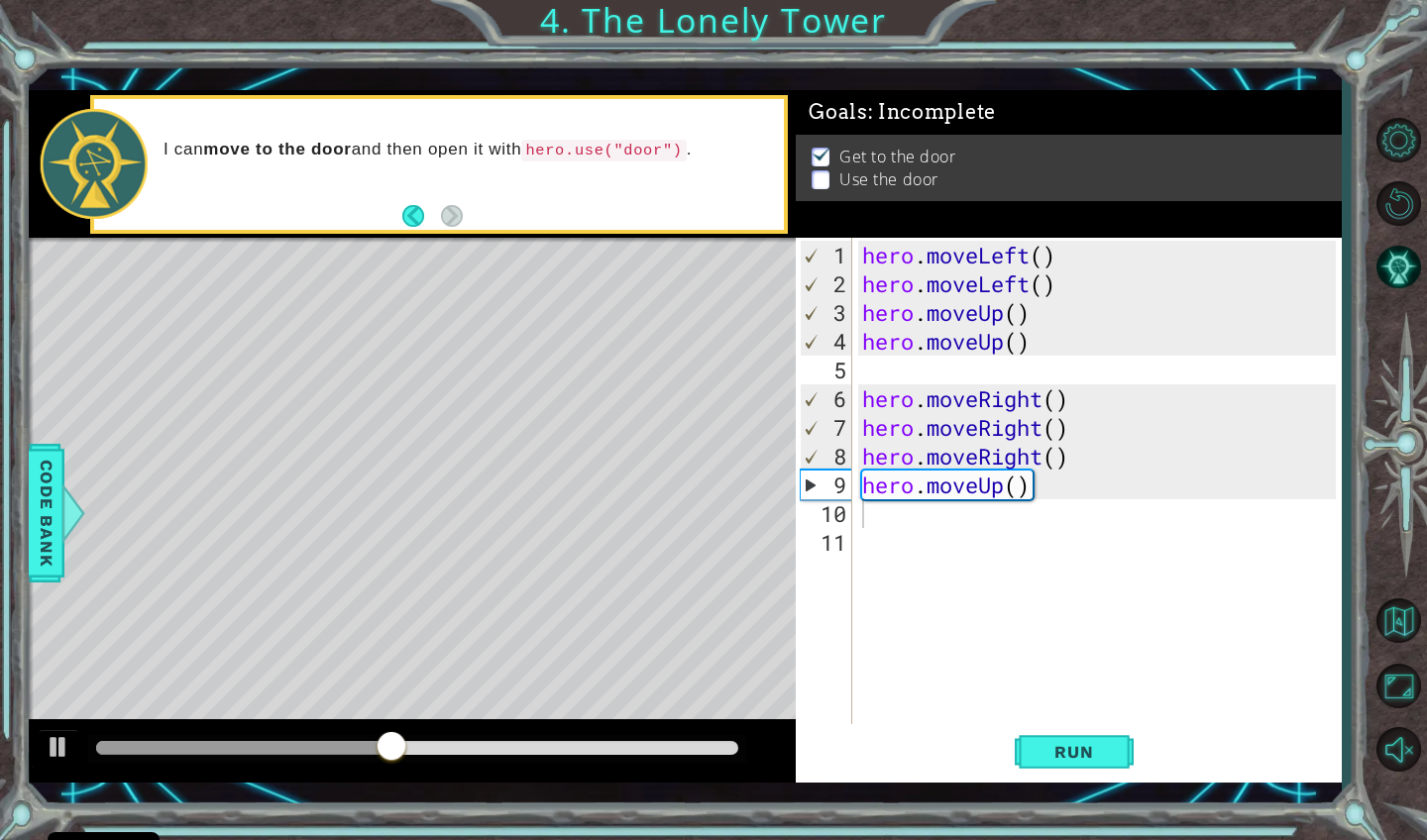 click at bounding box center (487, 529) 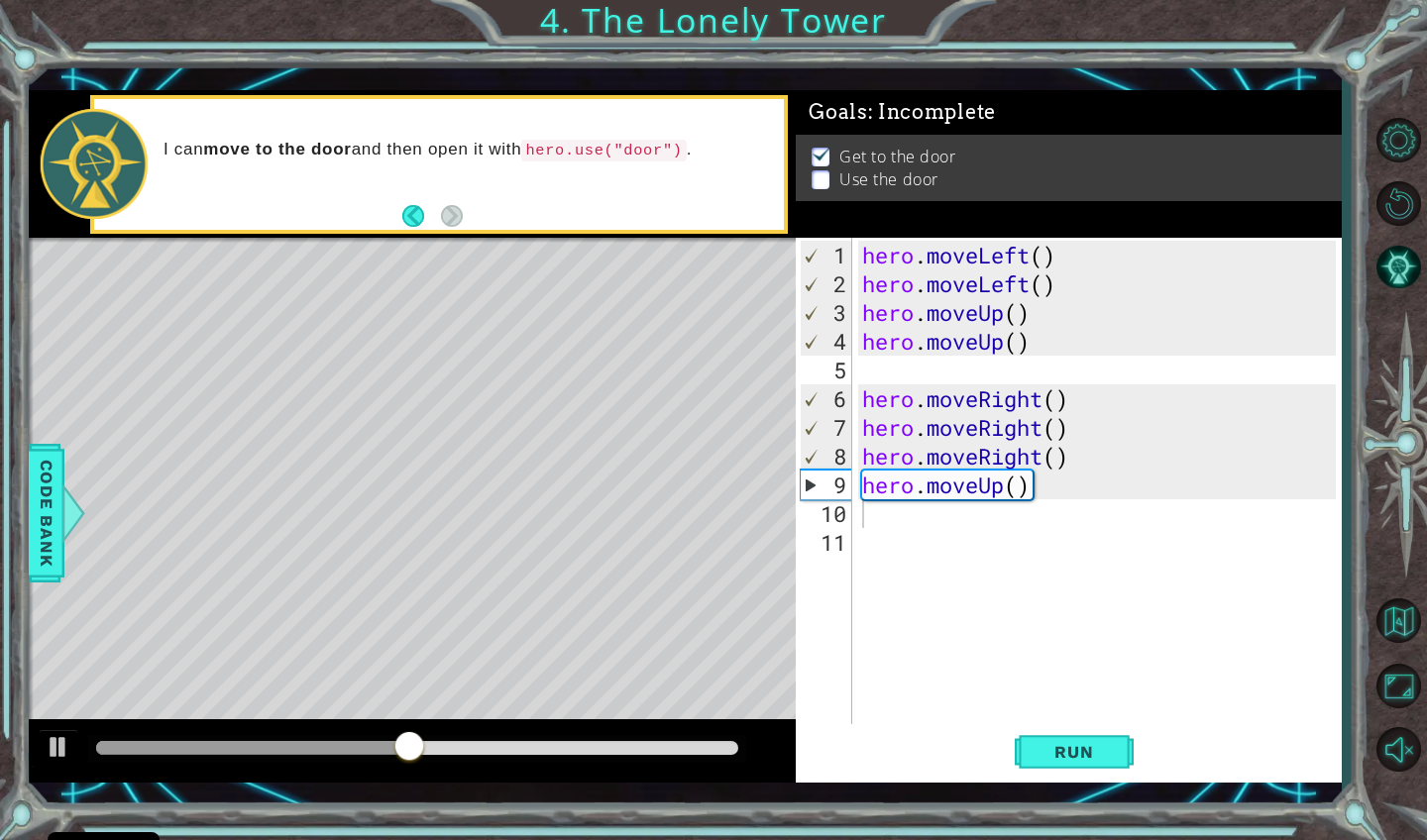 click at bounding box center (487, 529) 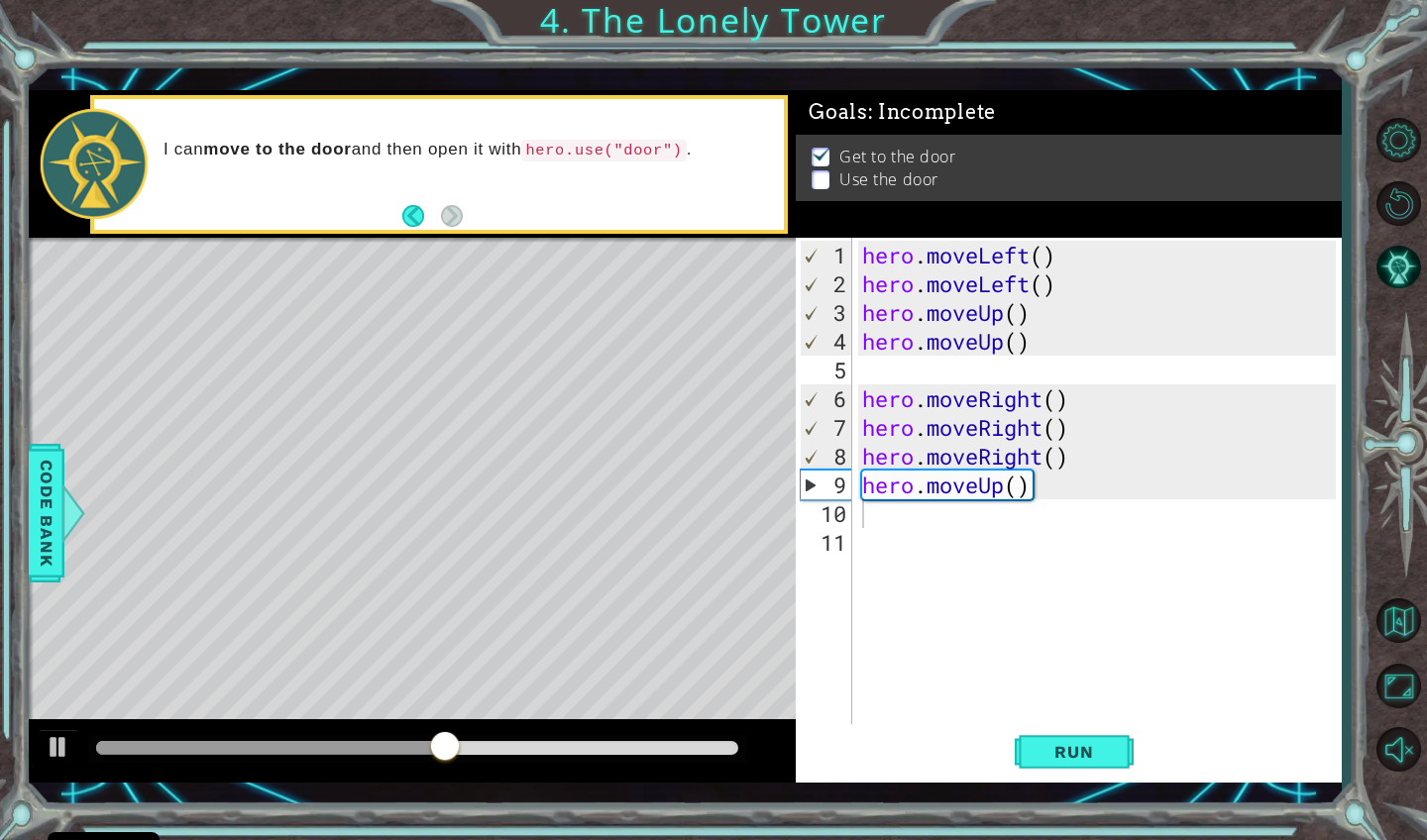 click at bounding box center (822, 154) 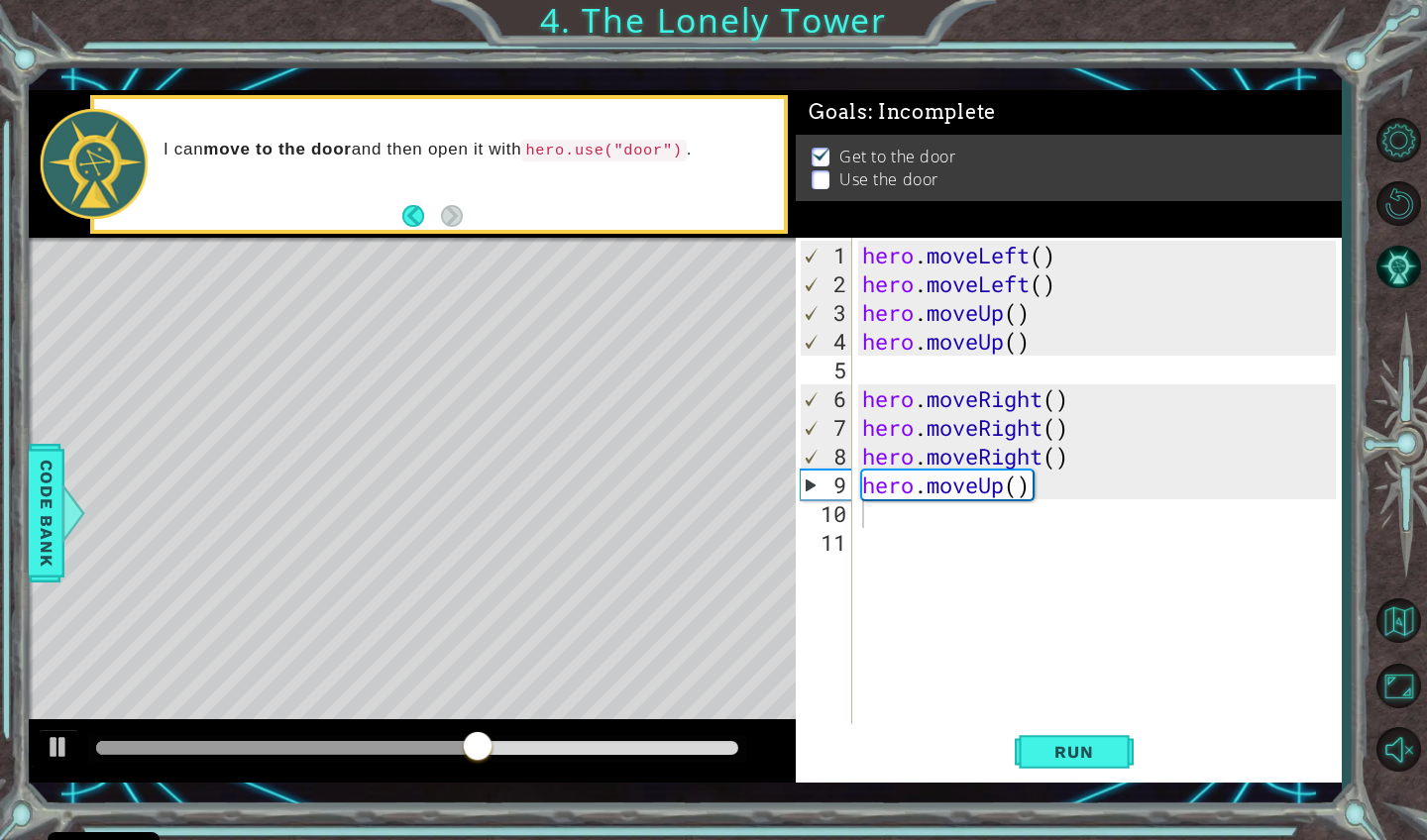click at bounding box center [821, 179] 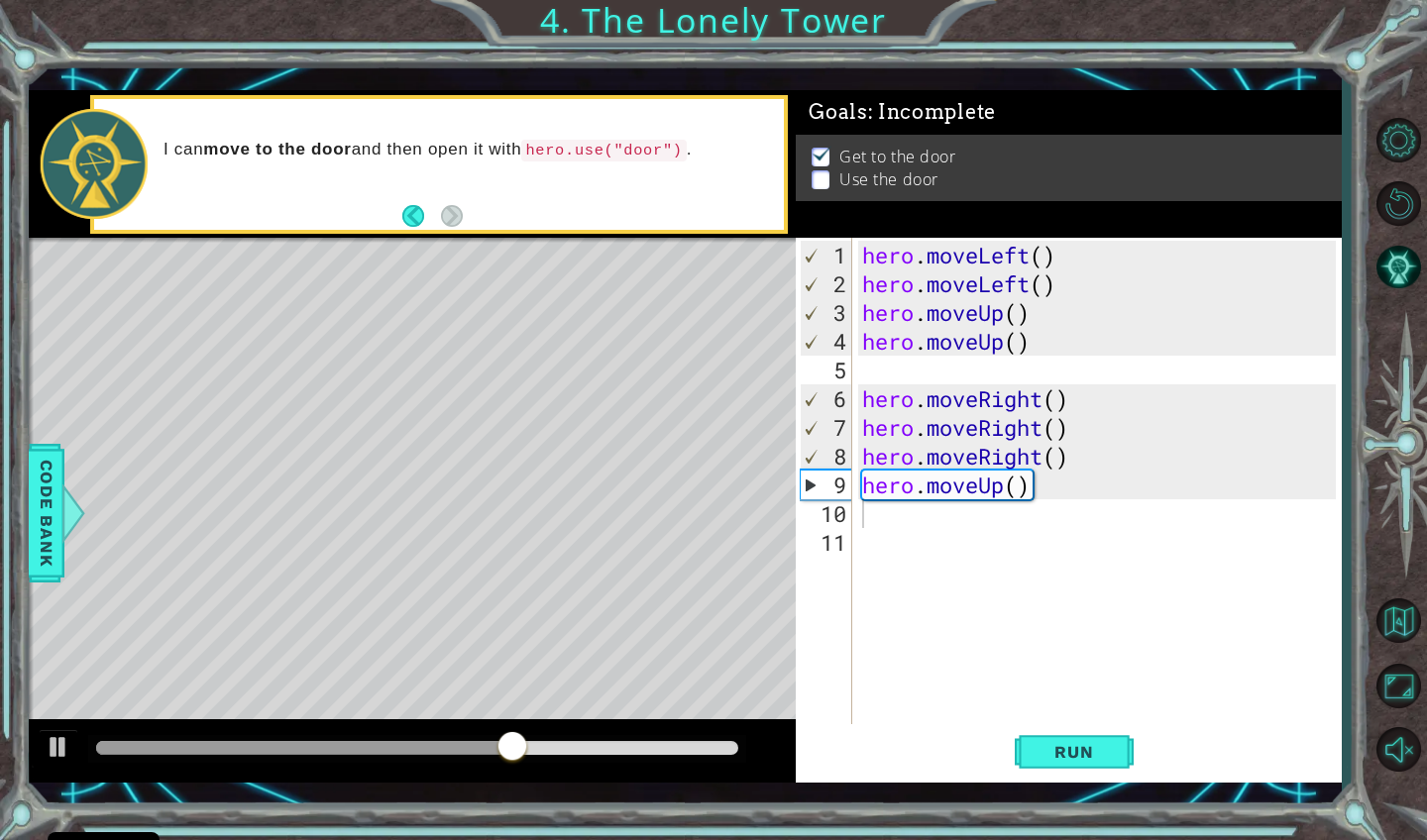 click on "hero . moveLeft ( ) hero . moveLeft ( ) hero . moveUp ( ) hero . moveUp ( ) hero . moveRight ( ) hero . moveRight ( ) hero . moveRight ( ) hero . moveUp ( )" at bounding box center (1102, 513) 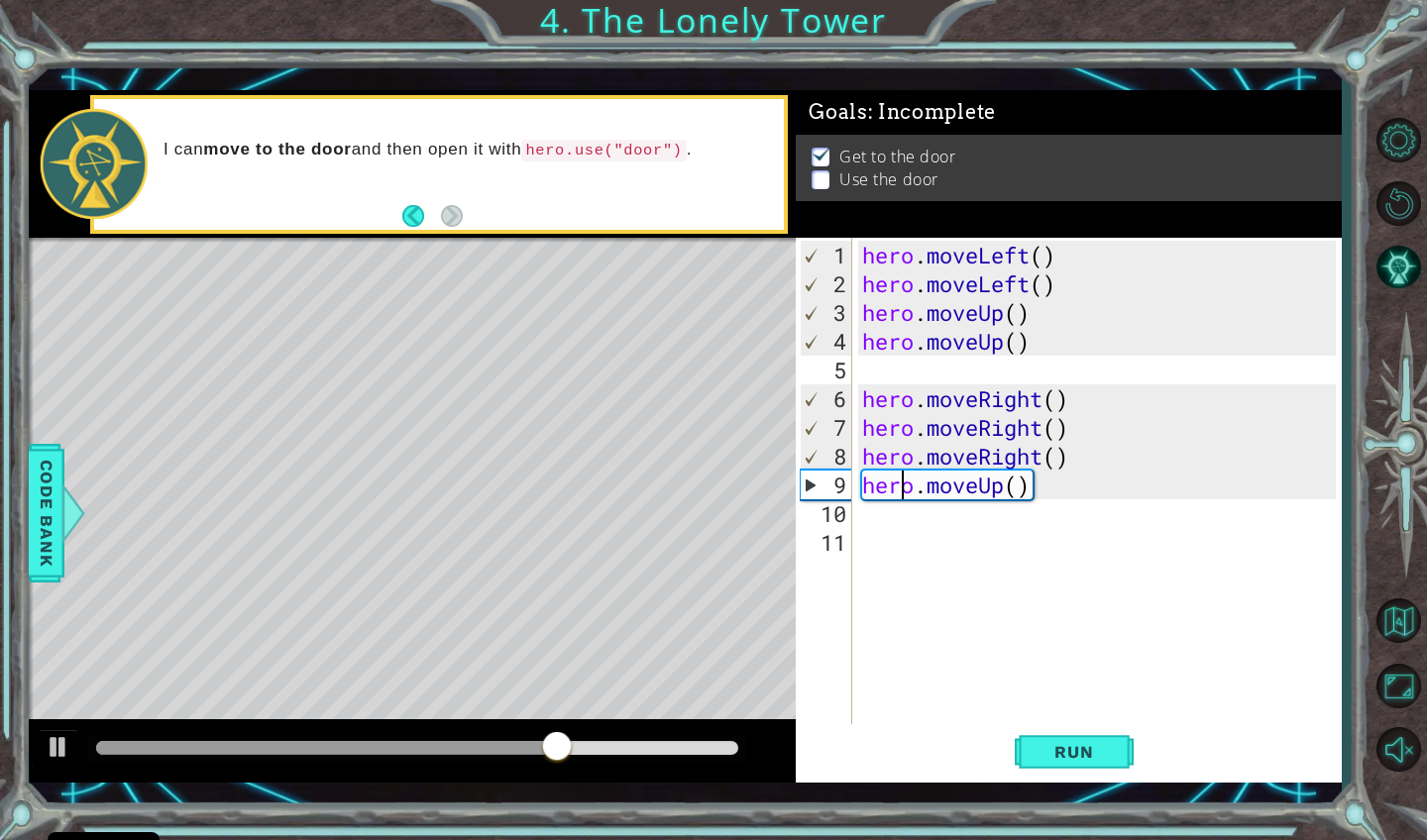 click on "hero . moveLeft ( ) hero . moveLeft ( ) hero . moveUp ( ) hero . moveUp ( ) hero . moveRight ( ) hero . moveRight ( ) hero . moveRight ( ) hero . moveUp ( )" at bounding box center [1102, 513] 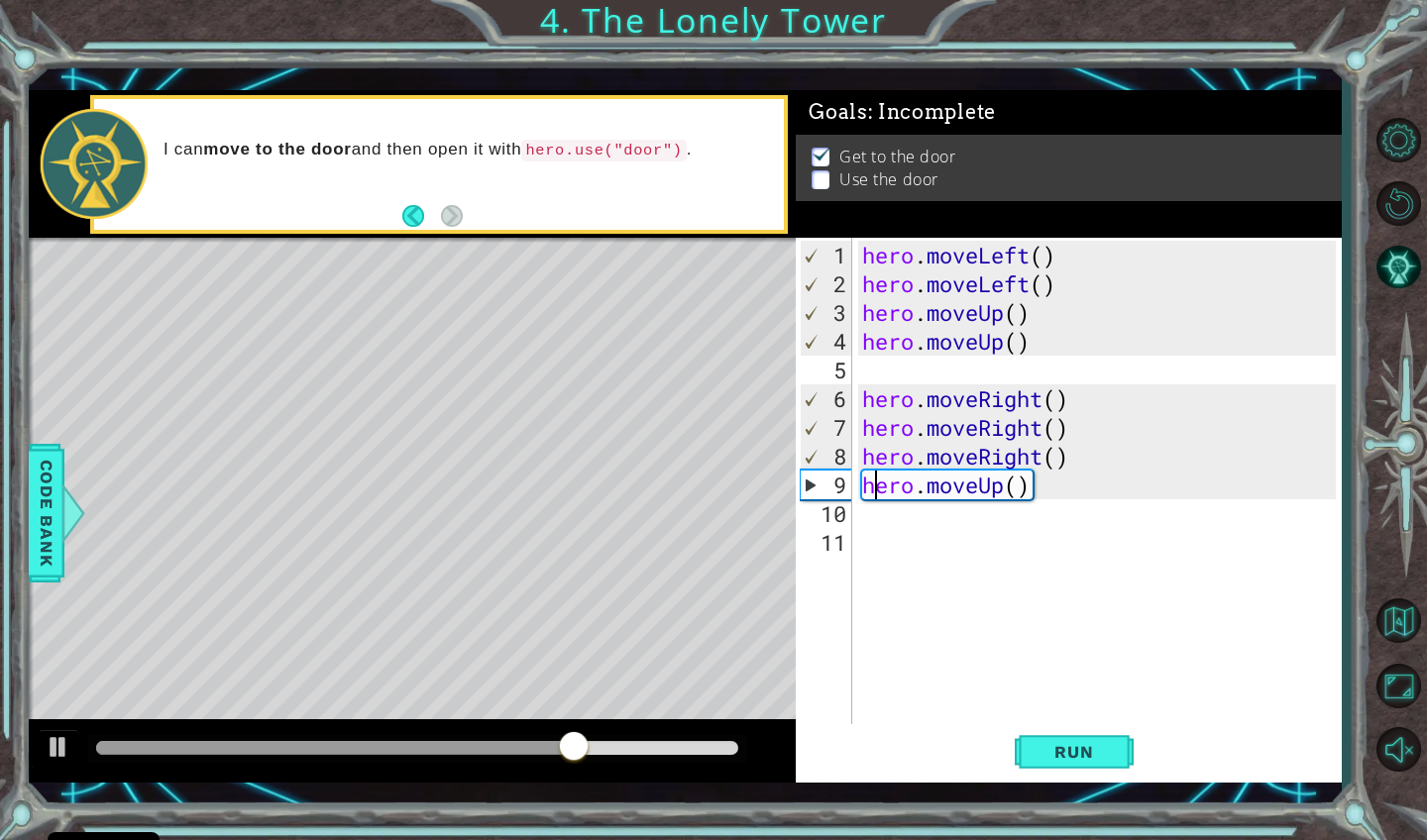 click on "hero . moveLeft ( ) hero . moveLeft ( ) hero . moveUp ( ) hero . moveUp ( ) hero . moveRight ( ) hero . moveRight ( ) hero . moveRight ( ) hero . moveUp ( )" at bounding box center [1102, 513] 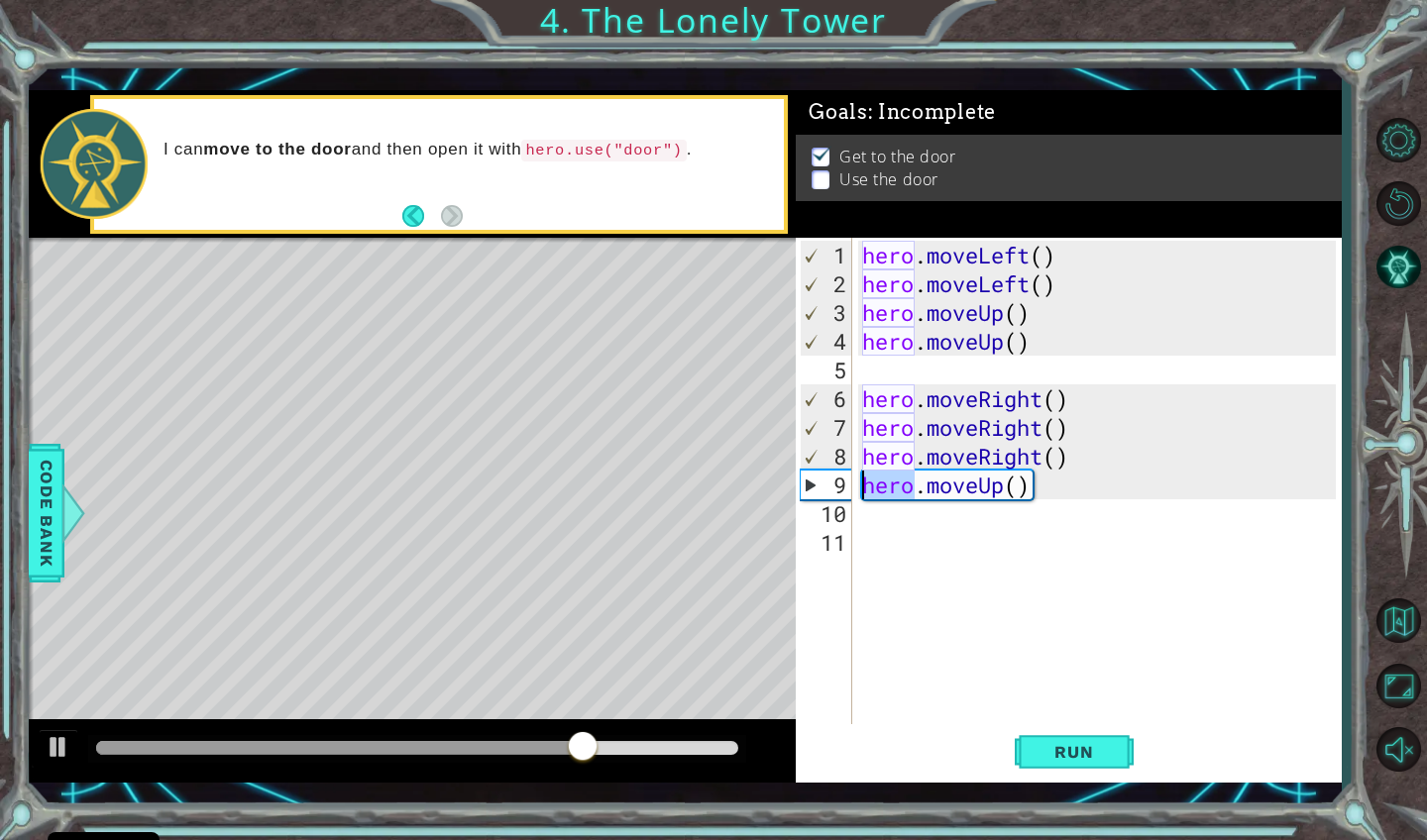click on "hero . moveLeft ( ) hero . moveLeft ( ) hero . moveUp ( ) hero . moveUp ( ) hero . moveRight ( ) hero . moveRight ( ) hero . moveRight ( ) hero . moveUp ( )" at bounding box center (1102, 513) 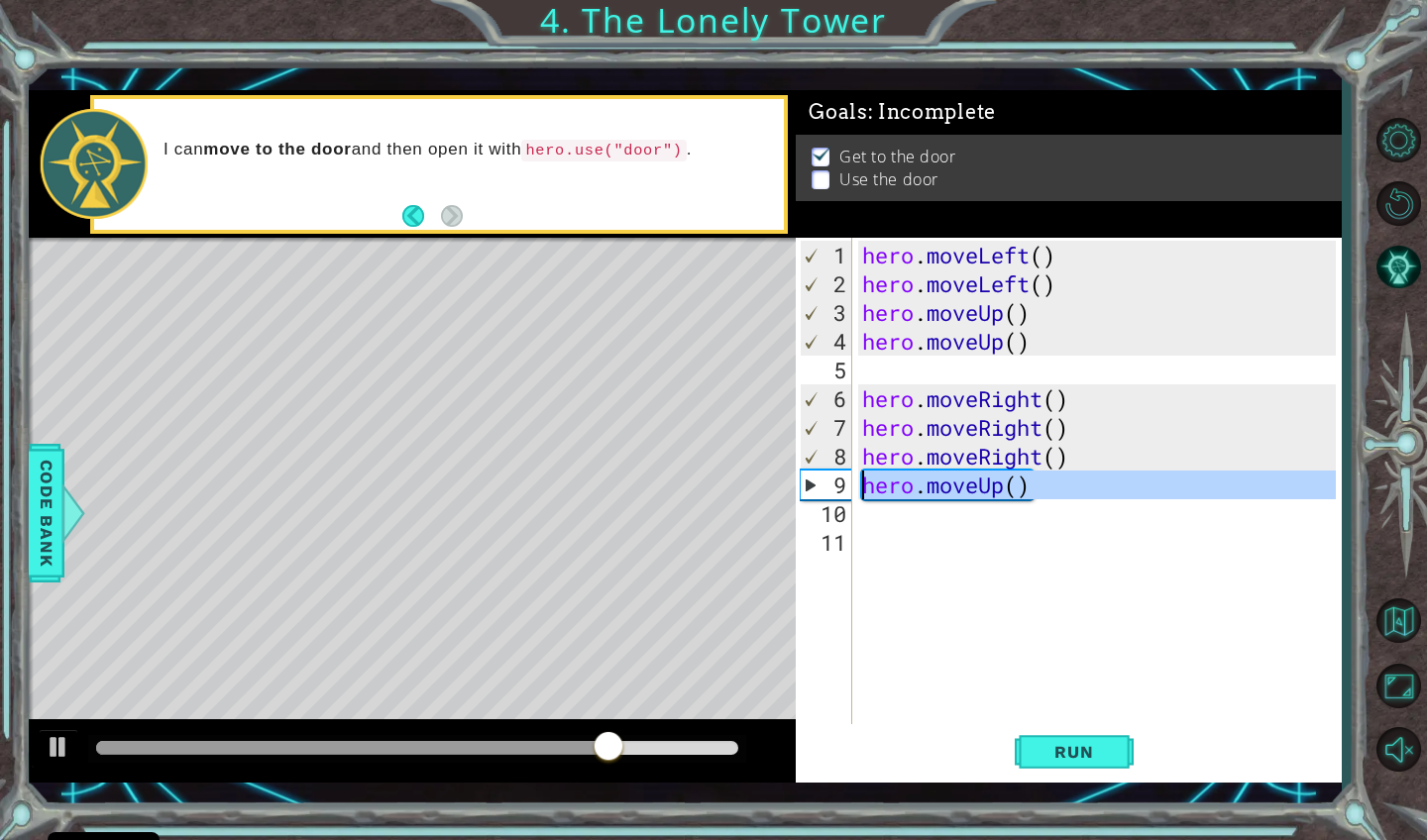 type 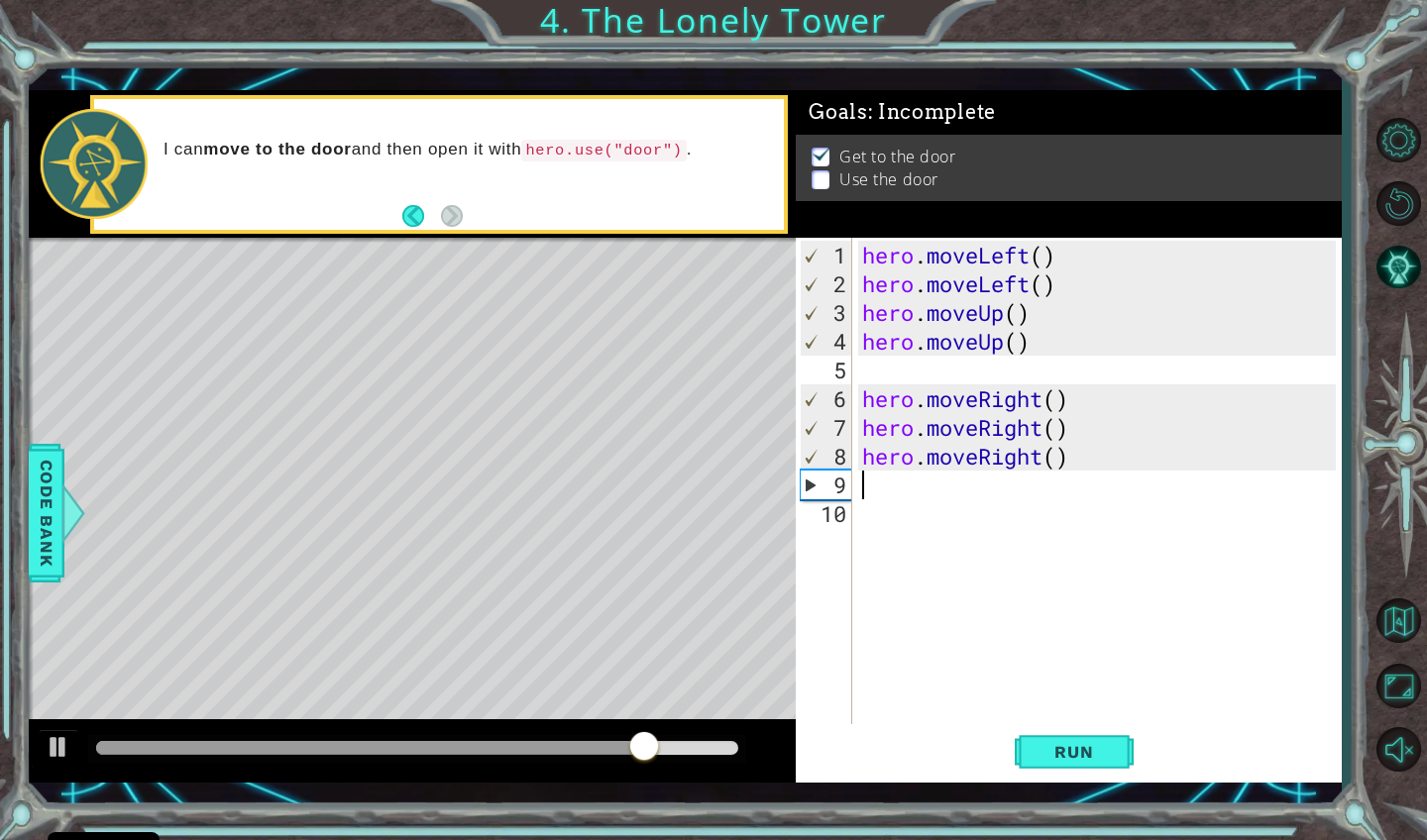 click on "hero . moveLeft ( ) hero . moveLeft ( ) hero . moveUp ( ) hero . moveUp ( ) hero . moveRight ( ) hero . moveRight ( ) hero . moveRight ( )" at bounding box center (1102, 513) 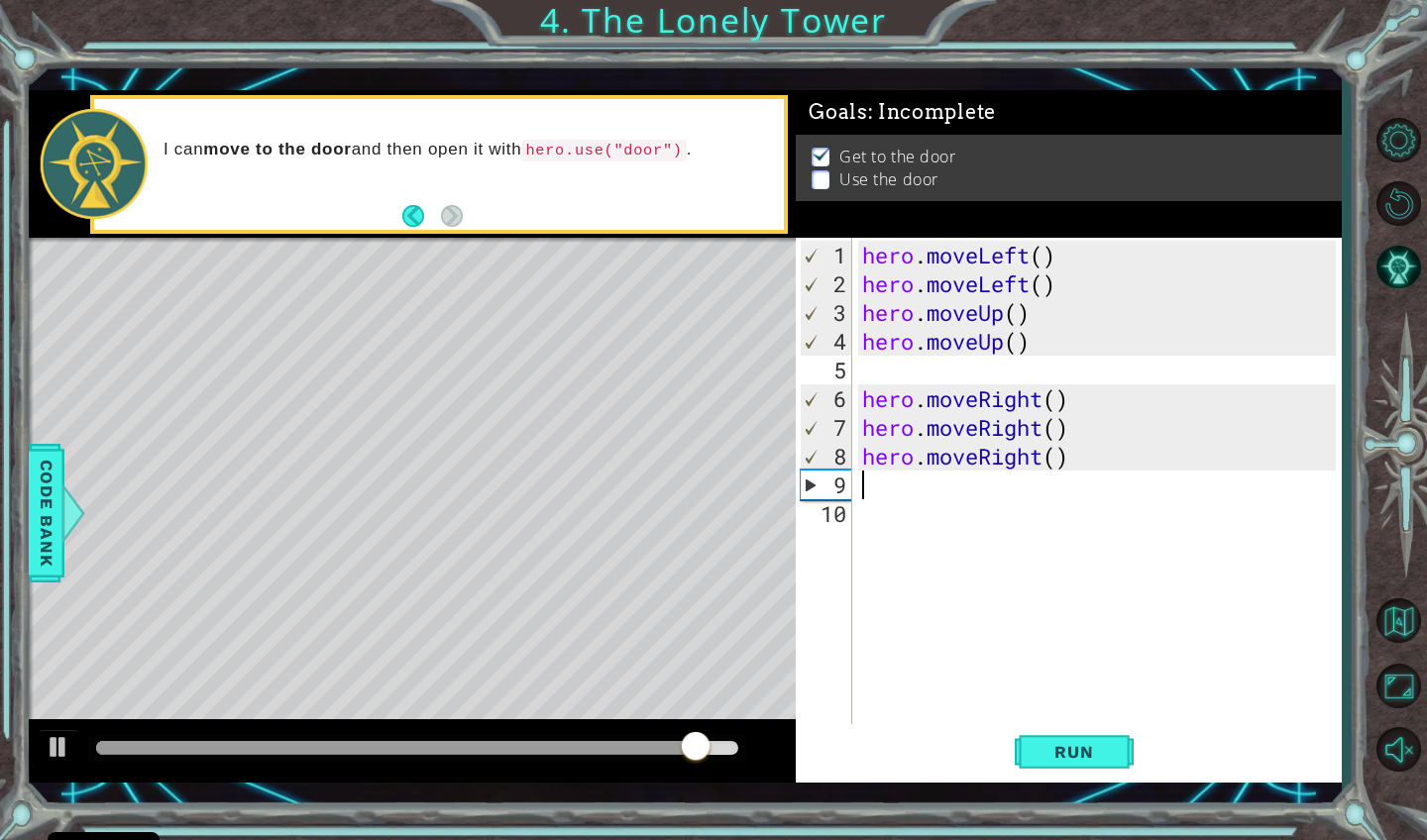 click at bounding box center [487, 529] 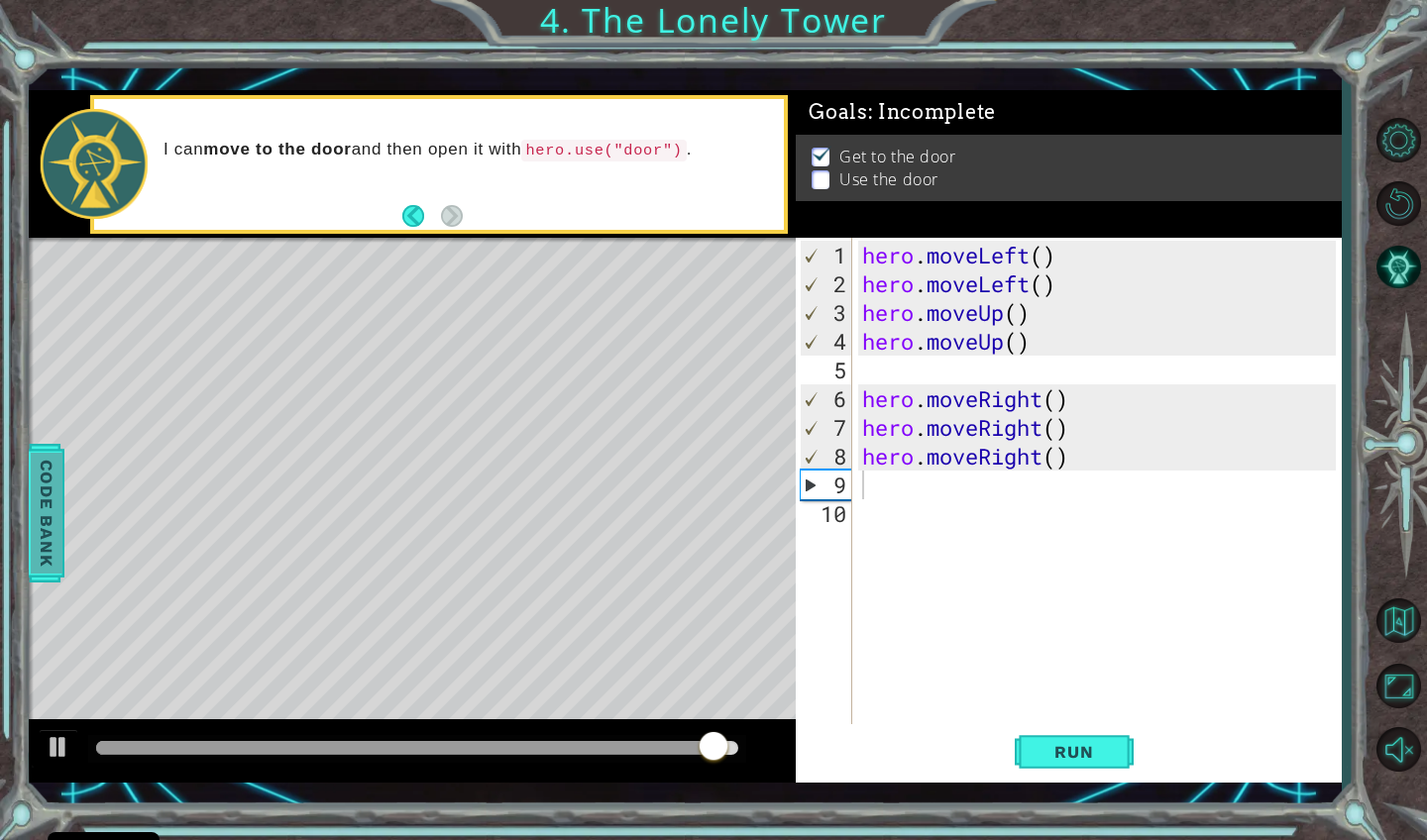 click on "Code Bank" at bounding box center [47, 513] 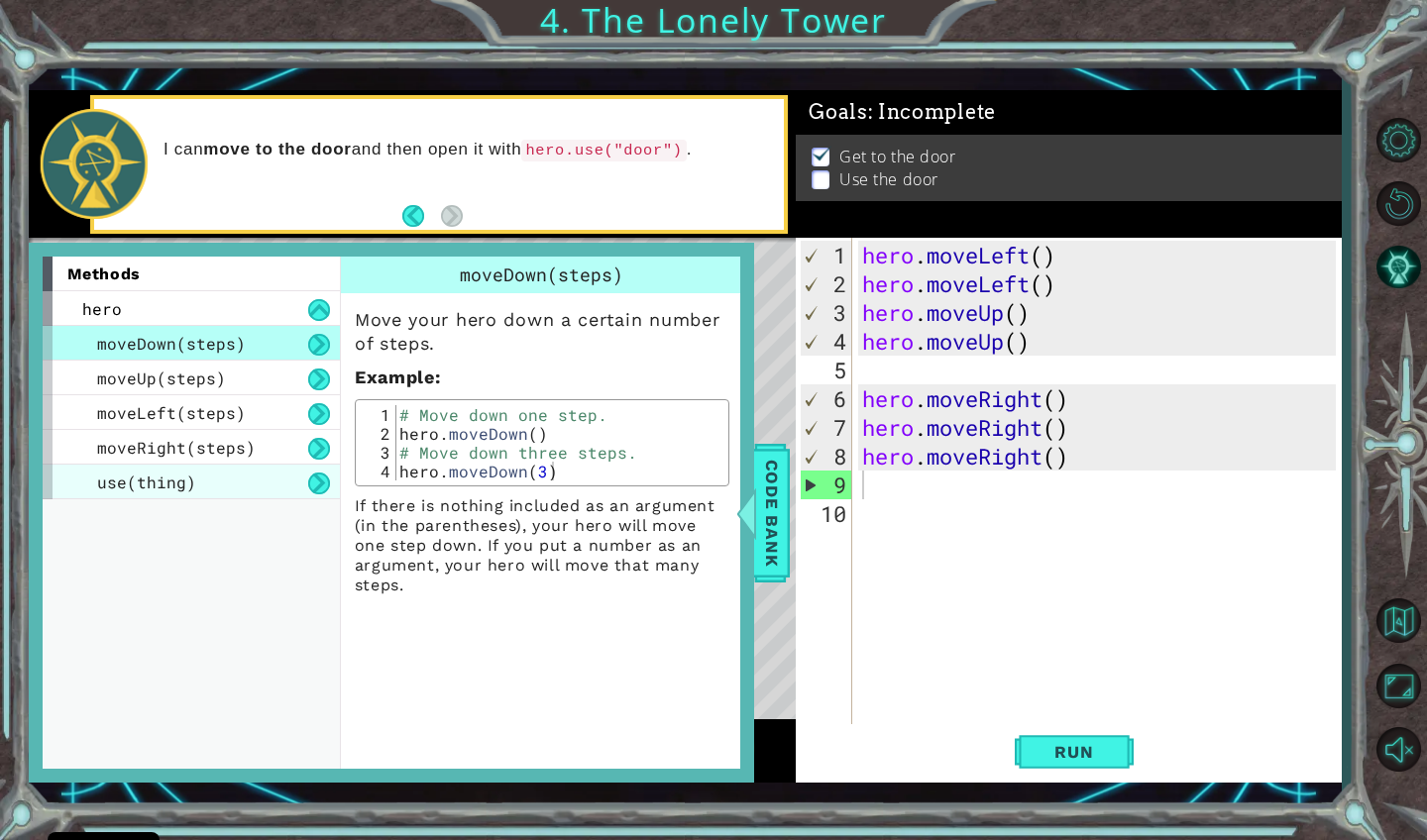 click on "use(thing)" at bounding box center (147, 481) 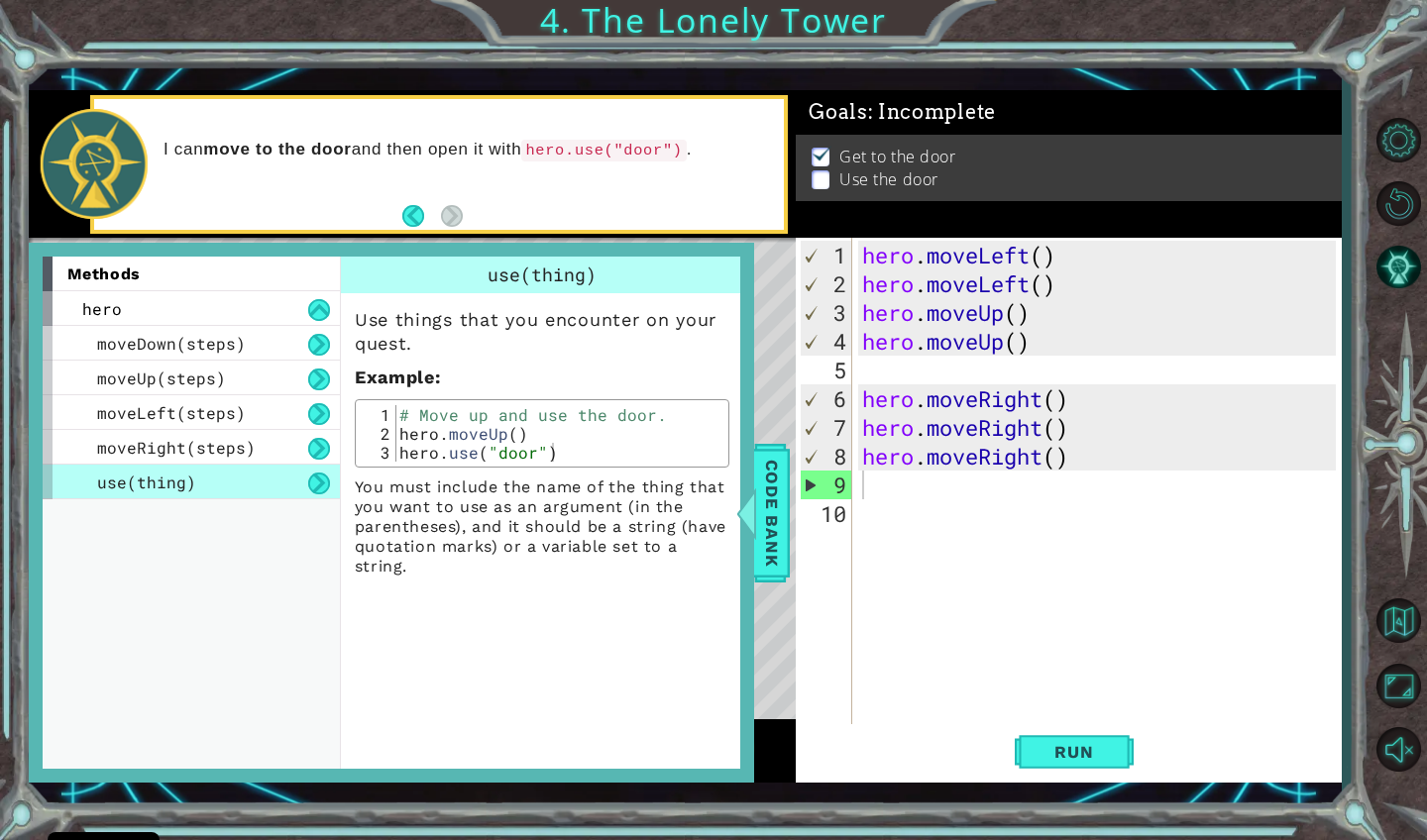 type on "hero.use("door")" 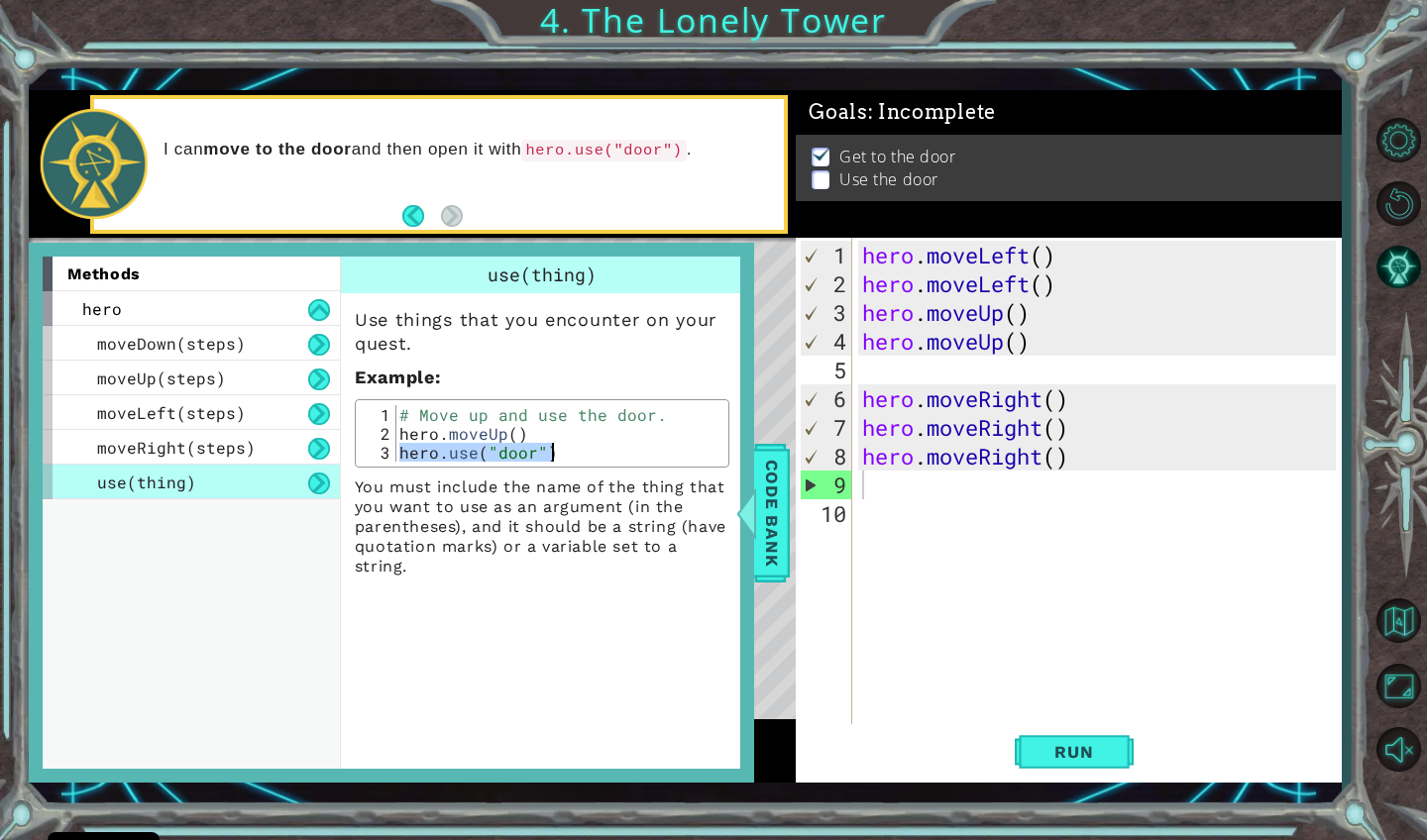 drag, startPoint x: 398, startPoint y: 451, endPoint x: 575, endPoint y: 471, distance: 178.12636 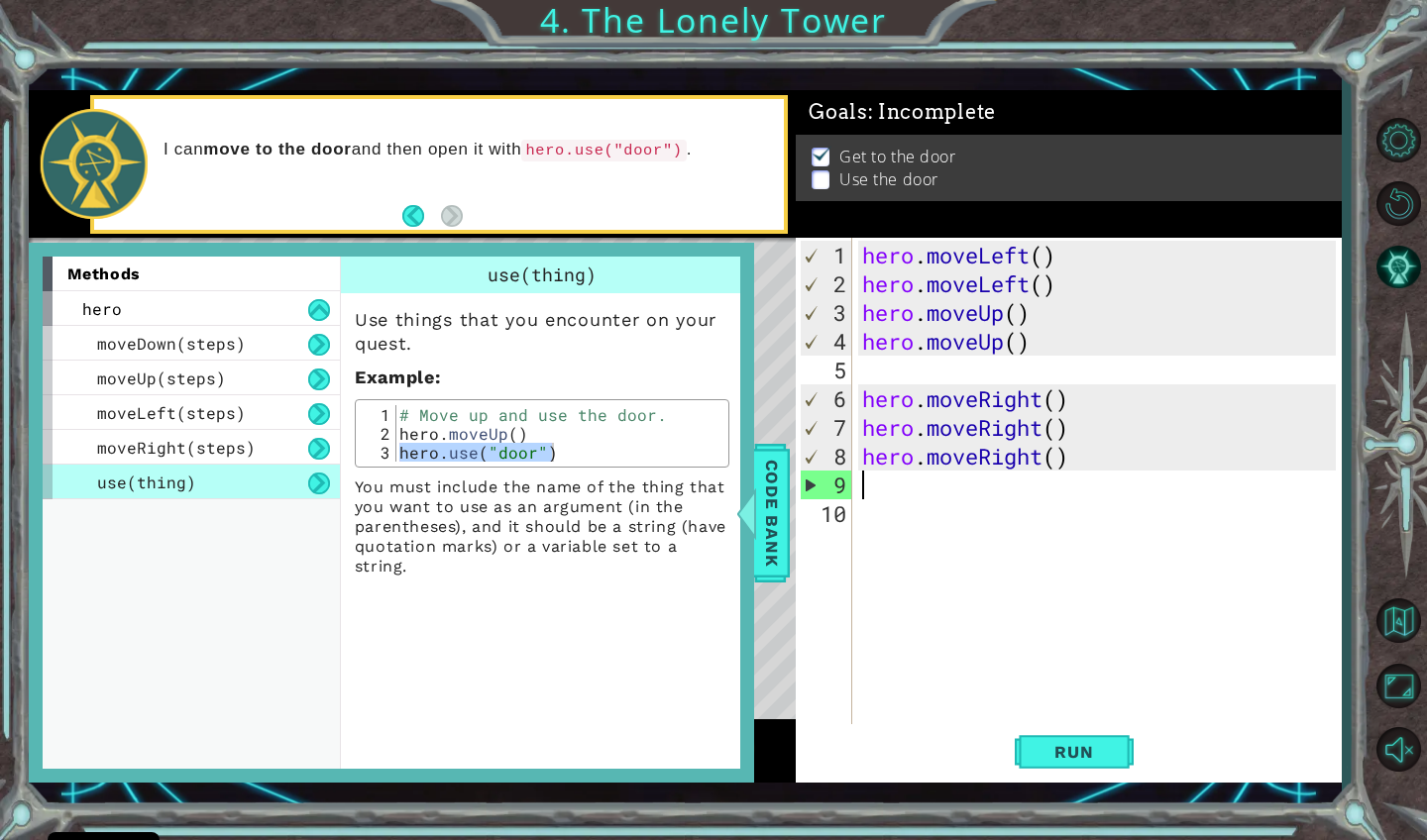 type on "h" 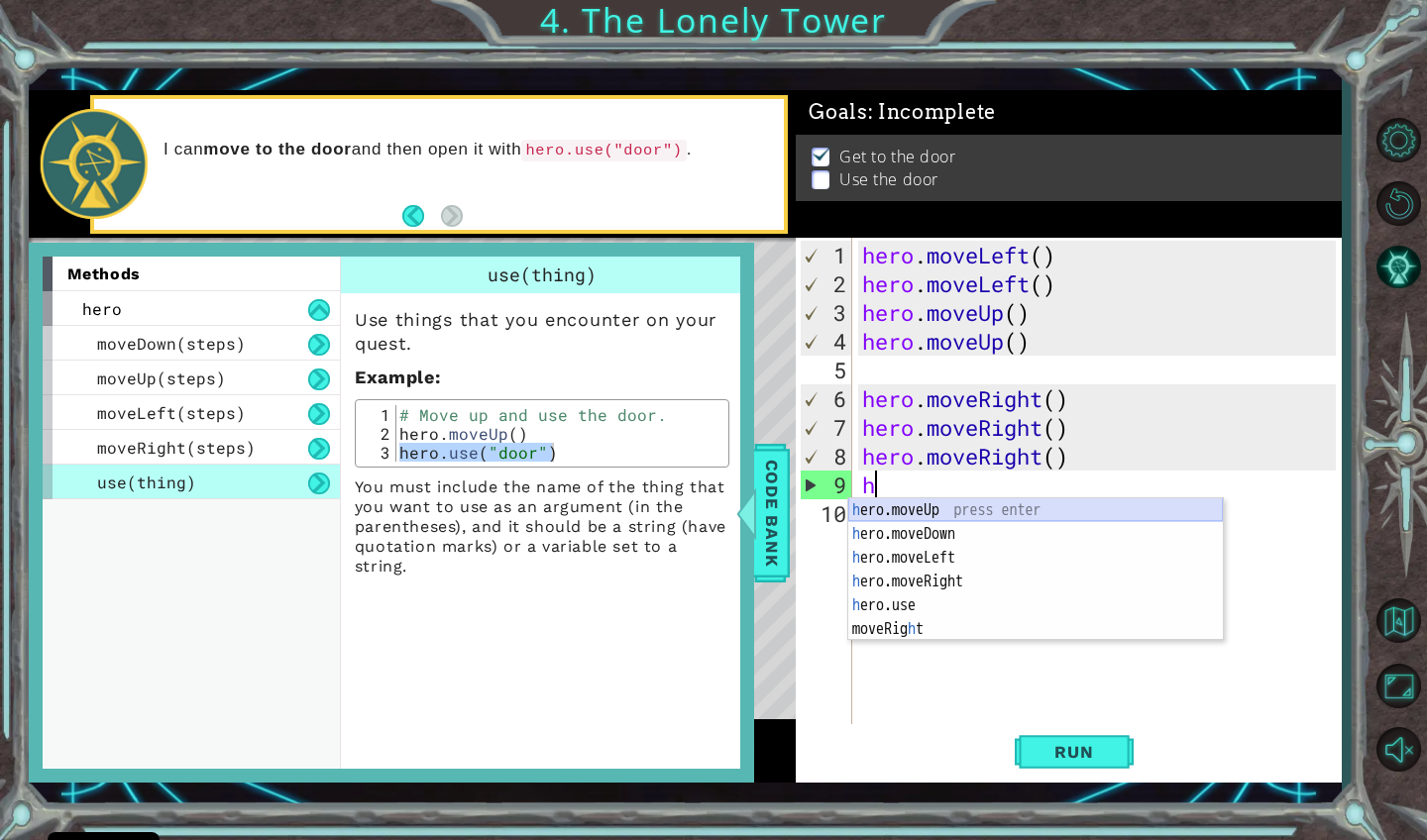 click on "h ero.moveUp press enter h ero.moveDown press enter h ero.moveLeft press enter h ero.moveRight press enter h ero press enter h ero.use press enter moveRig h t press enter" at bounding box center [1036, 593] 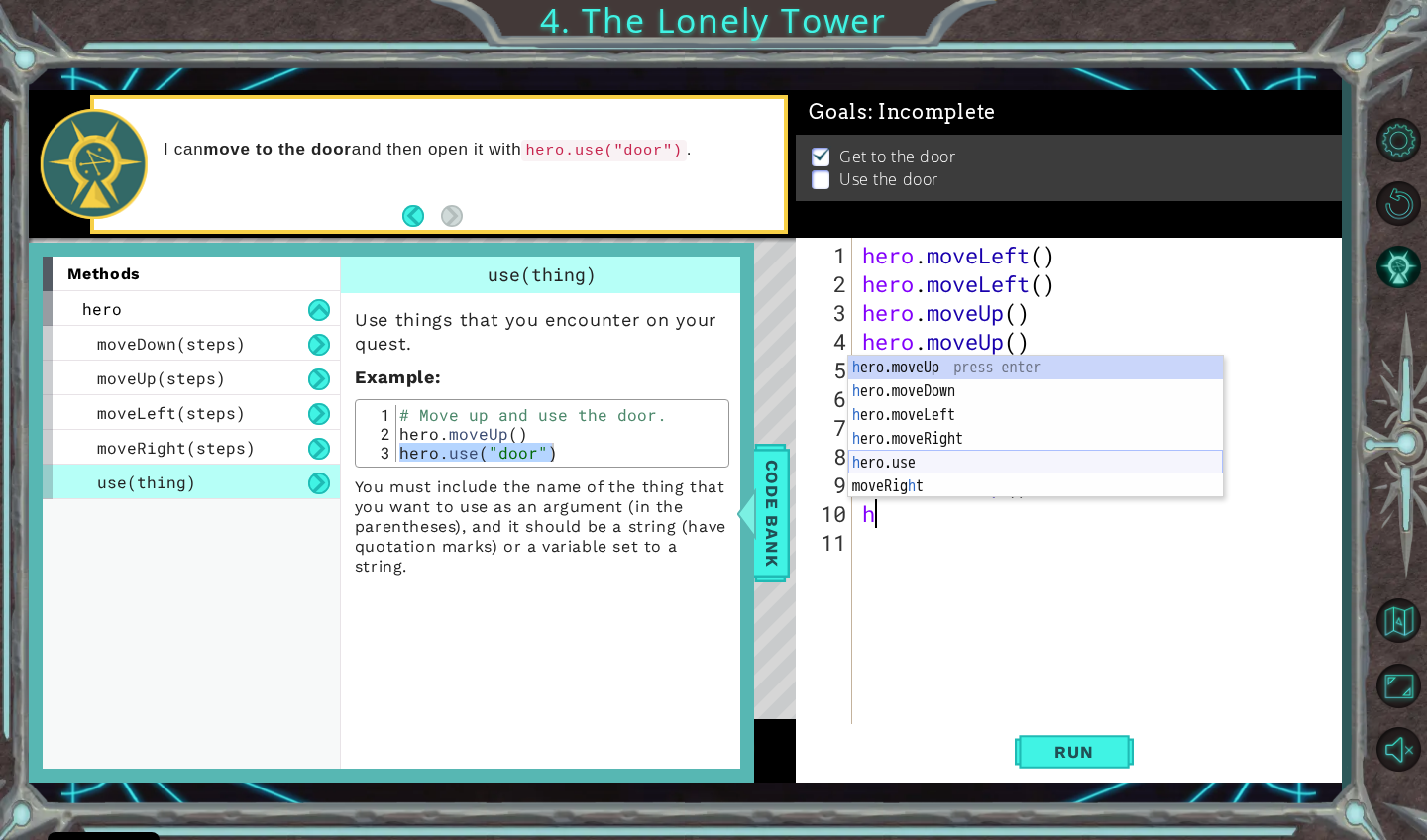 click on "h ero.moveUp press enter h ero.moveDown press enter h ero.moveLeft press enter h ero.moveRight press enter h ero press enter h ero.use press enter moveRig h t press enter" at bounding box center [1036, 451] 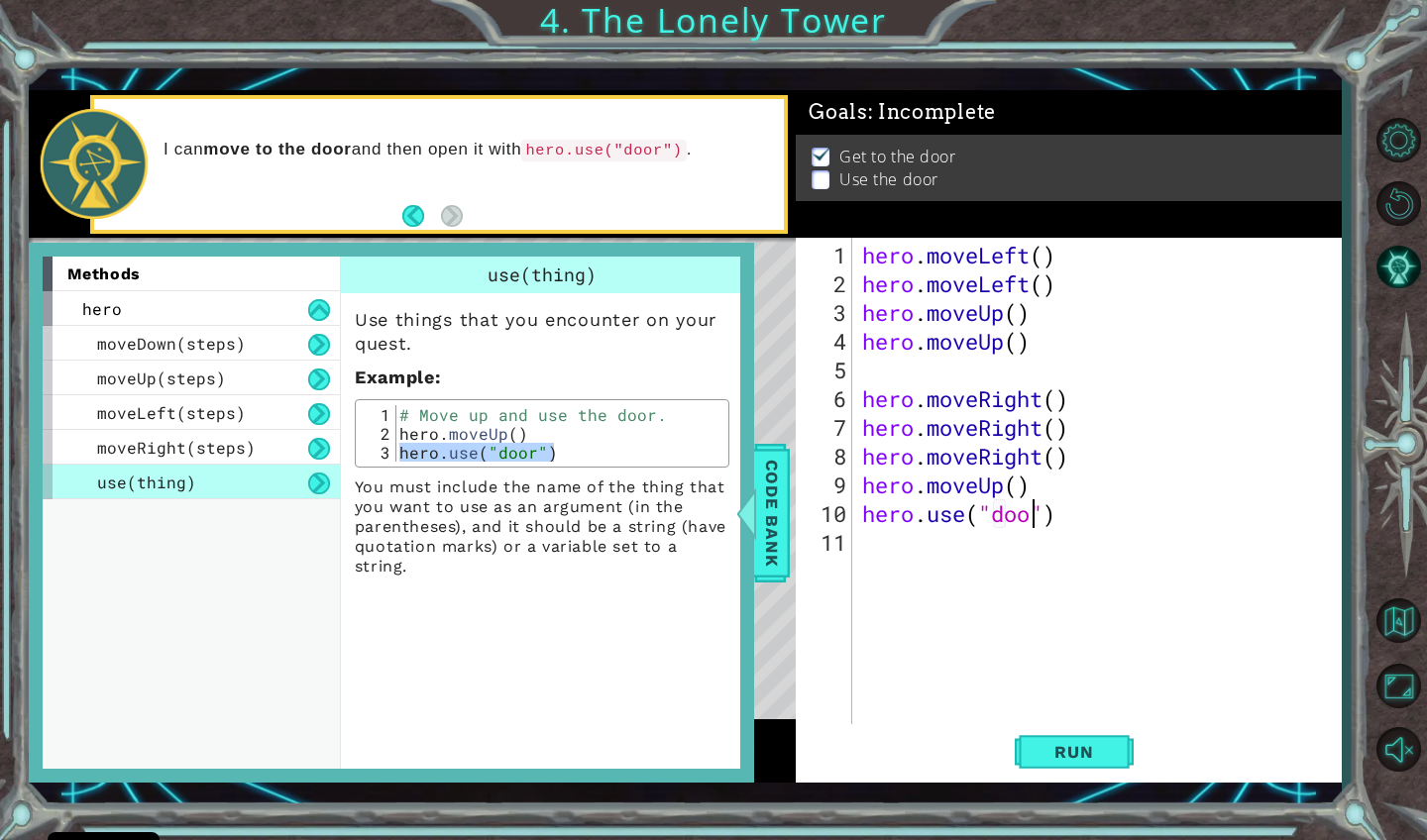 type on "hero.use("door")" 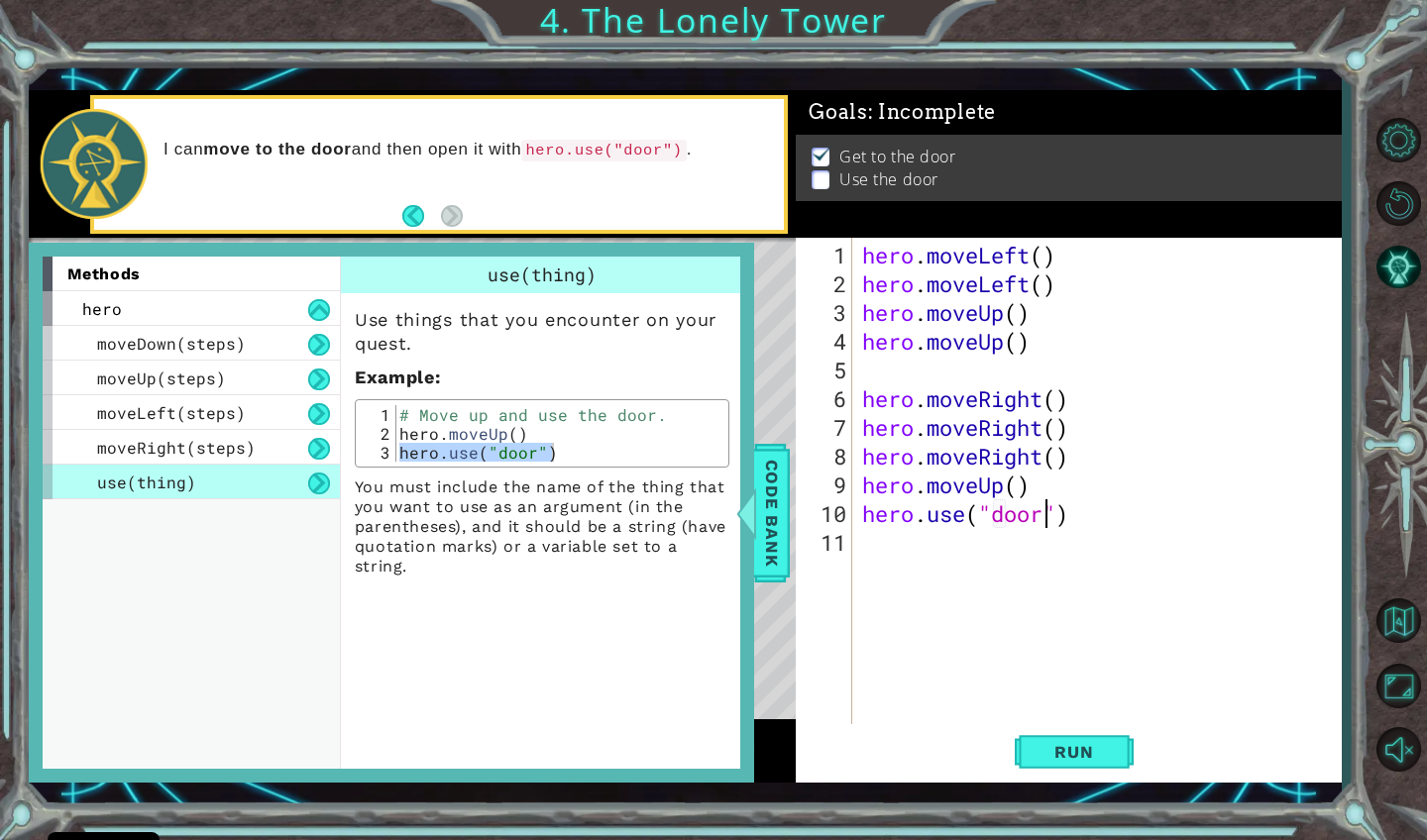 type 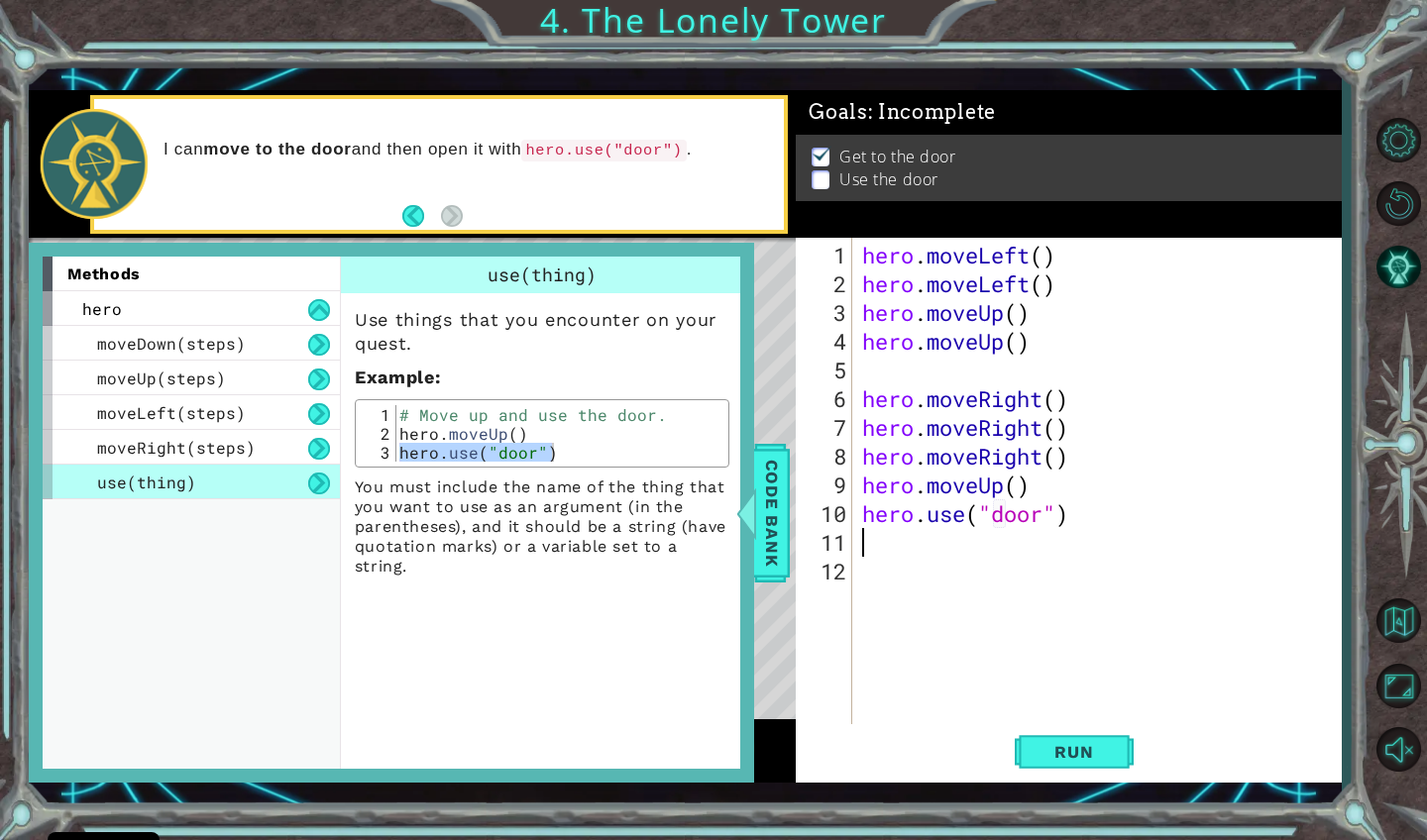 scroll, scrollTop: 0, scrollLeft: 0, axis: both 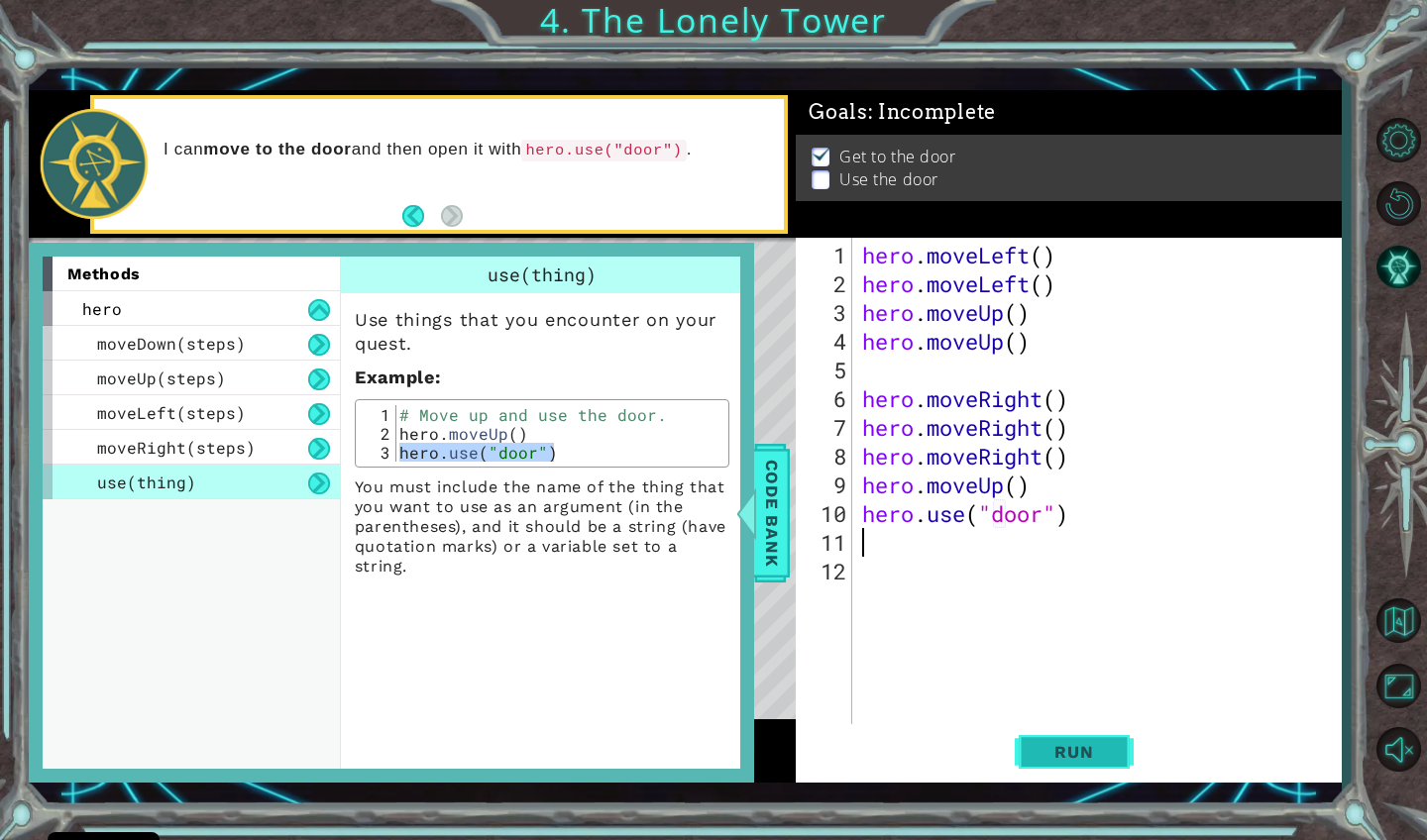 click on "Run" at bounding box center [1073, 752] 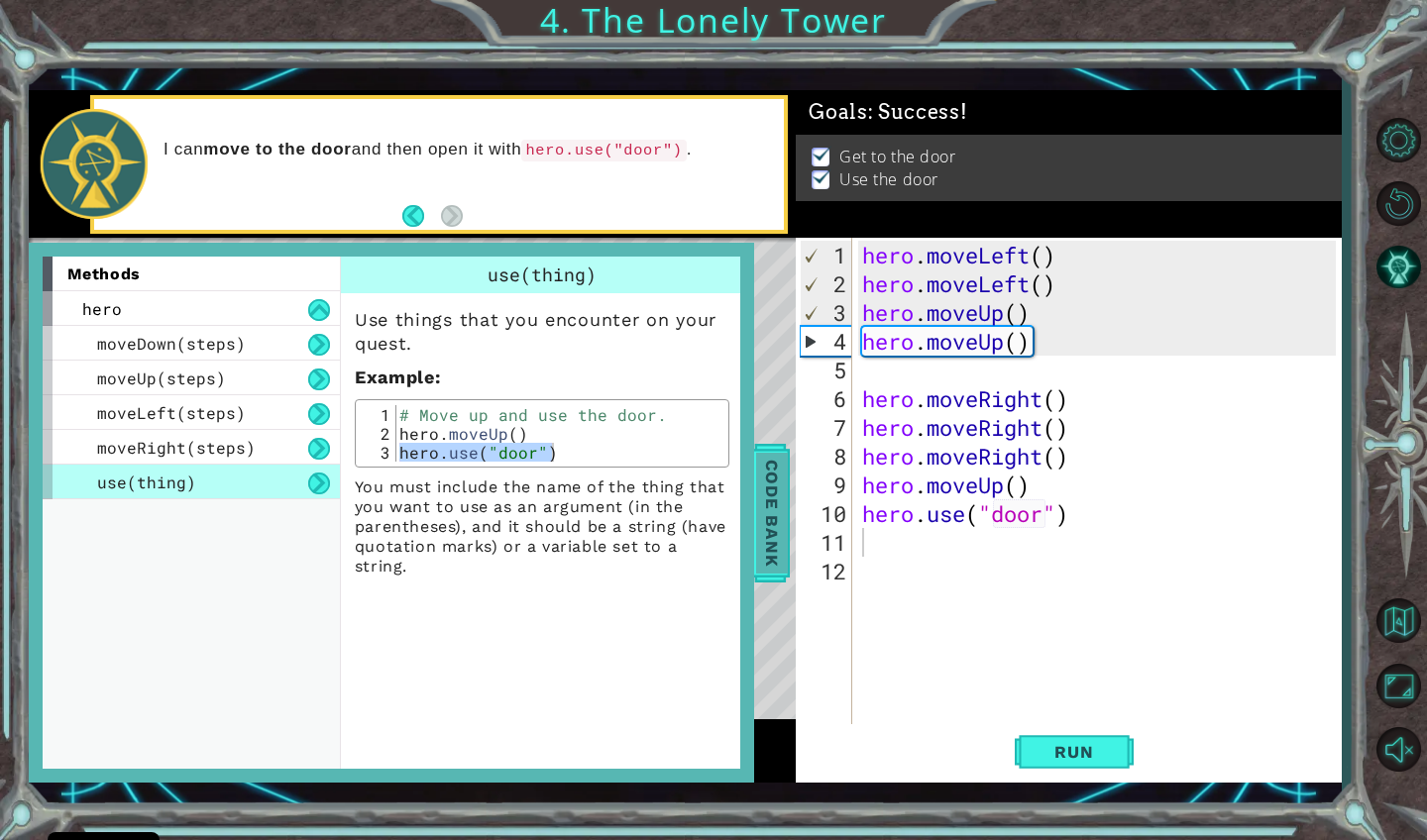 click on "Code Bank" at bounding box center [771, 513] 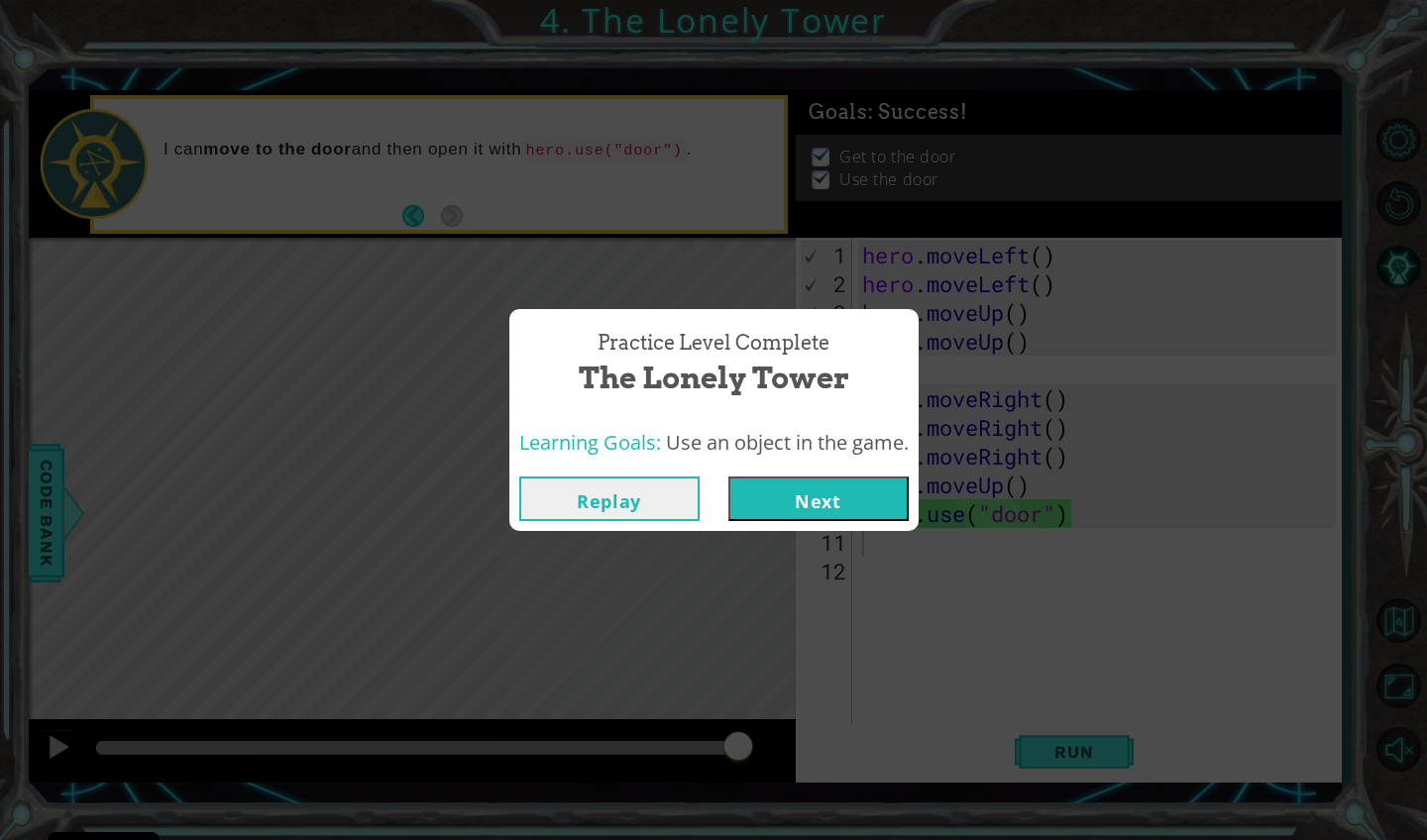 click on "Next" at bounding box center (819, 498) 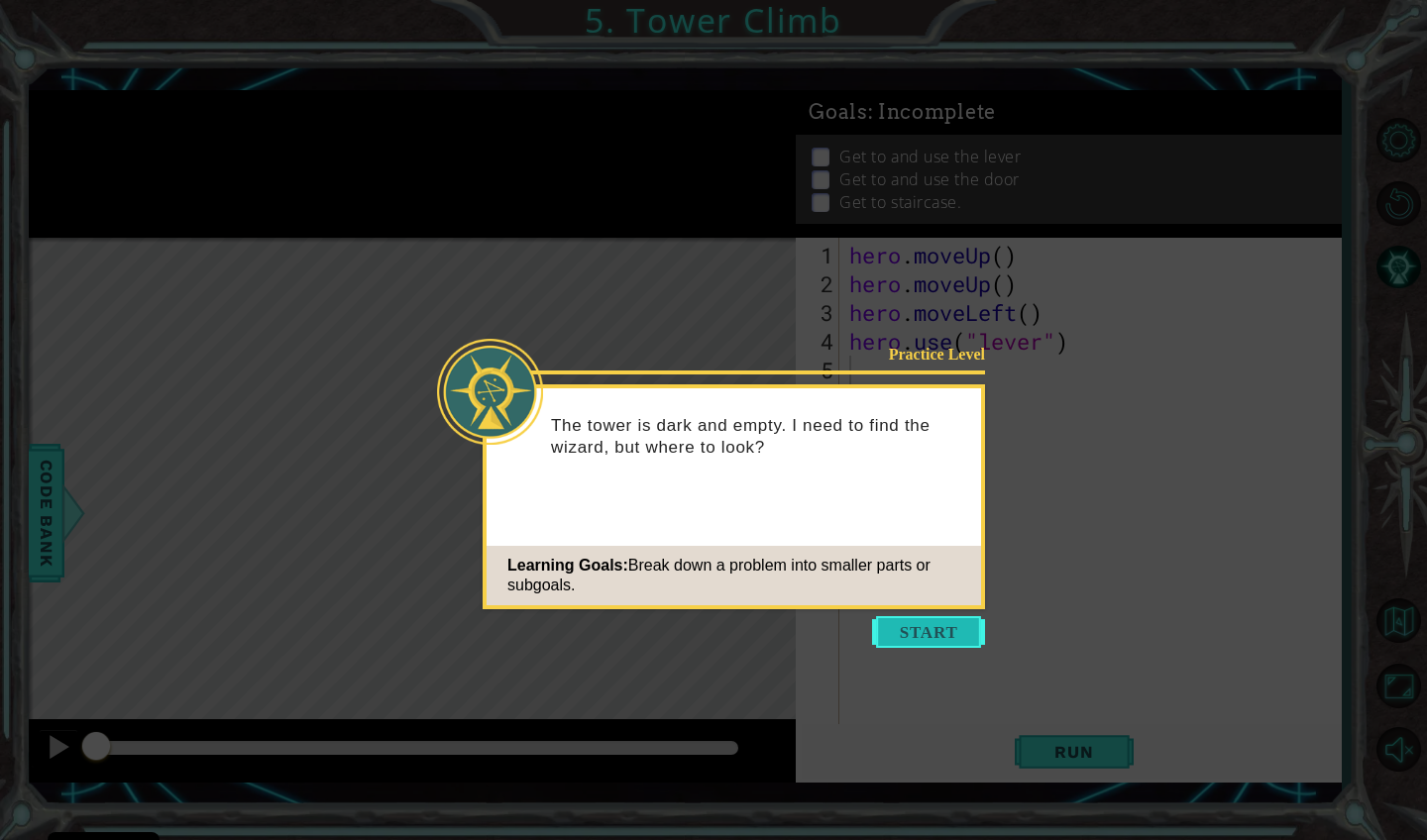 click at bounding box center [929, 632] 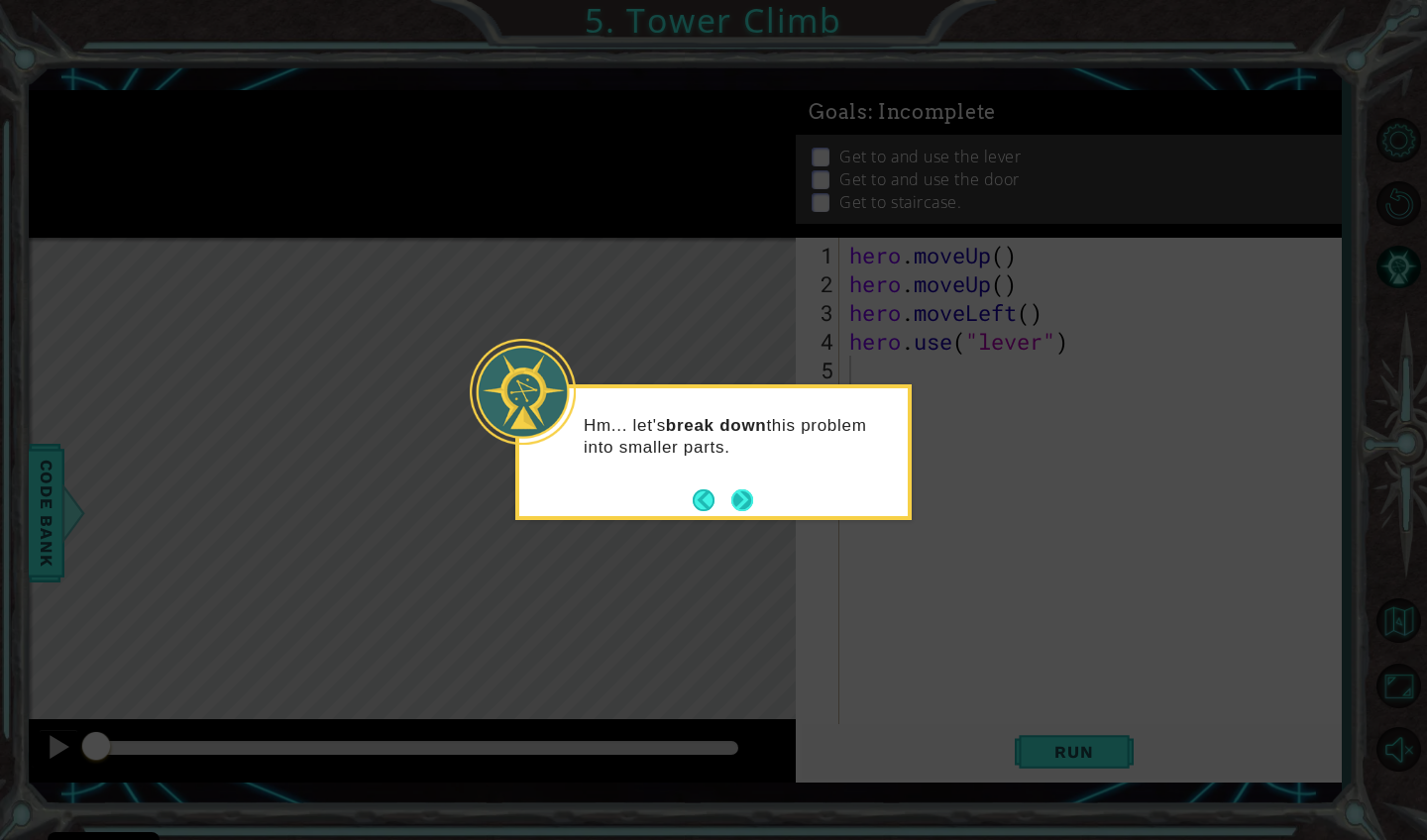 click at bounding box center (742, 500) 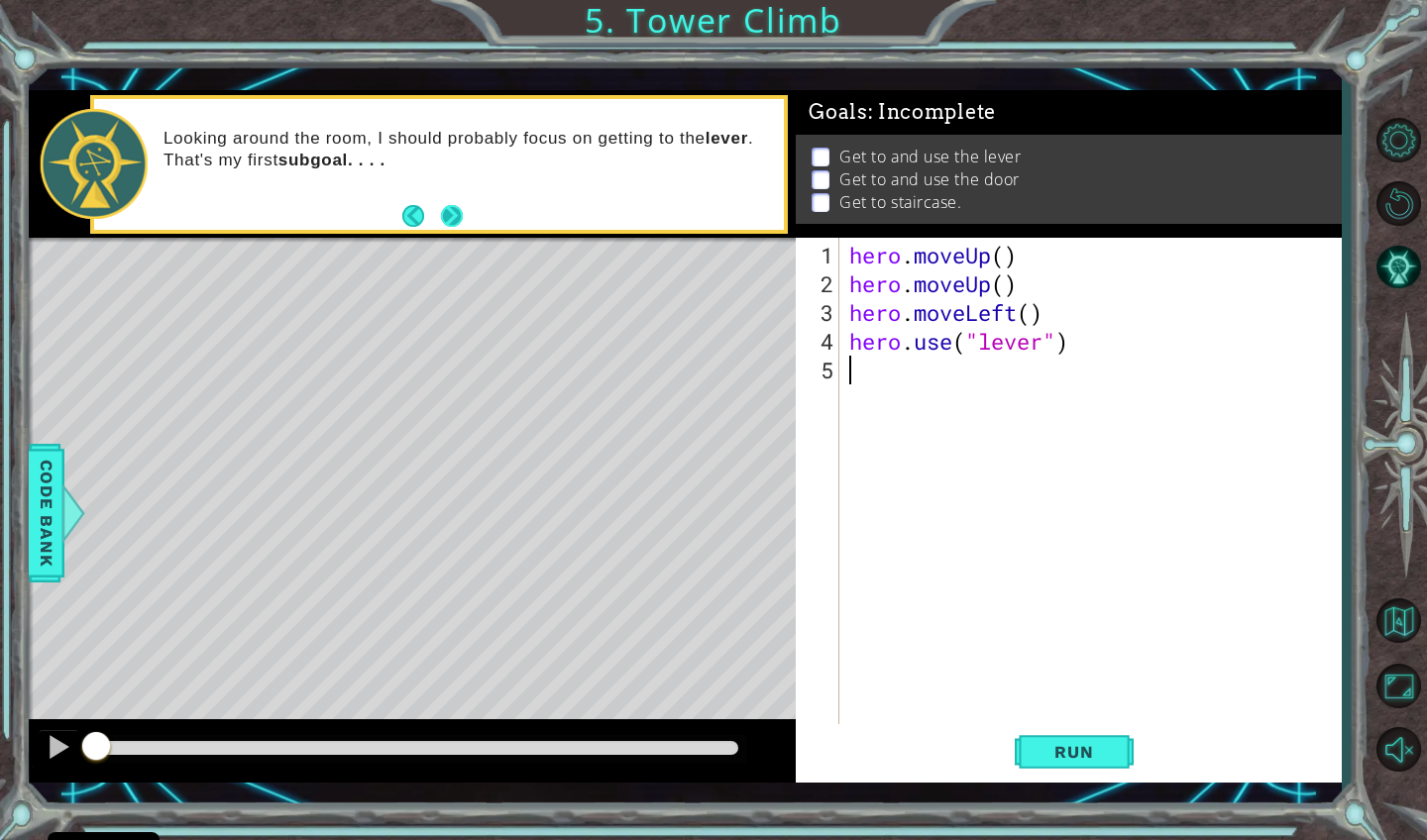 click at bounding box center [452, 216] 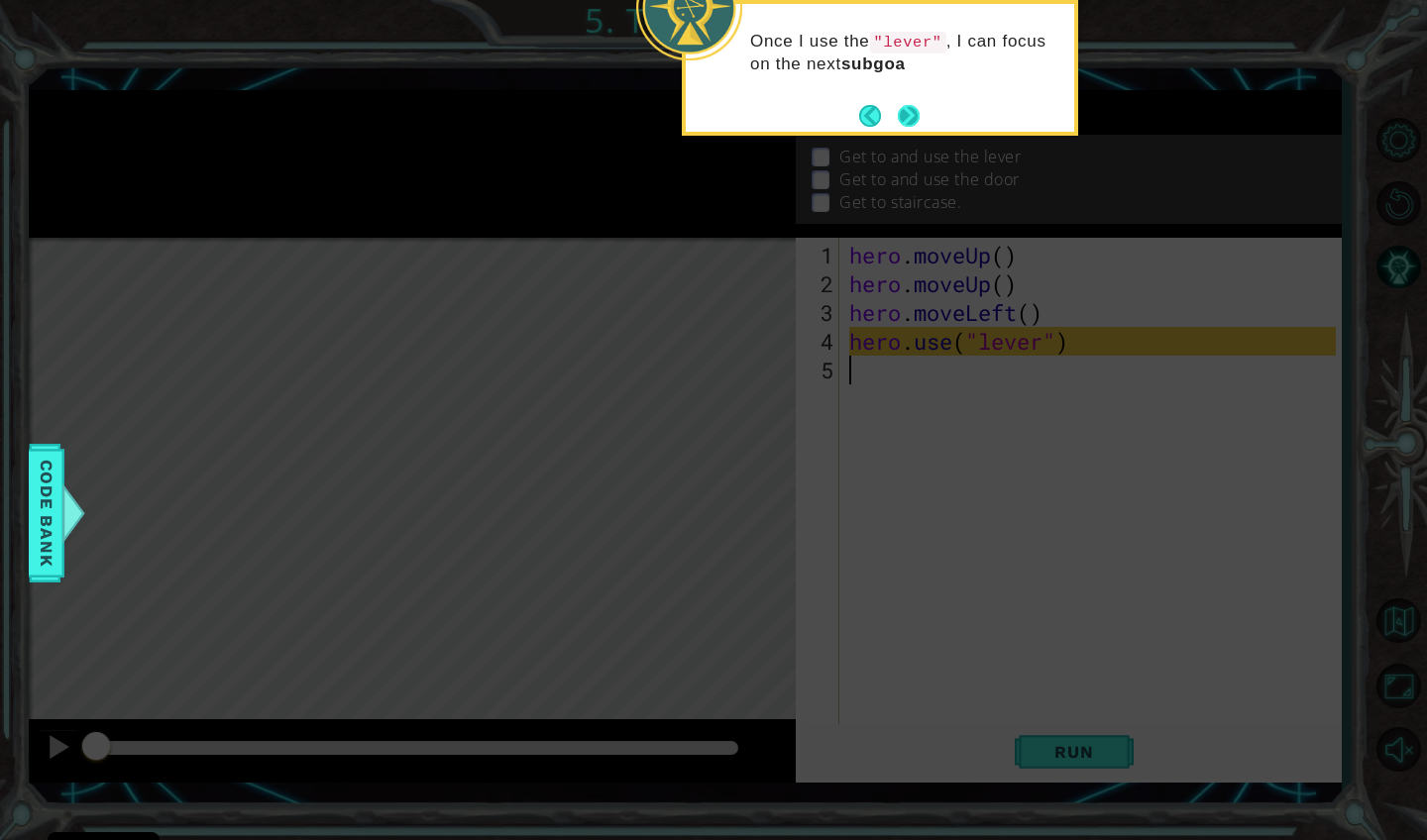 click at bounding box center (909, 116) 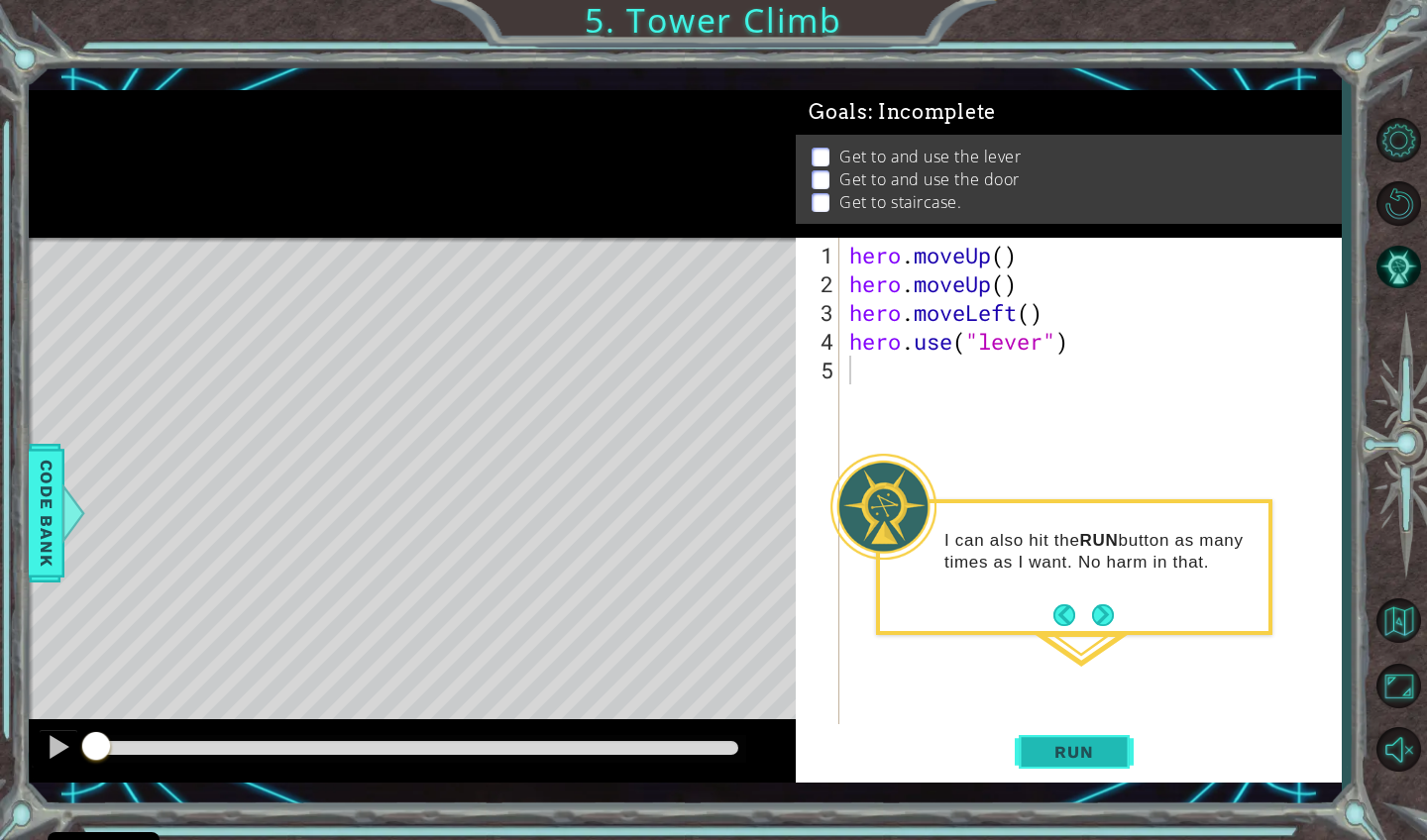 click on "Run" at bounding box center [1074, 751] 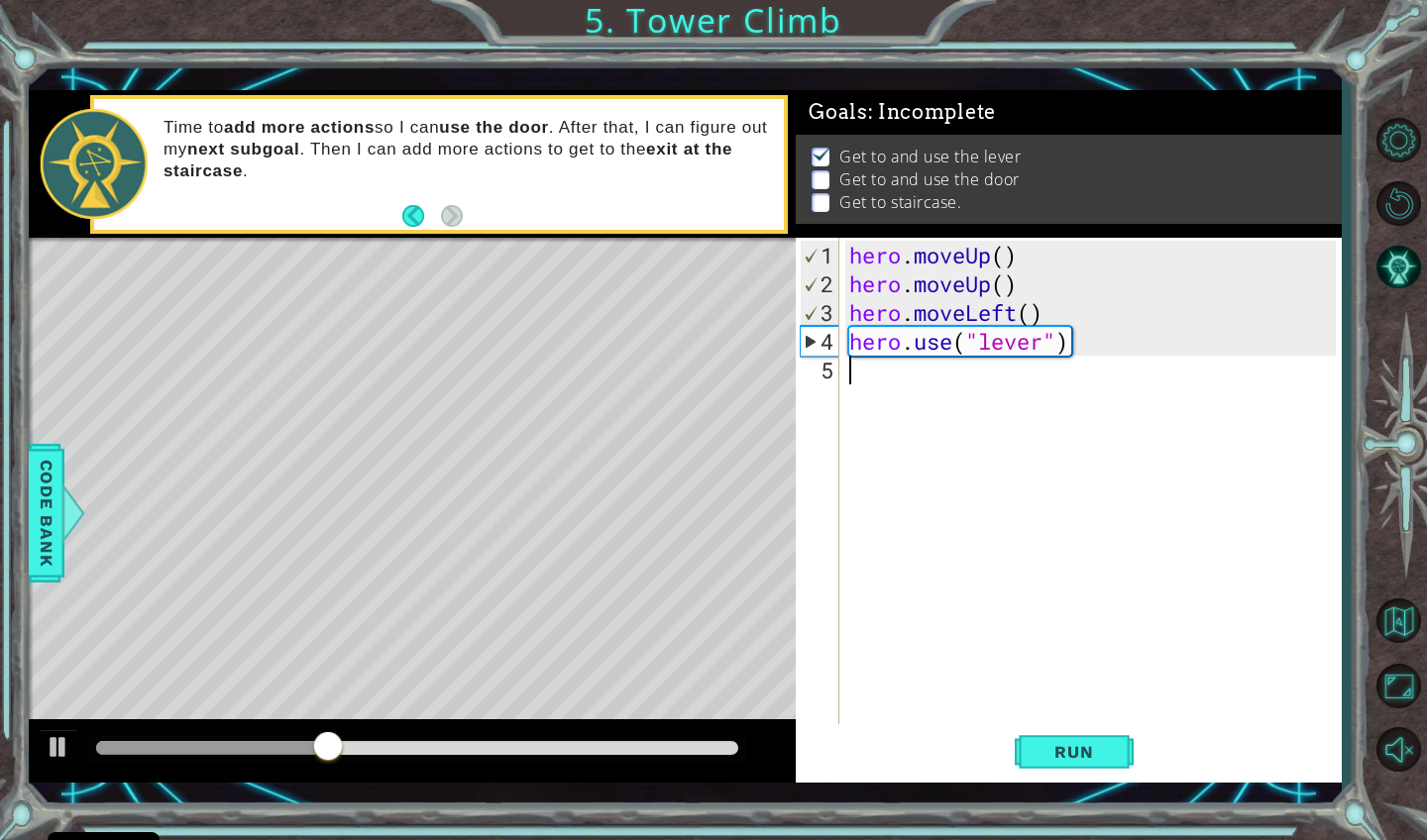 type on "h" 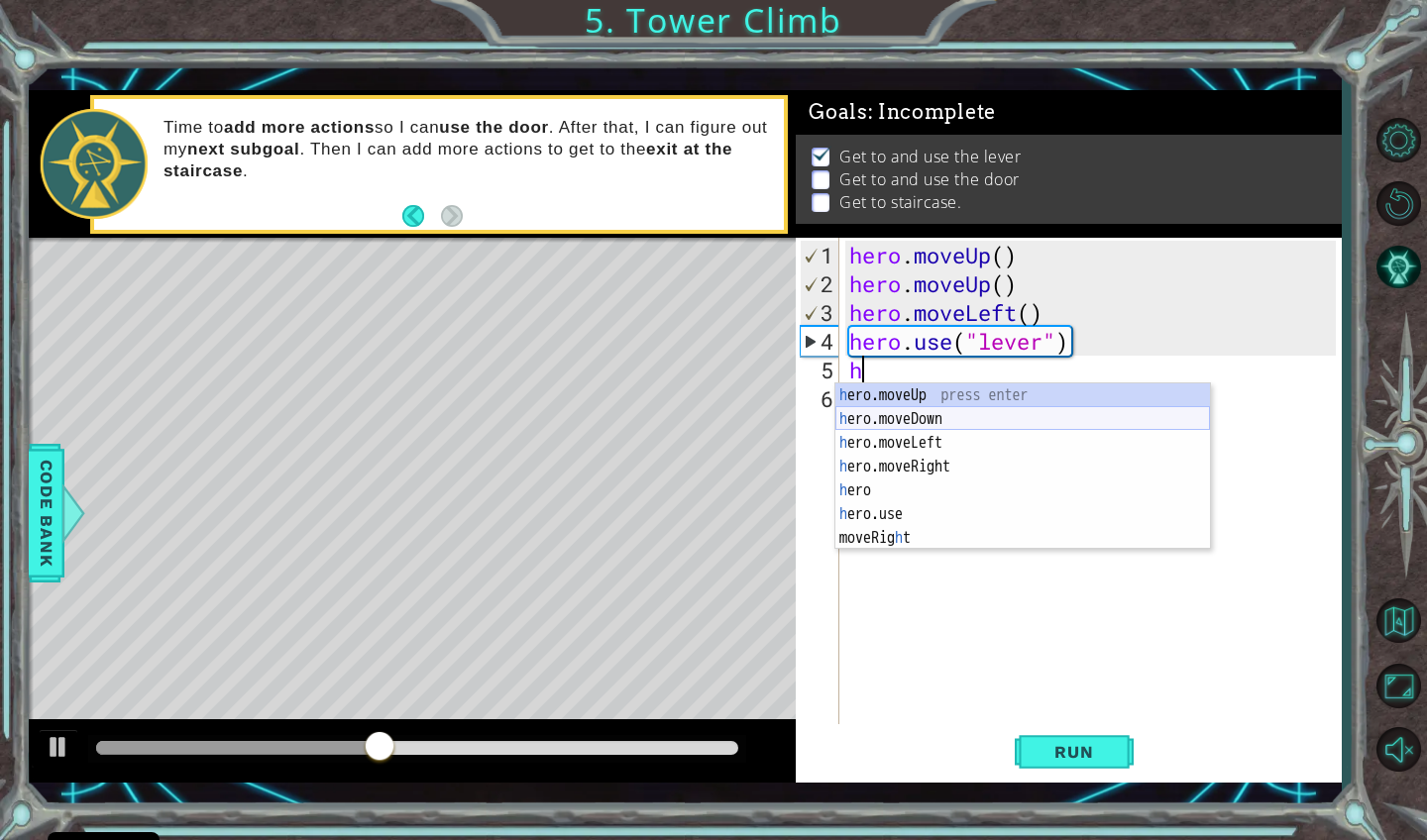 click on "h ero.moveUp press enter h ero.moveDown press enter h ero.moveLeft press enter h ero.moveRight press enter h ero press enter h ero.use press enter moveRig h t press enter" at bounding box center [1023, 490] 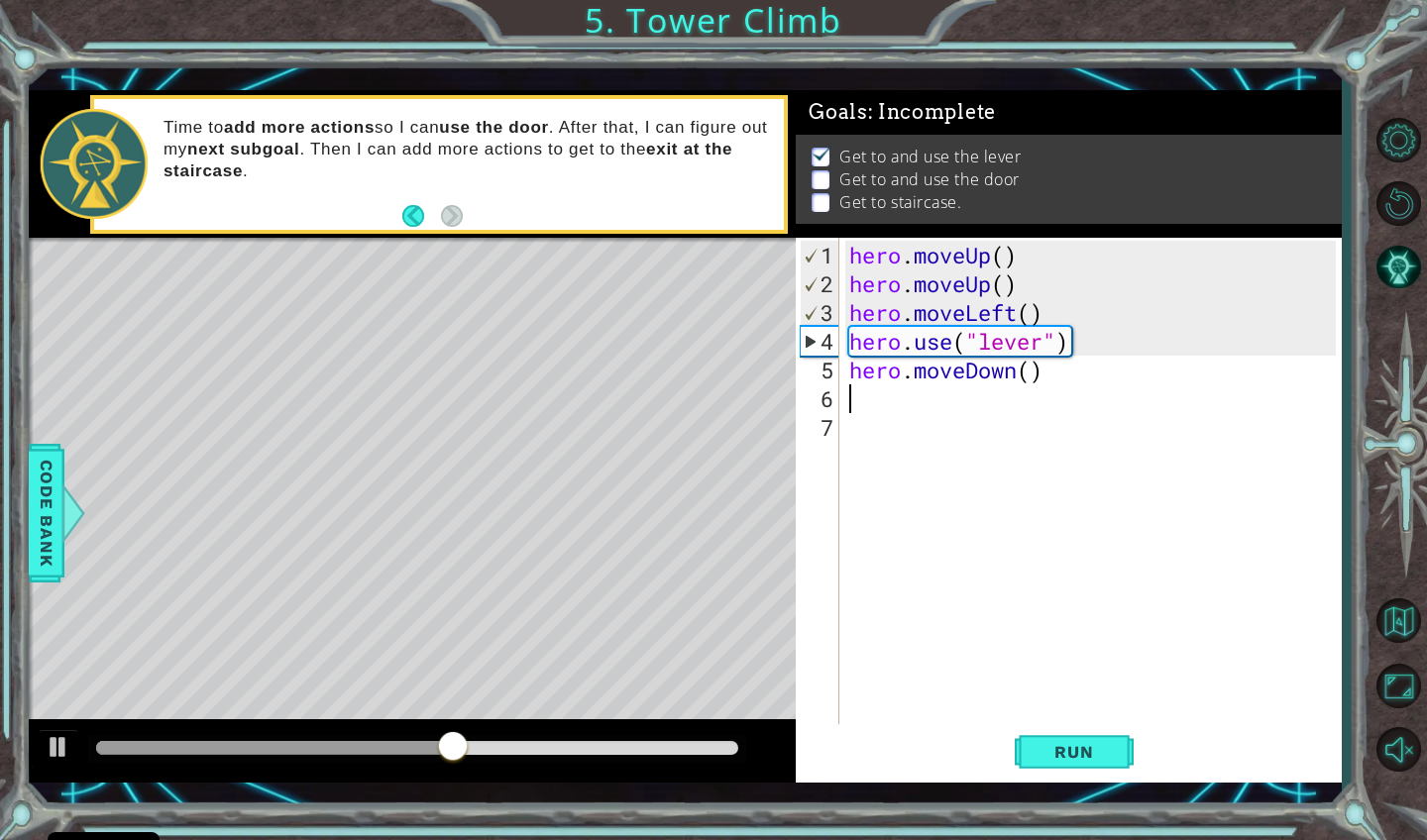 type on "h" 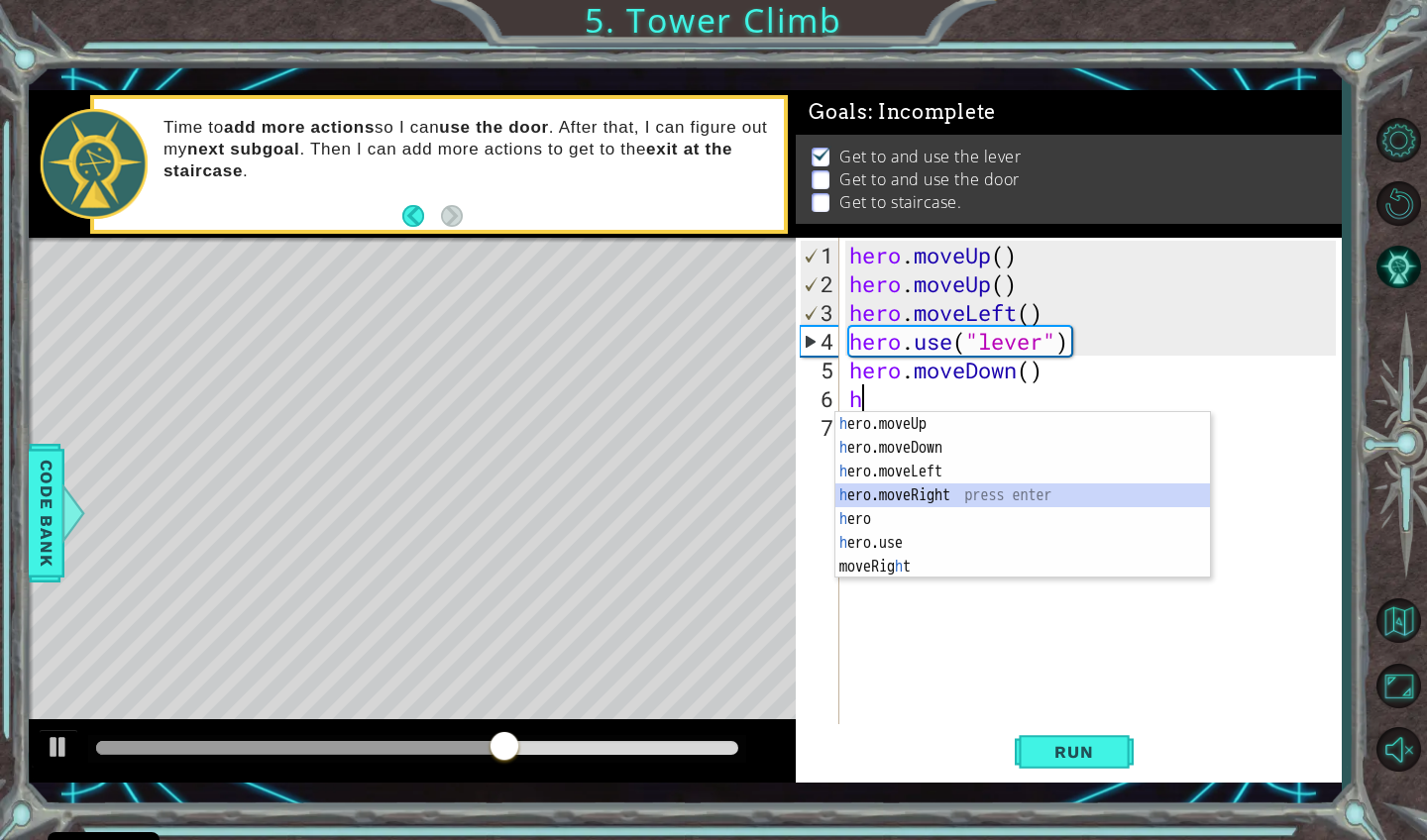 click on "h ero.moveUp press enter h ero.moveDown press enter h ero.moveLeft press enter h ero.moveRight press enter h ero press enter h ero.use press enter moveRig h t press enter" at bounding box center (1023, 519) 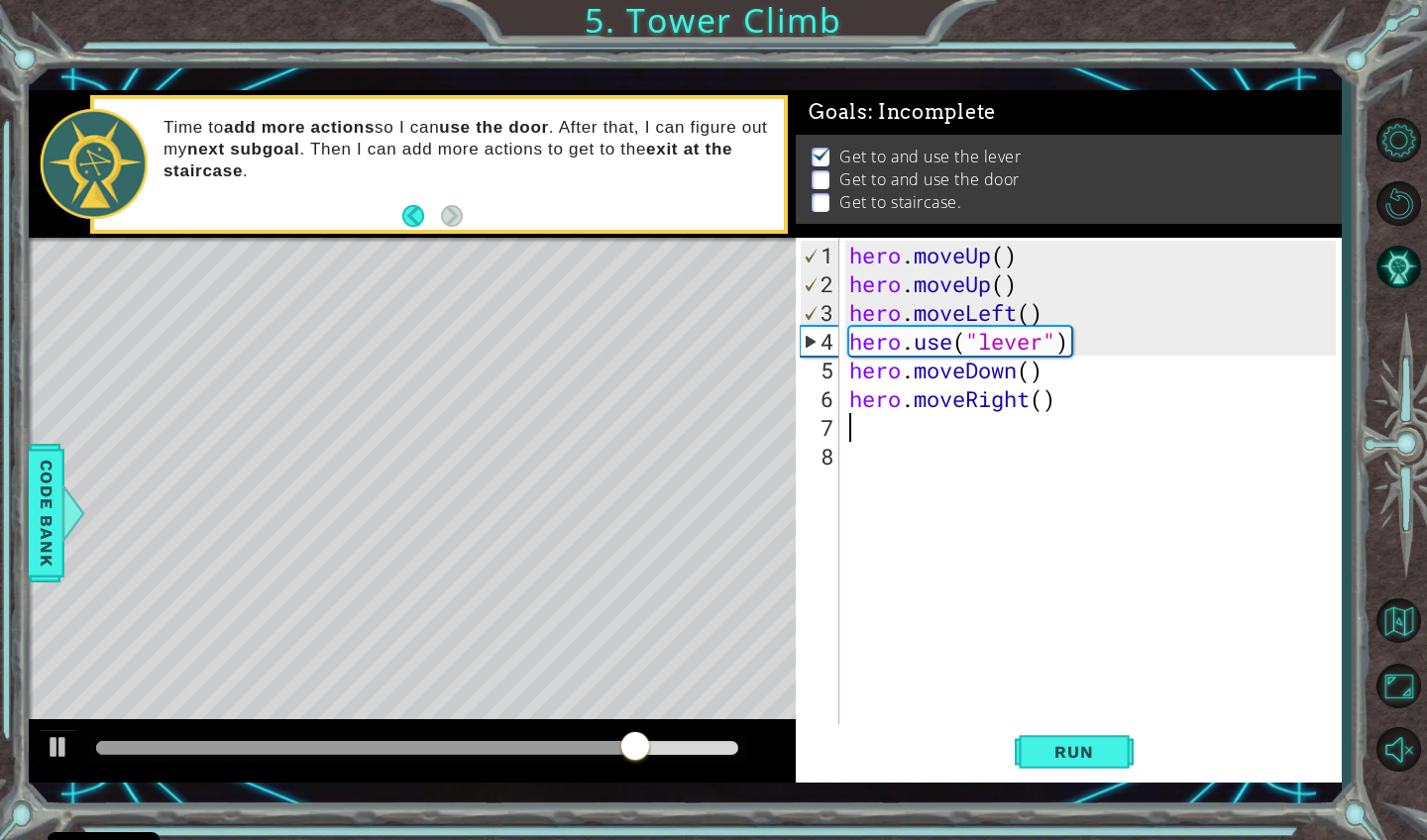 type on "h" 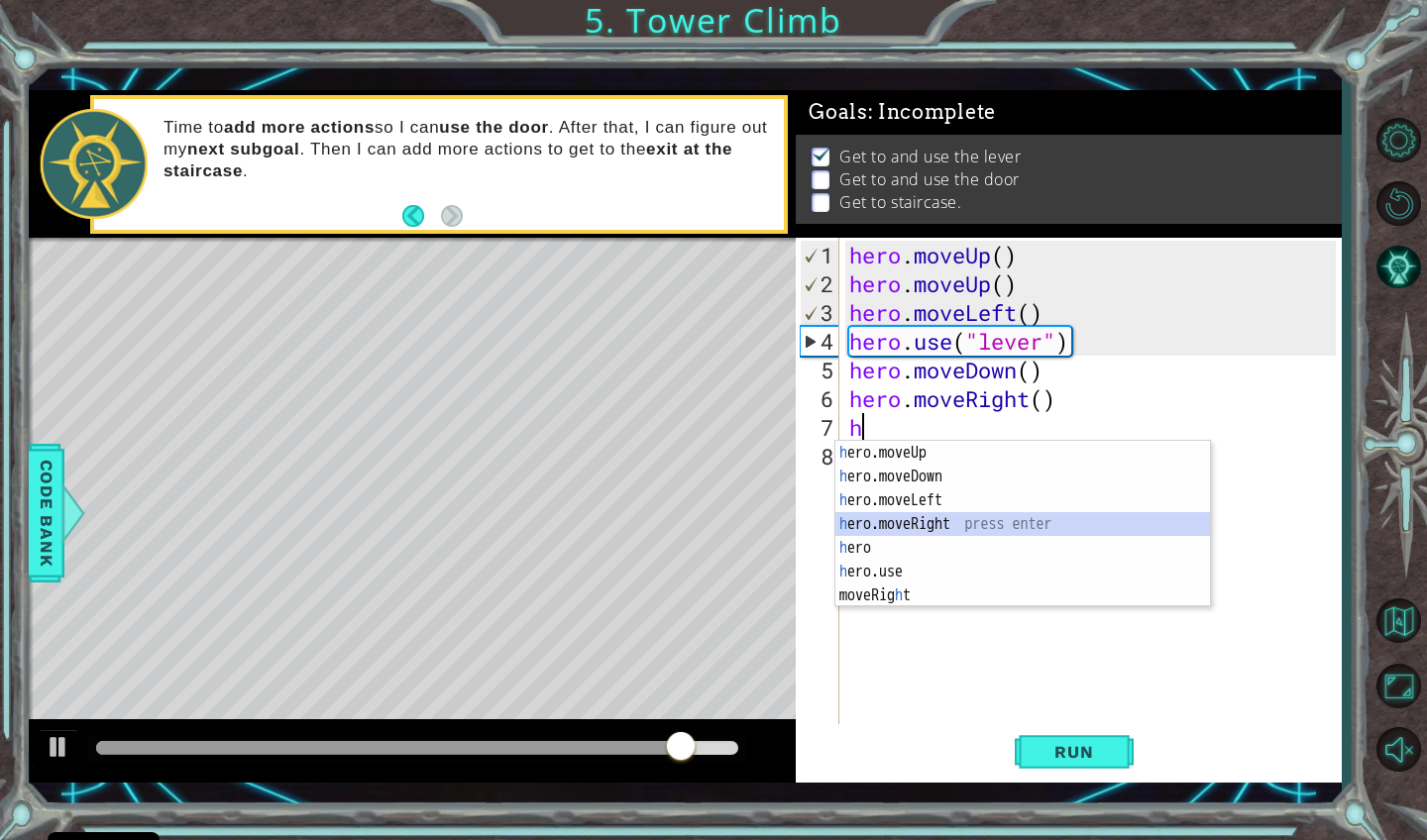 click on "h ero.moveUp press enter h ero.moveDown press enter h ero.moveLeft press enter h ero.moveRight press enter h ero press enter h ero.use press enter moveRig h t press enter" at bounding box center [1023, 548] 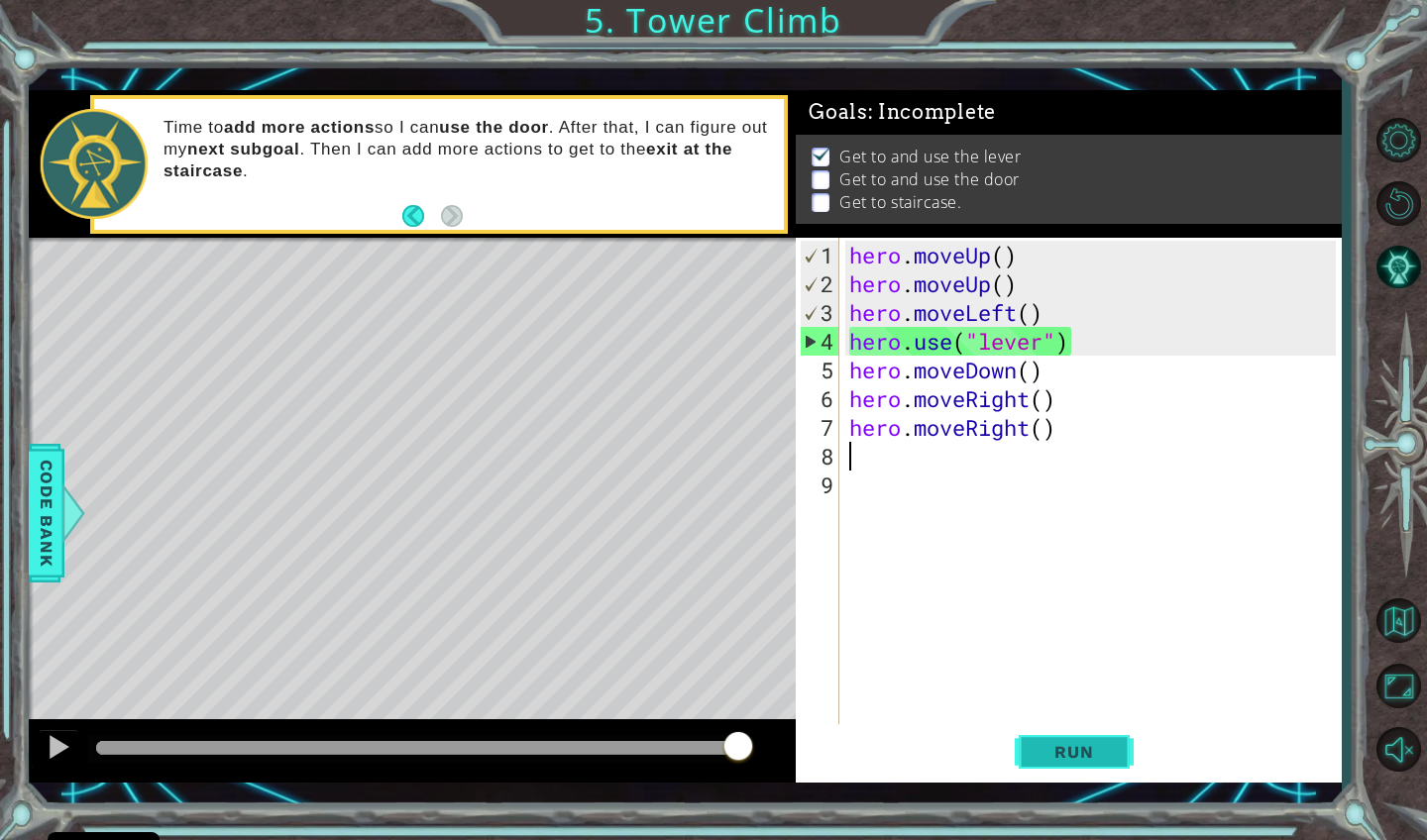 click on "Run" at bounding box center (1074, 751) 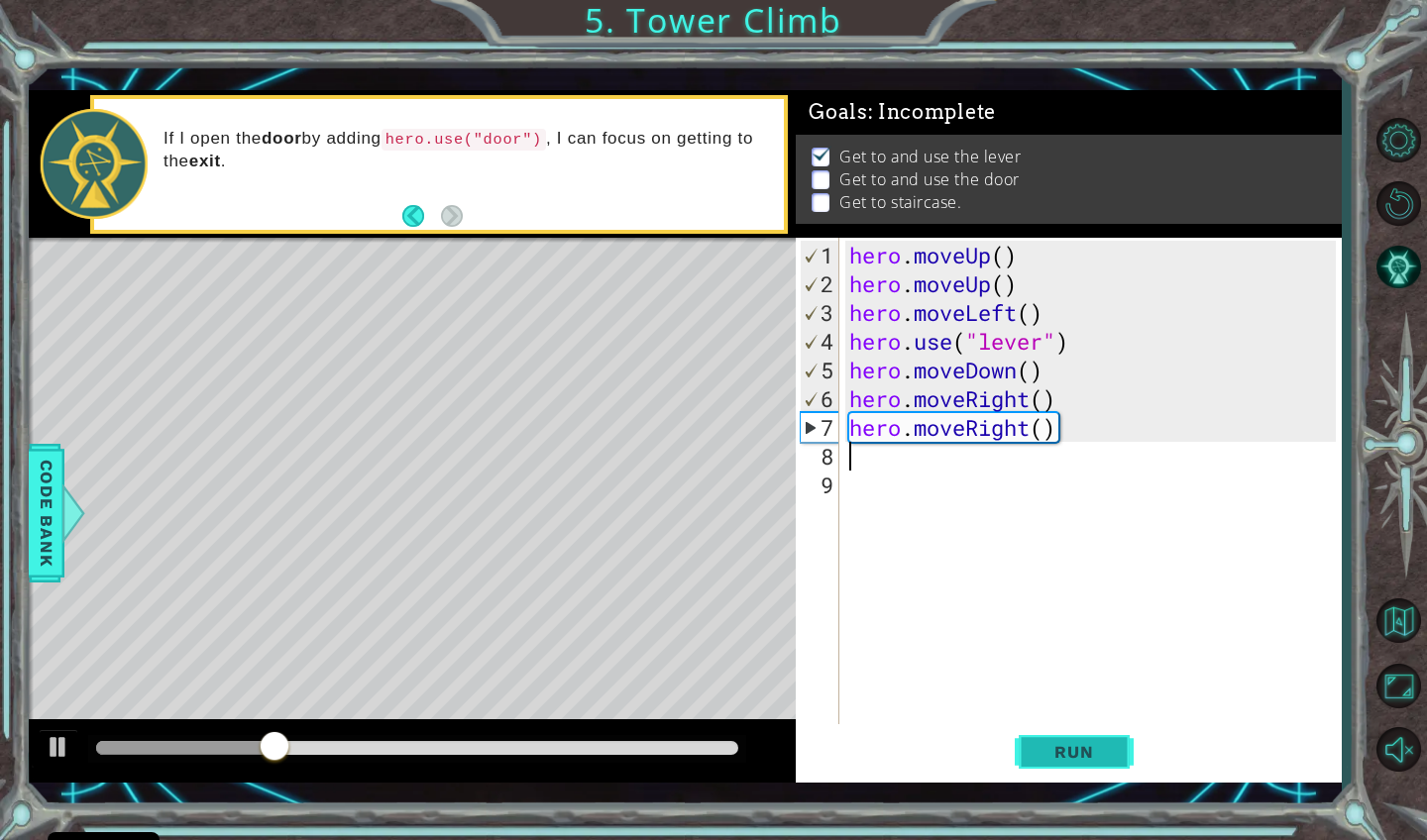 type on "h" 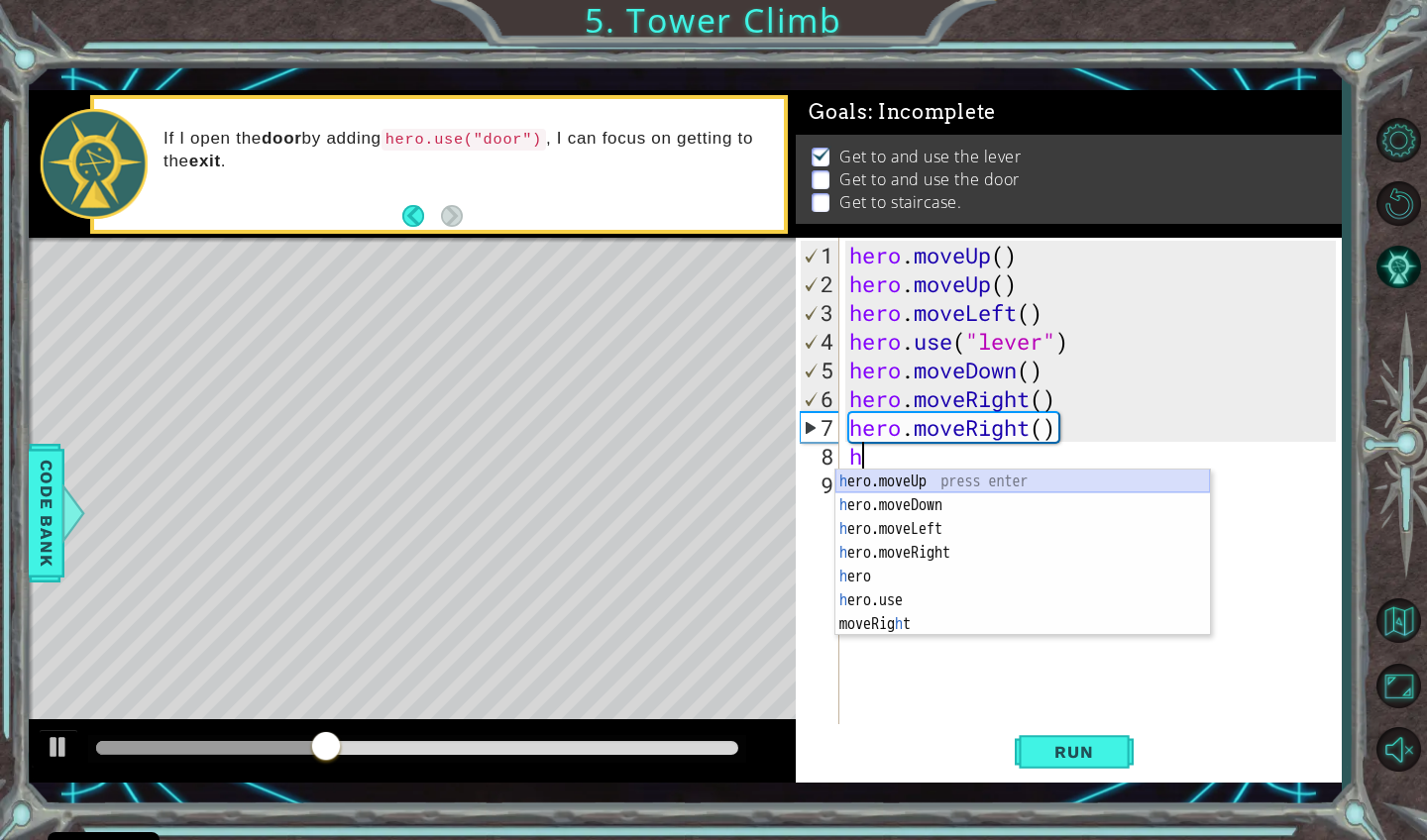 click on "h ero.moveUp press enter h ero.moveDown press enter h ero.moveLeft press enter h ero.moveRight press enter h ero press enter h ero.use press enter moveRig h t press enter" at bounding box center [1023, 577] 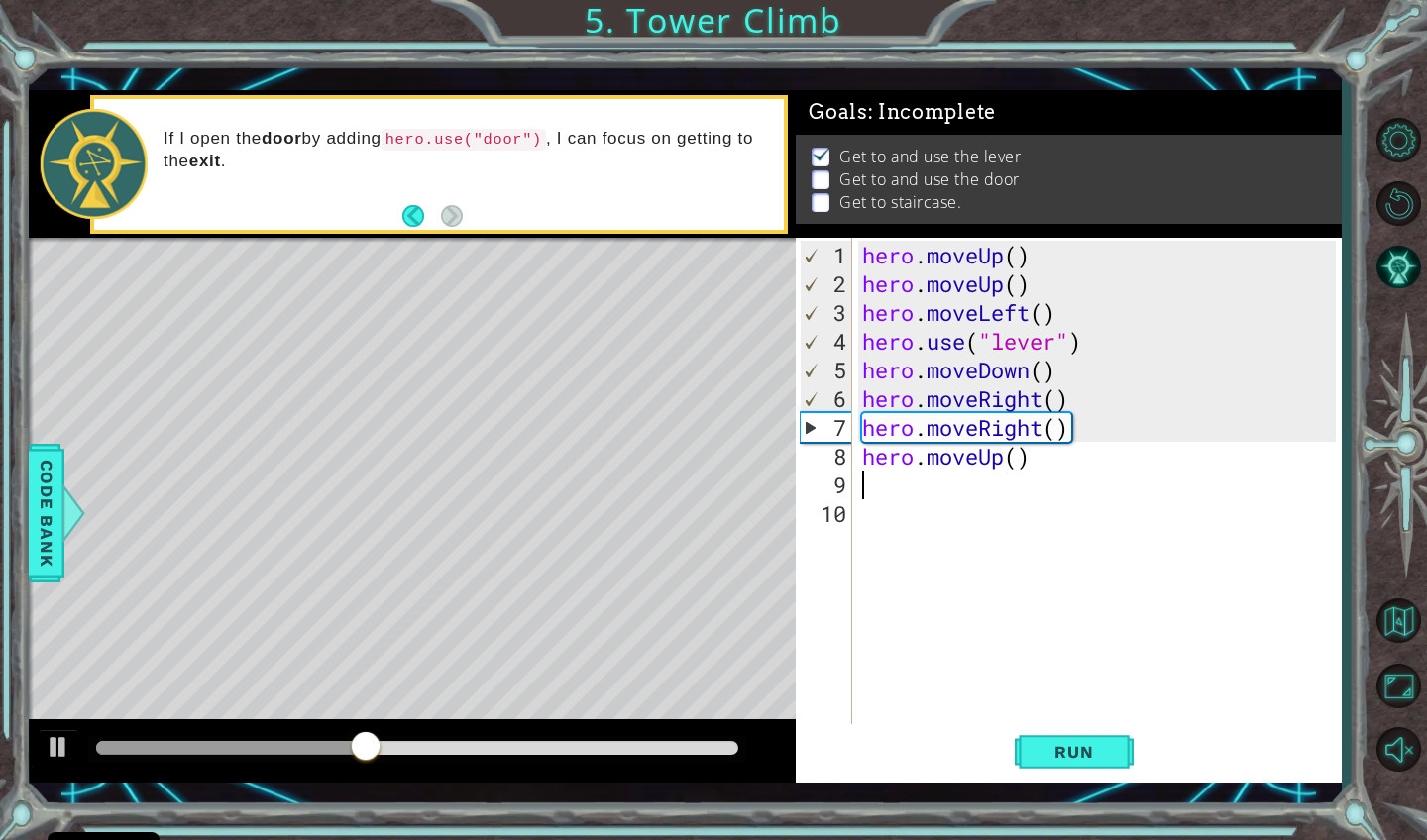 type on "h" 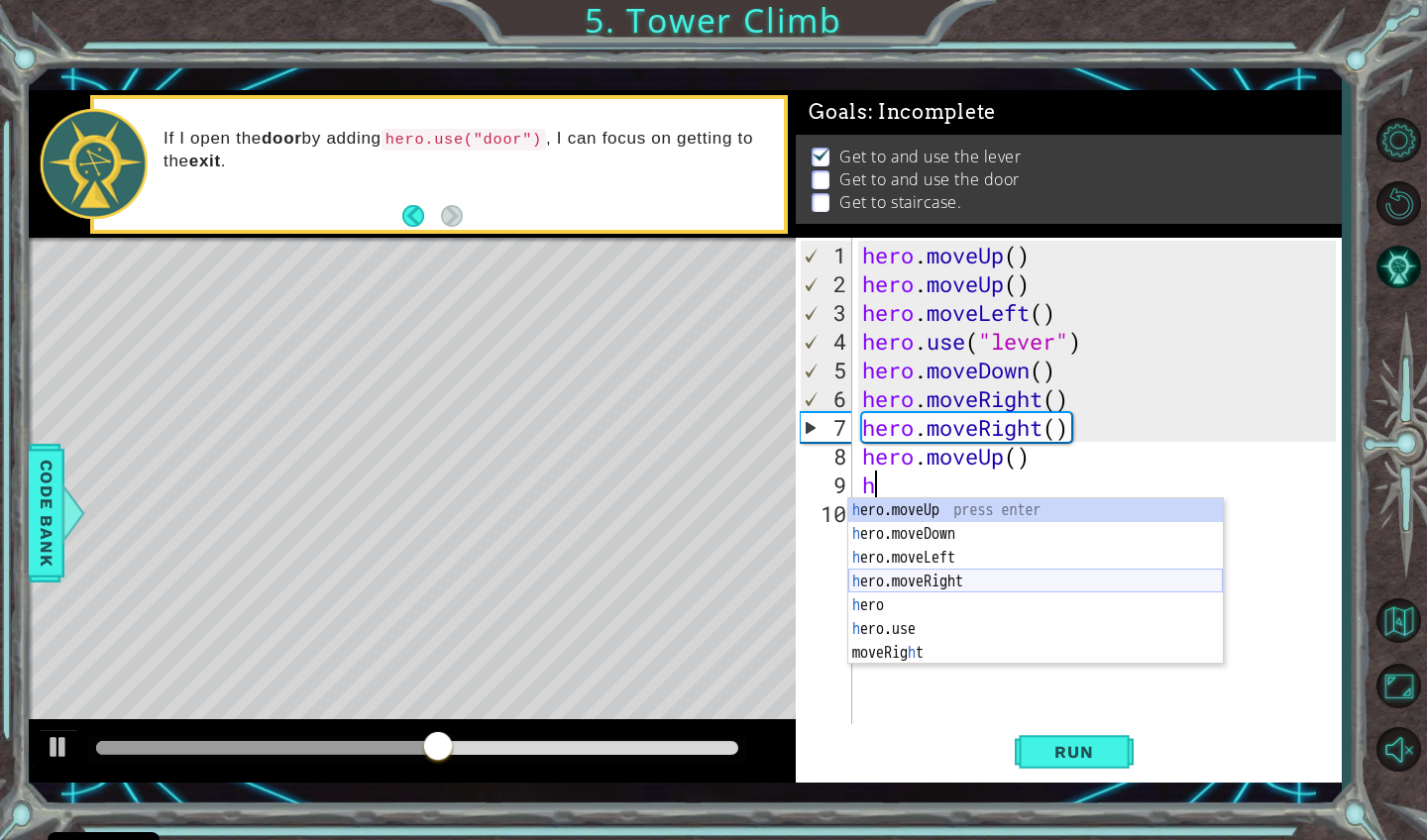 click on "h ero.moveUp press enter h ero.moveDown press enter h ero.moveLeft press enter h ero.moveRight press enter h ero press enter h ero.use press enter moveRig h t press enter" at bounding box center [1036, 605] 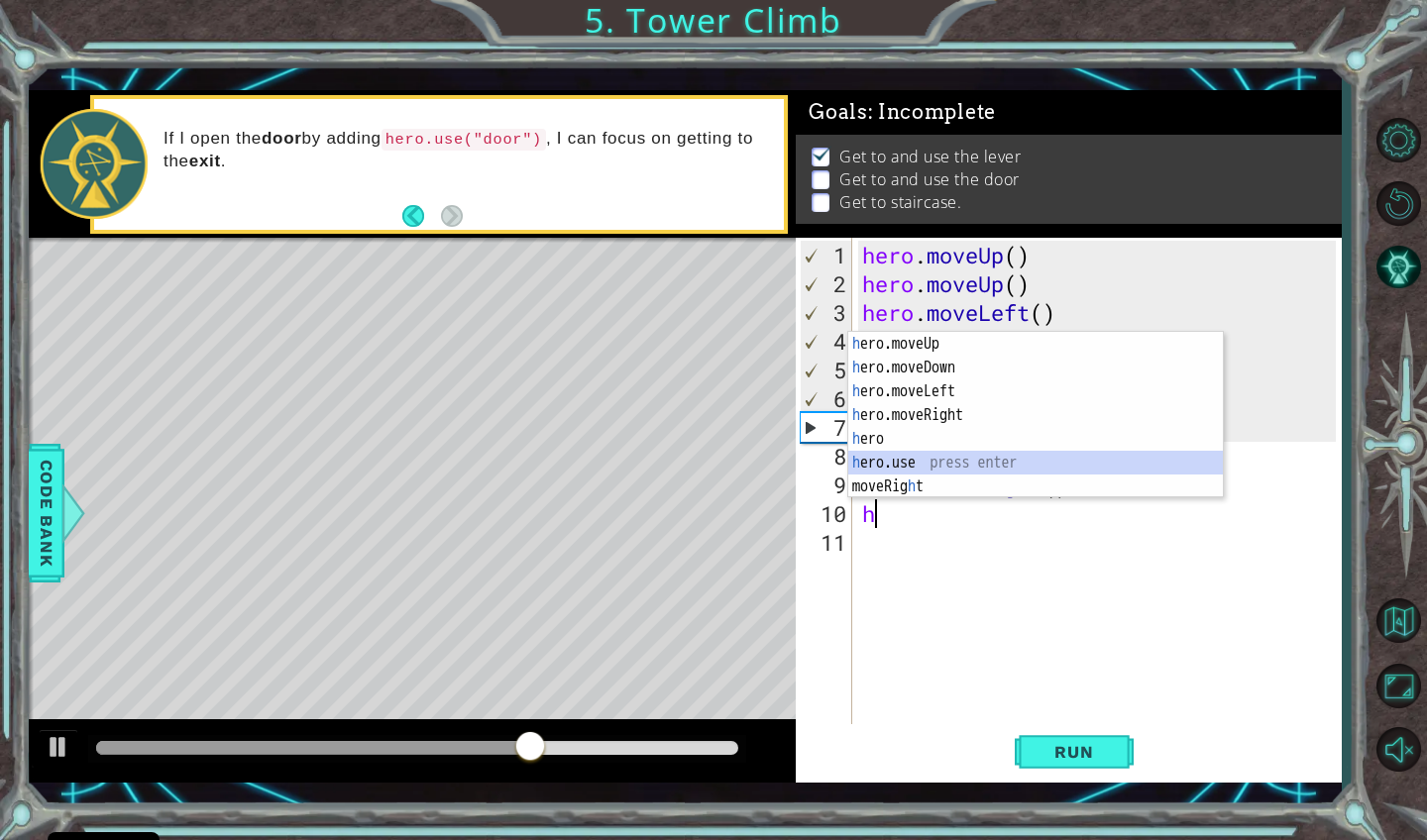 click on "h ero.moveUp press enter h ero.moveDown press enter h ero.moveLeft press enter h ero.moveRight press enter h ero press enter h ero.use press enter moveRig h t press enter" at bounding box center [1036, 439] 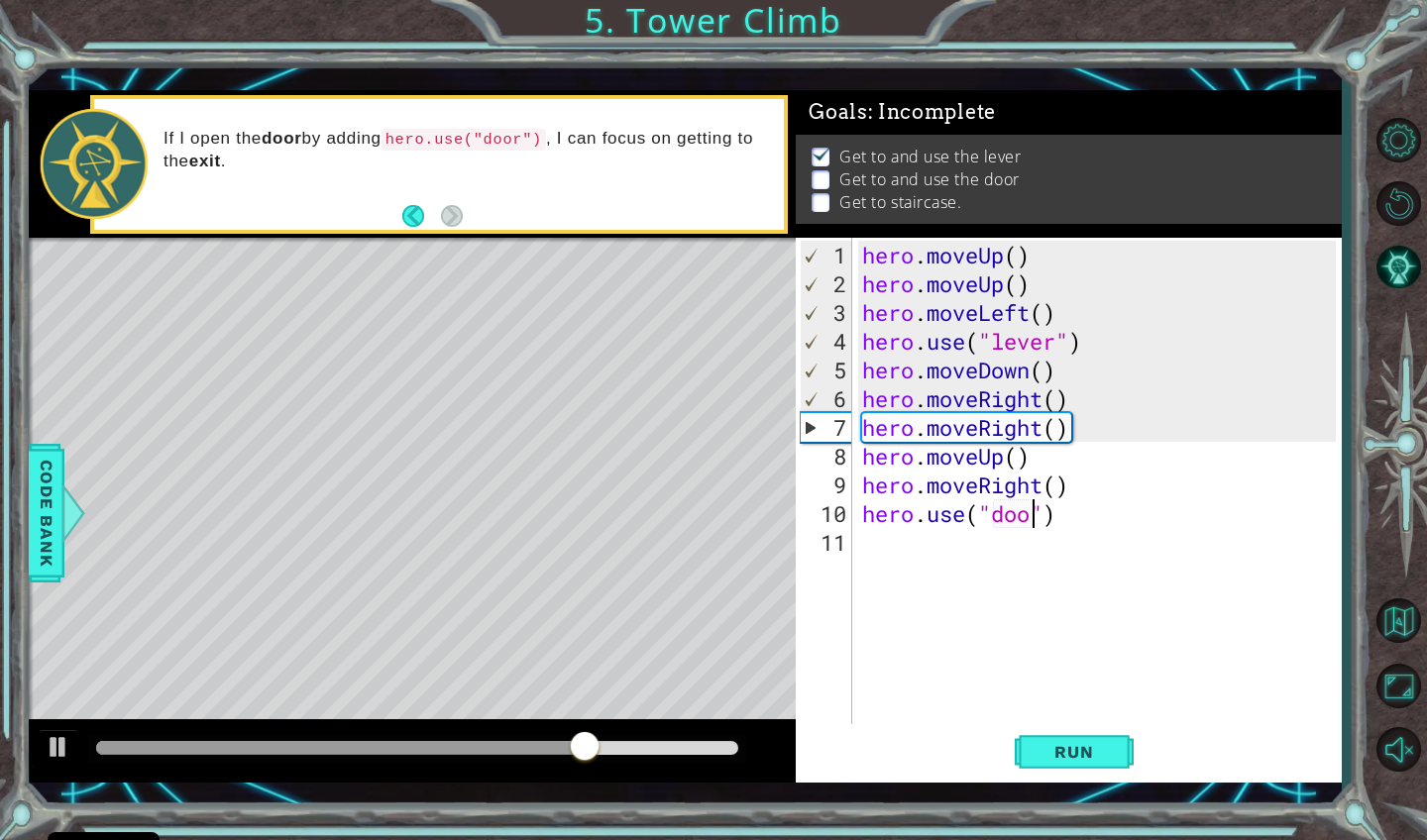 type on "hero.use("door")" 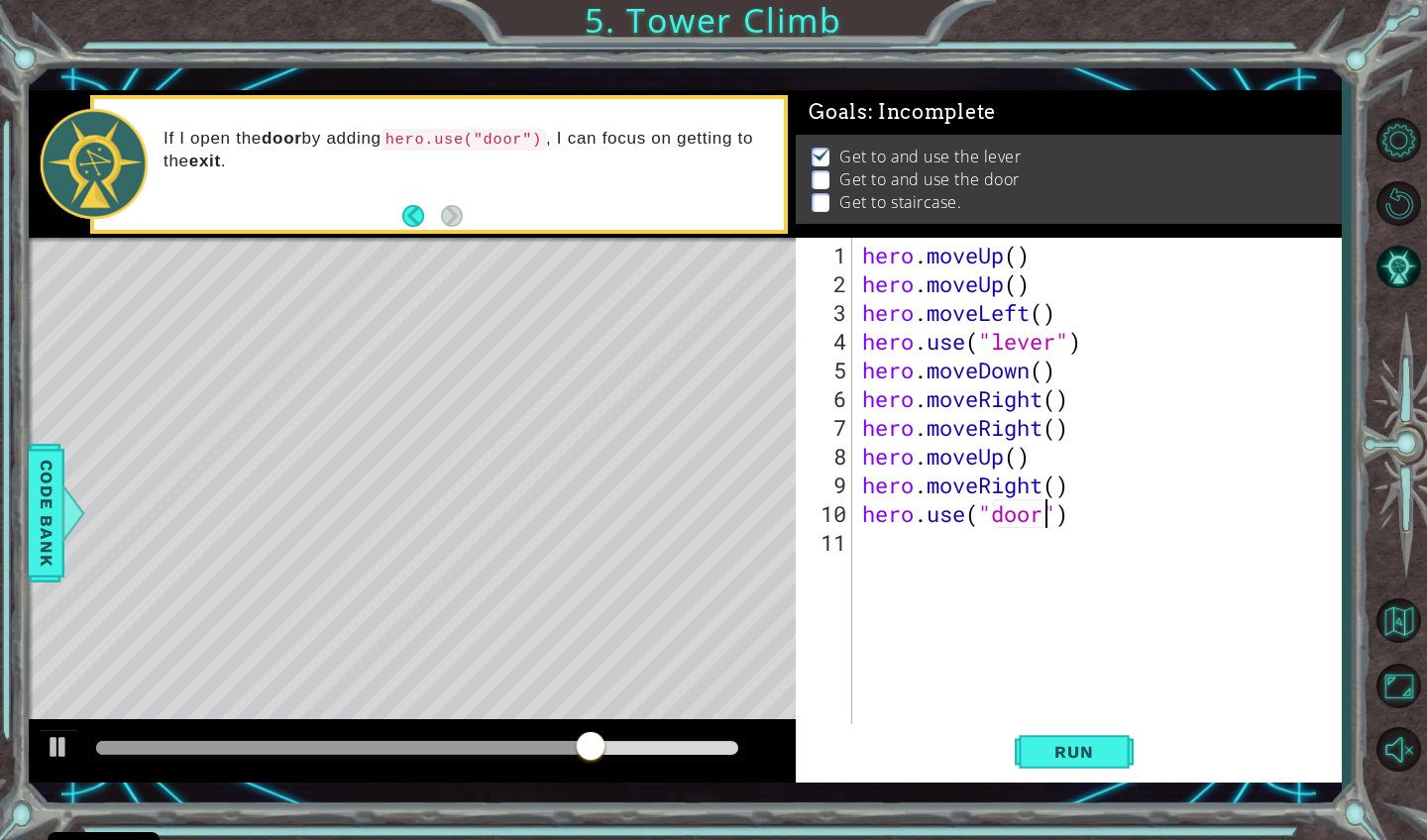 scroll, scrollTop: 0, scrollLeft: 0, axis: both 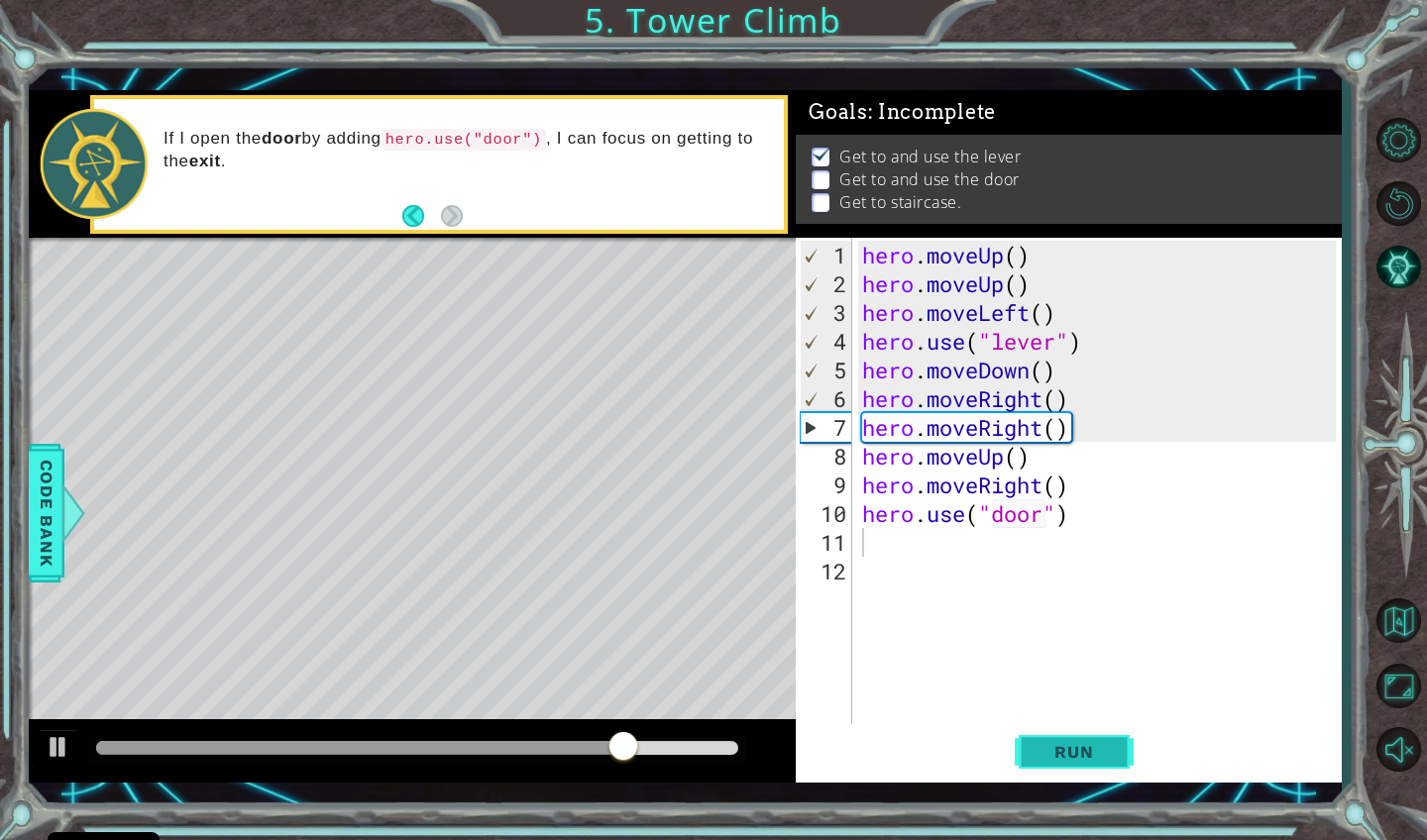 click on "Run" at bounding box center (1074, 751) 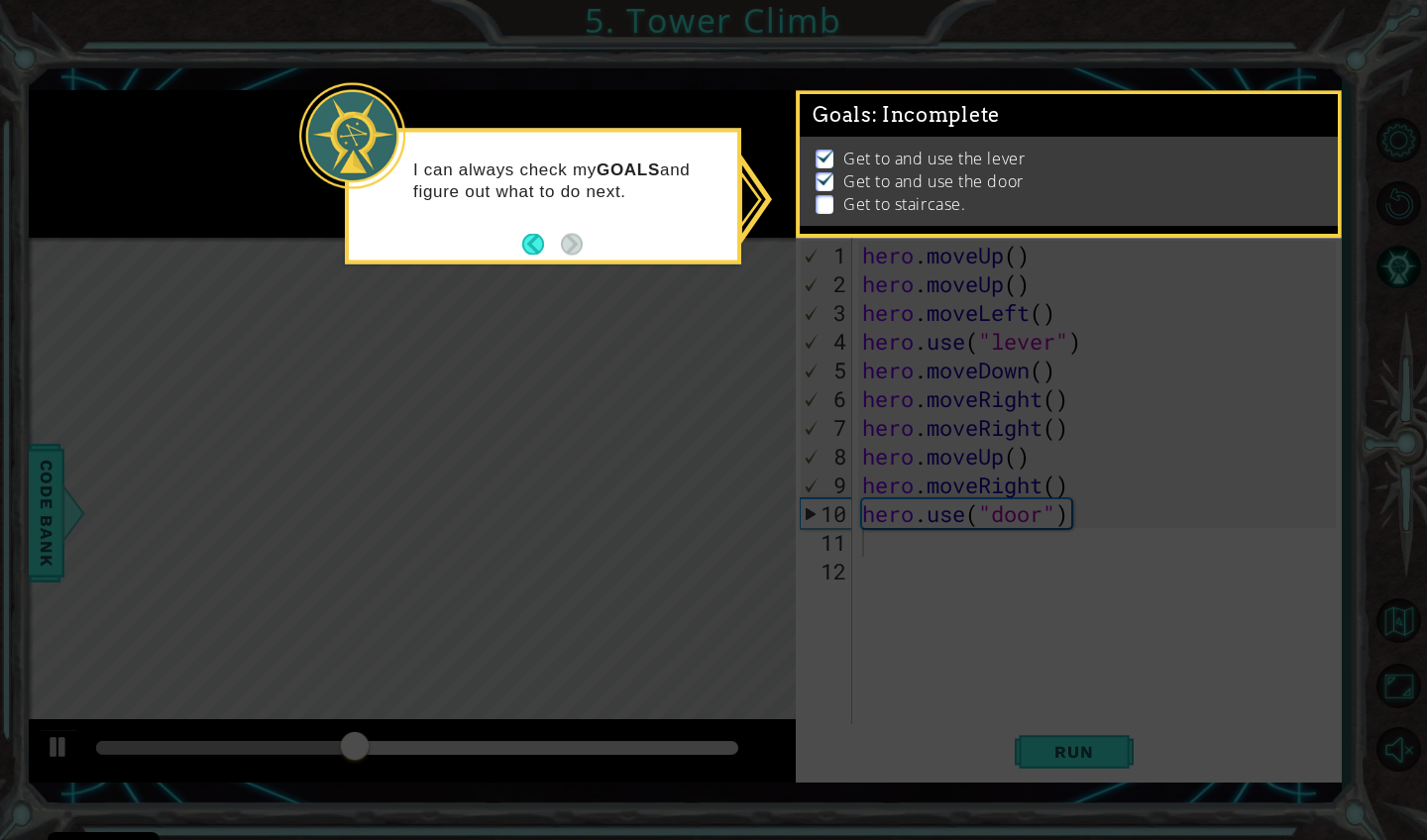 click on "I can always check my  GOALS  and figure out what to do next." at bounding box center (543, 196) 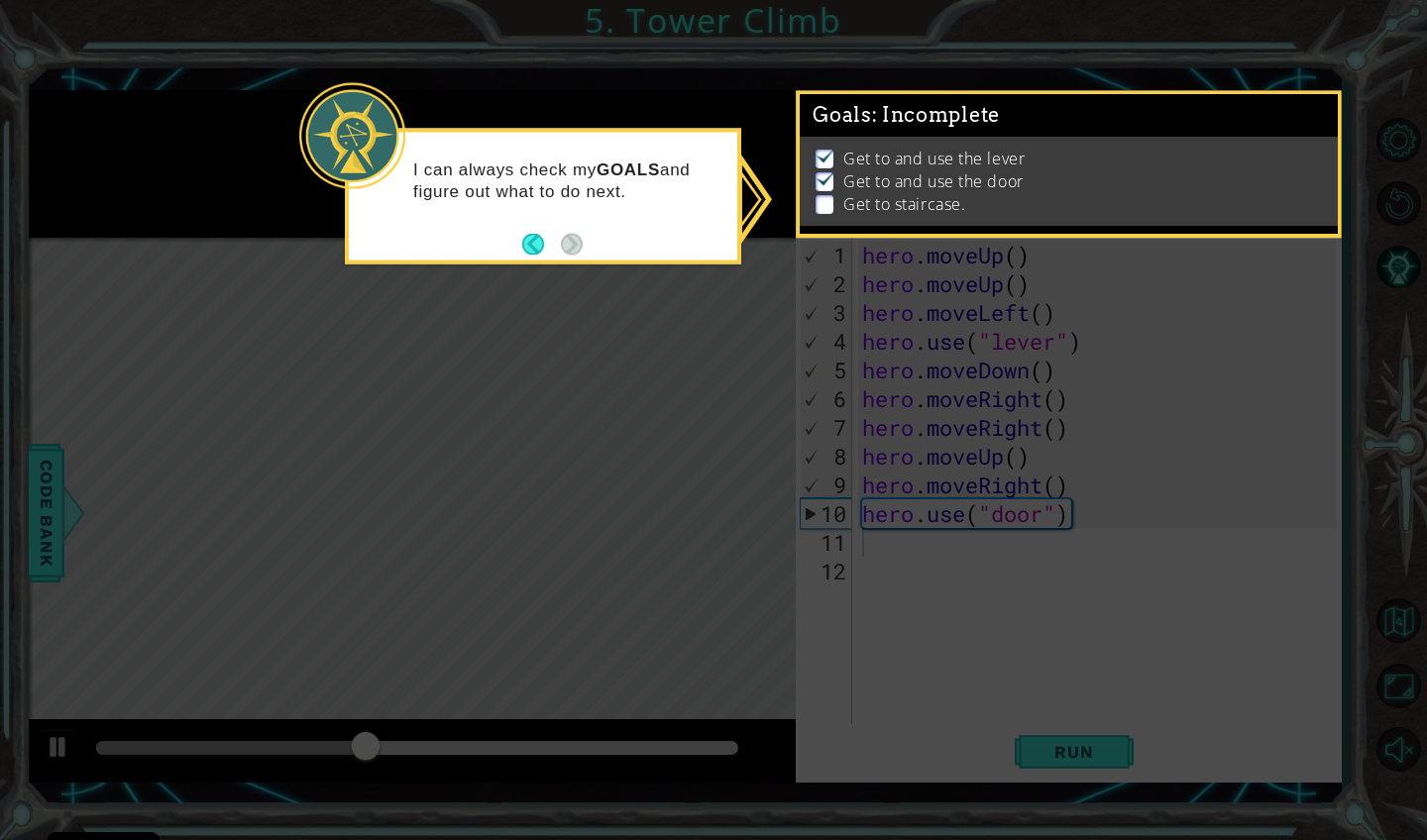 click 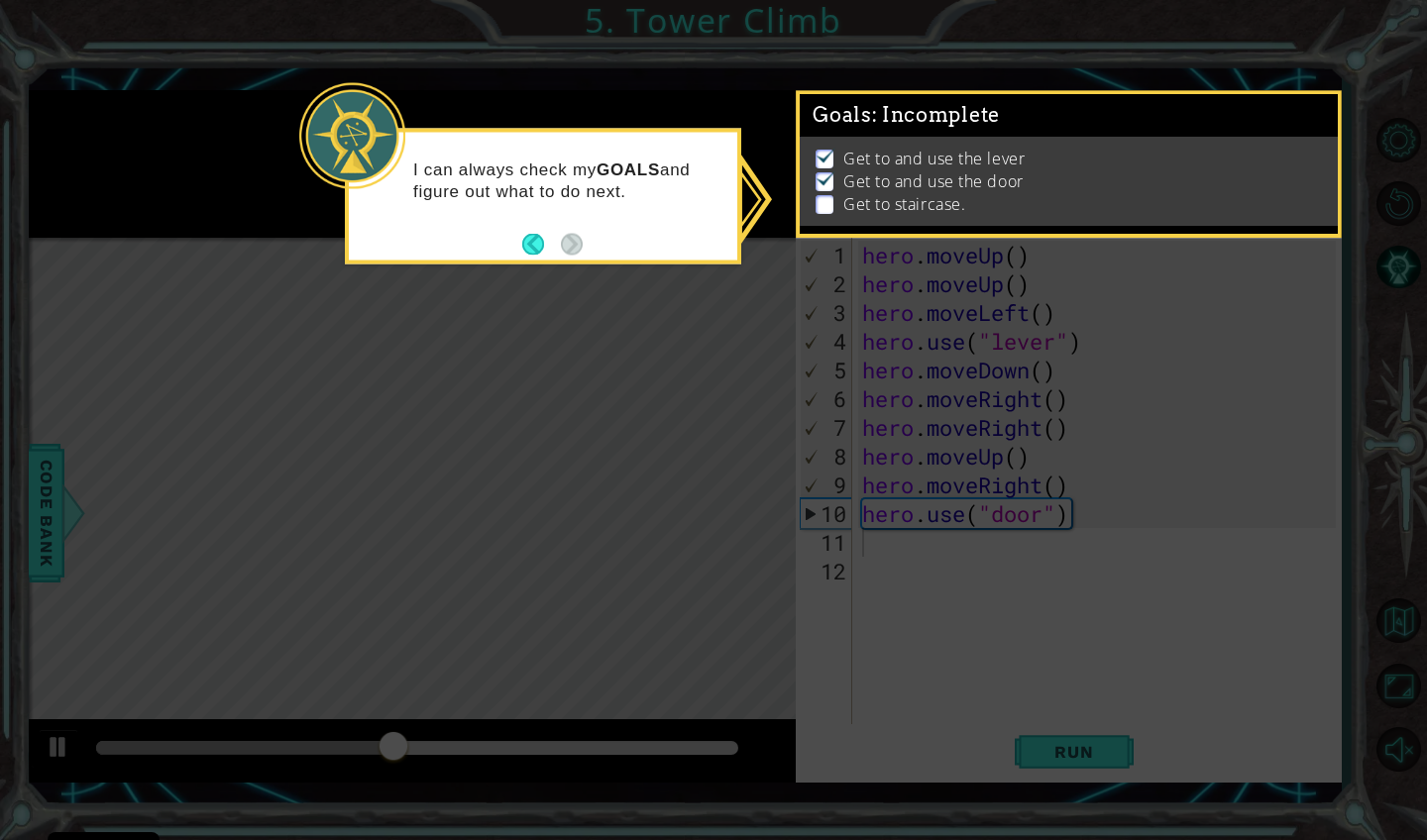click at bounding box center (824, 204) 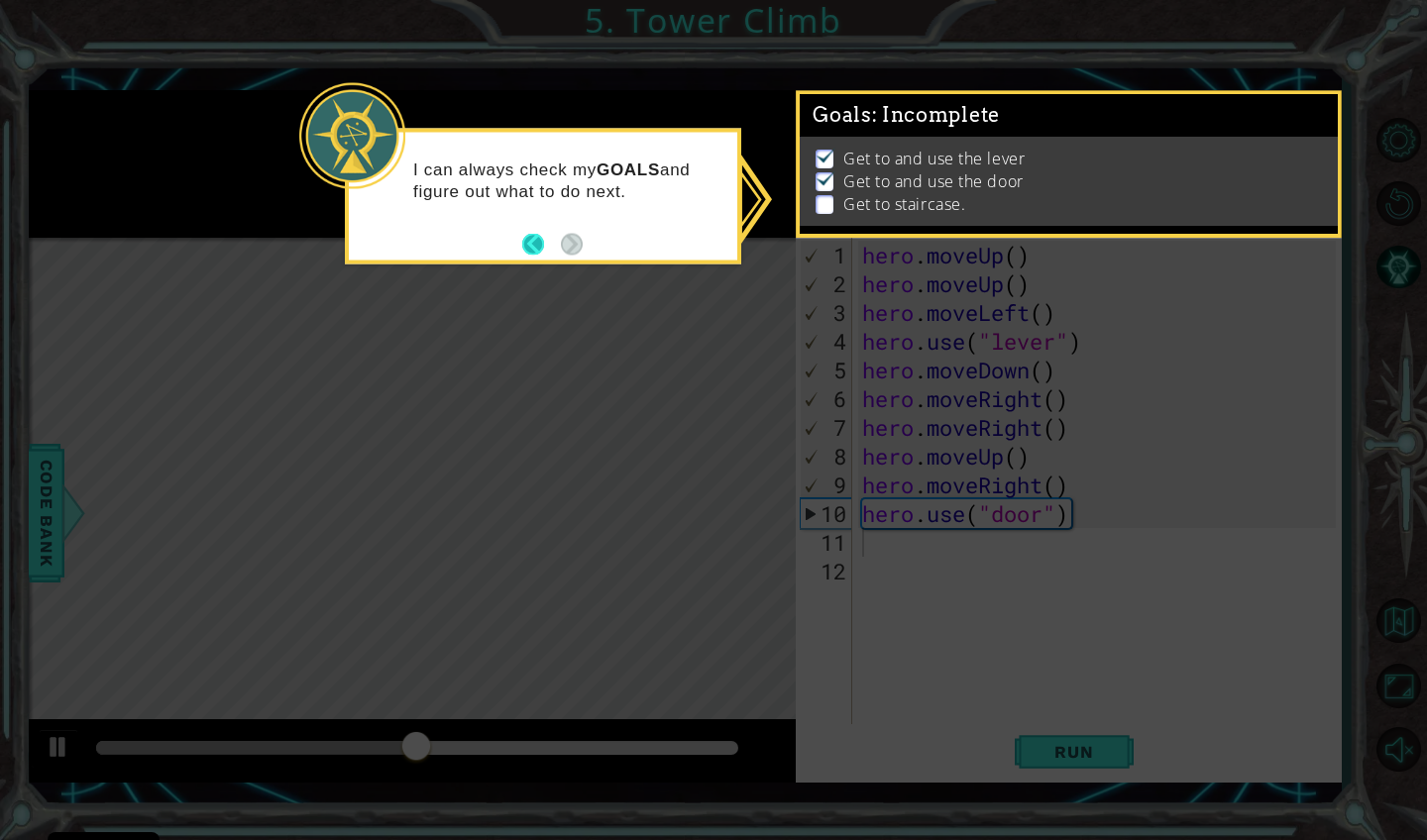click at bounding box center [541, 244] 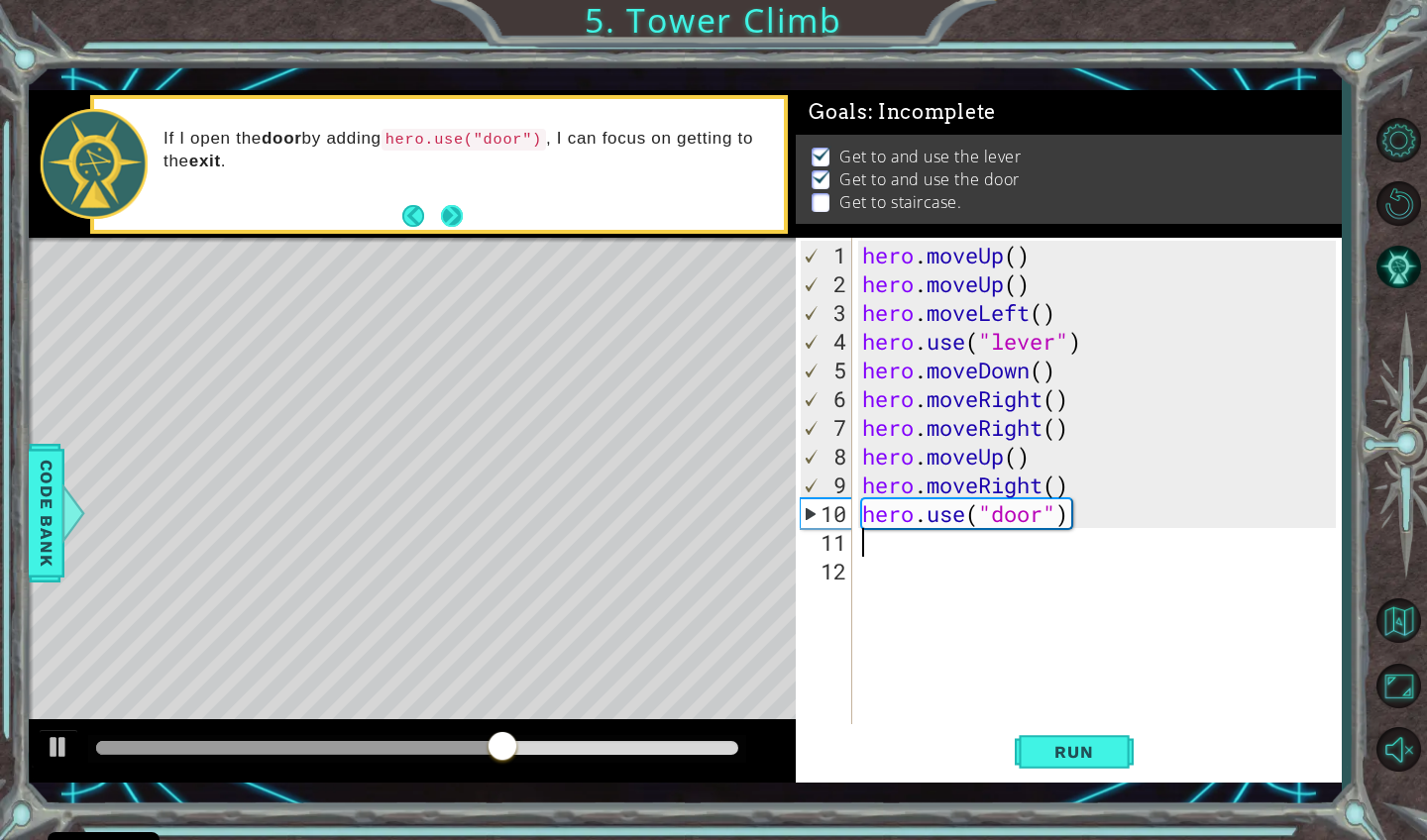 click at bounding box center (452, 216) 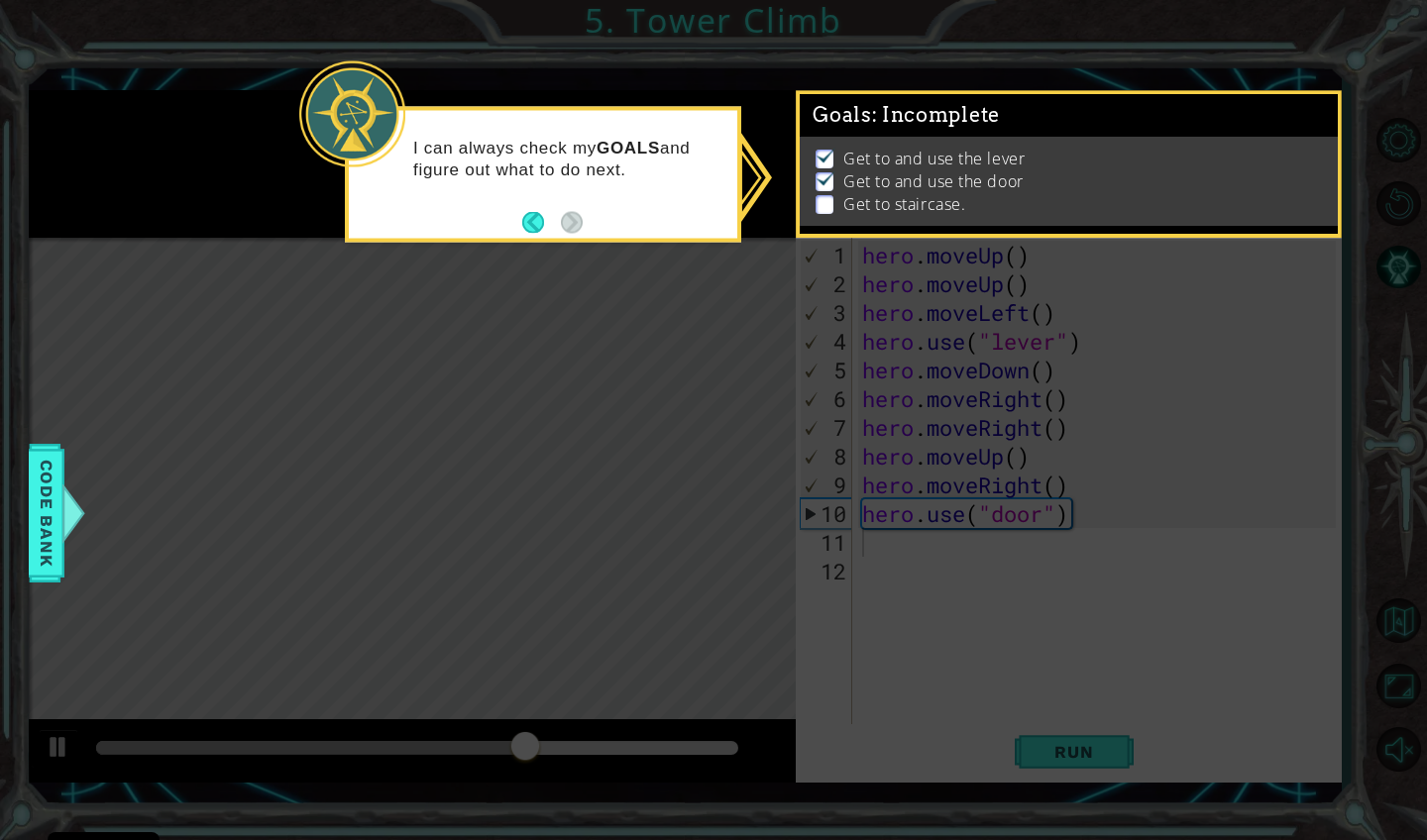 click on "I can always check my  GOALS  and figure out what to do next." at bounding box center [543, 167] 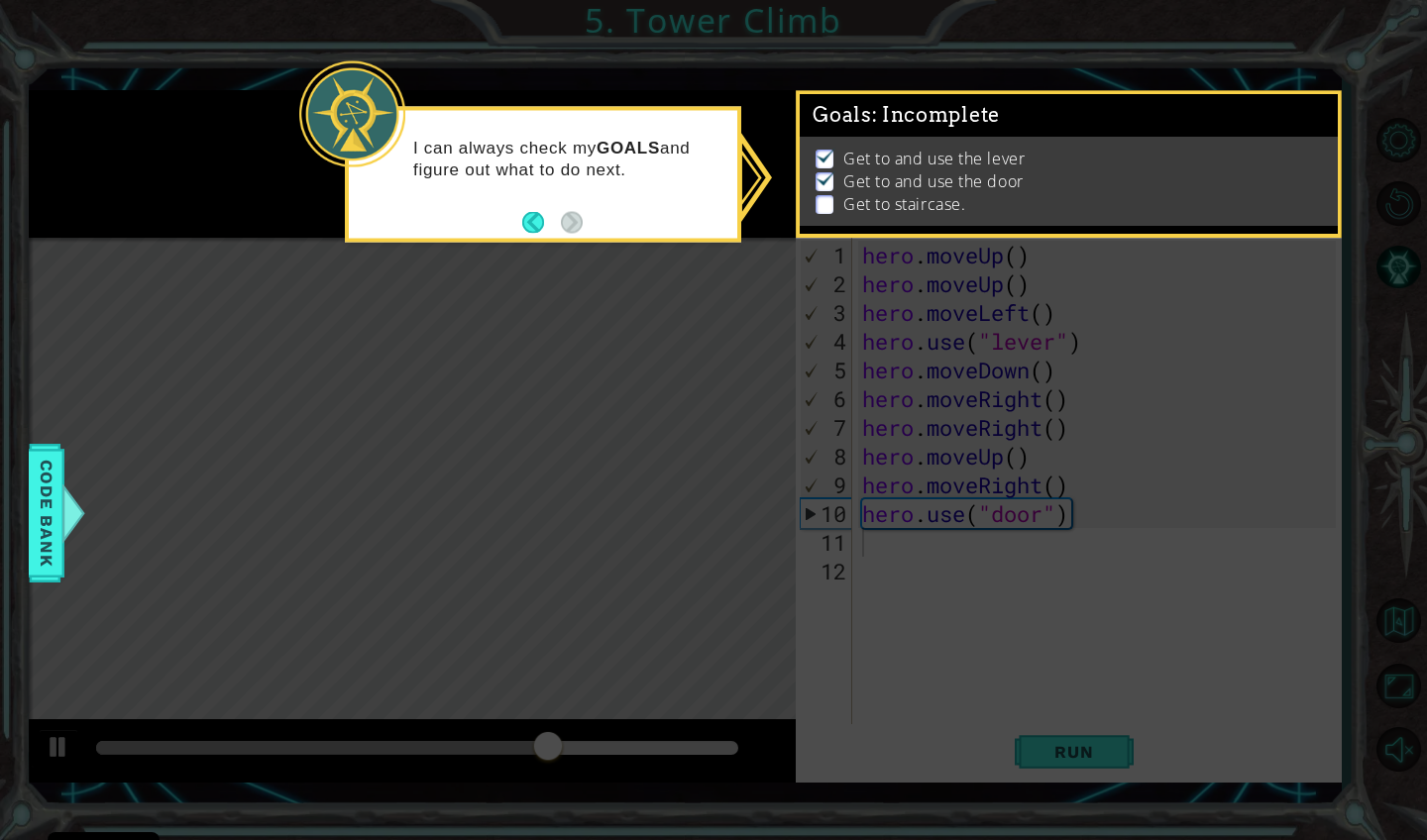 click on "Get to and use the lever" at bounding box center (933, 158) 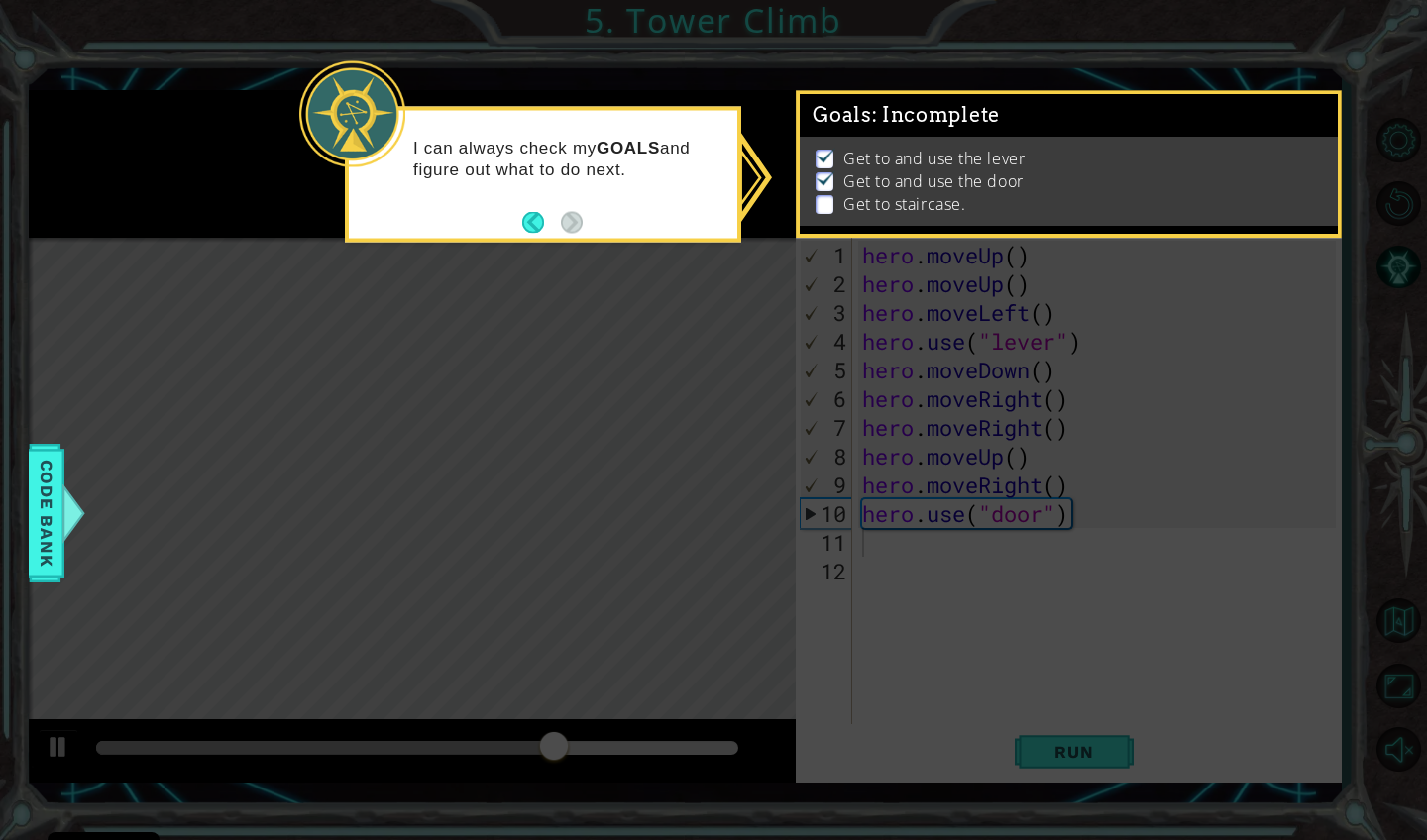 click on "Get to and use the lever" at bounding box center (933, 158) 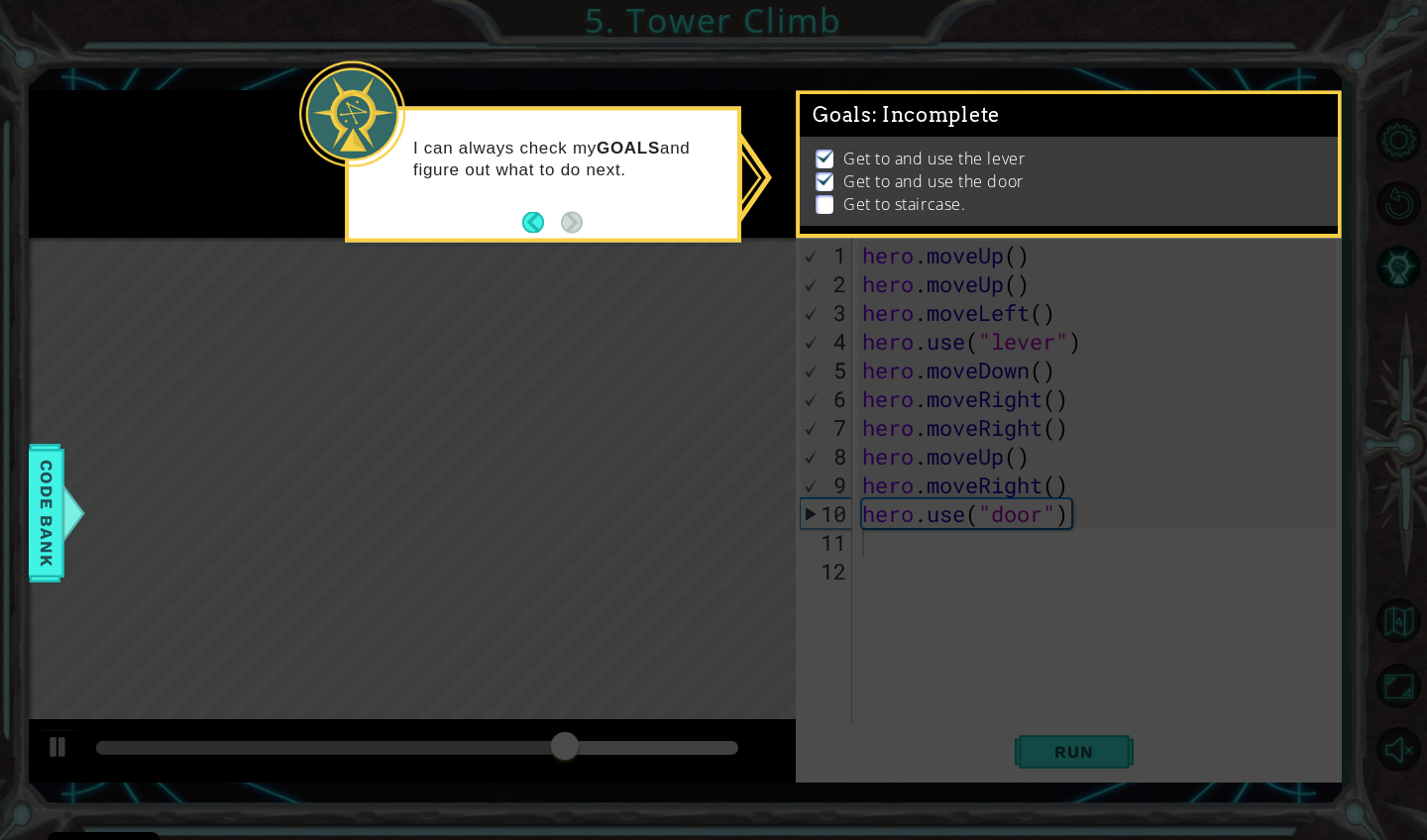 click 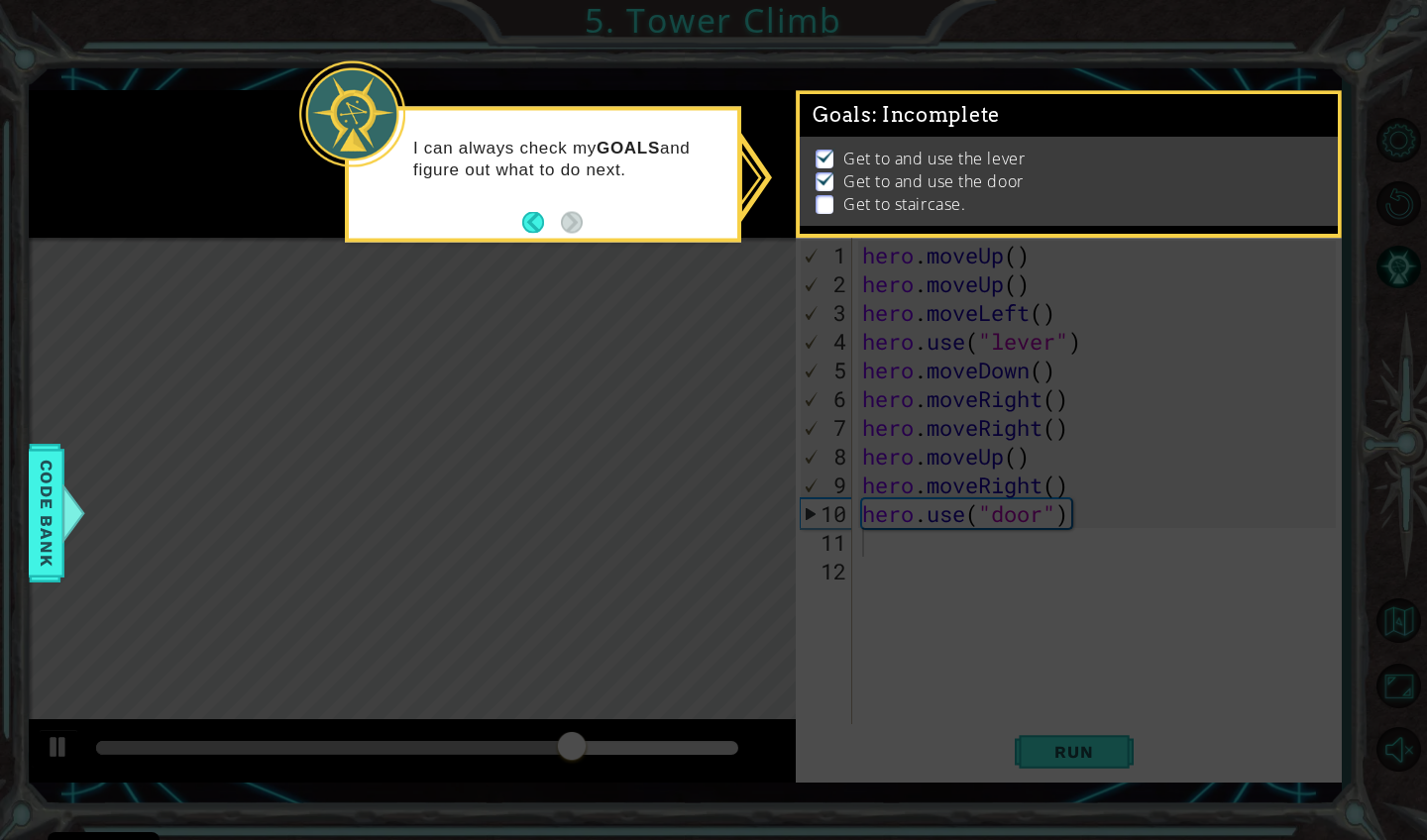 click 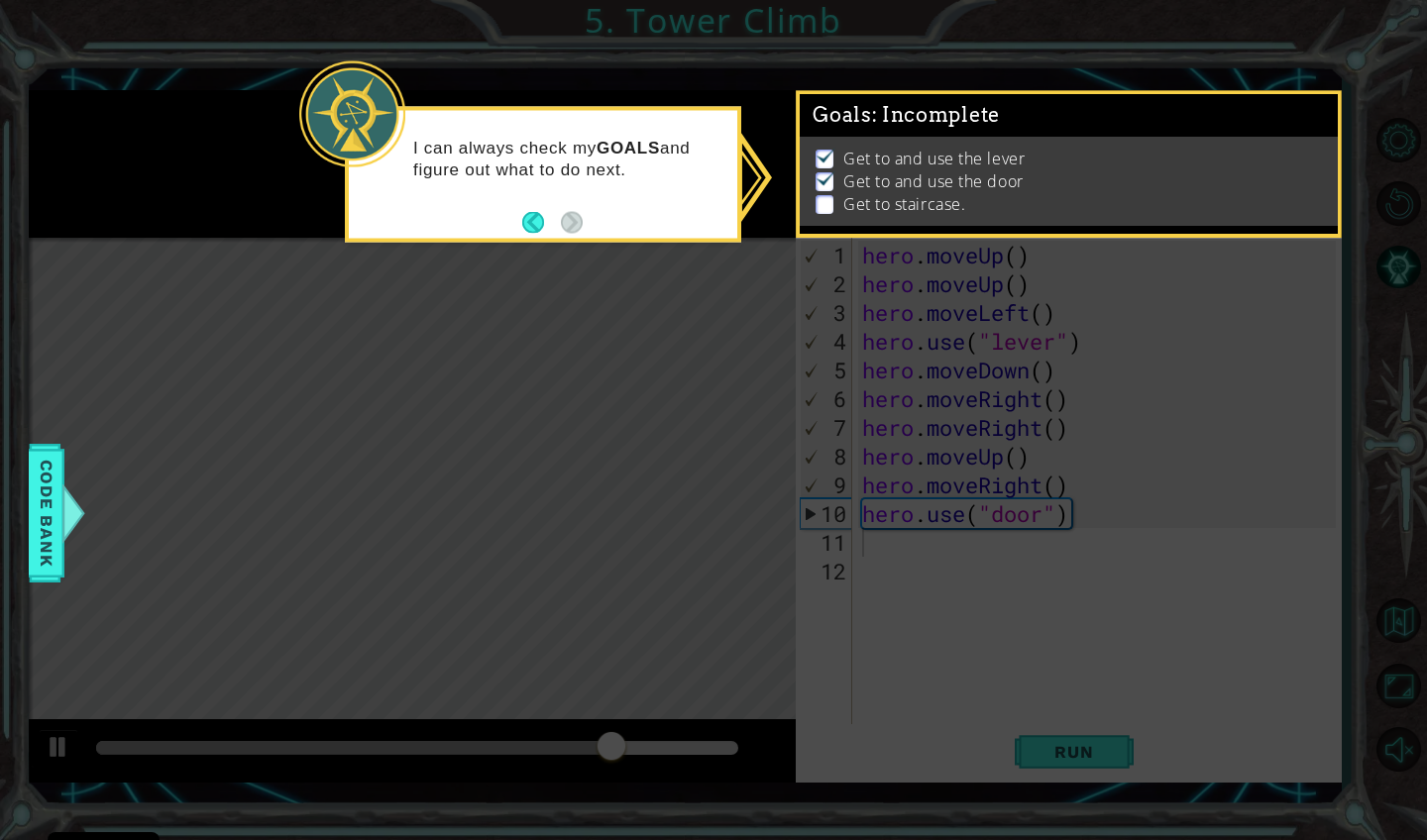 click at bounding box center [824, 204] 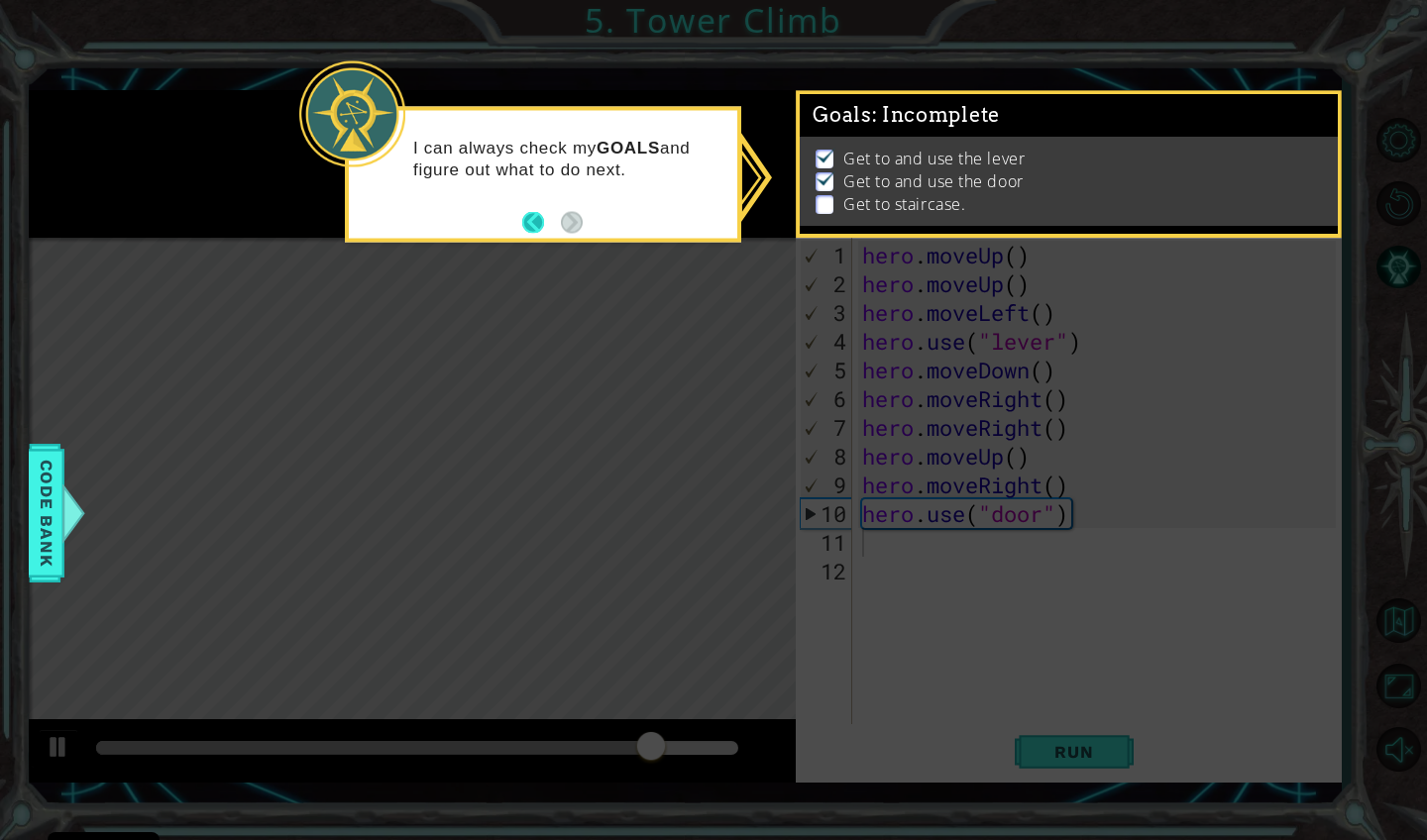 click at bounding box center (541, 222) 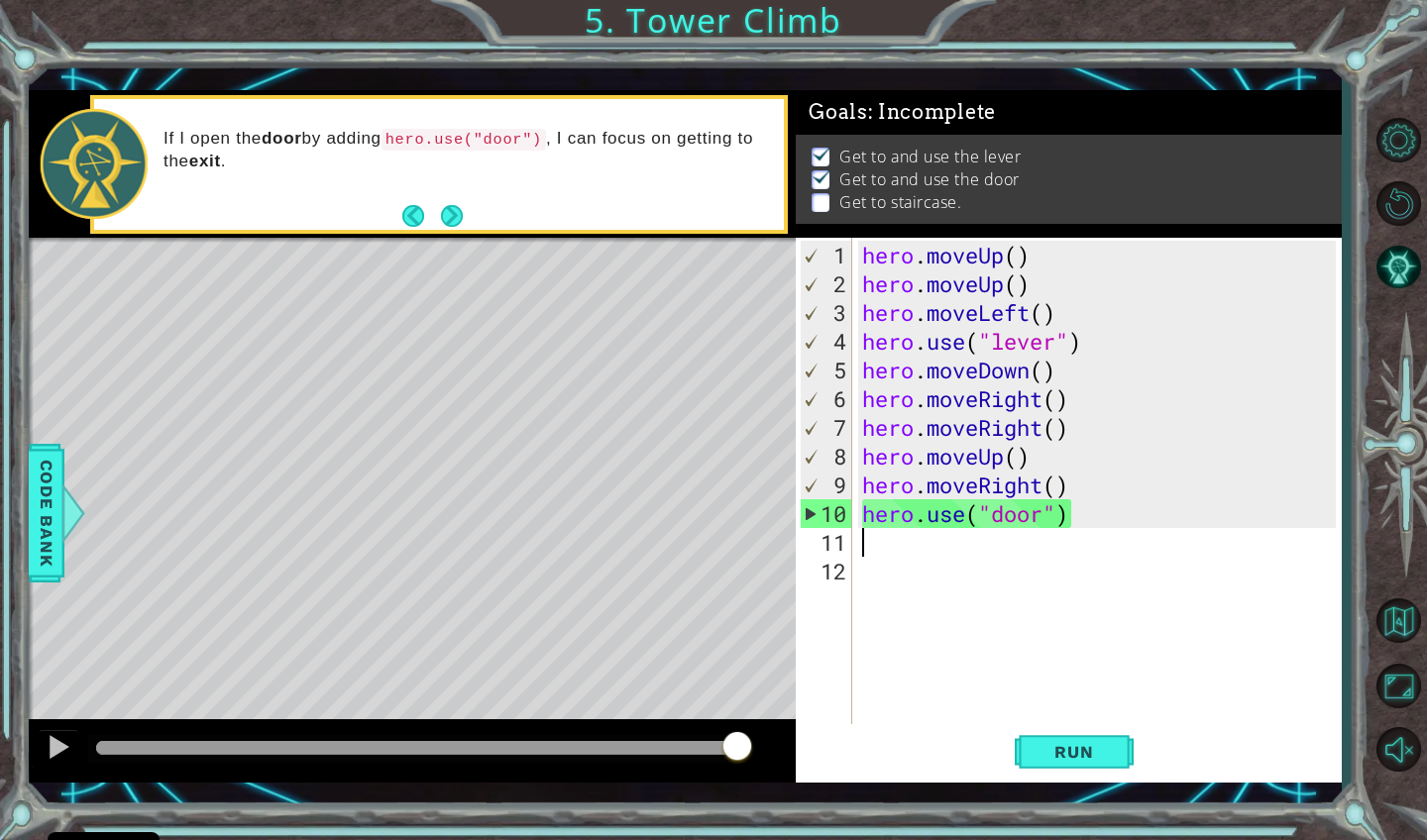 type on "h" 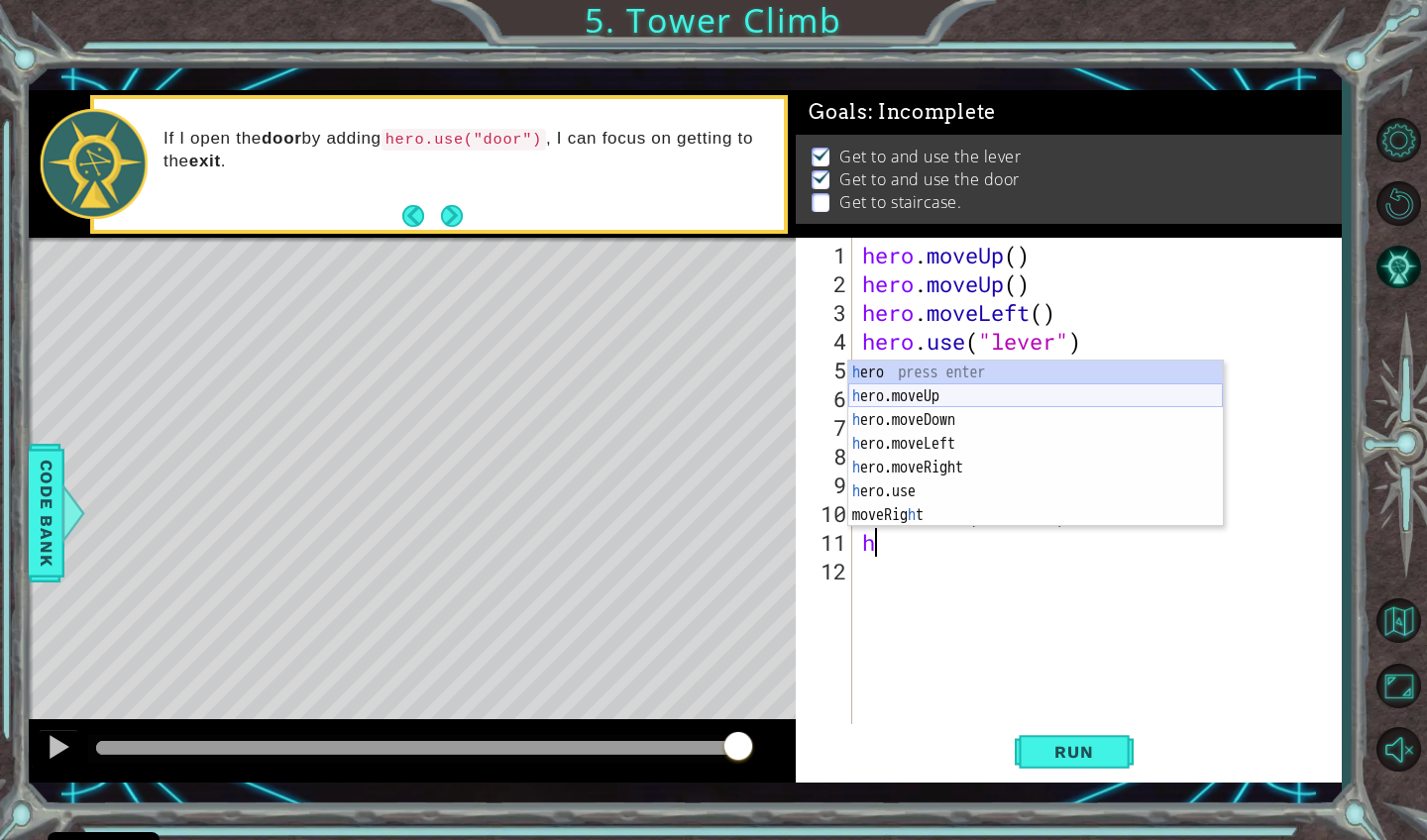 click on "h ero press enter h ero.moveUp press enter h ero.moveDown press enter h ero.moveLeft press enter h ero.moveRight press enter h ero.use press enter moveRig h t press enter" at bounding box center [1036, 468] 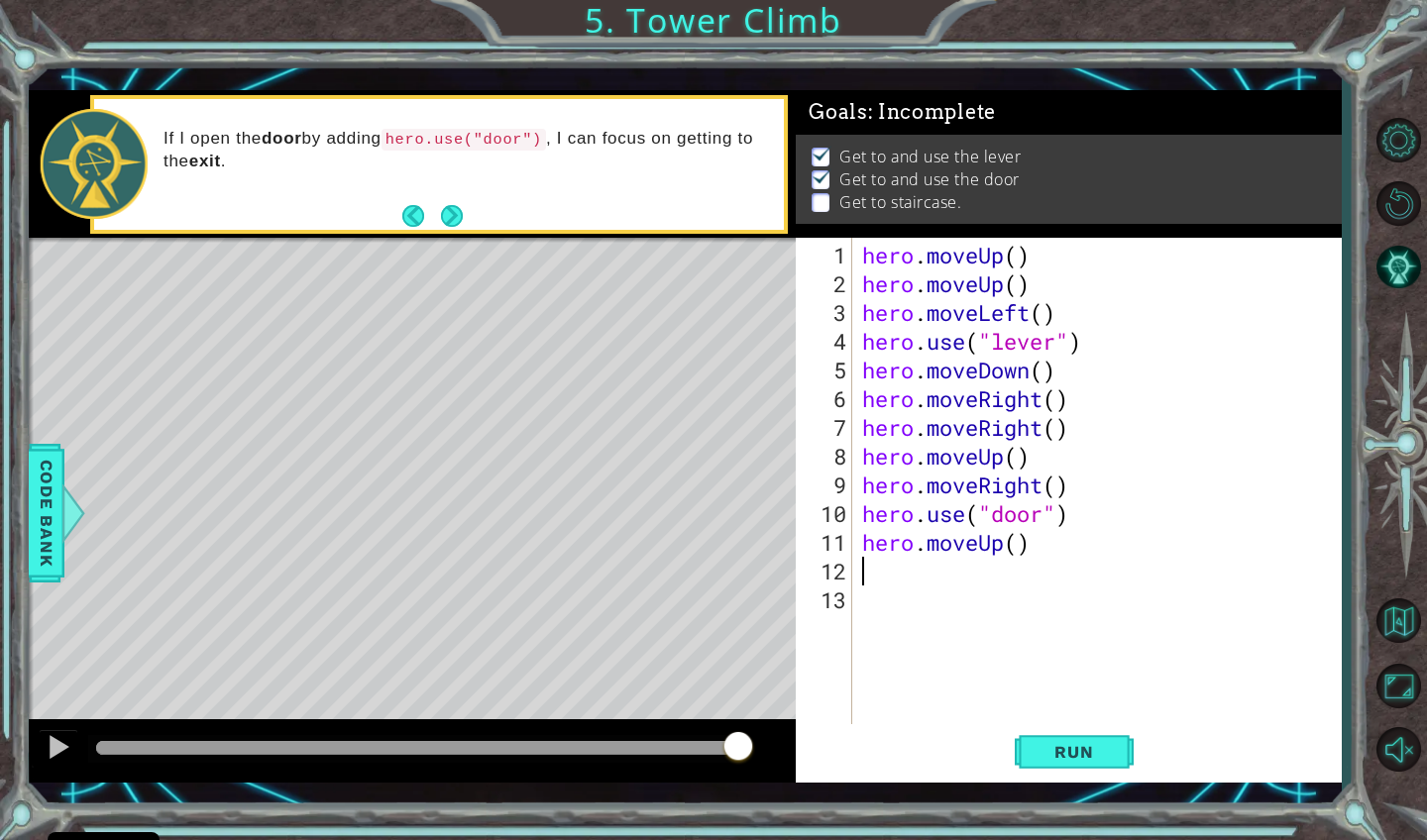 type on "h" 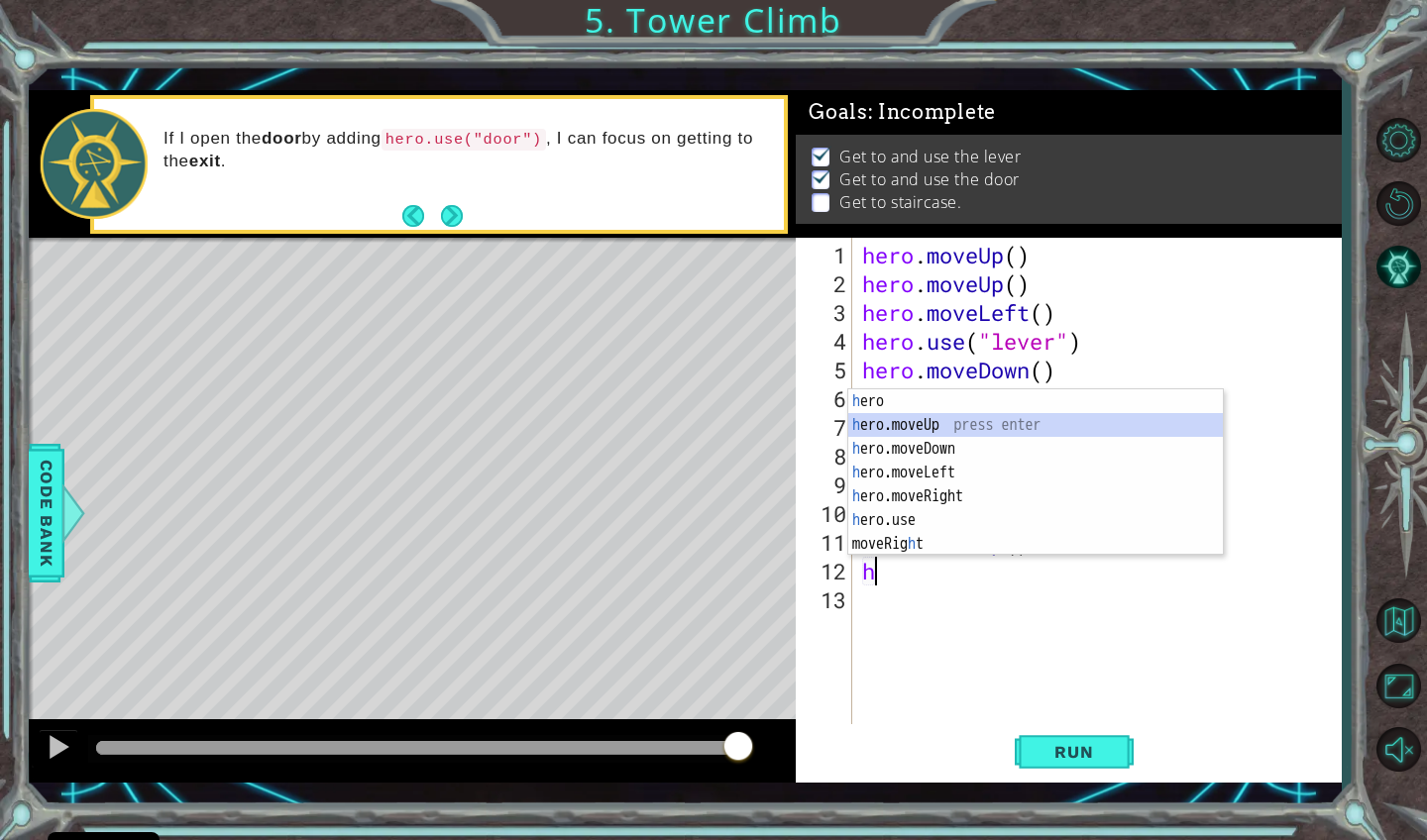 click on "h ero press enter h ero.moveUp press enter h ero.moveDown press enter h ero.moveLeft press enter h ero.moveRight press enter h ero.use press enter moveRig h t press enter" at bounding box center (1036, 496) 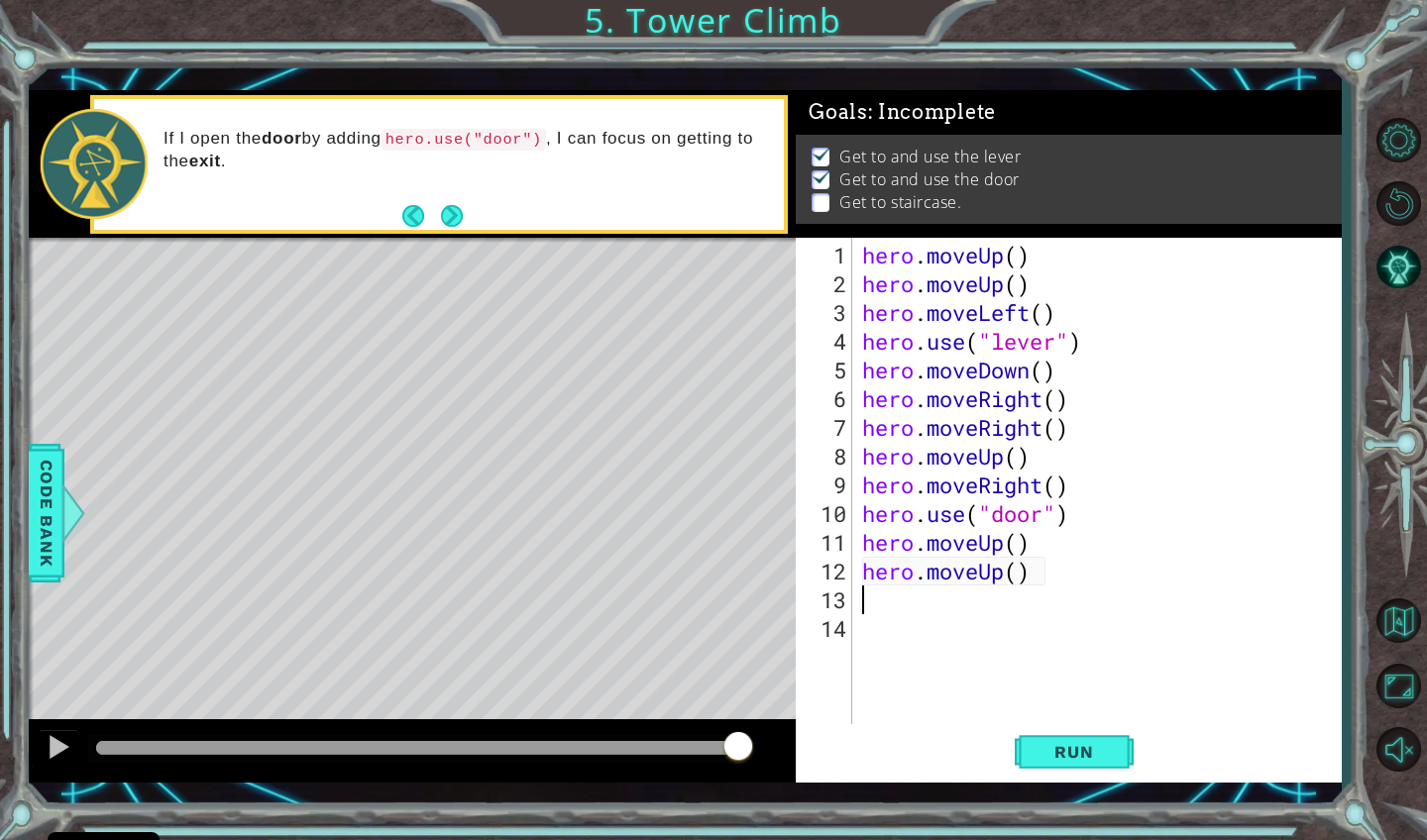type on "h" 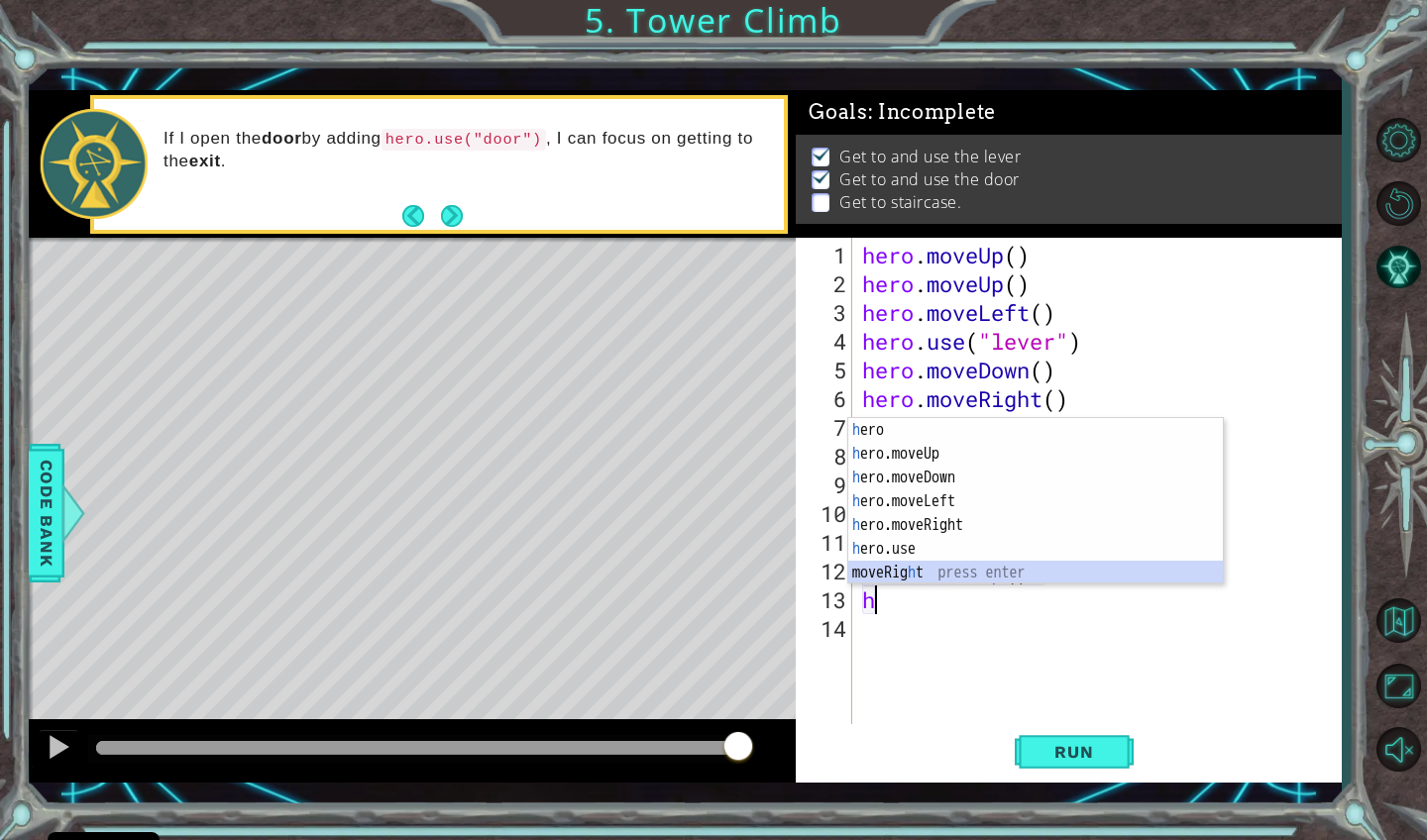 click on "h ero press enter h ero.moveUp press enter h ero.moveDown press enter h ero.moveLeft press enter h ero.moveRight press enter h ero.use press enter moveRig h t press enter" at bounding box center [1036, 525] 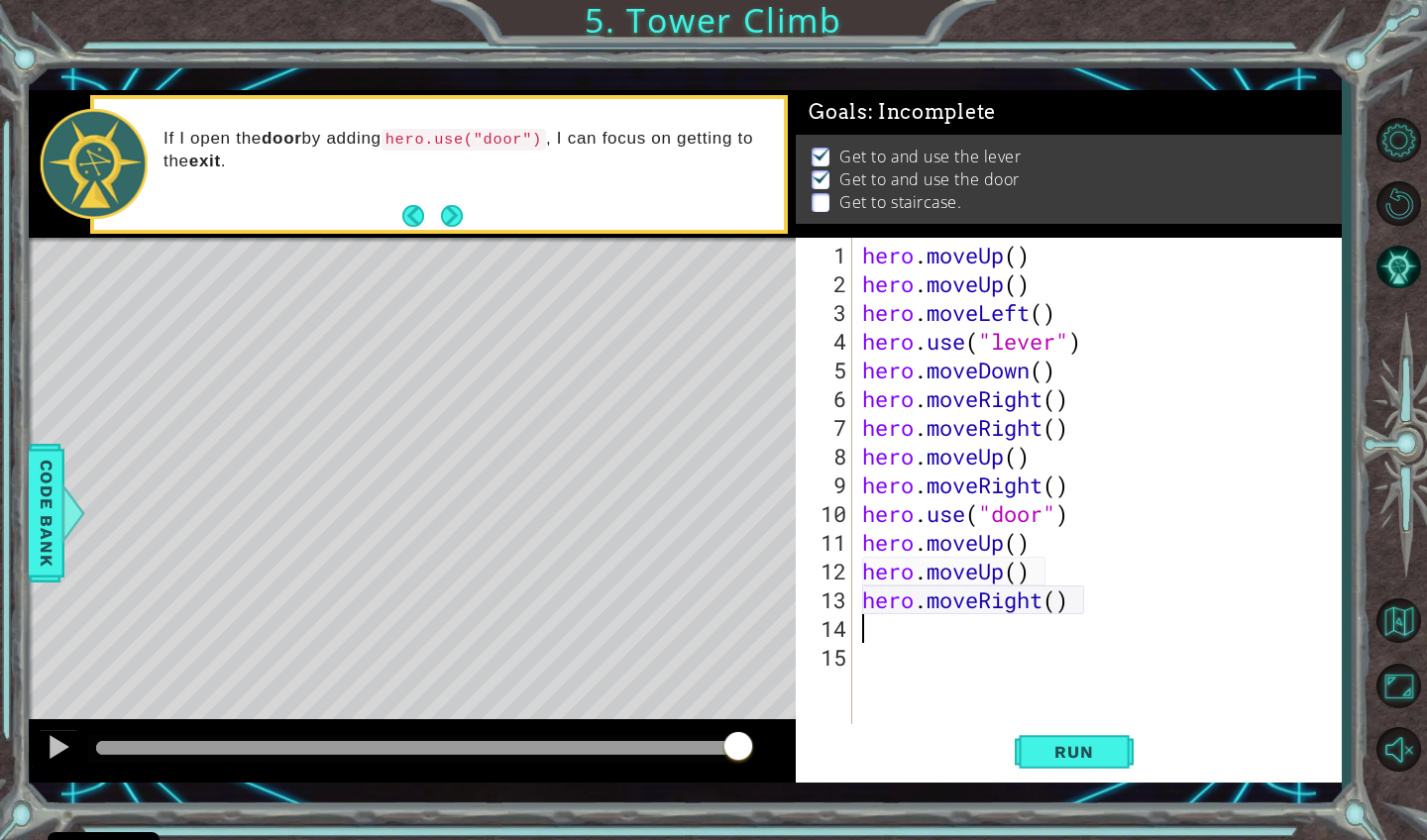 click on "hero . moveRight ( ) hero . moveUp ( ) hero . moveUp ( ) hero . moveLeft ( ) hero . use ( "lever" ) hero . moveDown ( ) hero . moveRight ( ) hero . moveRight ( ) hero . moveUp ( ) hero . moveRight ( ) hero . use ( "door" ) hero . moveUp ( ) hero . moveUp ( ) hero . moveRight ( )" at bounding box center [1102, 513] 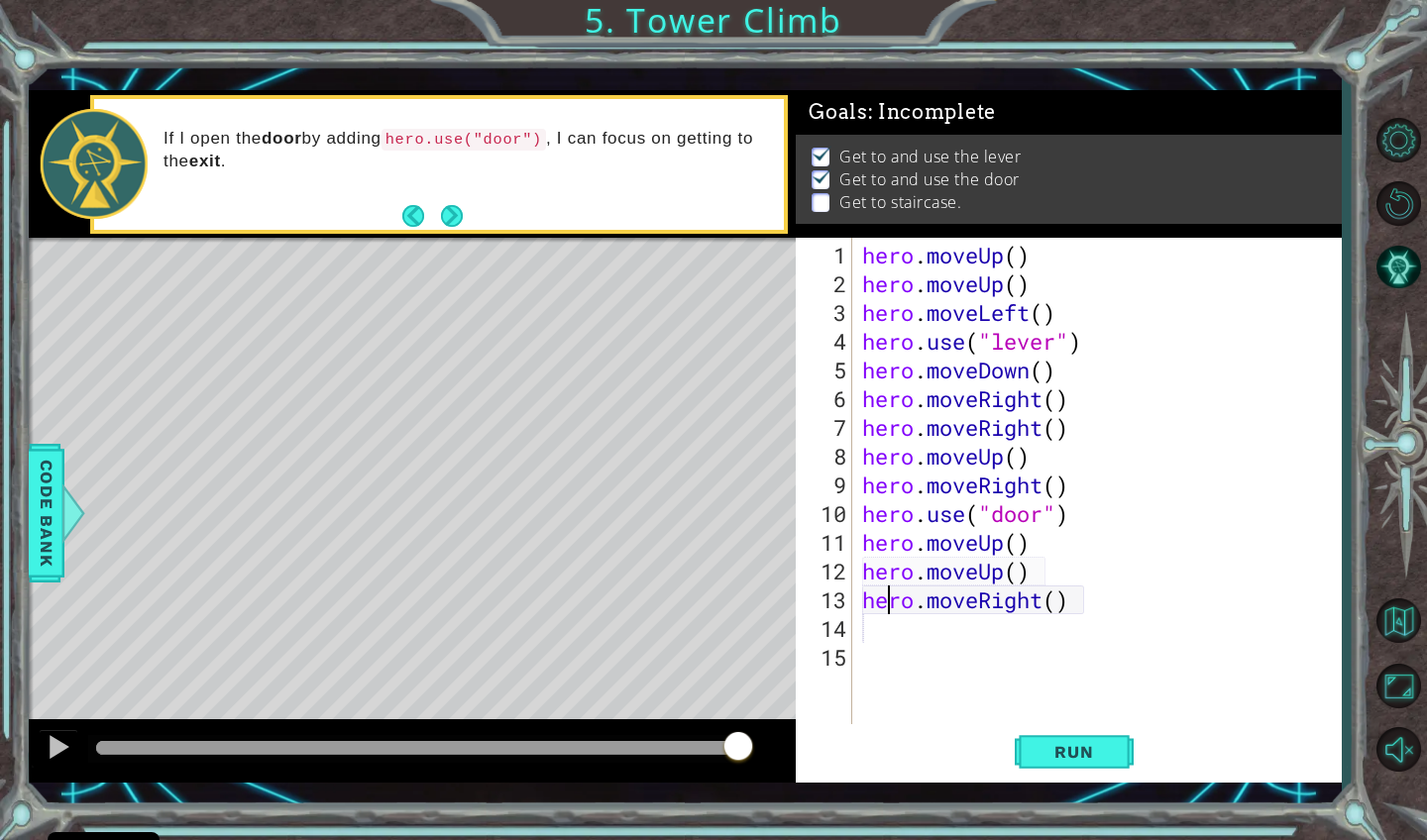 click on "hero . moveRight ( ) hero . moveUp ( ) hero . moveUp ( ) hero . moveLeft ( ) hero . use ( "lever" ) hero . moveDown ( ) hero . moveRight ( ) hero . moveRight ( ) hero . moveUp ( ) hero . moveRight ( ) hero . use ( "door" ) hero . moveUp ( ) hero . moveUp ( ) hero . moveRight ( )" at bounding box center [1102, 513] 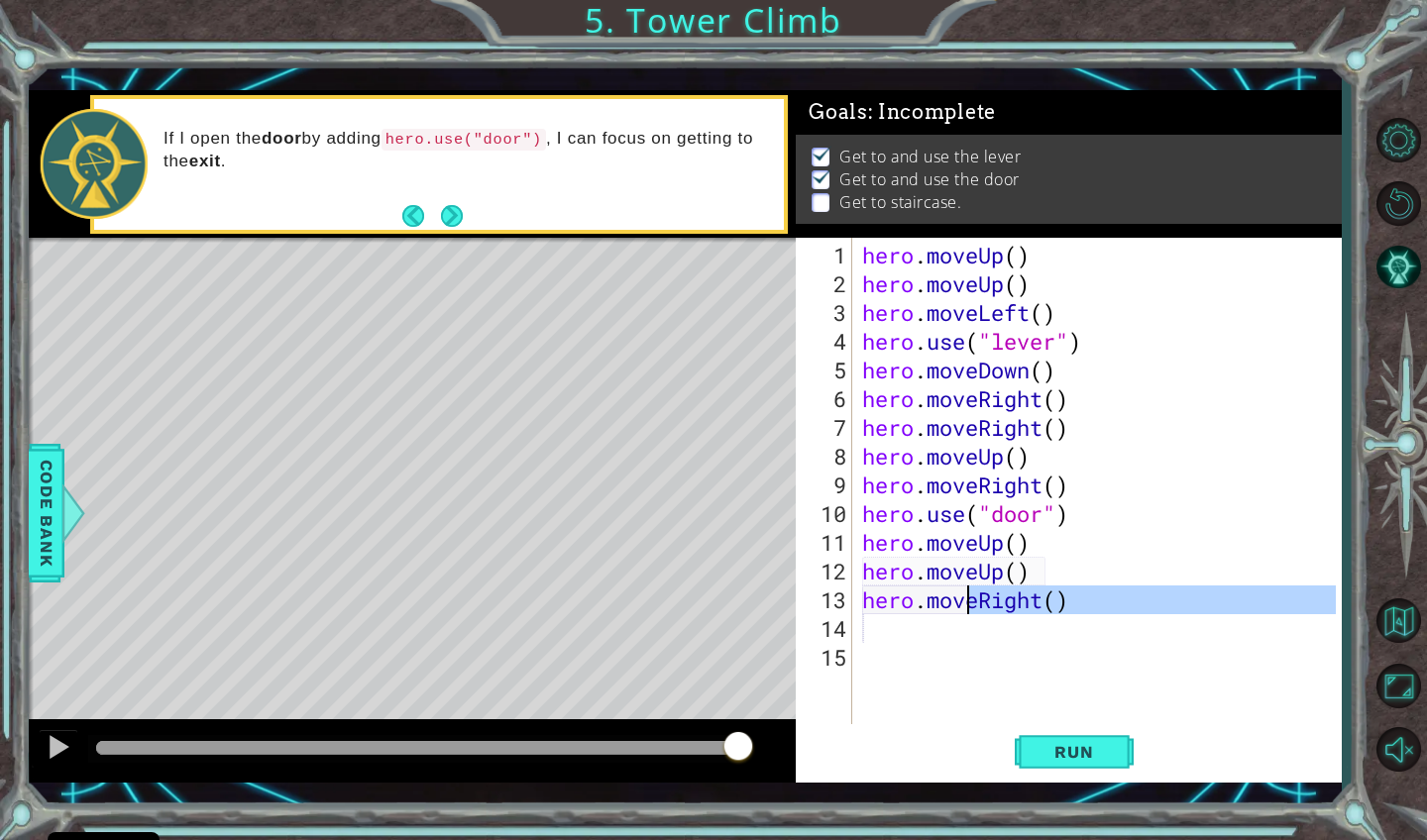 drag, startPoint x: 1160, startPoint y: 620, endPoint x: 968, endPoint y: 610, distance: 192.26024 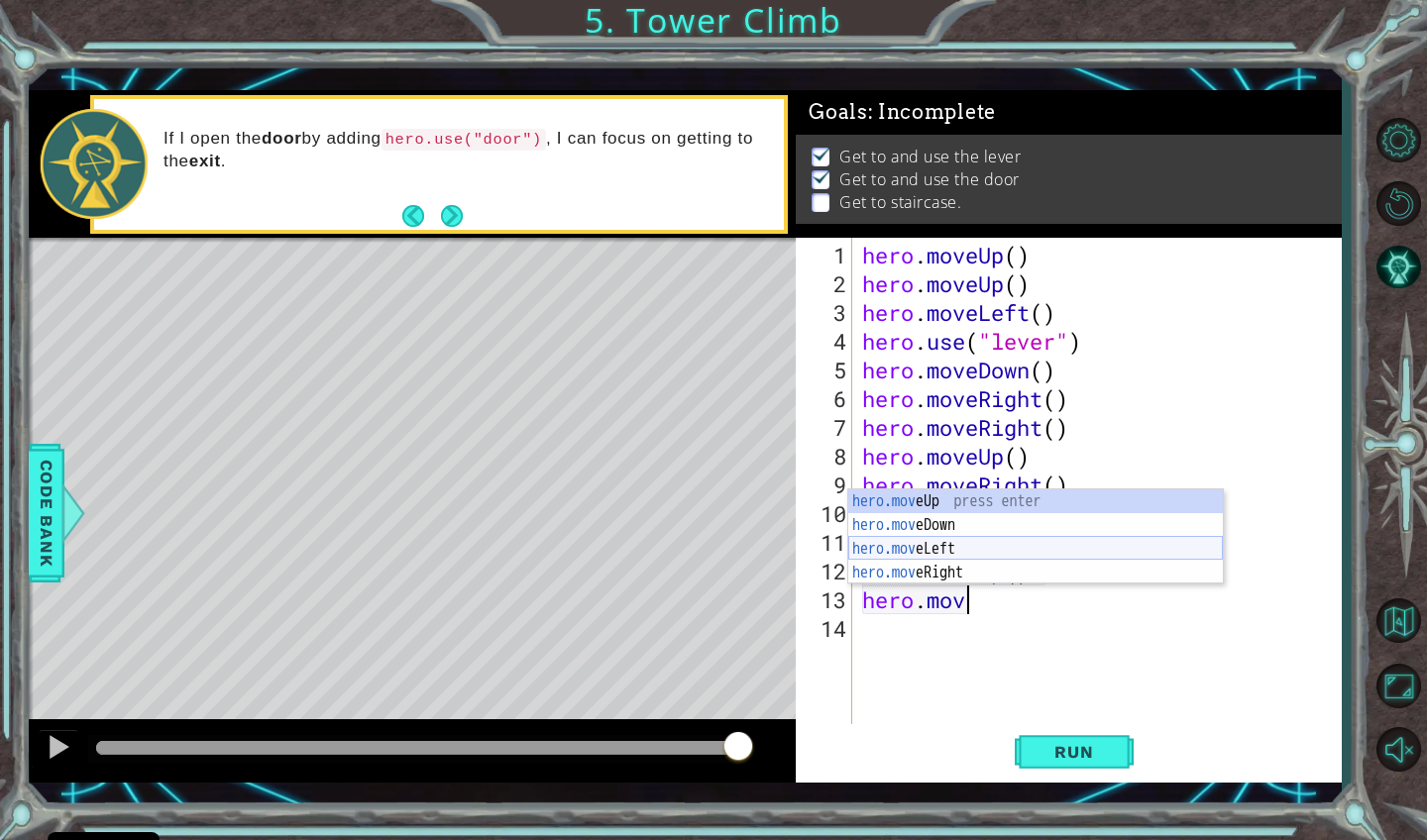 click on "hero.mov eUp press enter hero.mov eDown press enter hero.mov eLeft press enter hero.mov eRight press enter" at bounding box center [1036, 561] 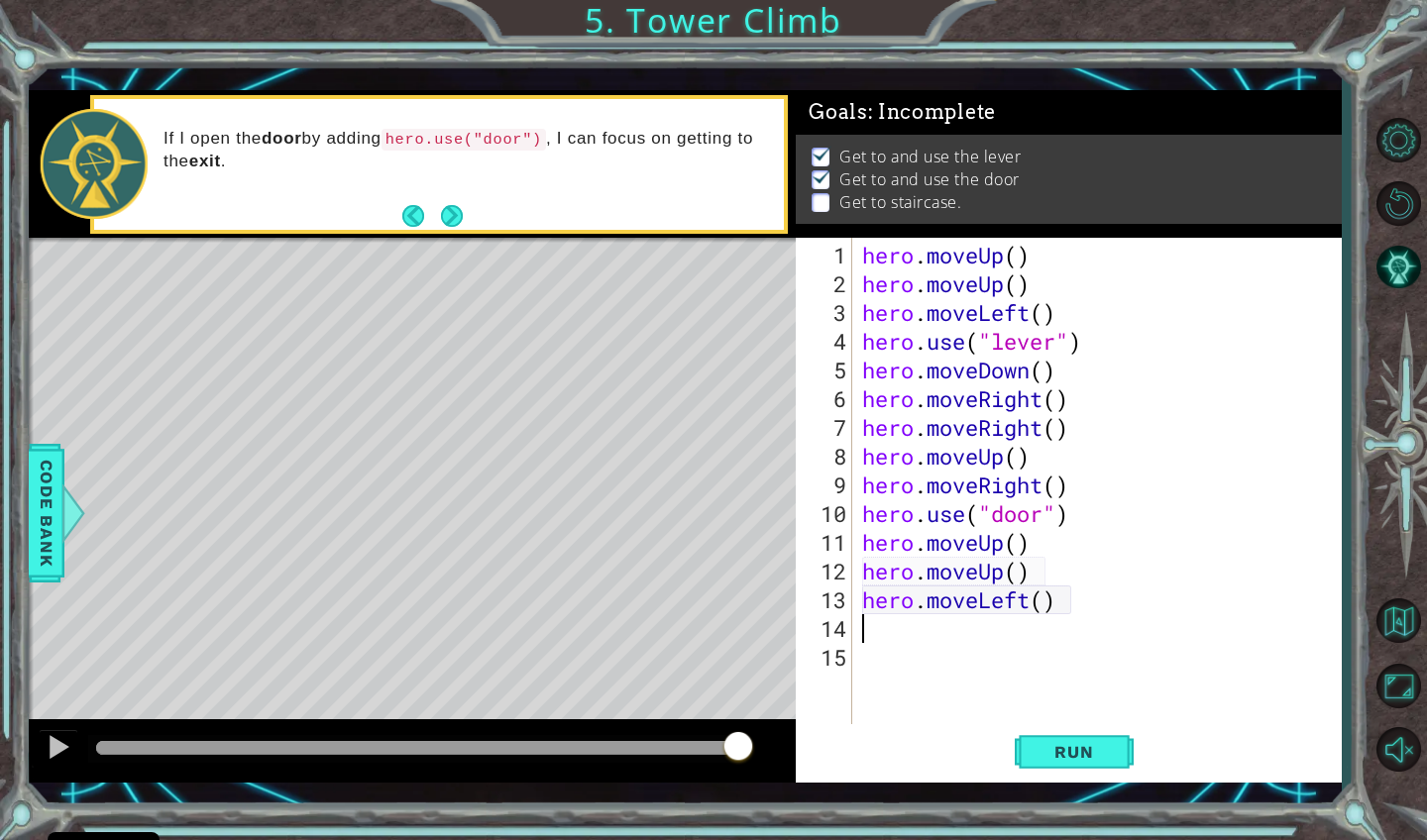 type on "h" 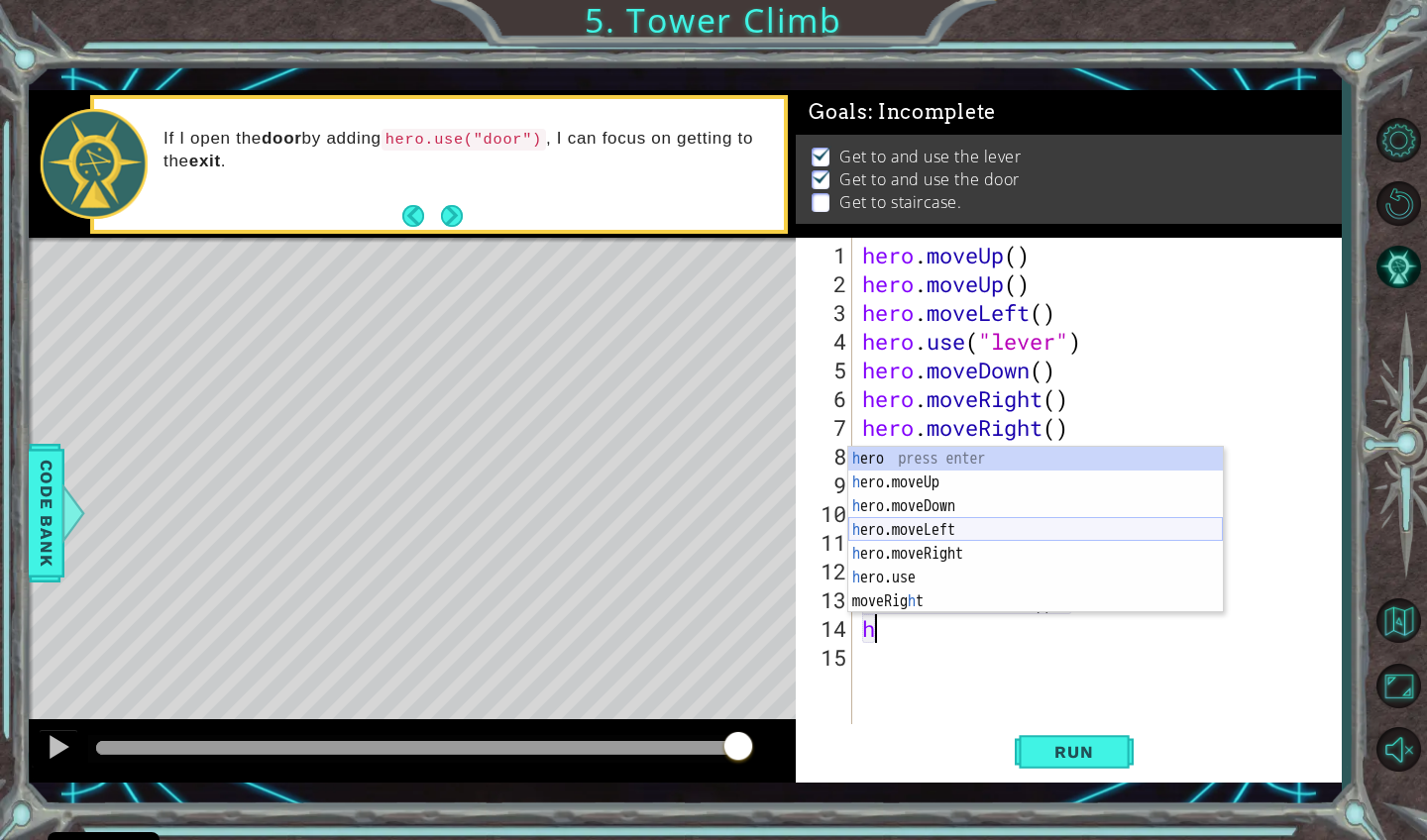 click on "h ero press enter h ero.moveUp press enter h ero.moveDown press enter h ero.moveLeft press enter h ero.moveRight press enter h ero.use press enter moveRig h t press enter" at bounding box center [1036, 554] 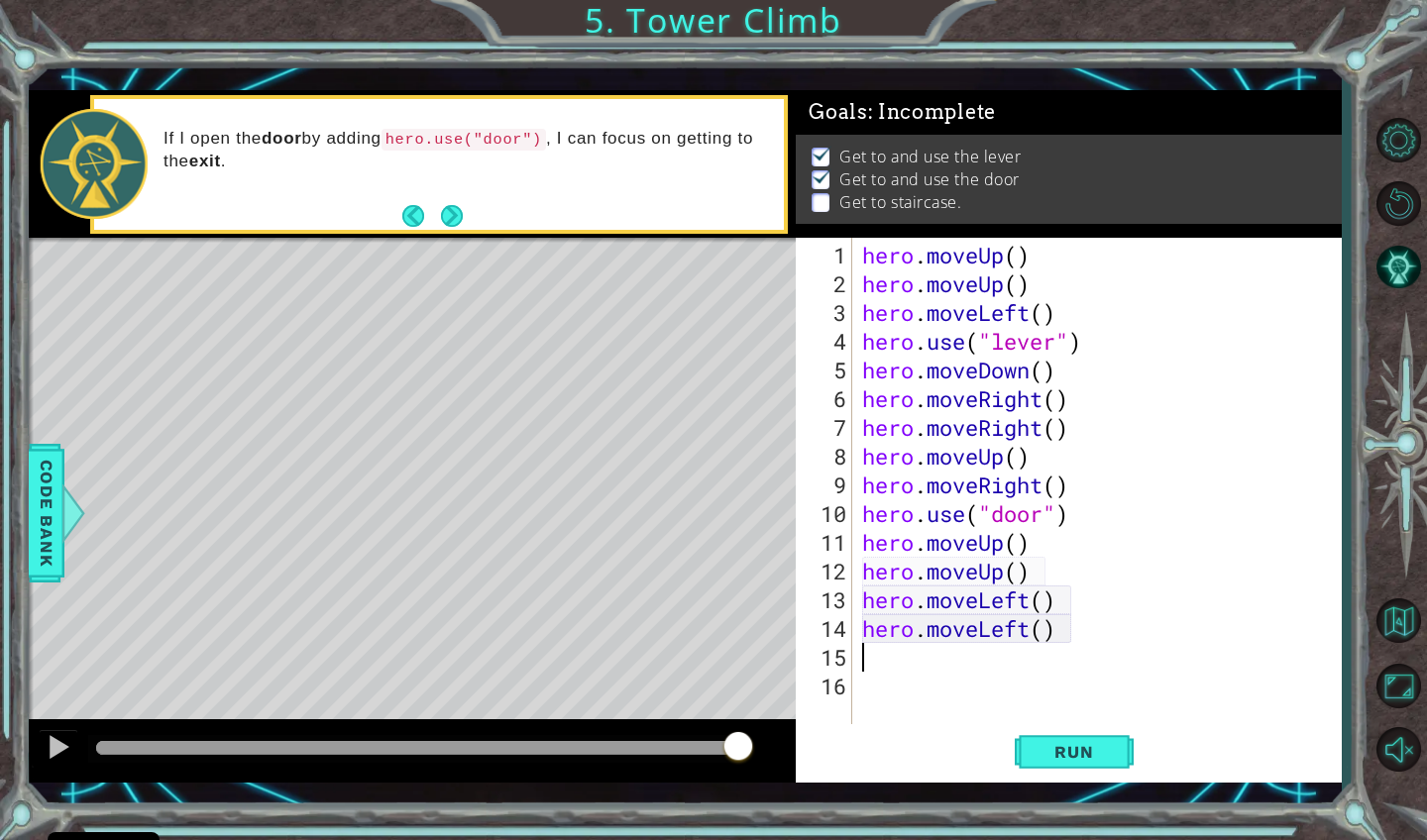 type on "h" 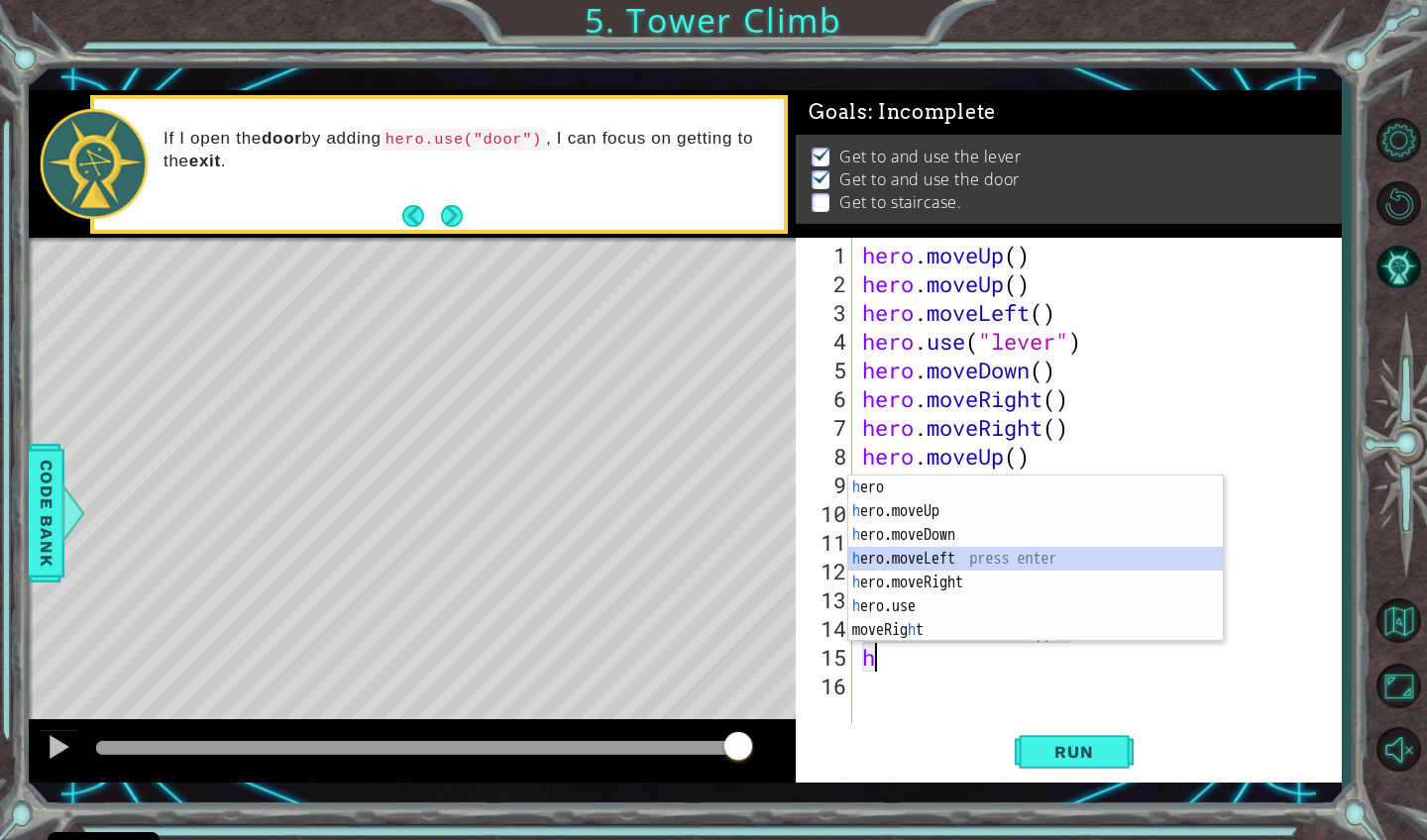 click on "h ero press enter h ero.moveUp press enter h ero.moveDown press enter h ero.moveLeft press enter h ero.moveRight press enter h ero.use press enter moveRig h t press enter" at bounding box center [1036, 582] 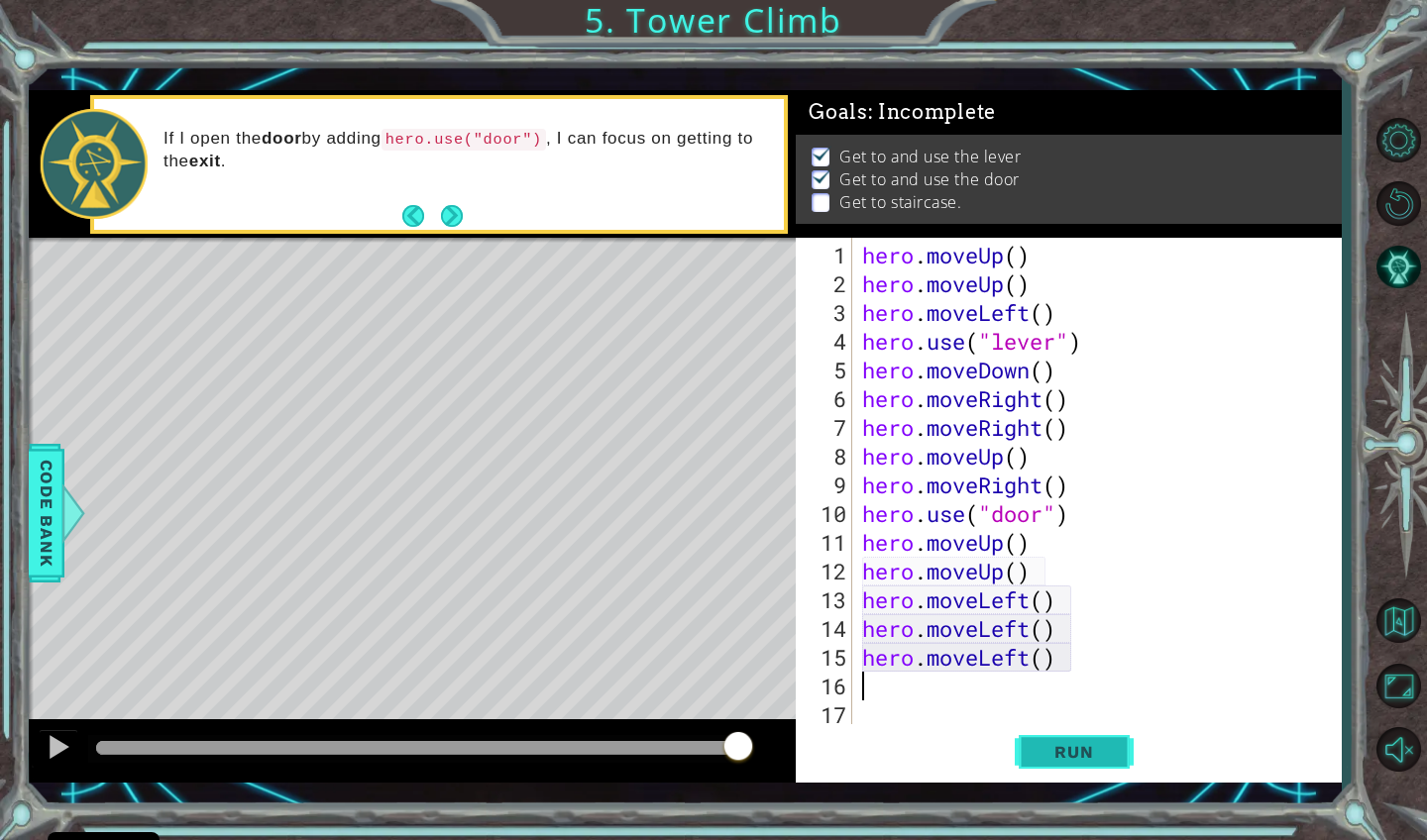 click on "Run" at bounding box center [1073, 752] 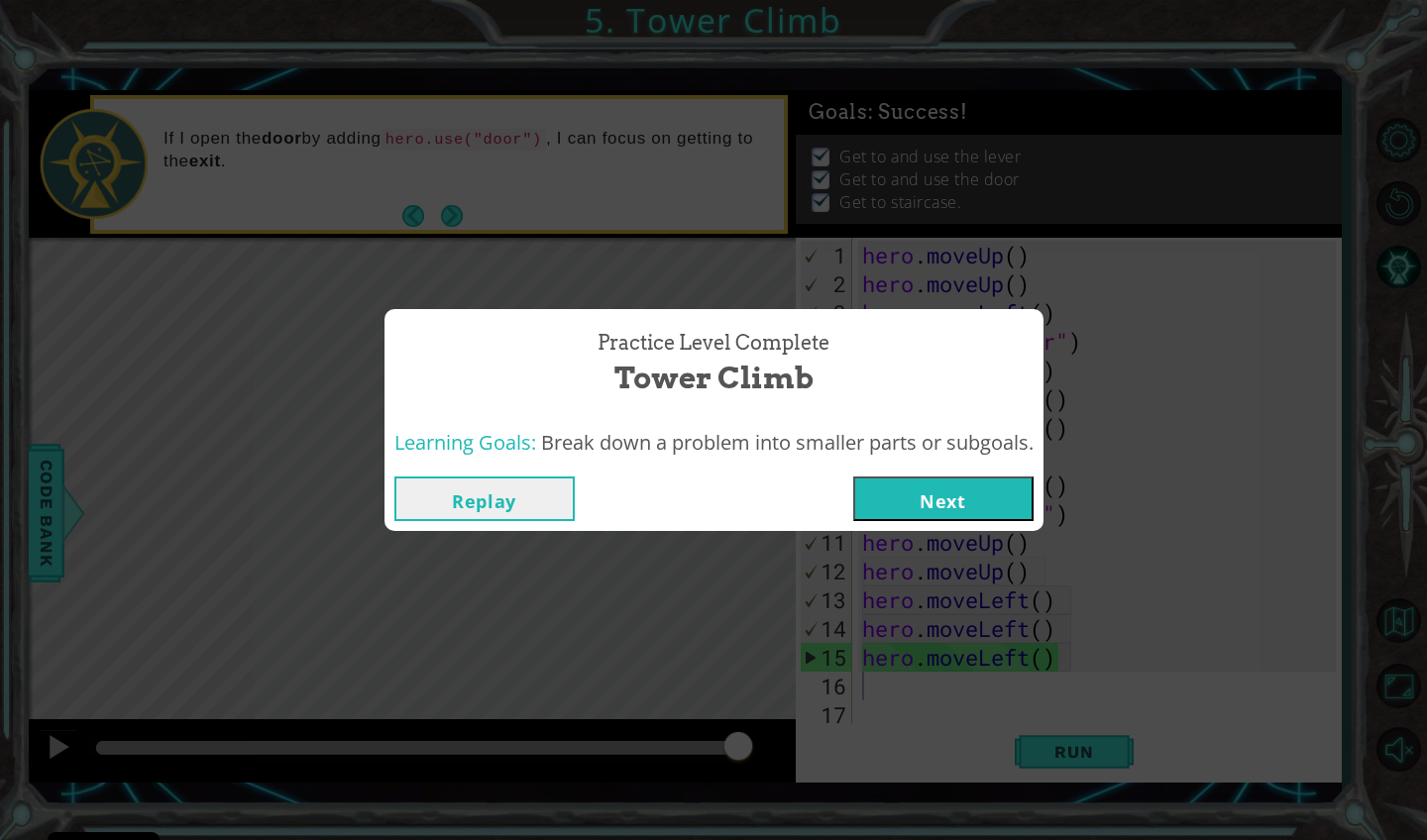 click on "Next" at bounding box center (943, 498) 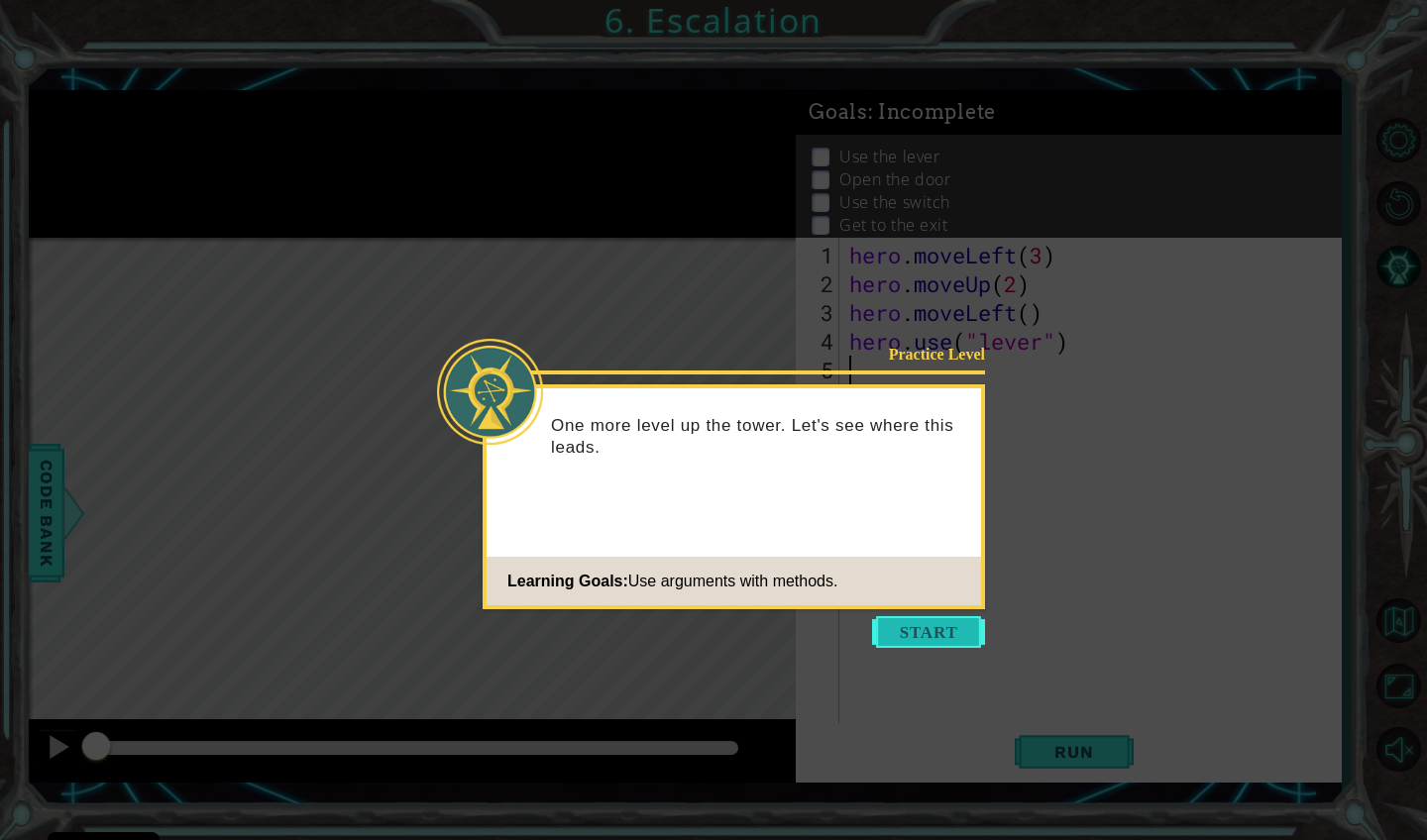 click at bounding box center (929, 632) 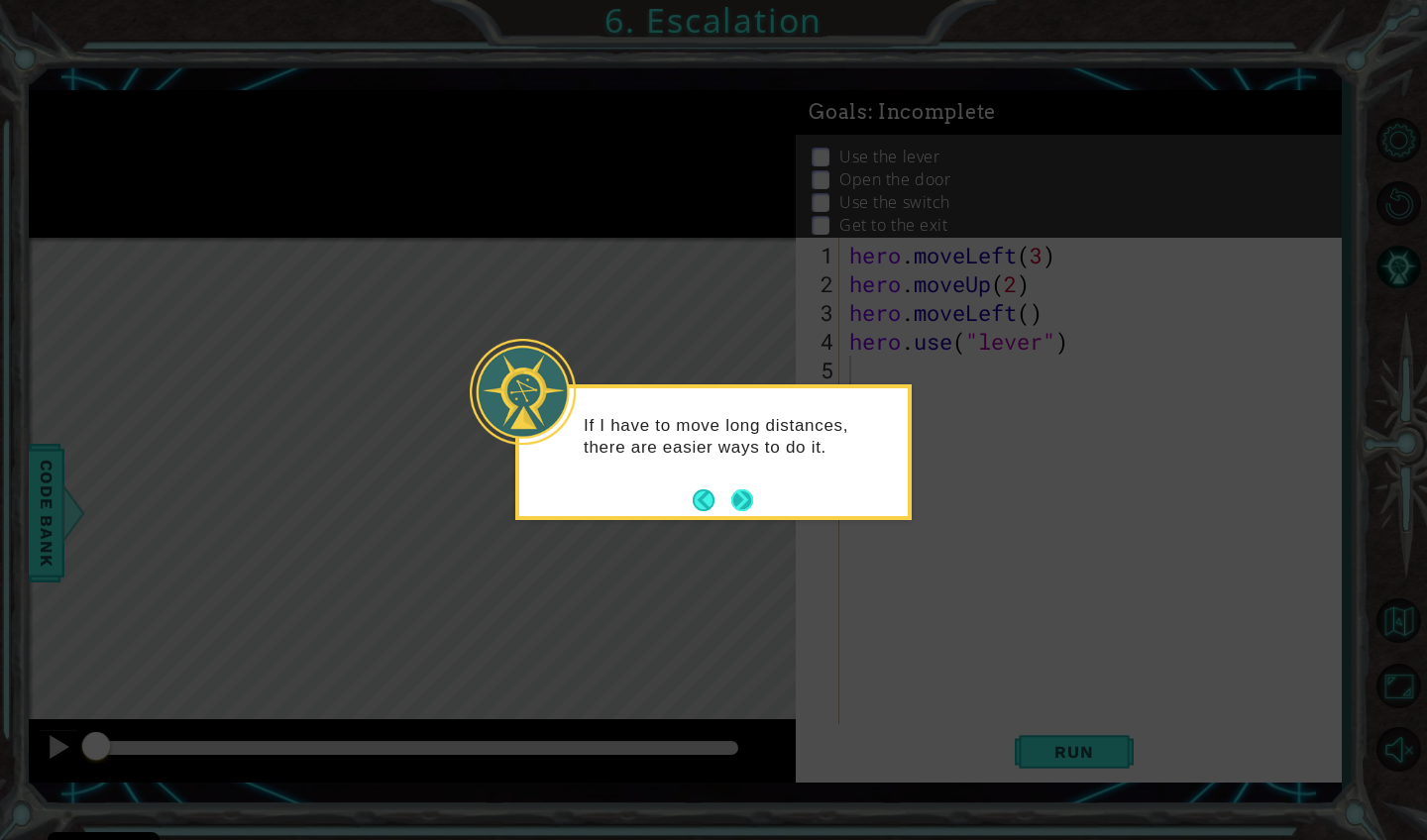 click at bounding box center (742, 500) 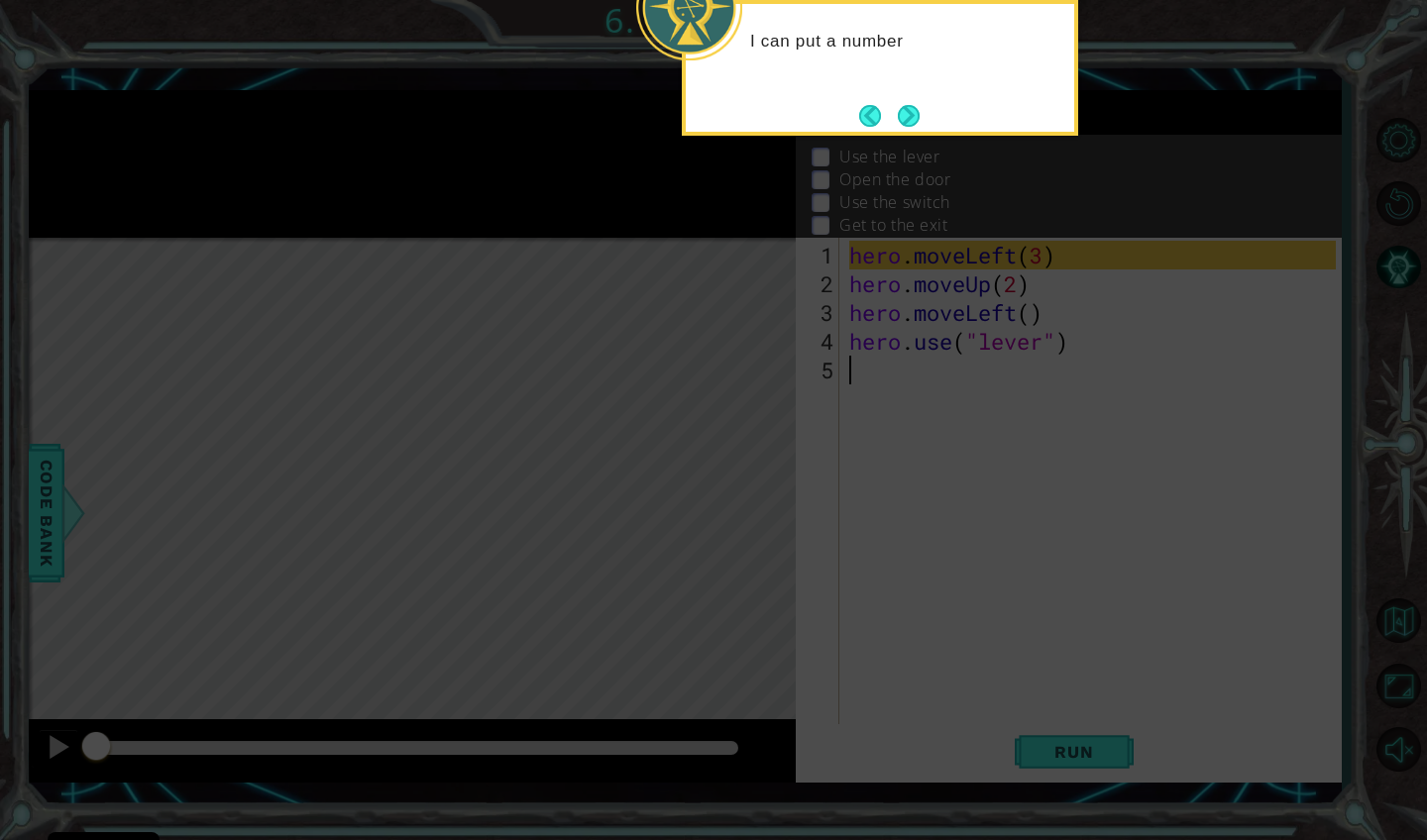 click 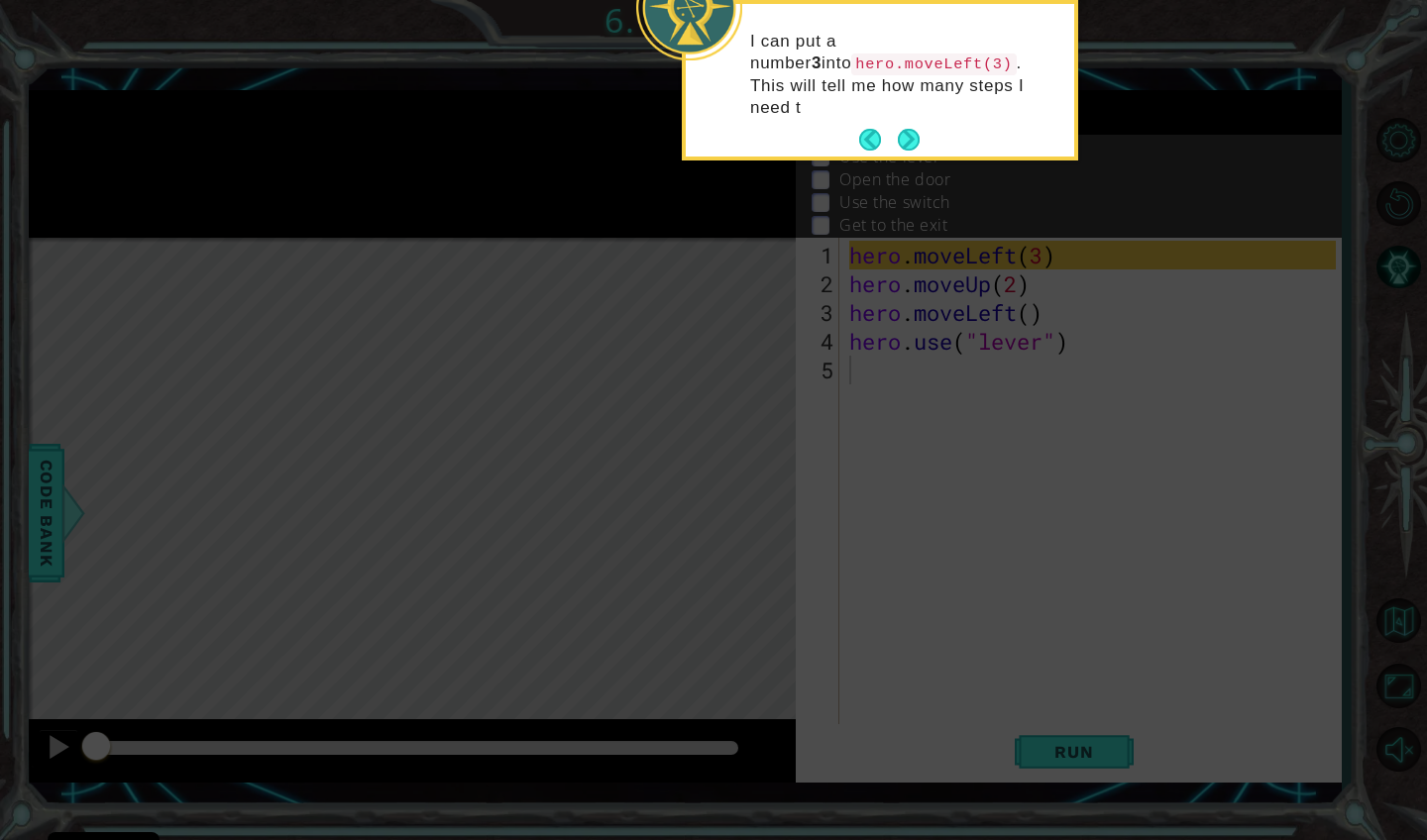 click 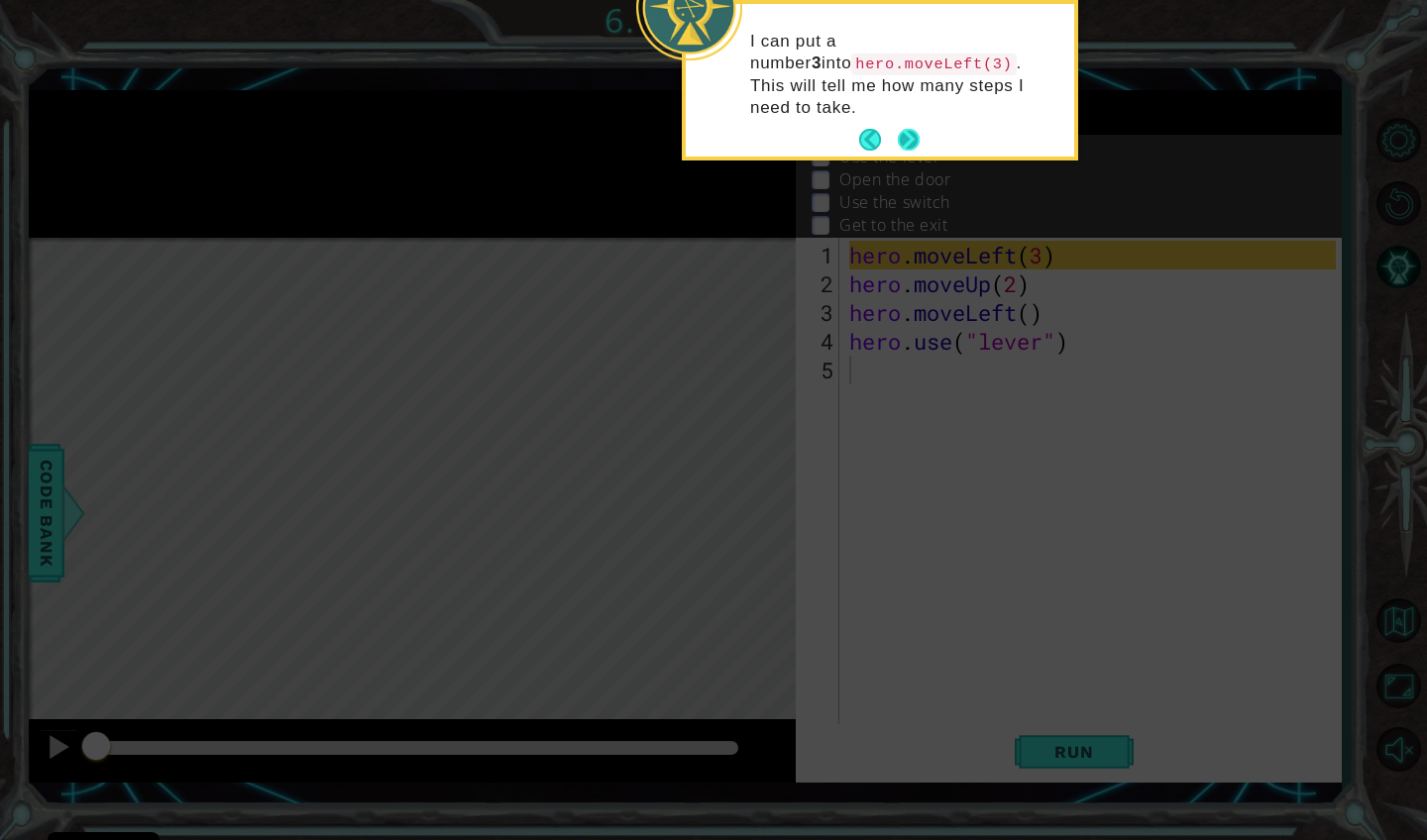 click at bounding box center (909, 140) 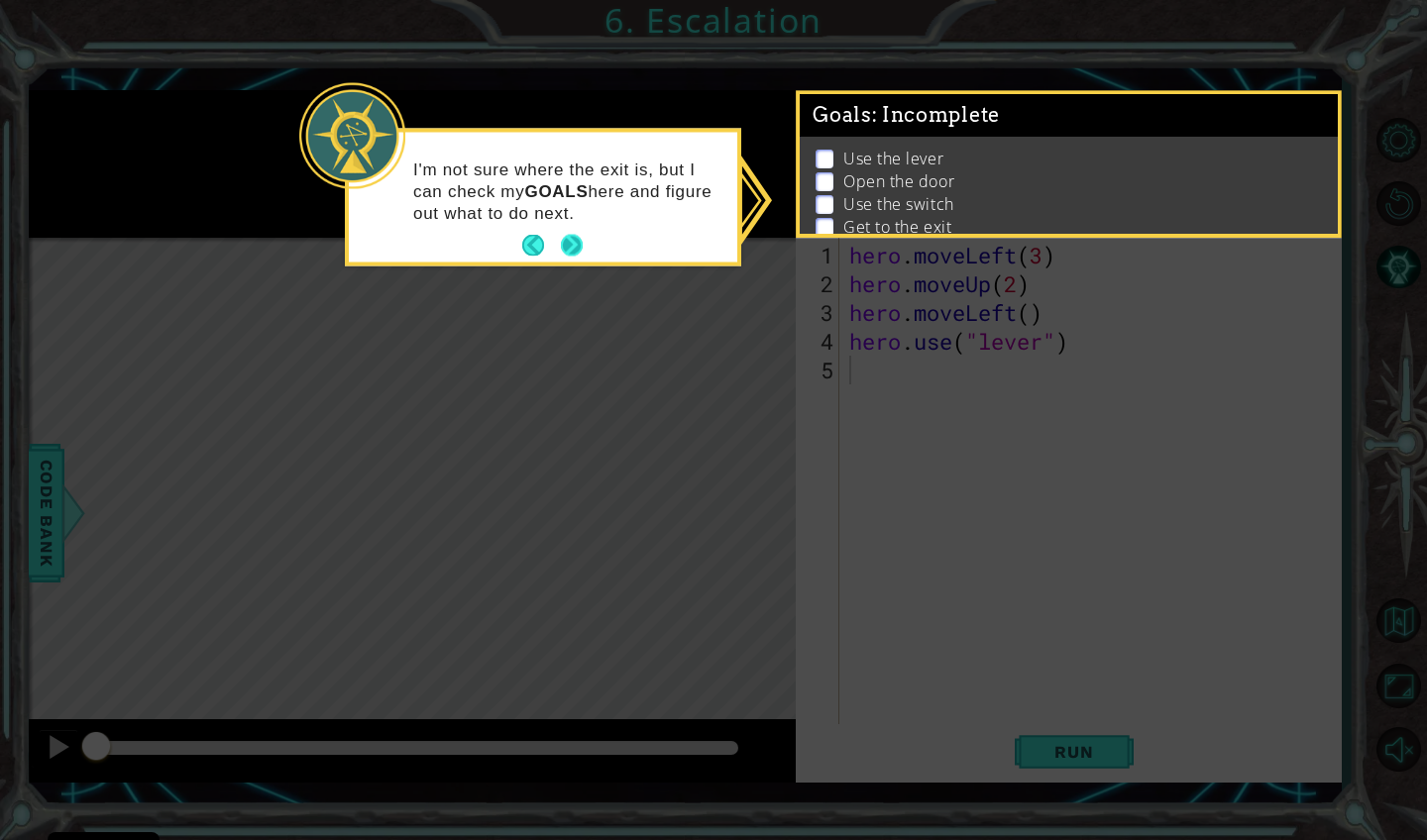 click at bounding box center [572, 246] 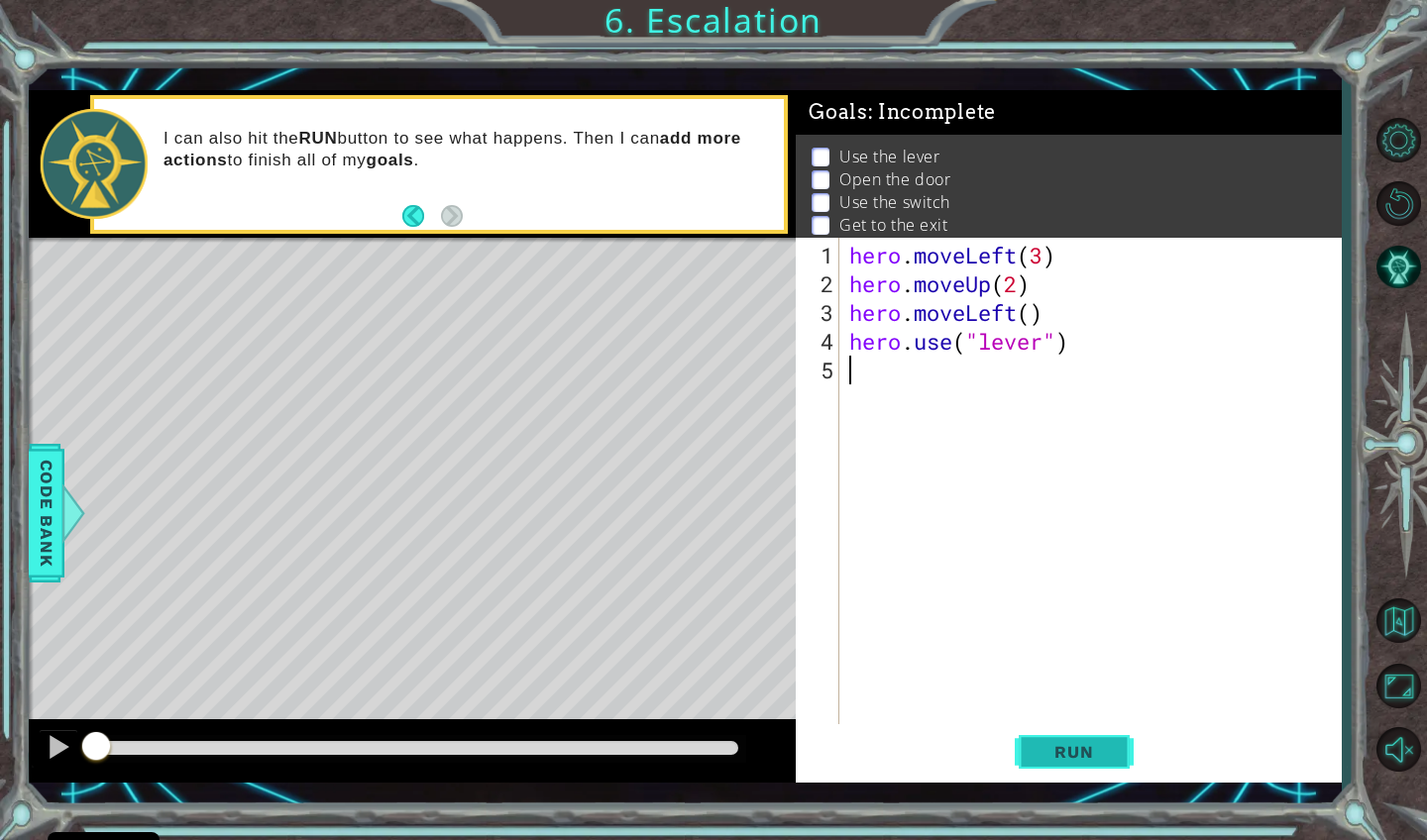 click on "Run" at bounding box center [1074, 751] 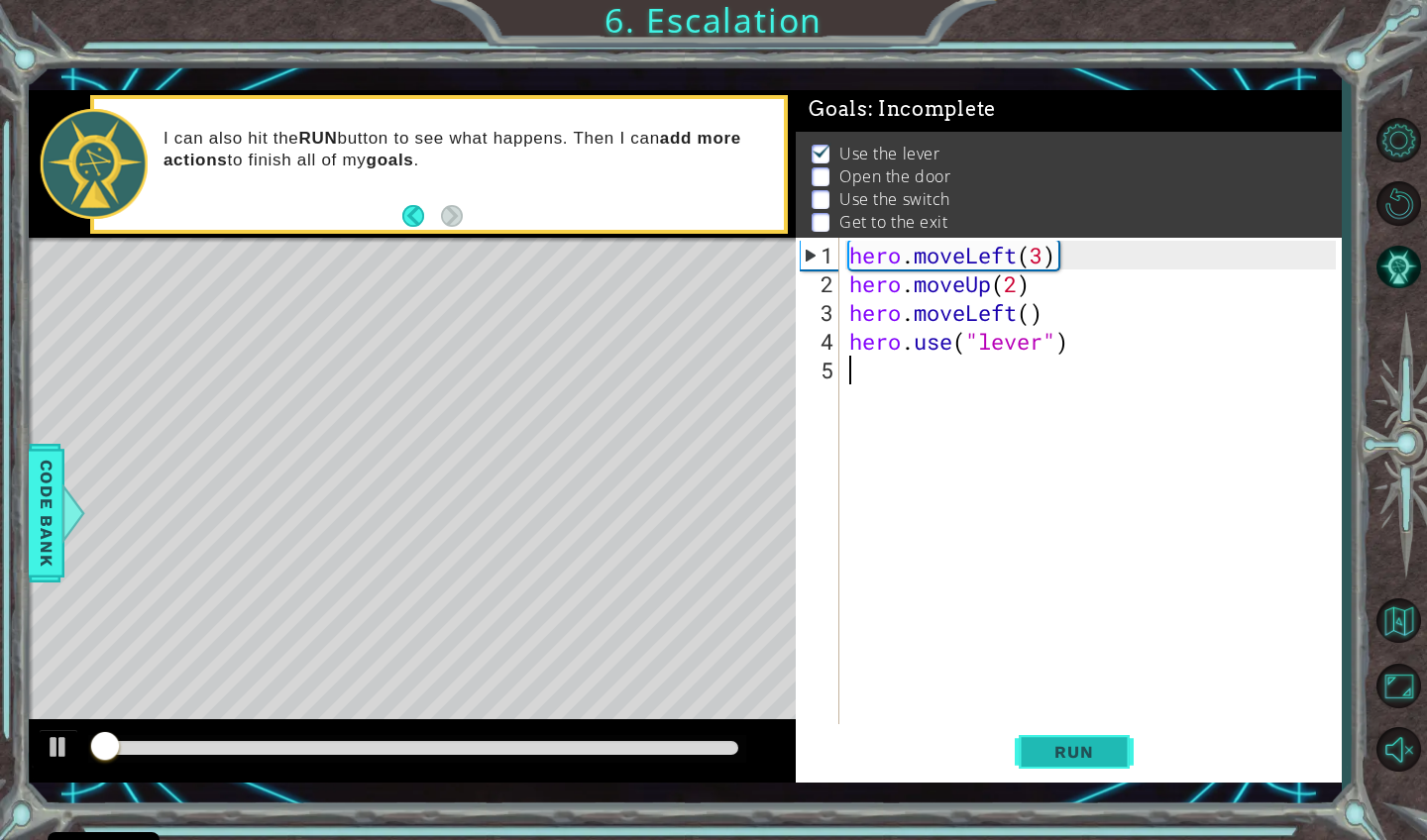 scroll, scrollTop: 4, scrollLeft: 0, axis: vertical 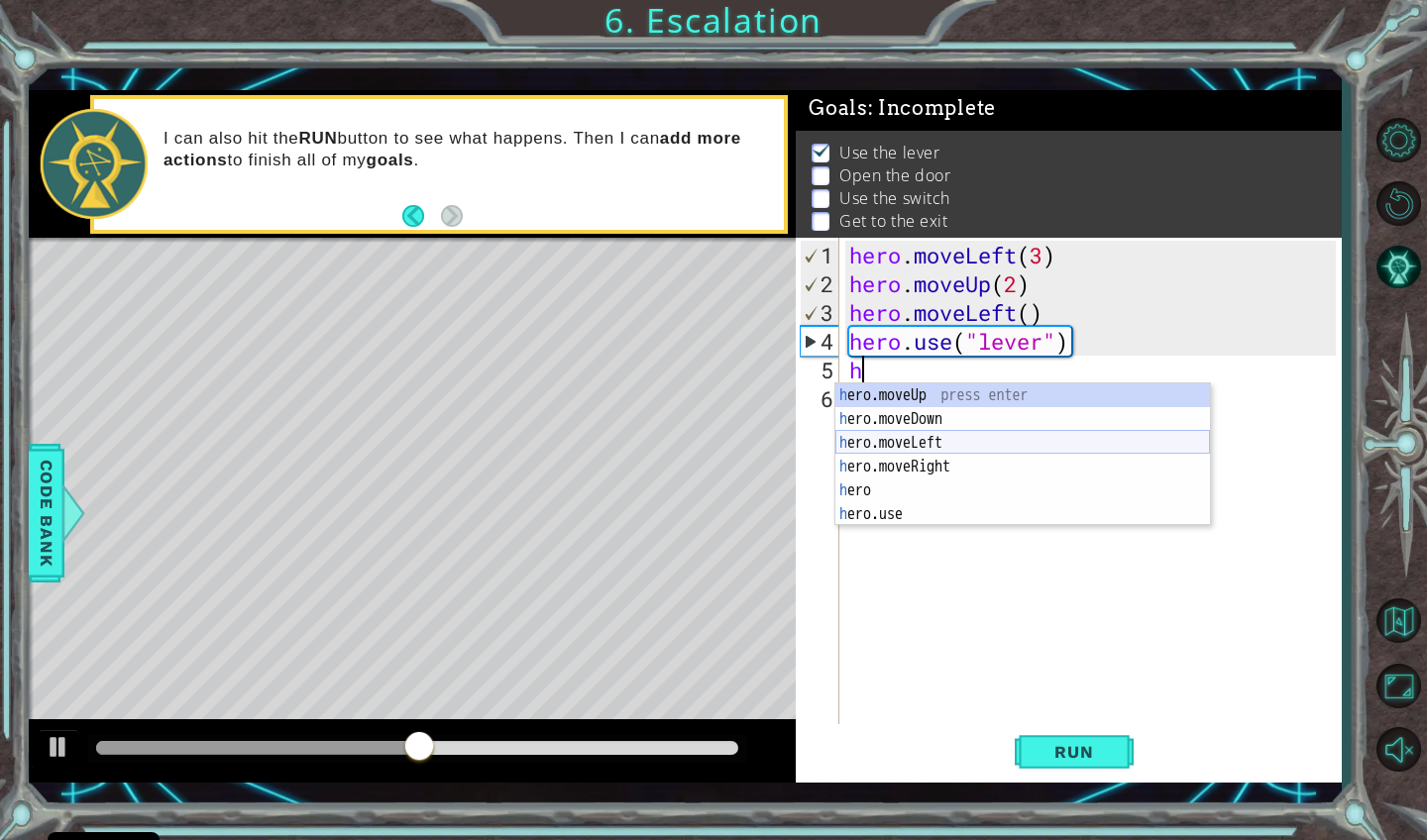 click on "h ero.moveUp press enter h ero.moveDown press enter h ero.moveLeft press enter h ero.moveRight press enter h ero press enter h ero.use press enter" at bounding box center [1023, 478] 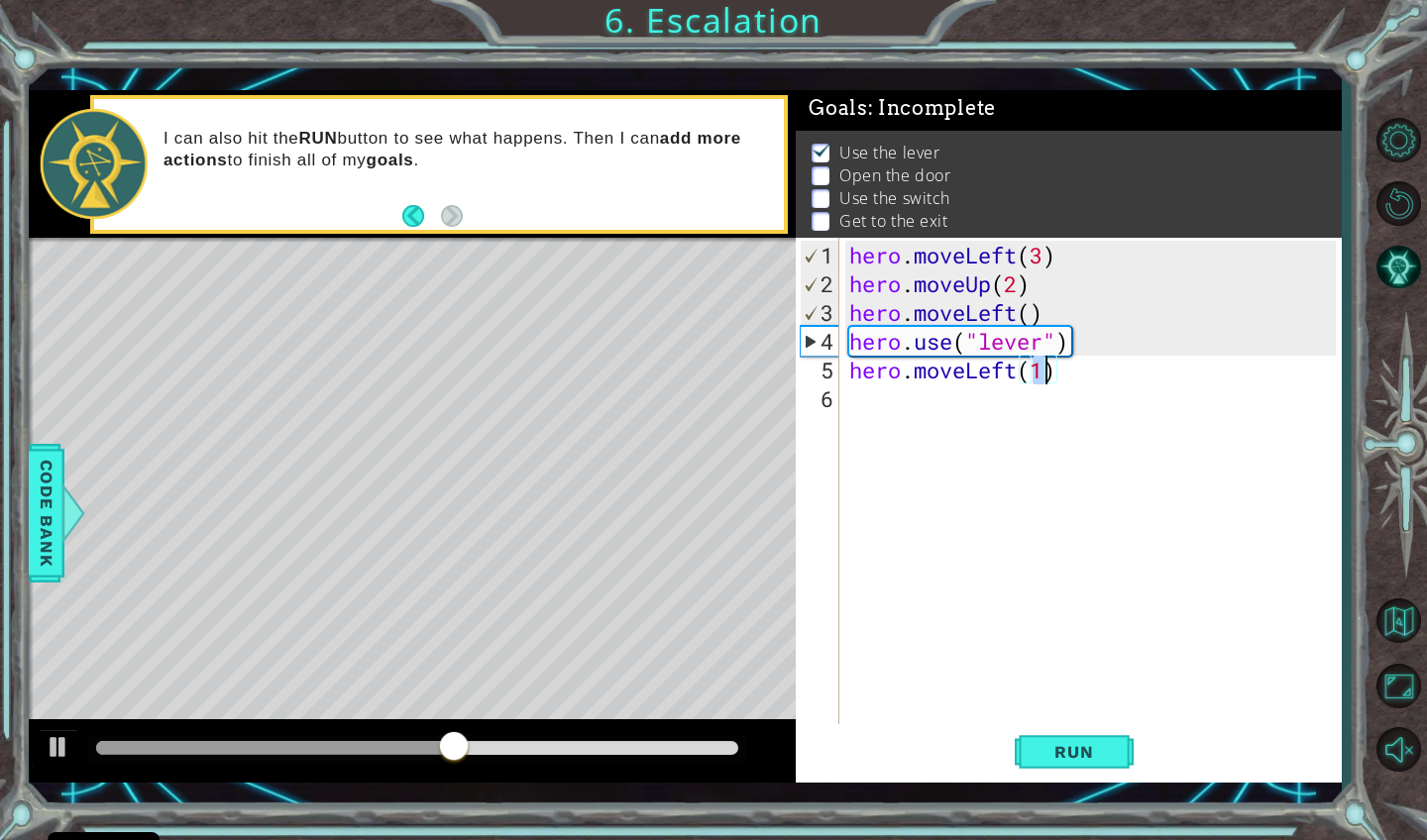 click on "hero . moveLeft ( 3 ) hero . moveUp ( 2 ) hero . moveLeft ( ) hero . use ( "lever" ) hero . moveLeft ( 1 )" at bounding box center [1095, 513] 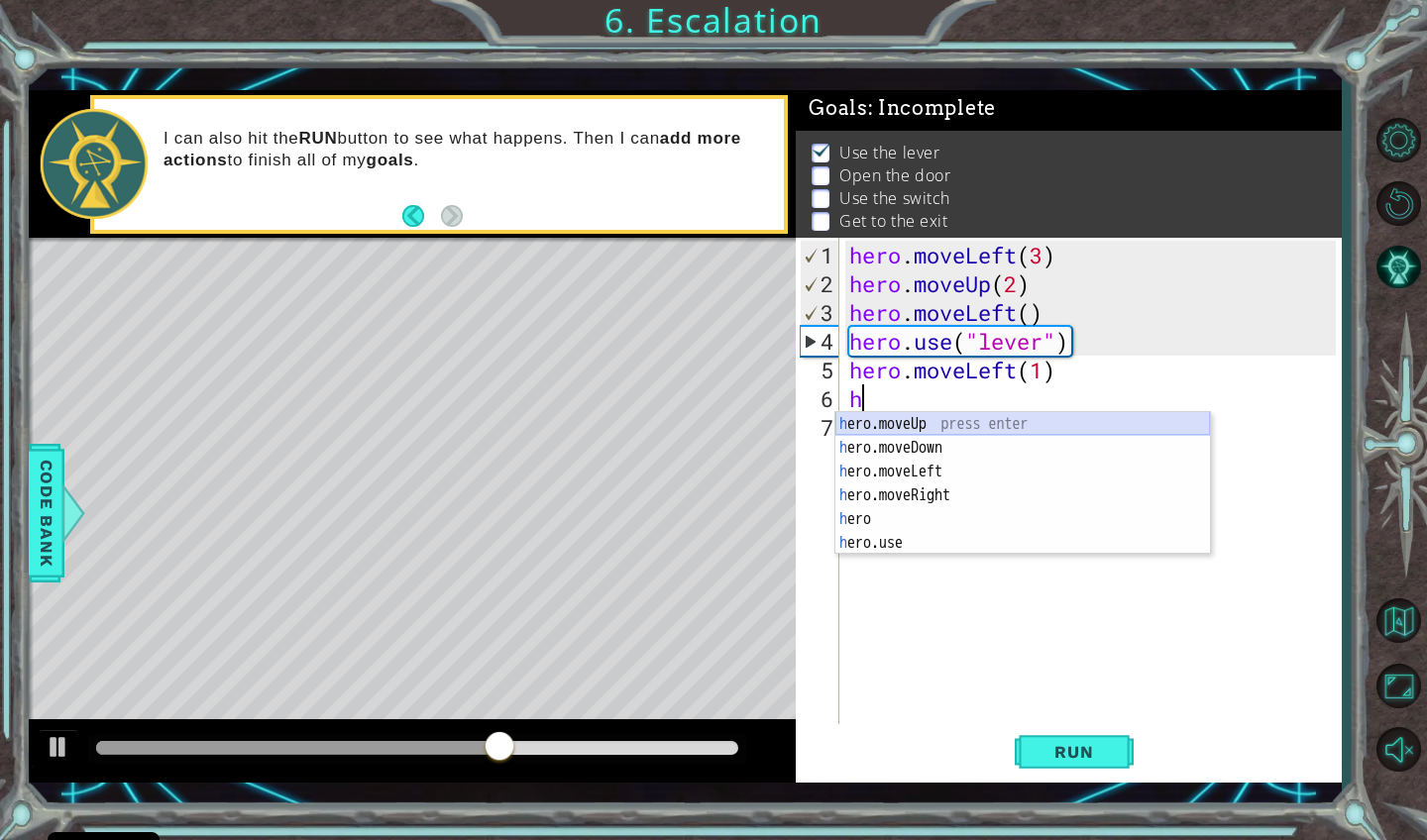click on "h ero.moveUp press enter h ero.moveDown press enter h ero.moveLeft press enter h ero.moveRight press enter h ero press enter h ero.use press enter" at bounding box center [1023, 507] 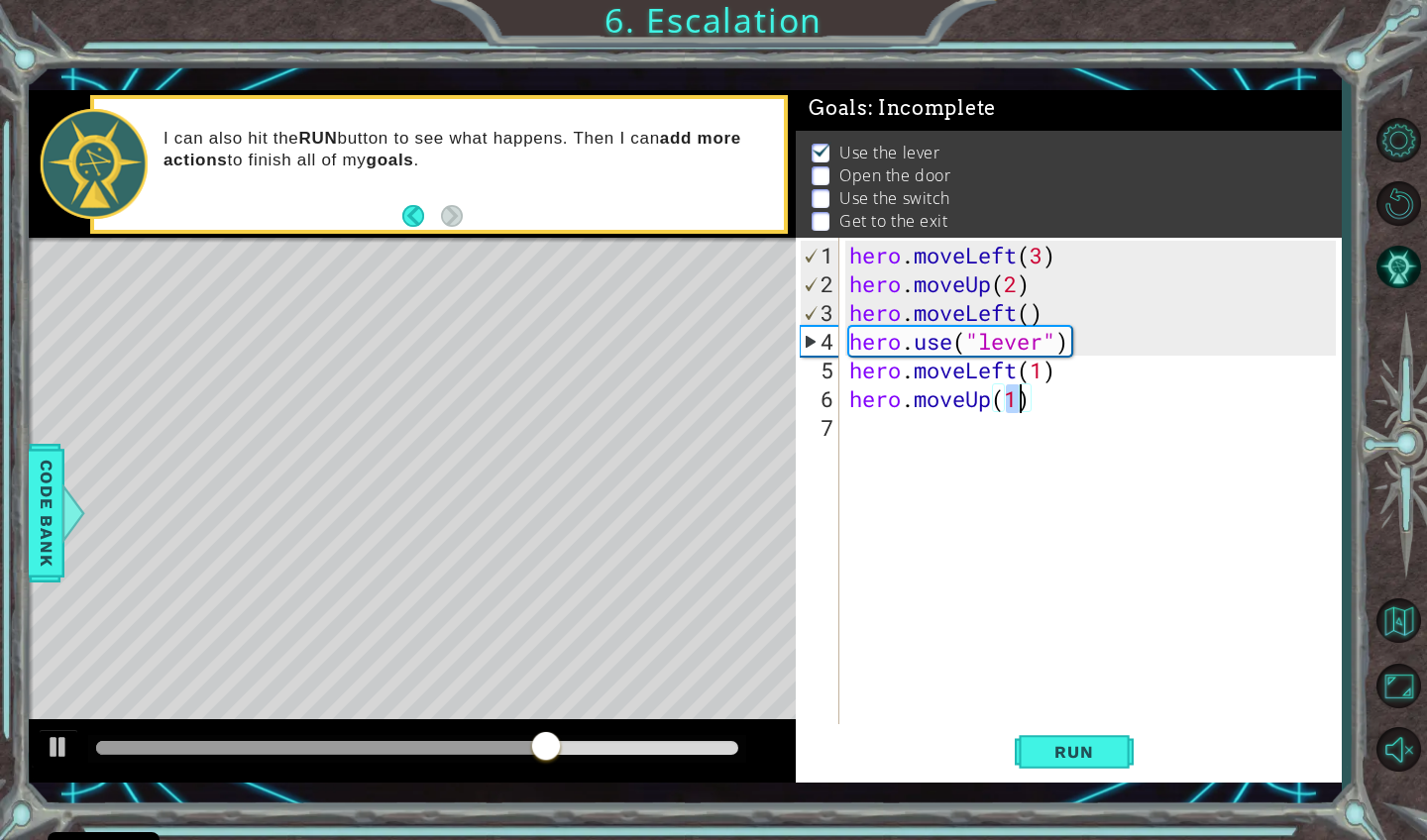 click on "hero . moveLeft ( 3 ) hero . moveUp ( 2 ) hero . moveLeft ( ) hero . use ( "lever" ) hero . moveLeft ( 1 ) hero . moveUp ( 1 )" at bounding box center (1095, 513) 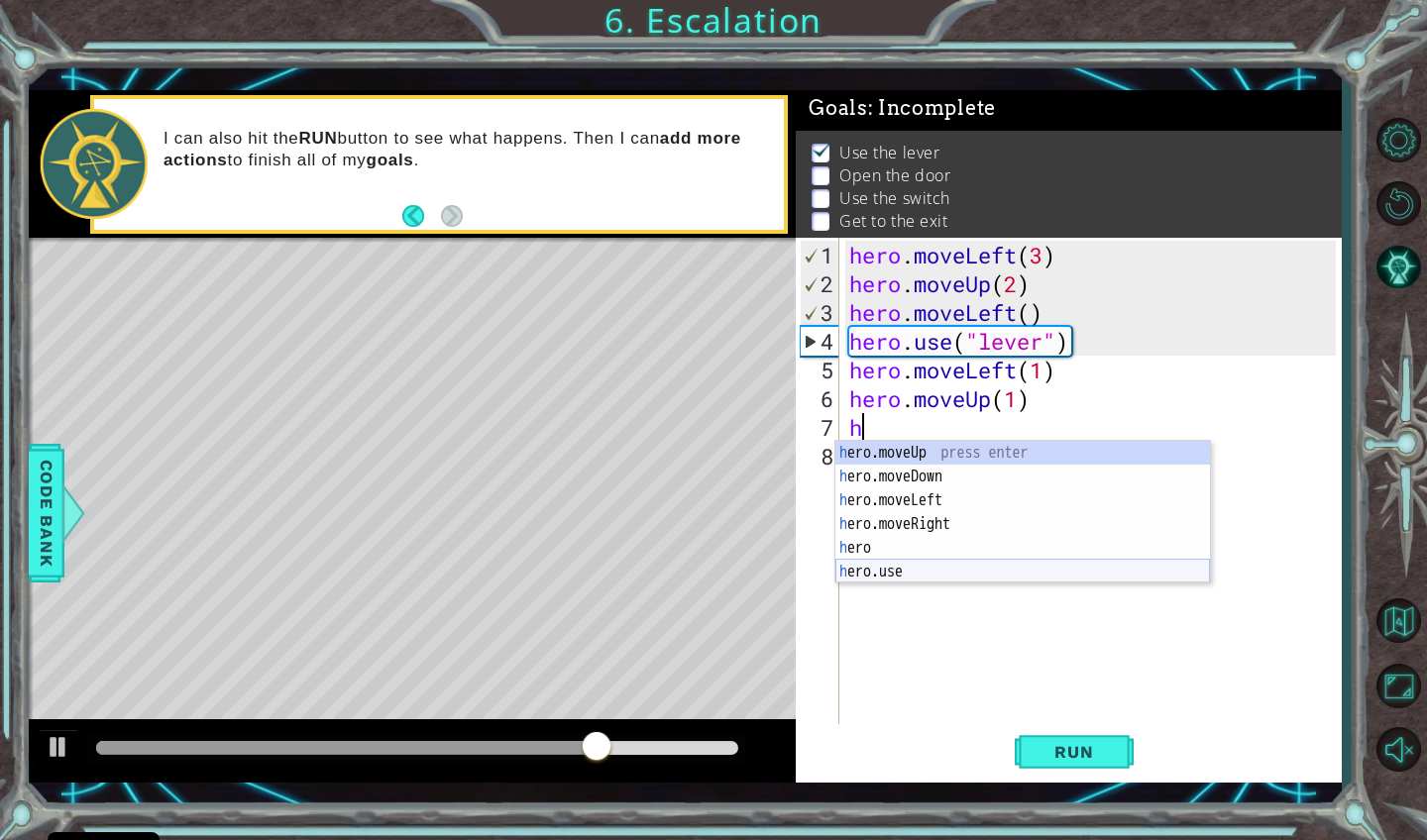 click on "h ero.moveUp press enter h ero.moveDown press enter h ero.moveLeft press enter h ero.moveRight press enter h ero press enter h ero.use press enter" at bounding box center (1023, 536) 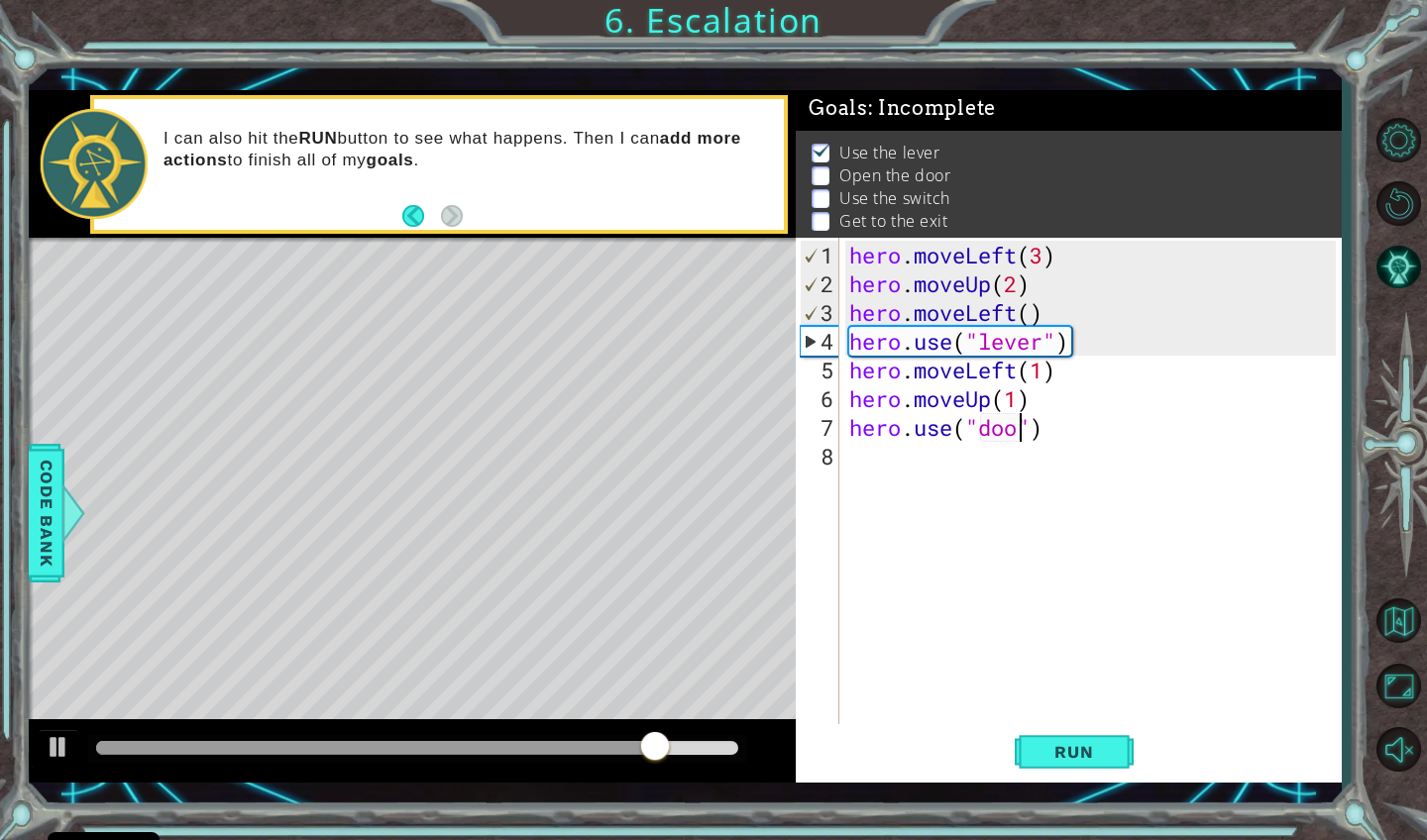 type on "hero.use("door")" 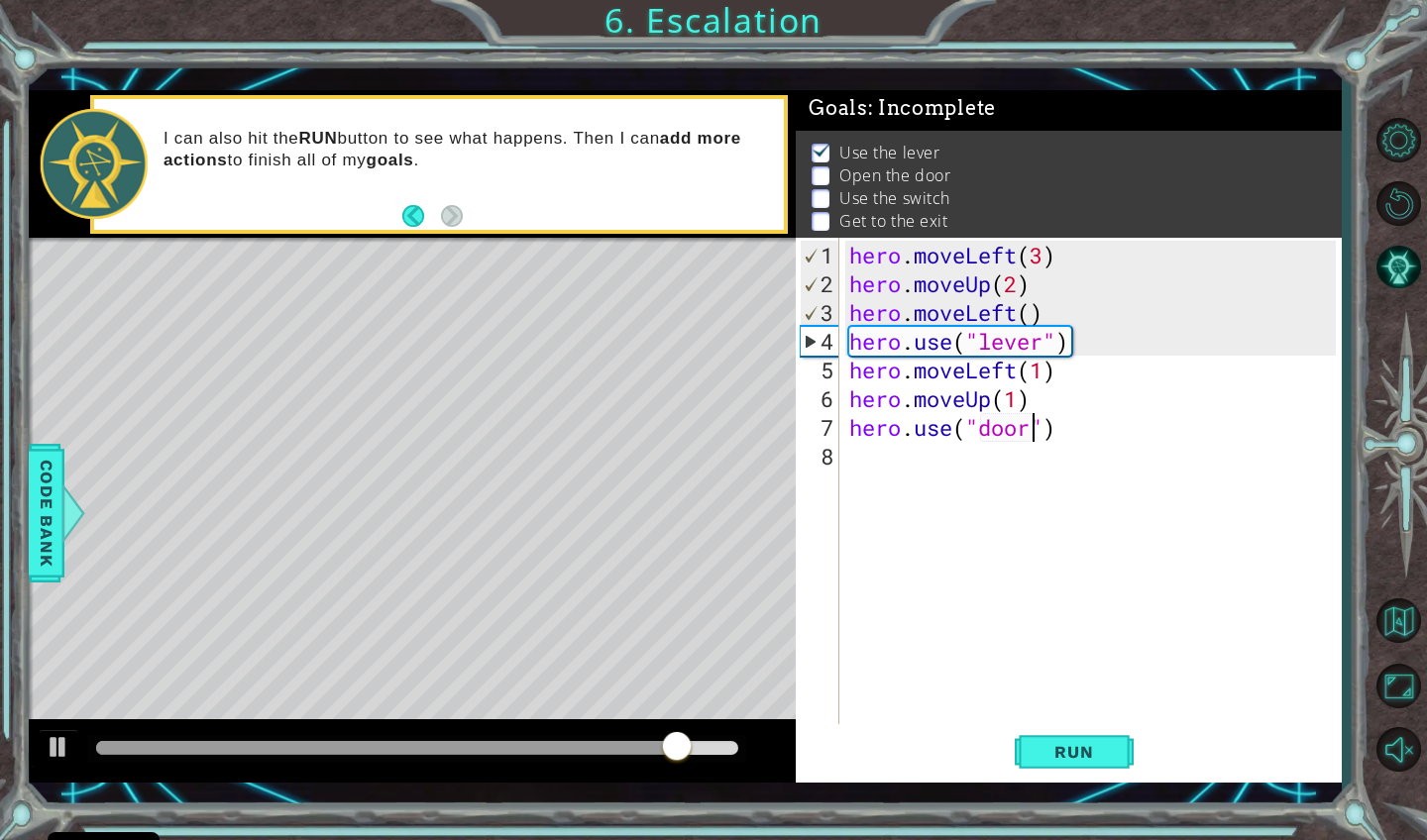 click on "hero . moveLeft ( 3 ) hero . moveUp ( 2 ) hero . moveLeft ( ) hero . use ( "lever" ) hero . moveLeft ( 1 ) hero . moveUp ( 1 ) hero . use ( "door" )" at bounding box center (1095, 513) 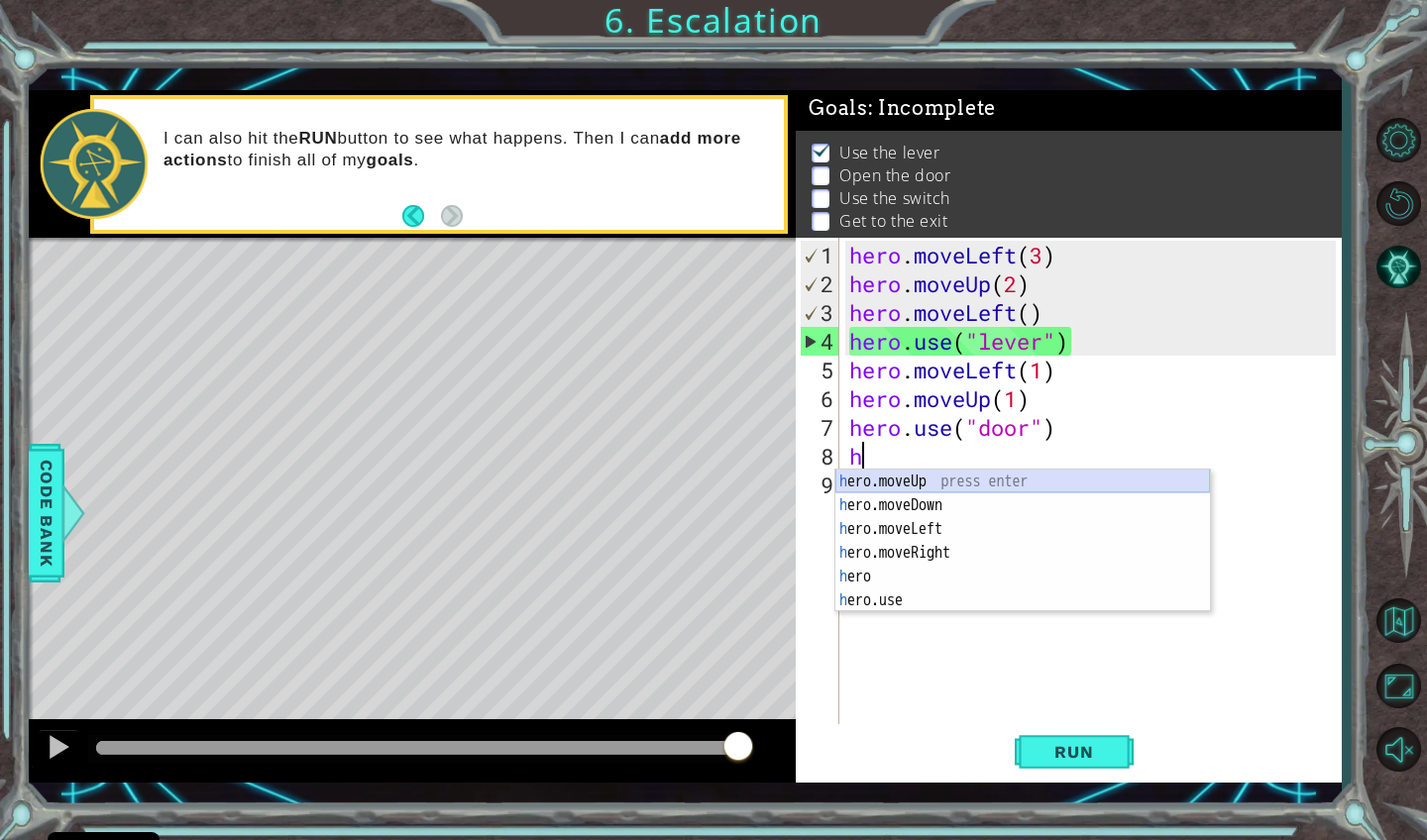 click on "h ero.moveUp press enter h ero.moveDown press enter h ero.moveLeft press enter h ero.moveRight press enter h ero press enter h ero.use press enter" at bounding box center [1023, 565] 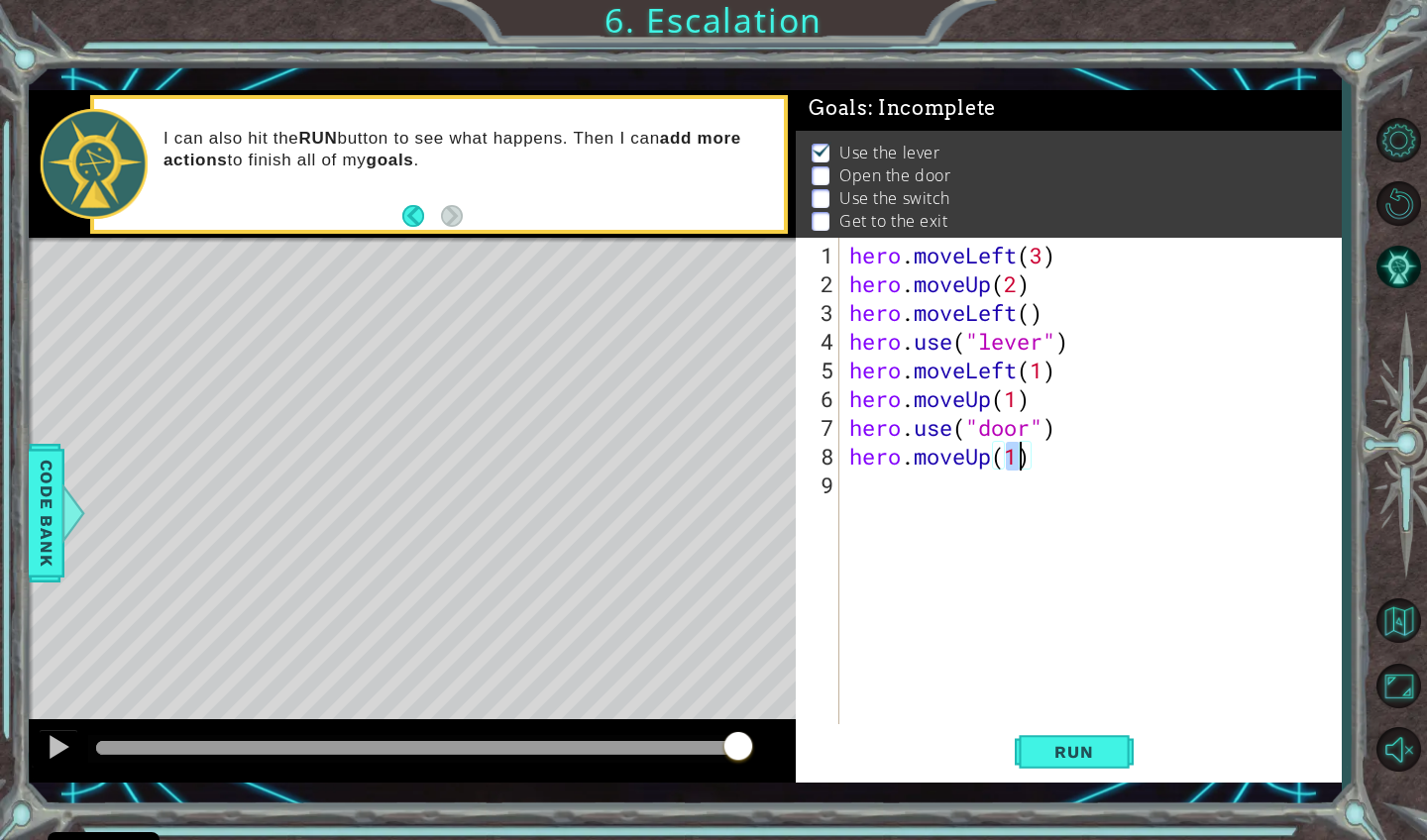 click on "hero . moveLeft ( 3 ) hero . moveUp ( 2 ) hero . moveLeft ( ) hero . use ( "lever" ) hero . moveLeft ( 1 ) hero . moveUp ( 1 ) hero . use ( "door" ) hero . moveUp ( 1 )" at bounding box center [1095, 513] 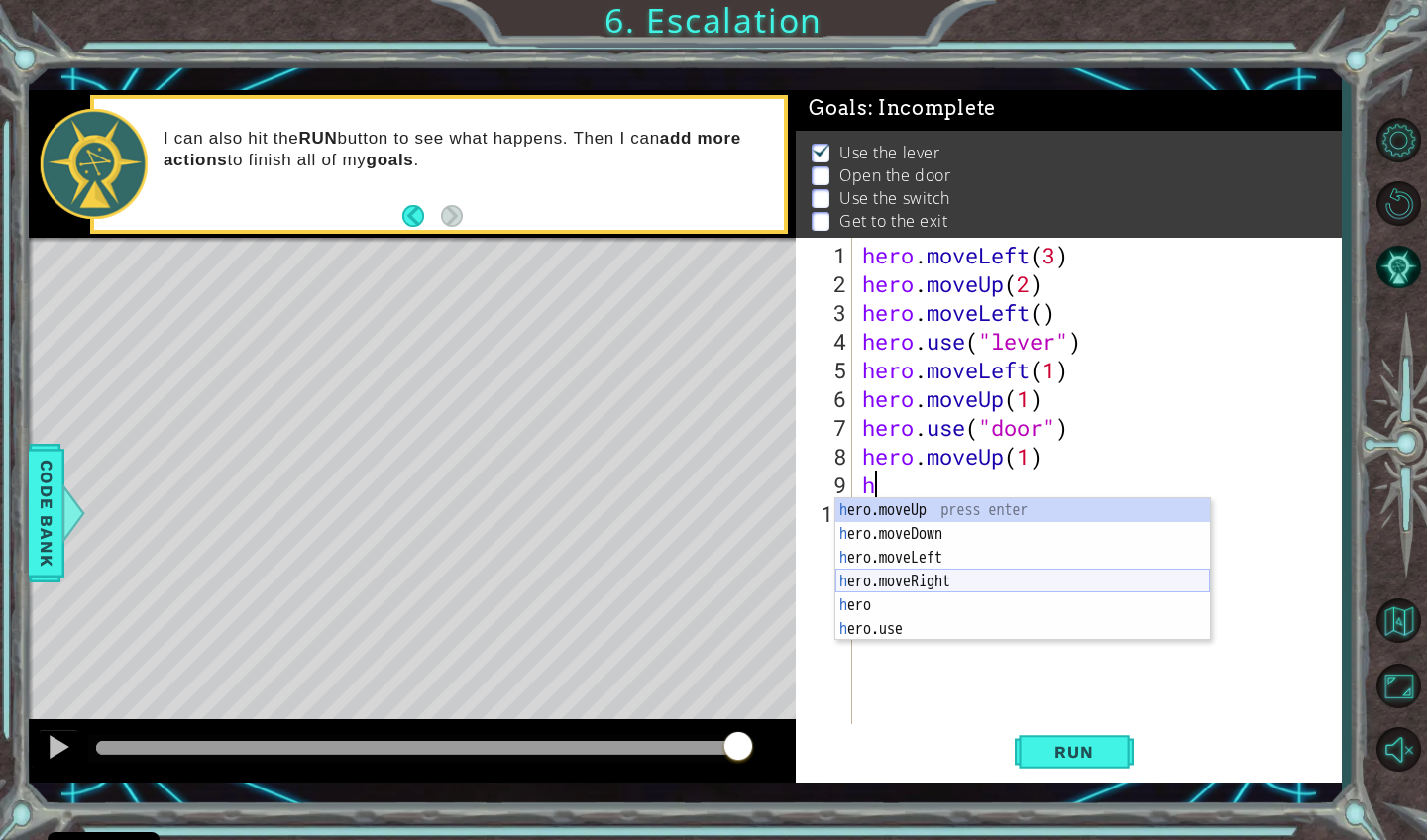 click on "h ero.moveUp press enter h ero.moveDown press enter h ero.moveLeft press enter h ero.moveRight press enter h ero press enter h ero.use press enter" at bounding box center (1023, 593) 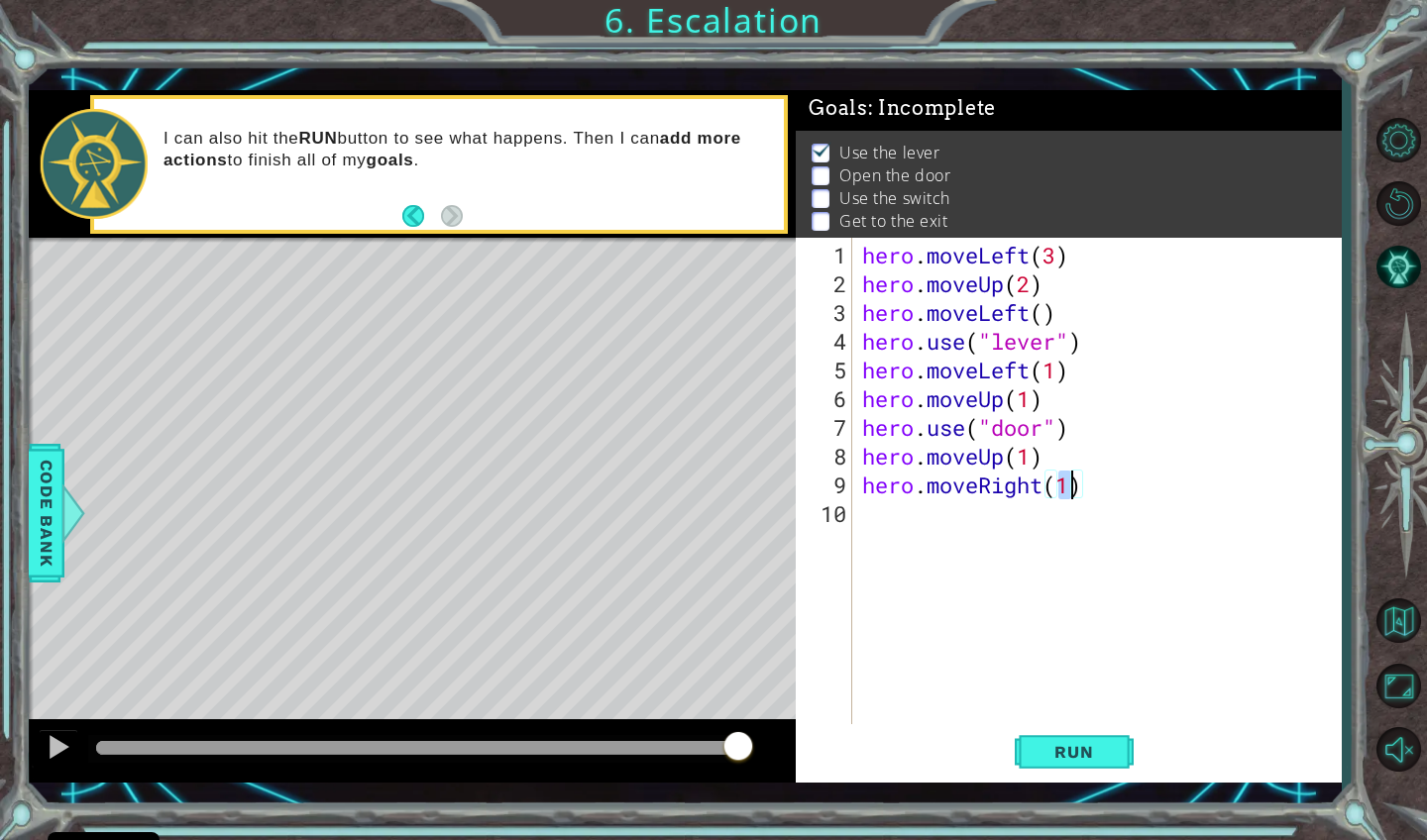 click on "hero . moveLeft ( 3 ) hero . moveUp ( 2 ) hero . moveLeft ( ) hero . use ( "lever" ) hero . moveLeft ( 1 ) hero . moveUp ( 1 ) hero . use ( "door" ) hero . moveUp ( 1 ) hero . moveRight ( 1 )" at bounding box center (1102, 513) 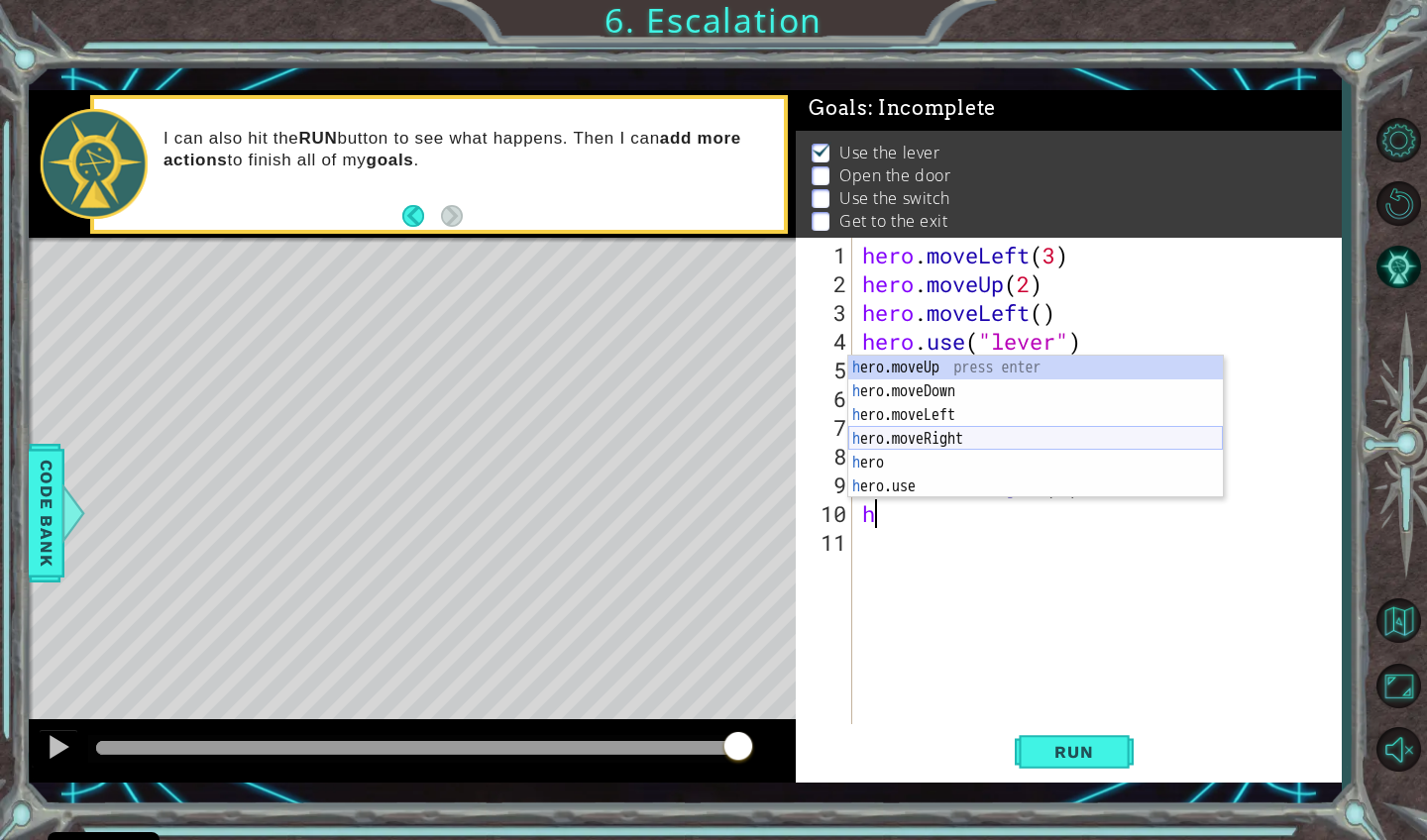 click on "h ero.moveUp press enter h ero.moveDown press enter h ero.moveLeft press enter h ero.moveRight press enter h ero press enter h ero.use press enter" at bounding box center [1036, 451] 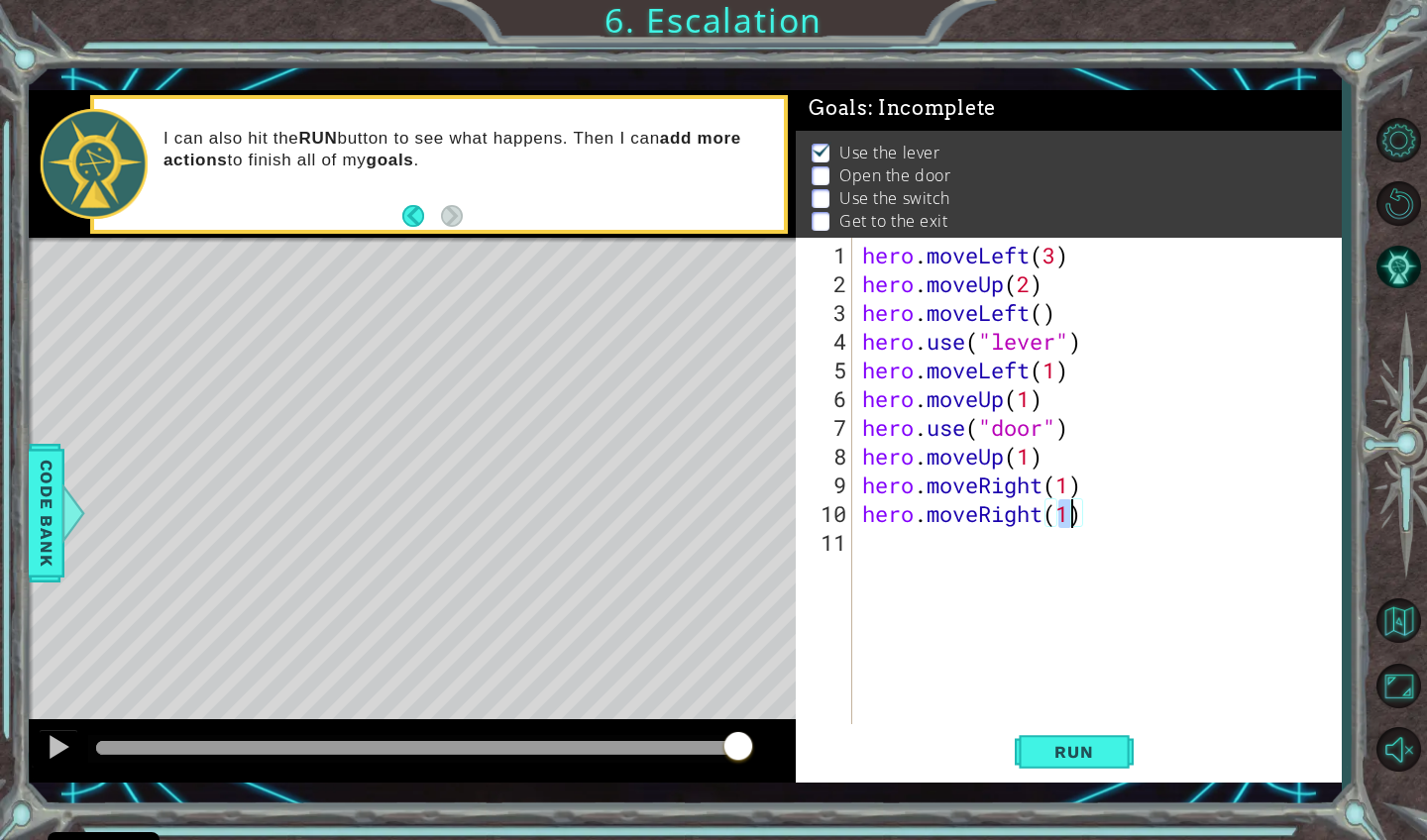 click on "hero . moveLeft ( 3 ) hero . moveUp ( 2 ) hero . moveLeft ( ) hero . use ( "lever" ) hero . moveLeft ( 1 ) hero . moveUp ( 1 ) hero . use ( "door" ) hero . moveUp ( 1 ) hero . moveRight ( 1 ) hero . moveRight ( 1 )" at bounding box center (1102, 513) 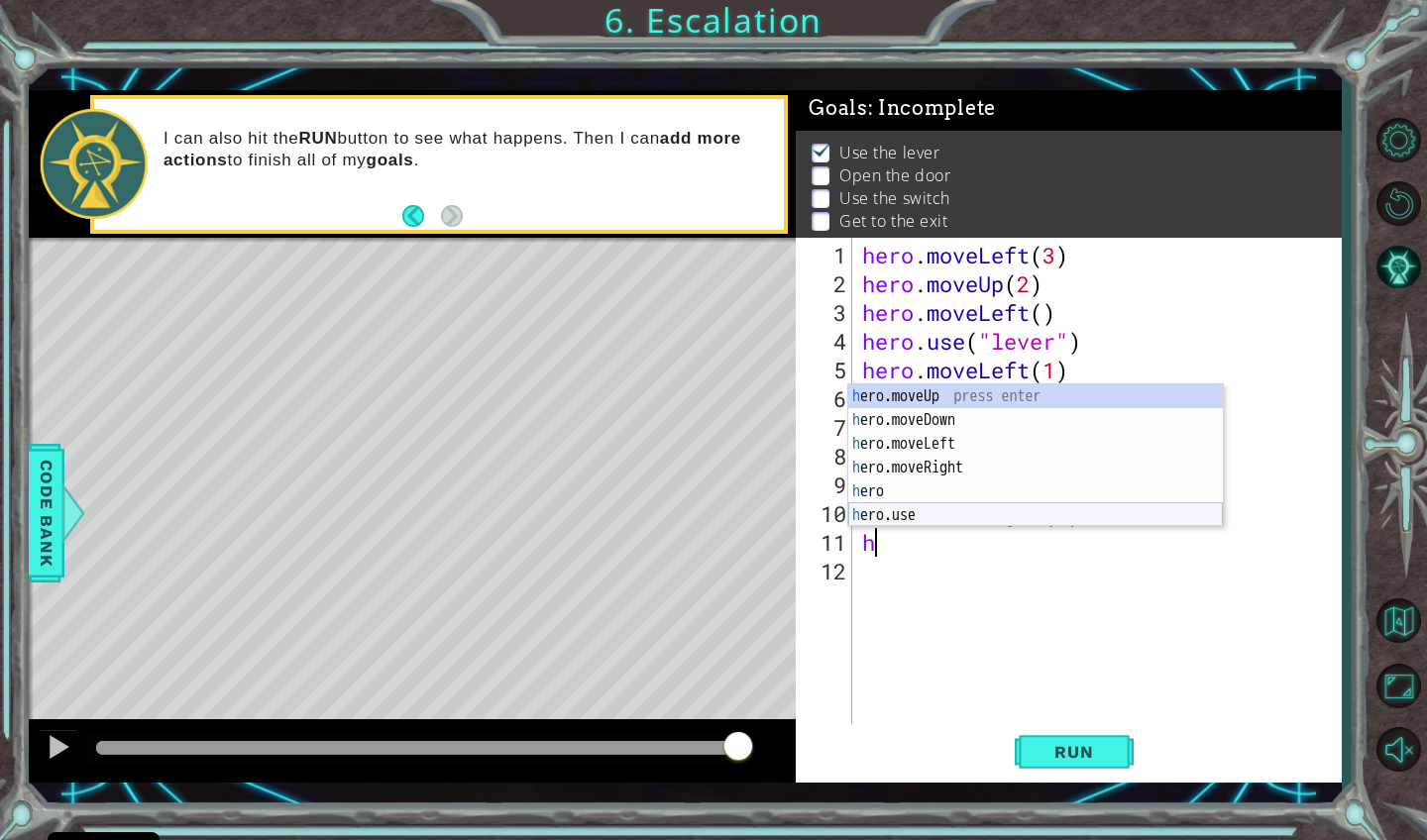 click on "h ero.moveUp press enter h ero.moveDown press enter h ero.moveLeft press enter h ero.moveRight press enter h ero press enter h ero.use press enter" at bounding box center [1036, 479] 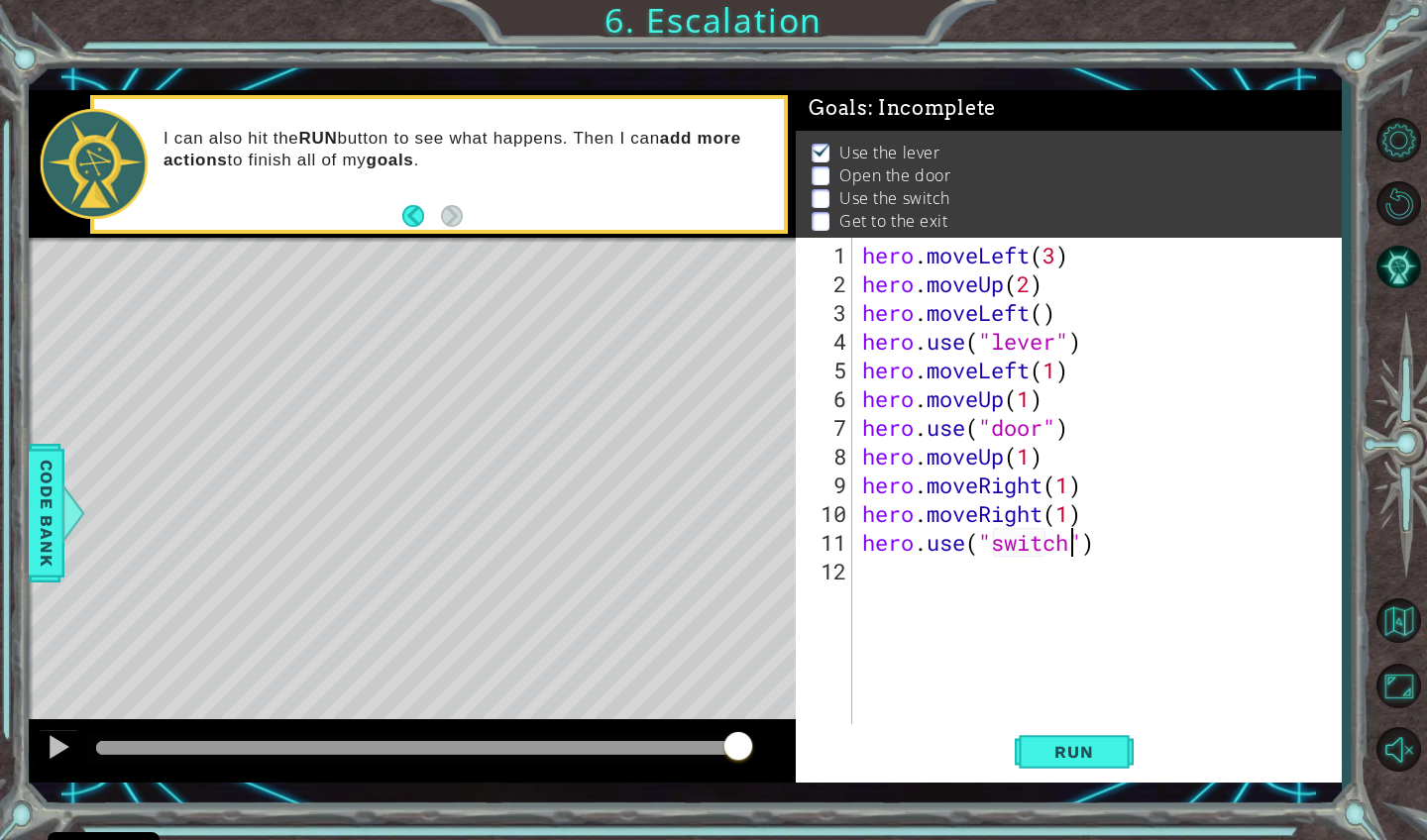 scroll, scrollTop: 0, scrollLeft: 10, axis: horizontal 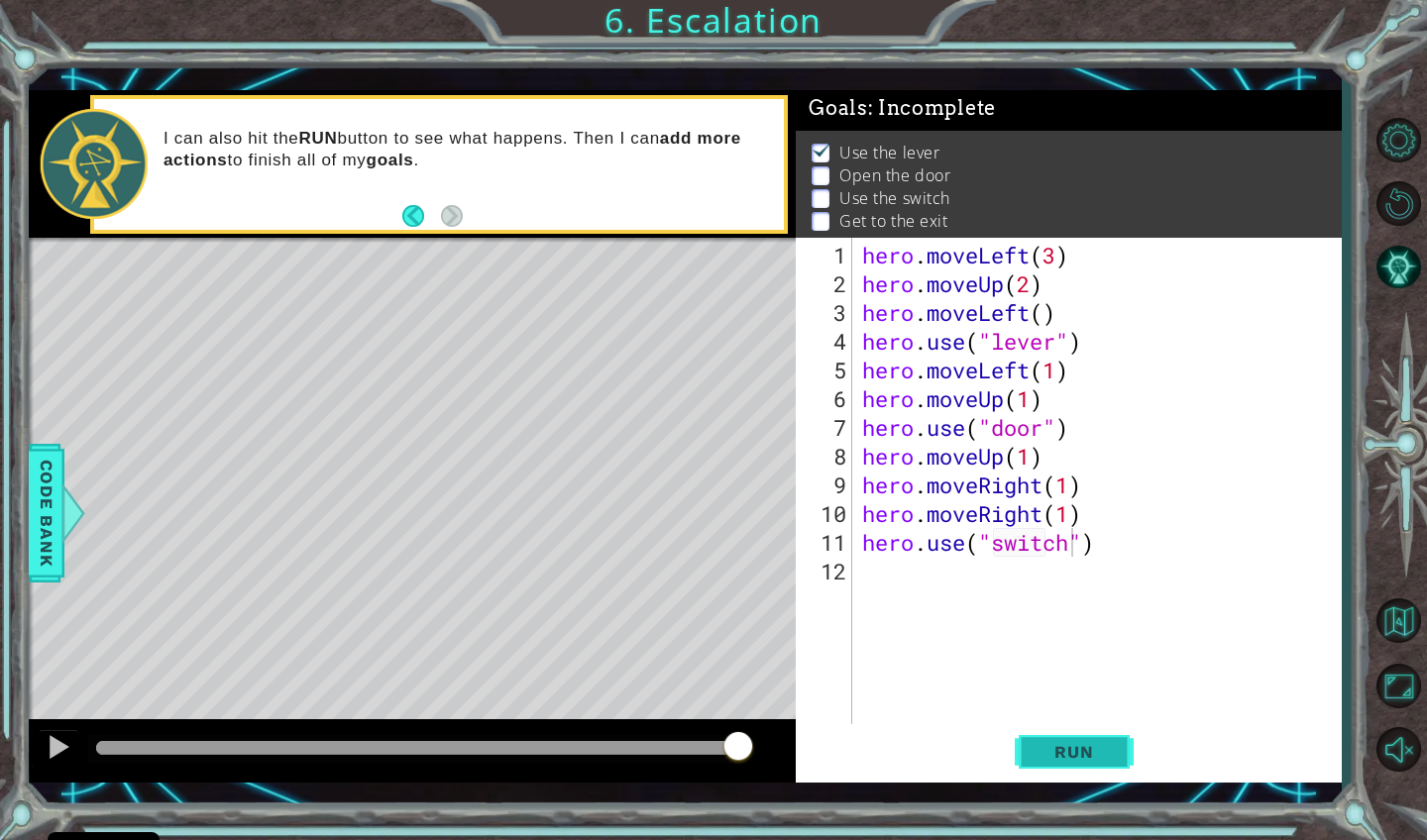 click on "Run" at bounding box center [1073, 752] 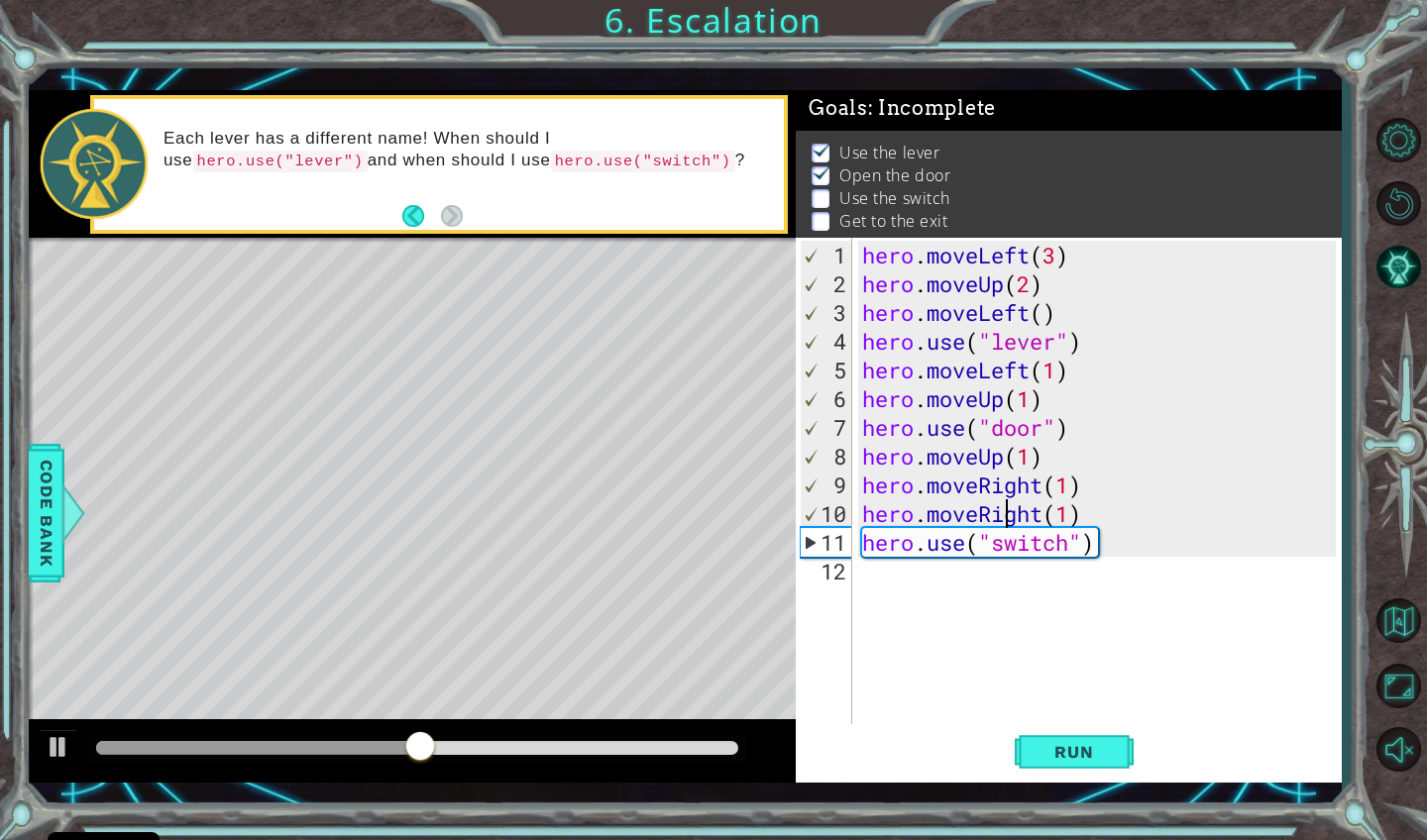 click on "hero . moveLeft ( 3 ) hero . moveUp ( 2 ) hero . moveLeft ( ) hero . use ( "lever" ) hero . moveLeft ( 1 ) hero . moveUp ( 1 ) hero . use ( "door" ) hero . moveUp ( 1 ) hero . moveRight ( 1 ) hero . moveRight ( 1 ) hero . use ( "switch" )" at bounding box center (1102, 513) 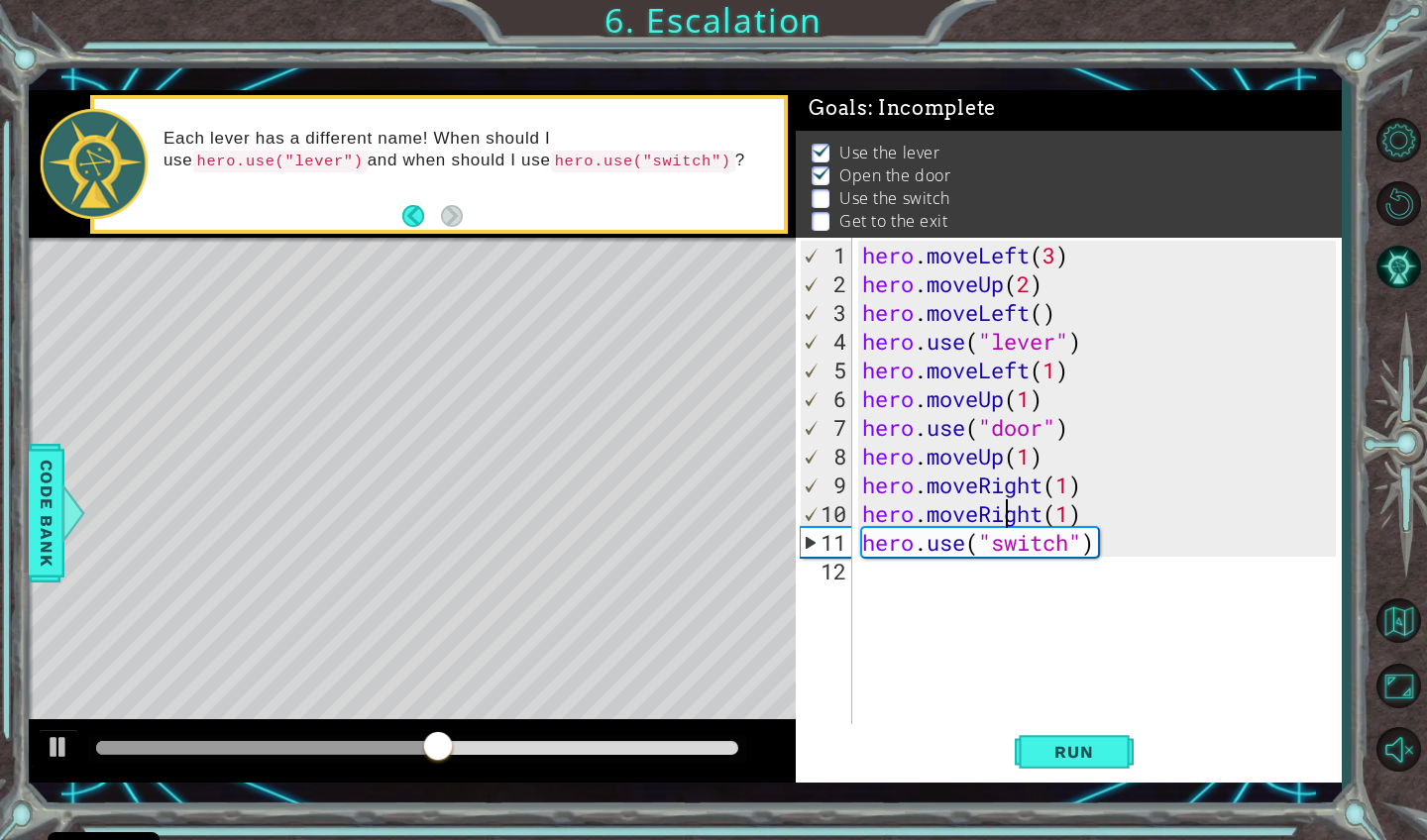 click on "hero . moveLeft ( 3 ) hero . moveUp ( 2 ) hero . moveLeft ( ) hero . use ( "lever" ) hero . moveLeft ( 1 ) hero . moveUp ( 1 ) hero . use ( "door" ) hero . moveUp ( 1 ) hero . moveRight ( 1 ) hero . moveRight ( 1 ) hero . use ( "switch" )" at bounding box center (1102, 513) 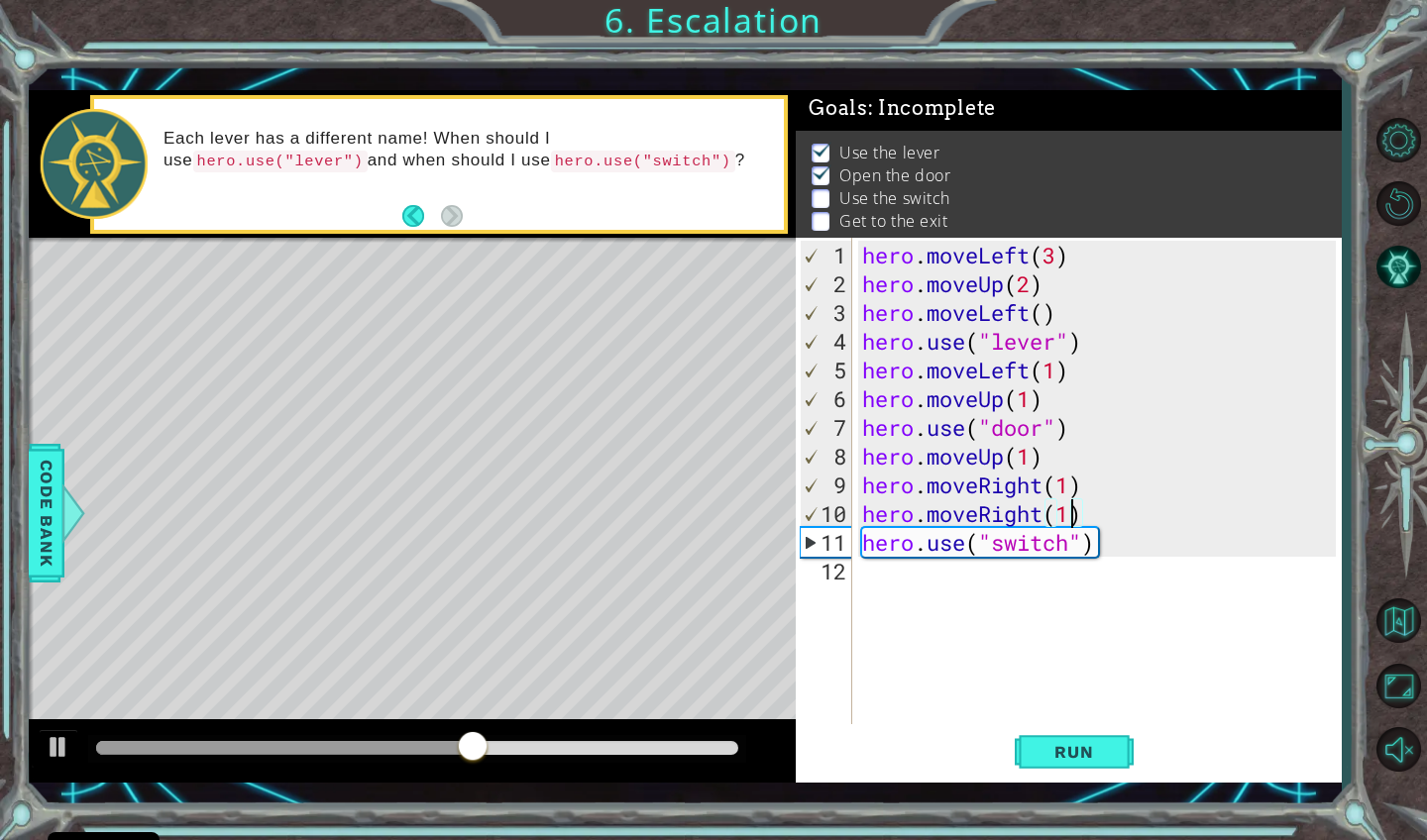 click on "hero . moveLeft ( 3 ) hero . moveUp ( 2 ) hero . moveLeft ( ) hero . use ( "lever" ) hero . moveLeft ( 1 ) hero . moveUp ( 1 ) hero . use ( "door" ) hero . moveUp ( 1 ) hero . moveRight ( 1 ) hero . moveRight ( 1 ) hero . use ( "switch" )" at bounding box center (1102, 513) 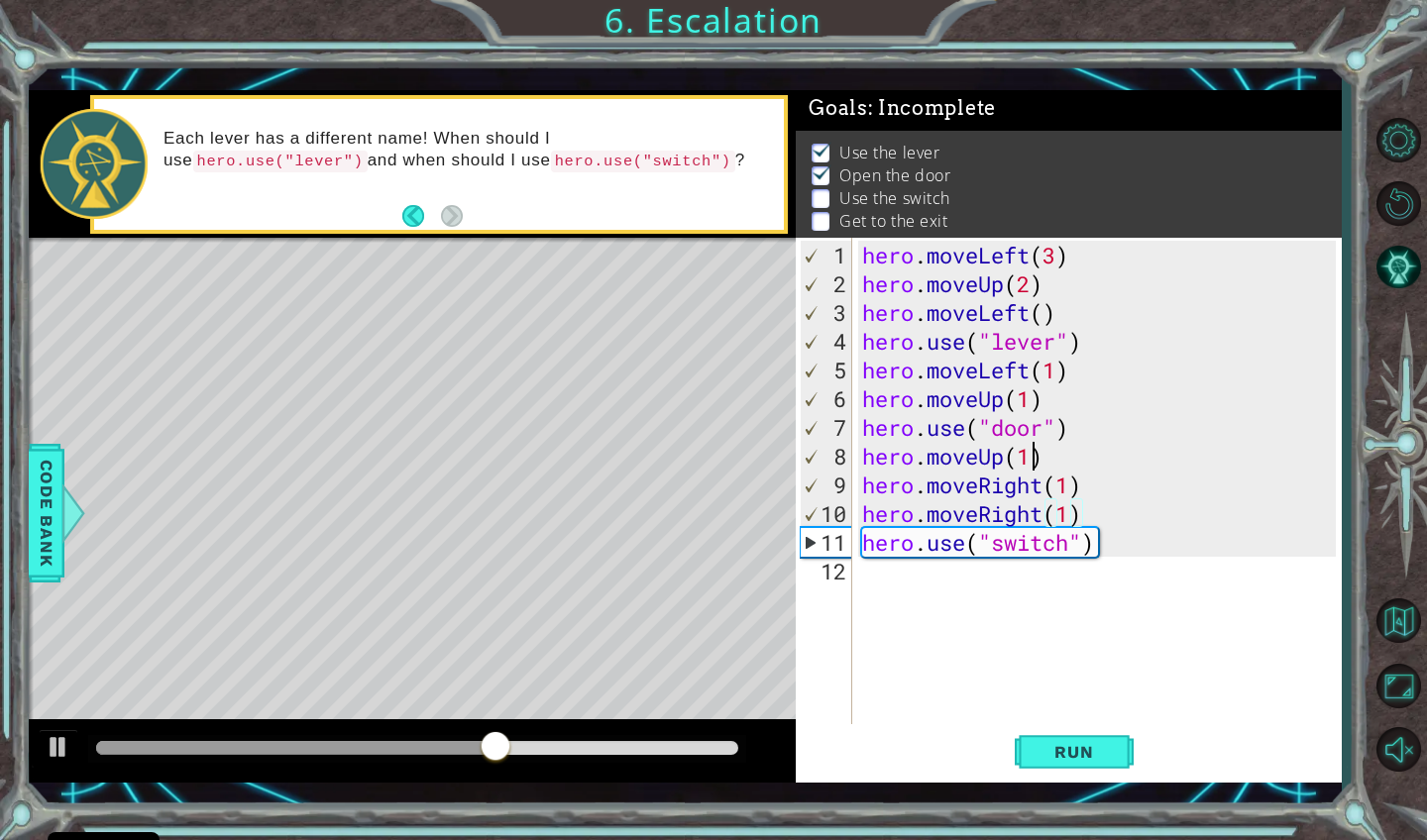 click on "hero . moveLeft ( 3 ) hero . moveUp ( 2 ) hero . moveLeft ( ) hero . use ( "lever" ) hero . moveLeft ( 1 ) hero . moveUp ( 1 ) hero . use ( "door" ) hero . moveUp ( 1 ) hero . moveRight ( 1 ) hero . moveRight ( 1 ) hero . use ( "switch" )" at bounding box center [1102, 513] 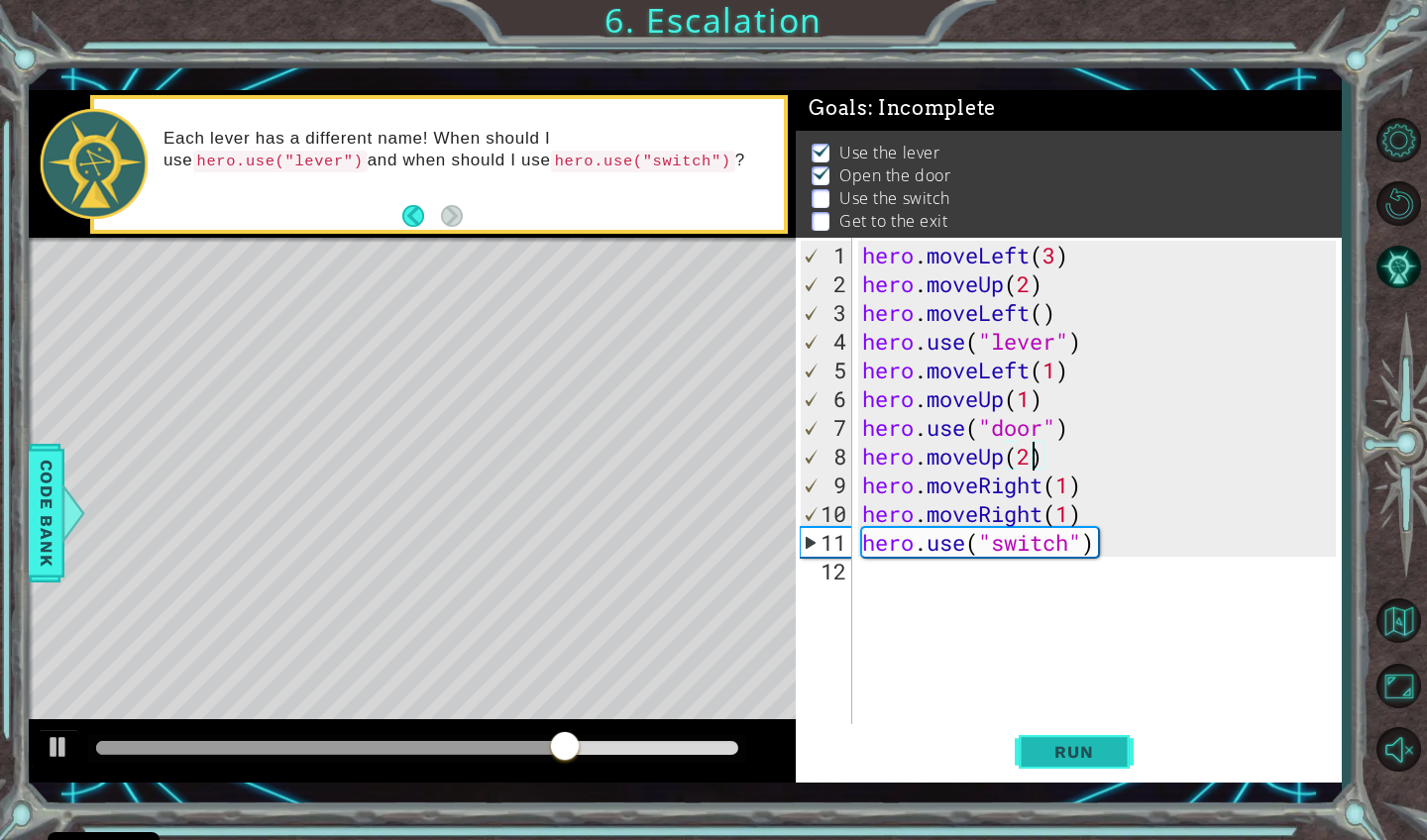 type on "hero.moveUp(2)" 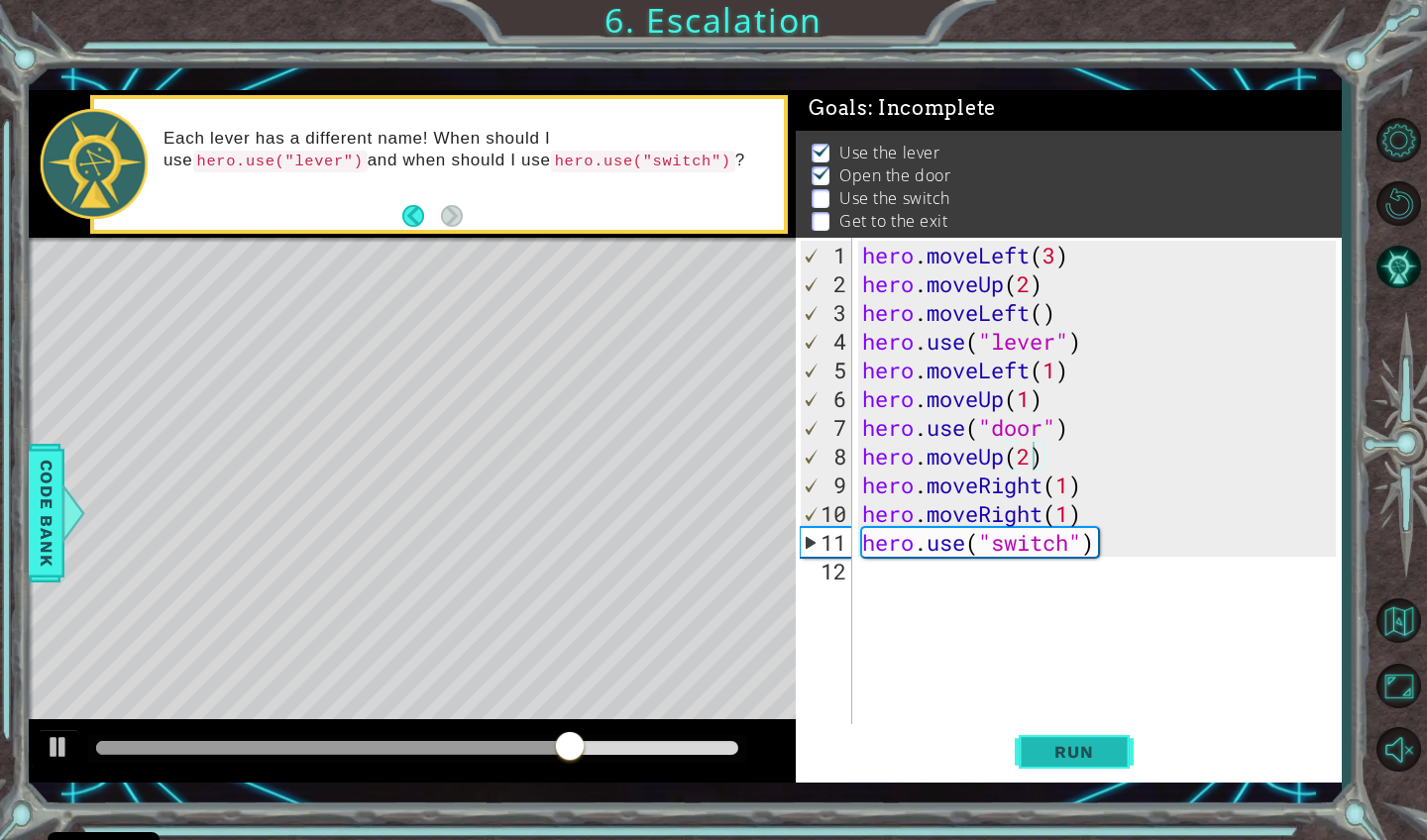 click on "Run" at bounding box center [1074, 751] 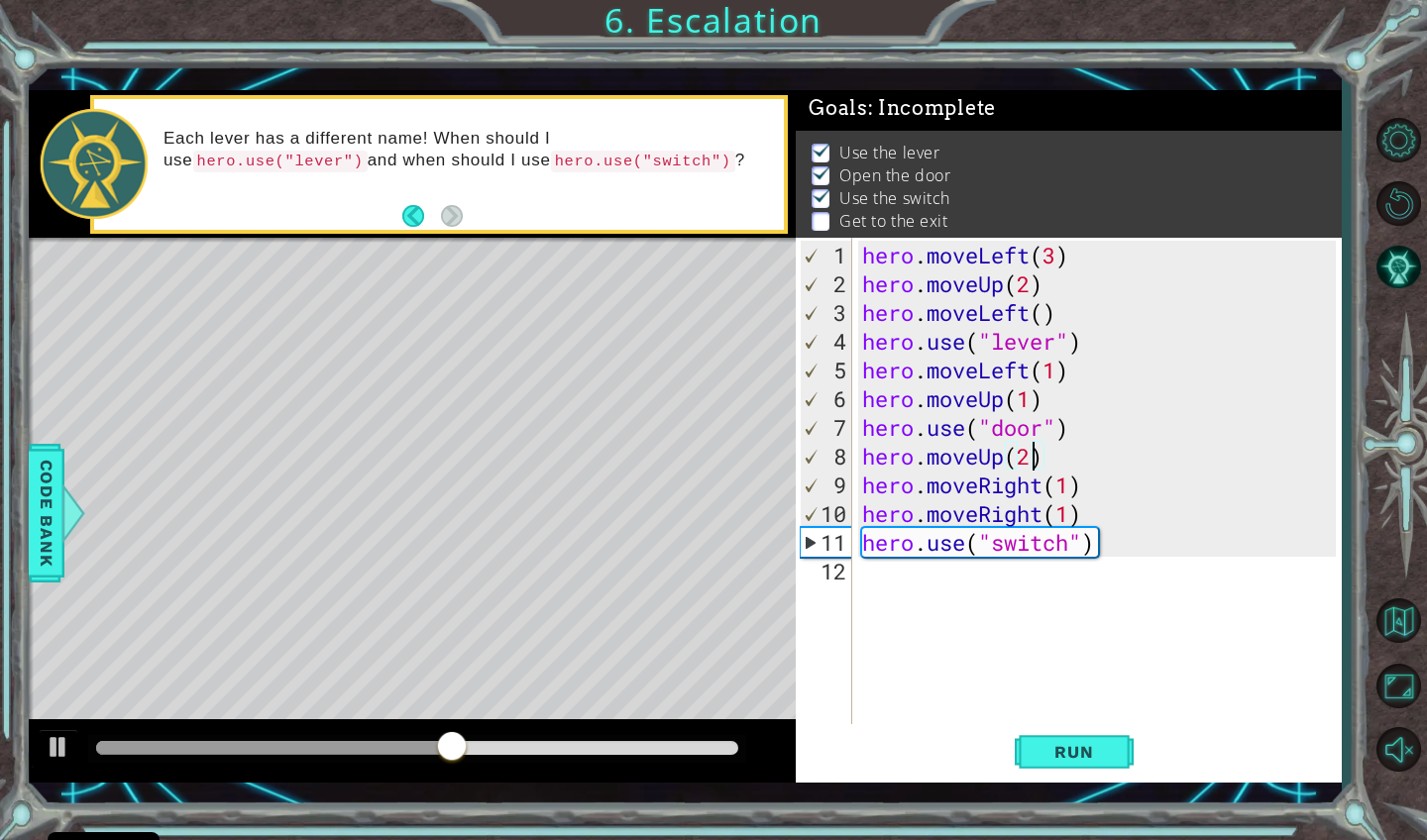 click on "hero . moveLeft ( 3 ) hero . moveUp ( 2 ) hero . moveLeft ( ) hero . use ( "lever" ) hero . moveLeft ( 1 ) hero . moveUp ( 1 ) hero . use ( "door" ) hero . moveUp ( 2 ) hero . moveRight ( 1 ) hero . moveRight ( 1 ) hero . use ( "switch" )" at bounding box center [1102, 513] 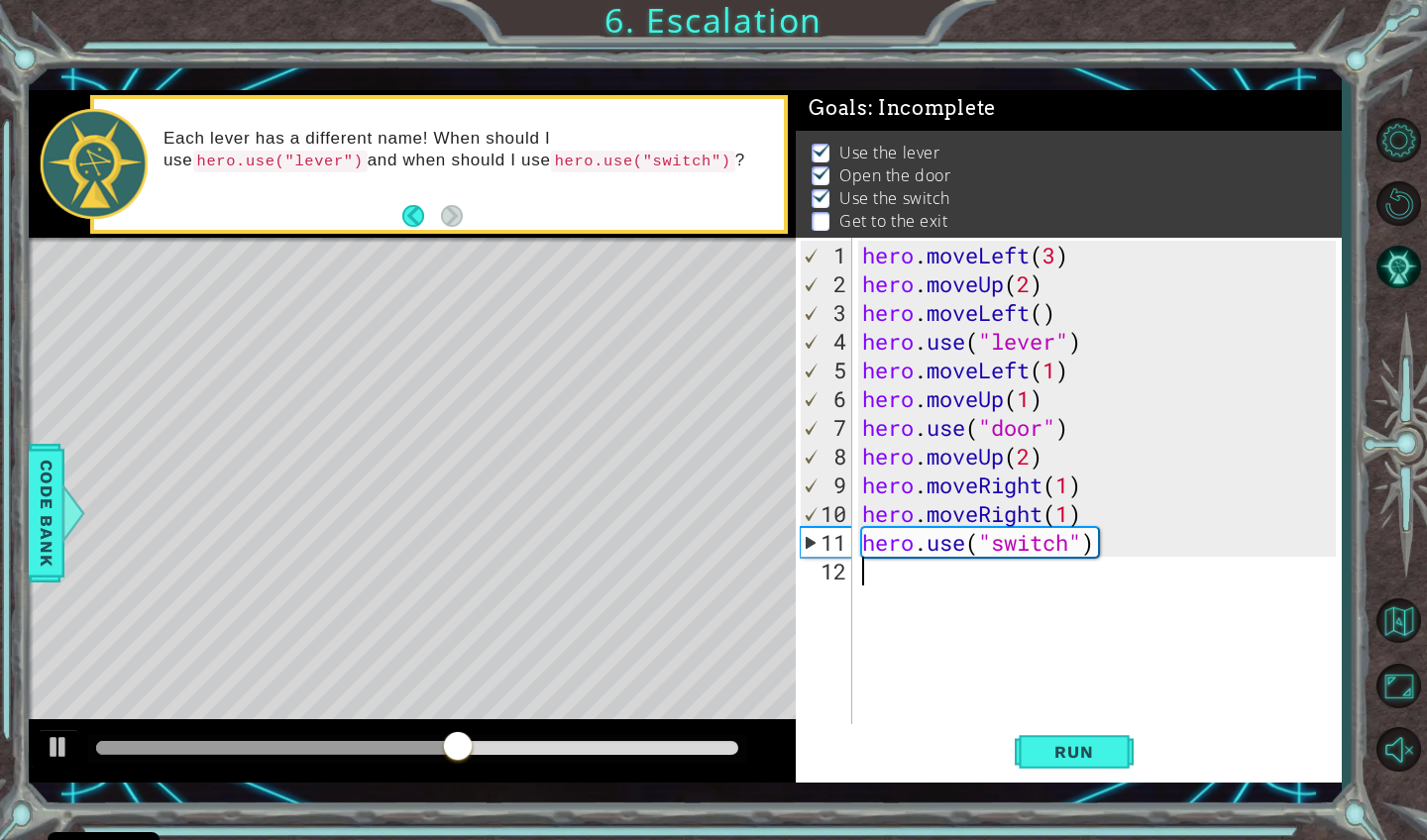 scroll, scrollTop: 0, scrollLeft: 0, axis: both 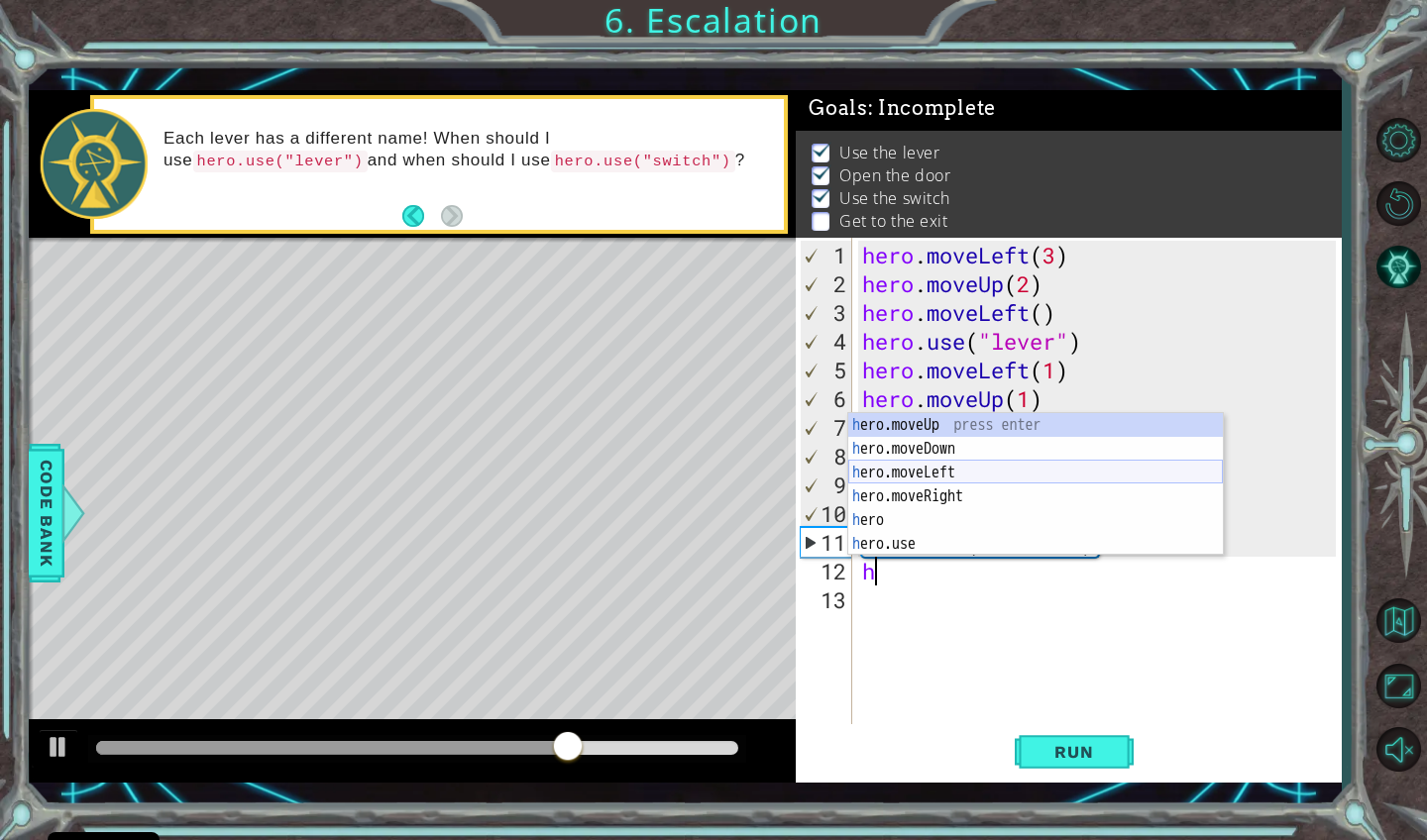 click on "h ero.moveUp press enter h ero.moveDown press enter h ero.moveLeft press enter h ero.moveRight press enter h ero press enter h ero.use press enter" at bounding box center (1036, 508) 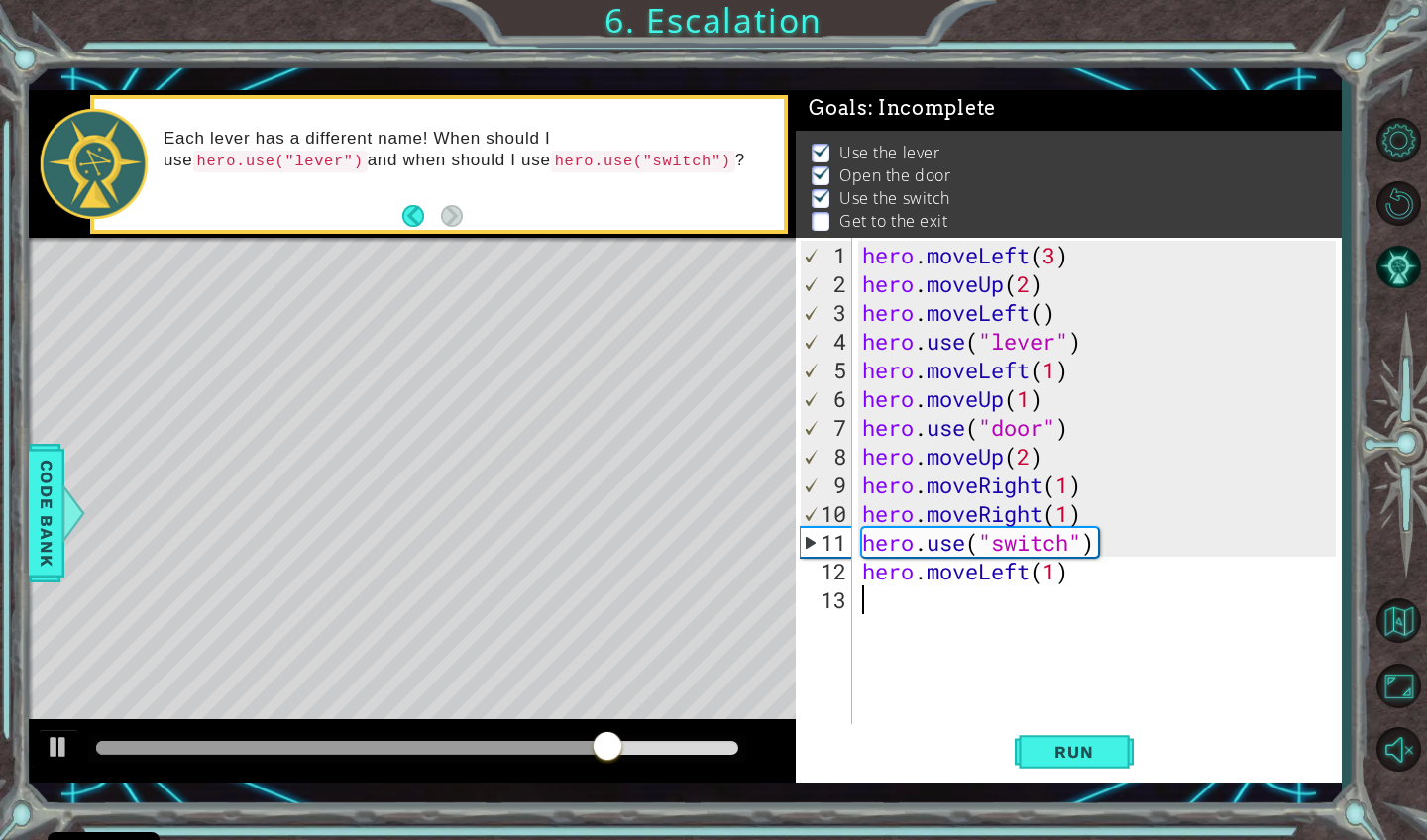 click on "hero . moveLeft ( 3 ) hero . moveUp ( 2 ) hero . moveLeft ( ) hero . use ( "lever" ) hero . moveLeft ( 1 ) hero . moveUp ( 1 ) hero . use ( "door" ) hero . moveUp ( 2 ) hero . moveRight ( 1 ) hero . moveRight ( 1 ) hero . use ( "switch" ) hero . moveLeft ( 1 )" at bounding box center (1102, 513) 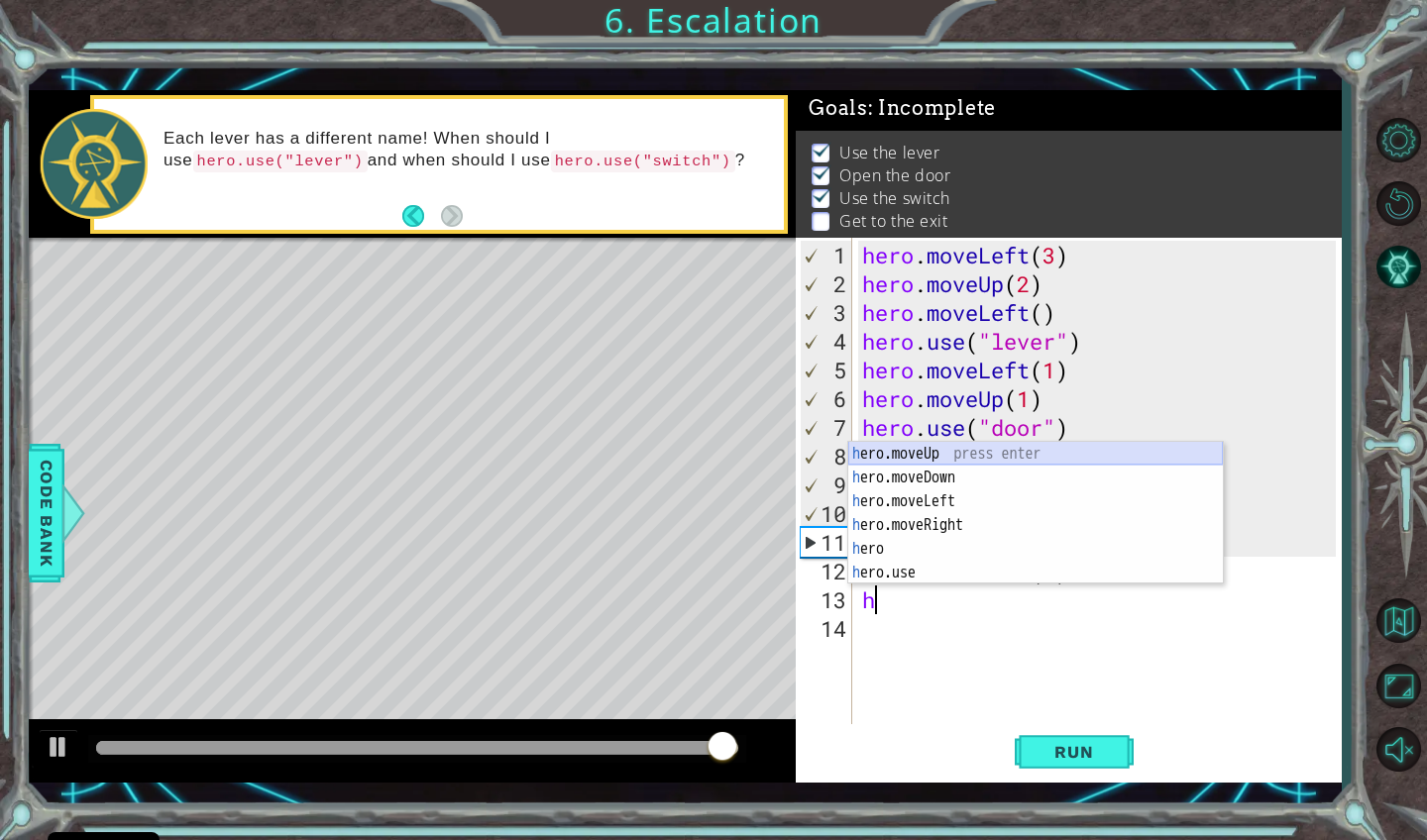 click on "h ero.moveUp press enter h ero.moveDown press enter h ero.moveLeft press enter h ero.moveRight press enter h ero press enter h ero.use press enter" at bounding box center (1036, 537) 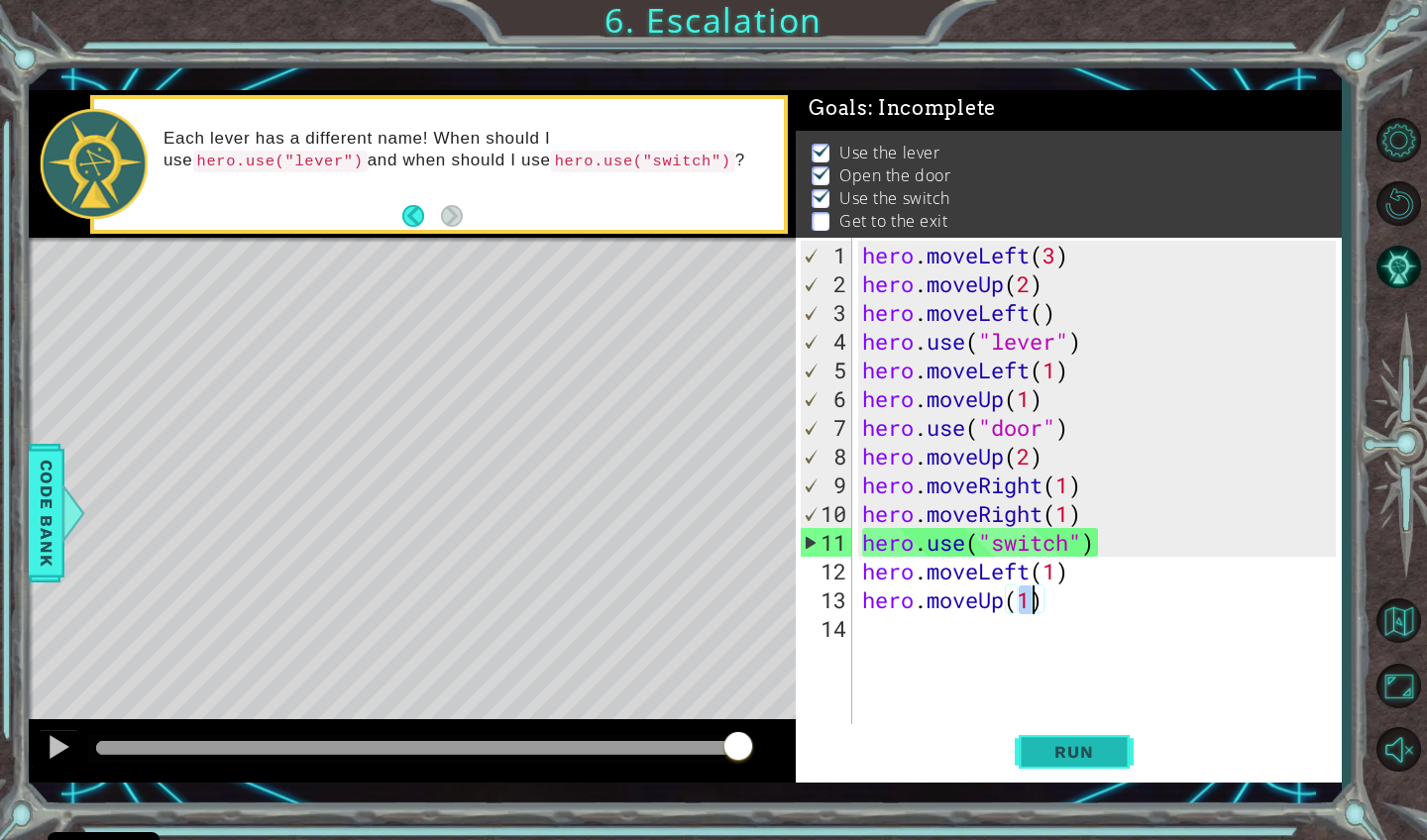 click on "Run" at bounding box center (1073, 752) 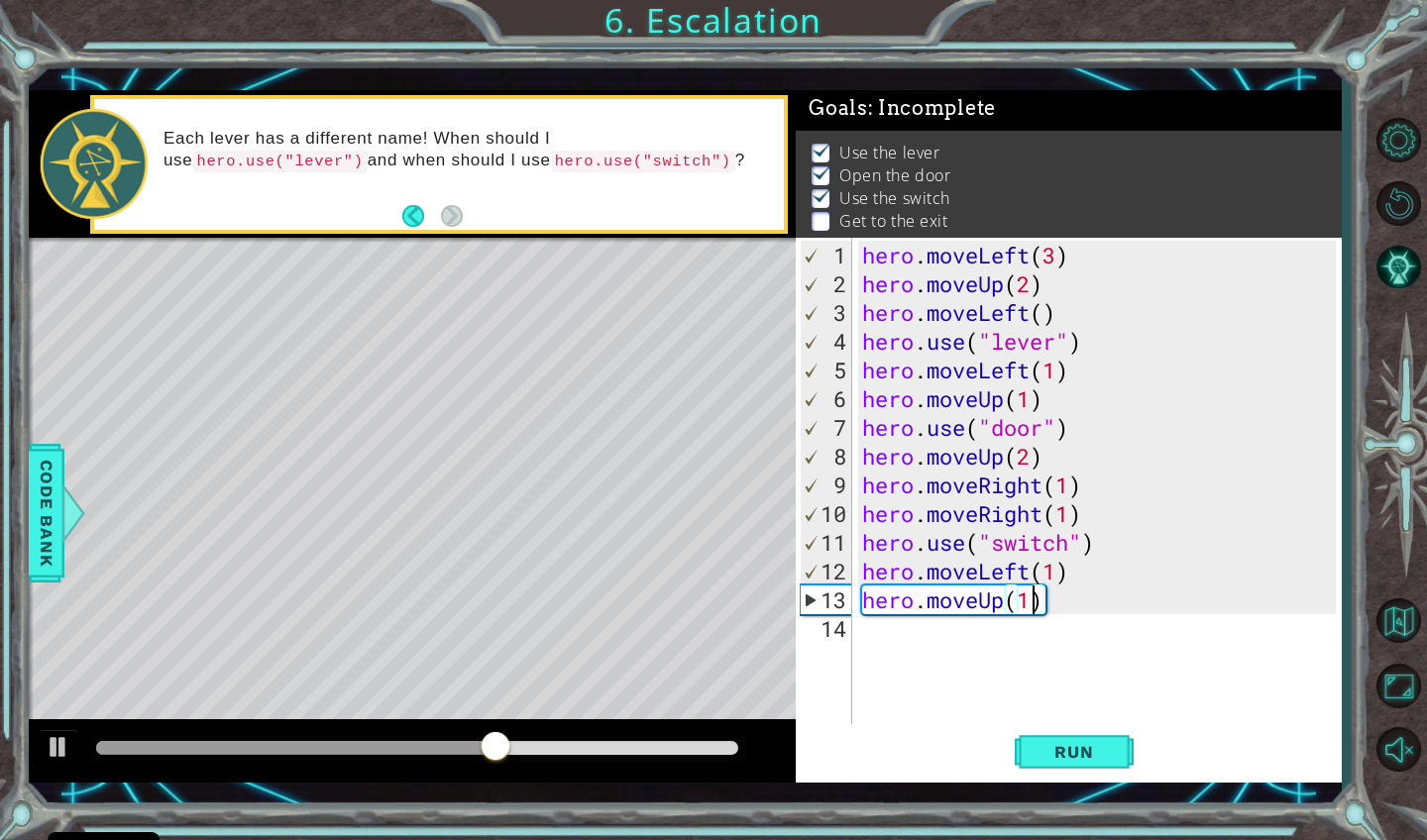 click on "hero . moveLeft ( 3 ) hero . moveUp ( 2 ) hero . moveLeft ( ) hero . use ( "lever" ) hero . moveLeft ( 1 ) hero . moveUp ( 1 ) hero . use ( "door" ) hero . moveUp ( 2 ) hero . moveRight ( 1 ) hero . moveRight ( 1 ) hero . use ( "switch" ) hero . moveLeft ( 1 ) hero . moveUp ( 1 )" at bounding box center (1102, 513) 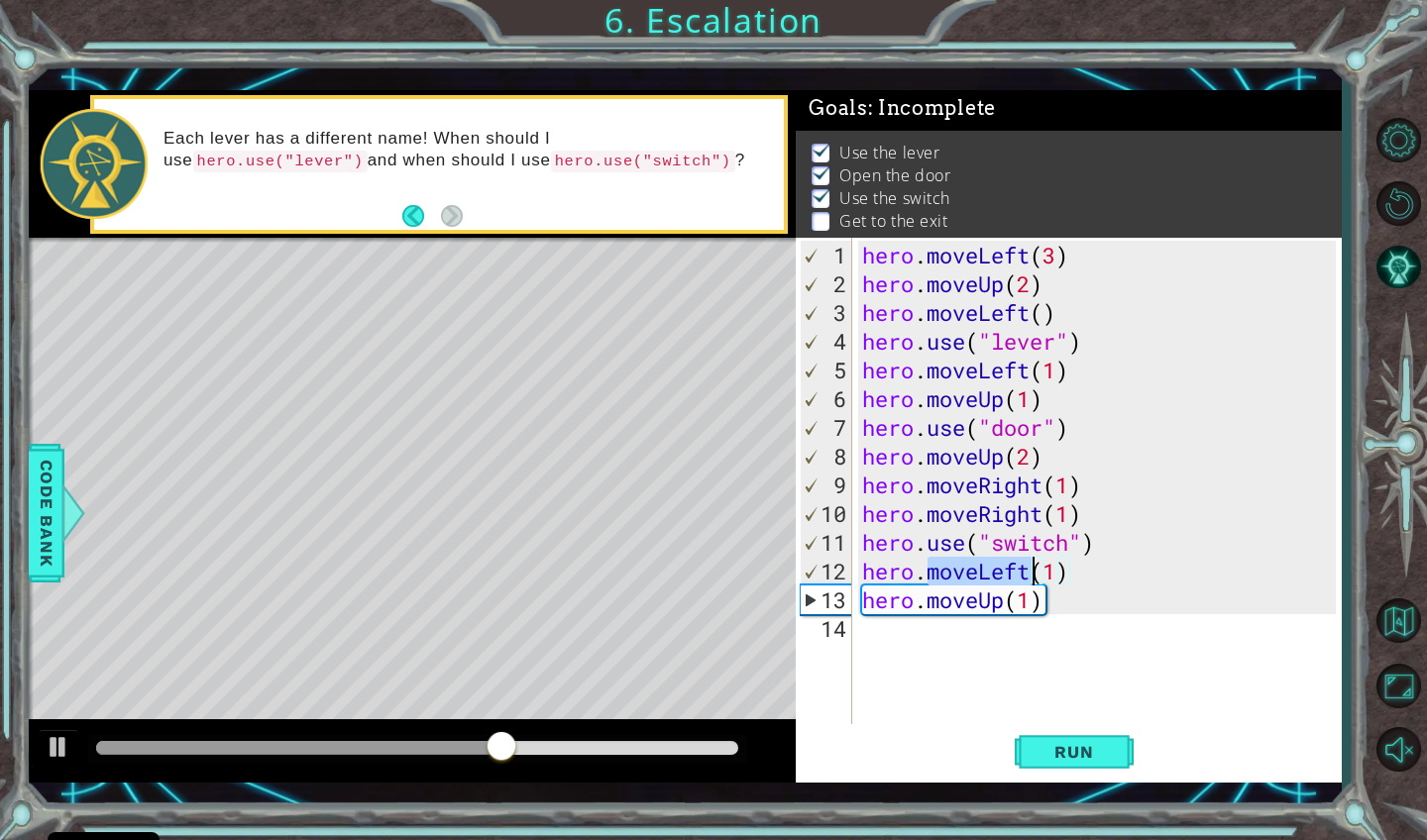 click on "hero . moveLeft ( 3 ) hero . moveUp ( 2 ) hero . moveLeft ( ) hero . use ( "lever" ) hero . moveLeft ( 1 ) hero . moveUp ( 1 ) hero . use ( "door" ) hero . moveUp ( 2 ) hero . moveRight ( 1 ) hero . moveRight ( 1 ) hero . use ( "switch" ) hero . moveLeft ( 1 ) hero . moveUp ( 1 )" at bounding box center (1102, 513) 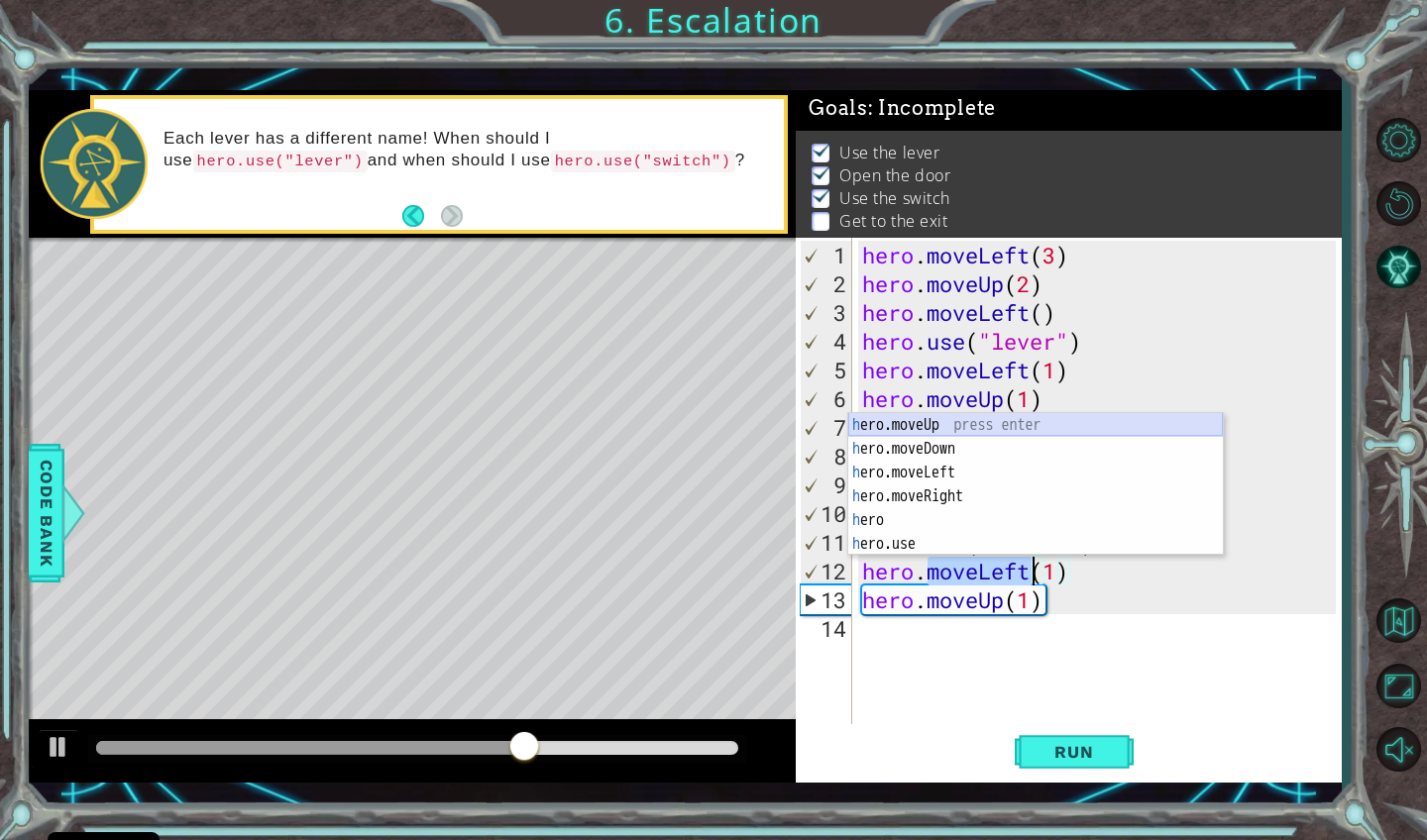 scroll, scrollTop: 0, scrollLeft: 4, axis: horizontal 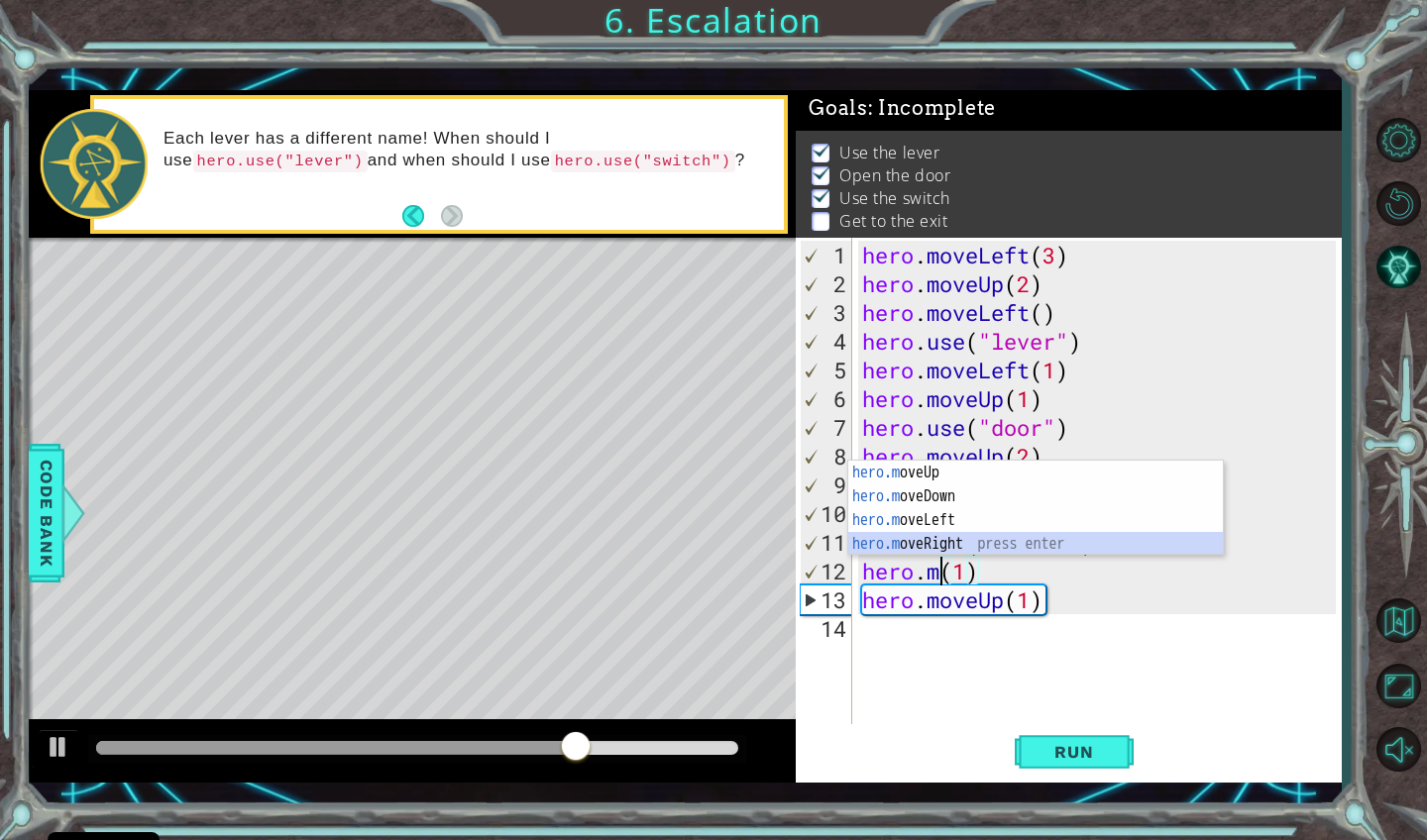 click on "hero.m oveUp press enter hero.m oveDown press enter hero.m oveLeft press enter hero.m oveRight press enter" at bounding box center (1036, 532) 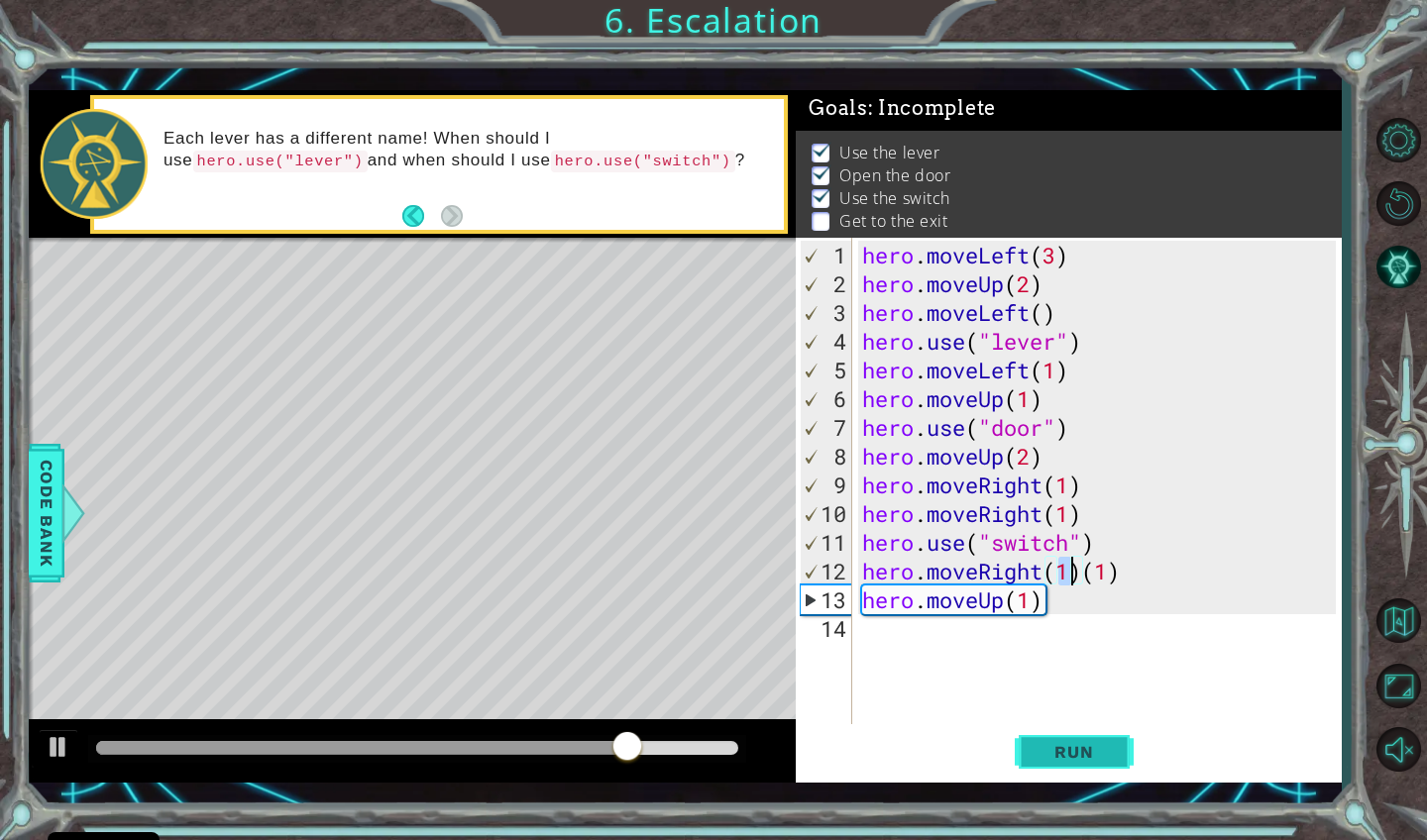 click on "Run" at bounding box center (1073, 752) 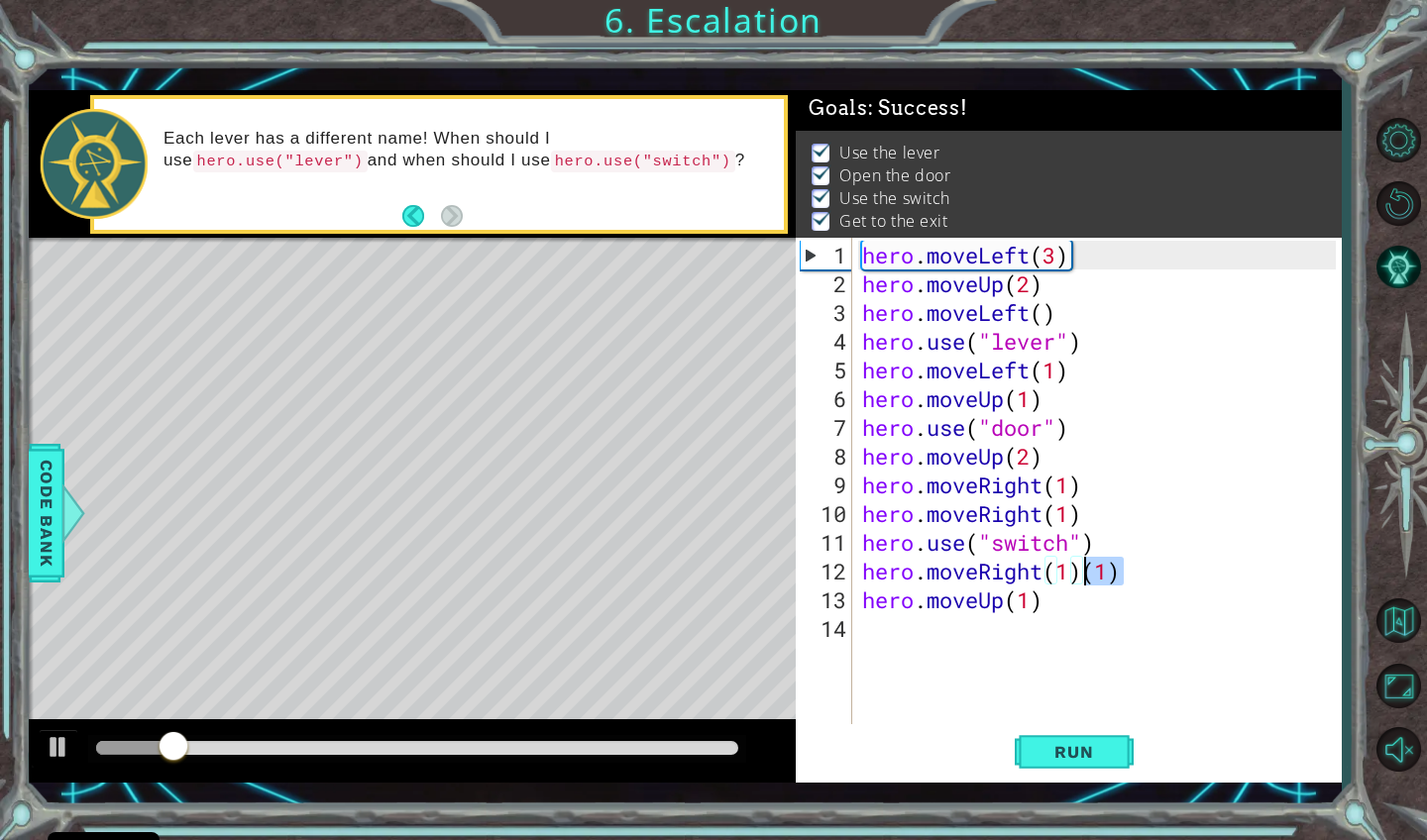 drag, startPoint x: 1121, startPoint y: 572, endPoint x: 1086, endPoint y: 579, distance: 35.693137 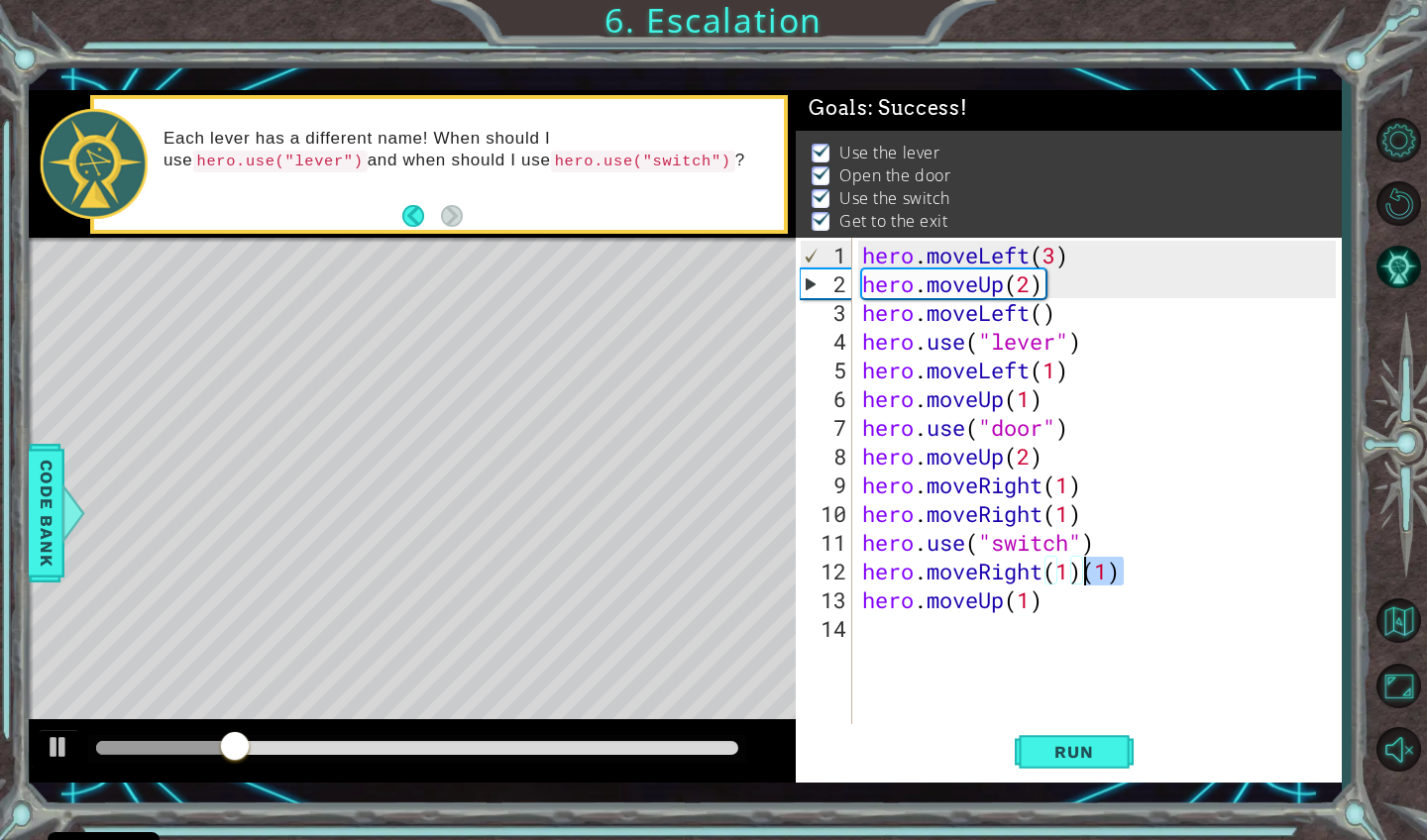 type on "hero.moveRight(1)" 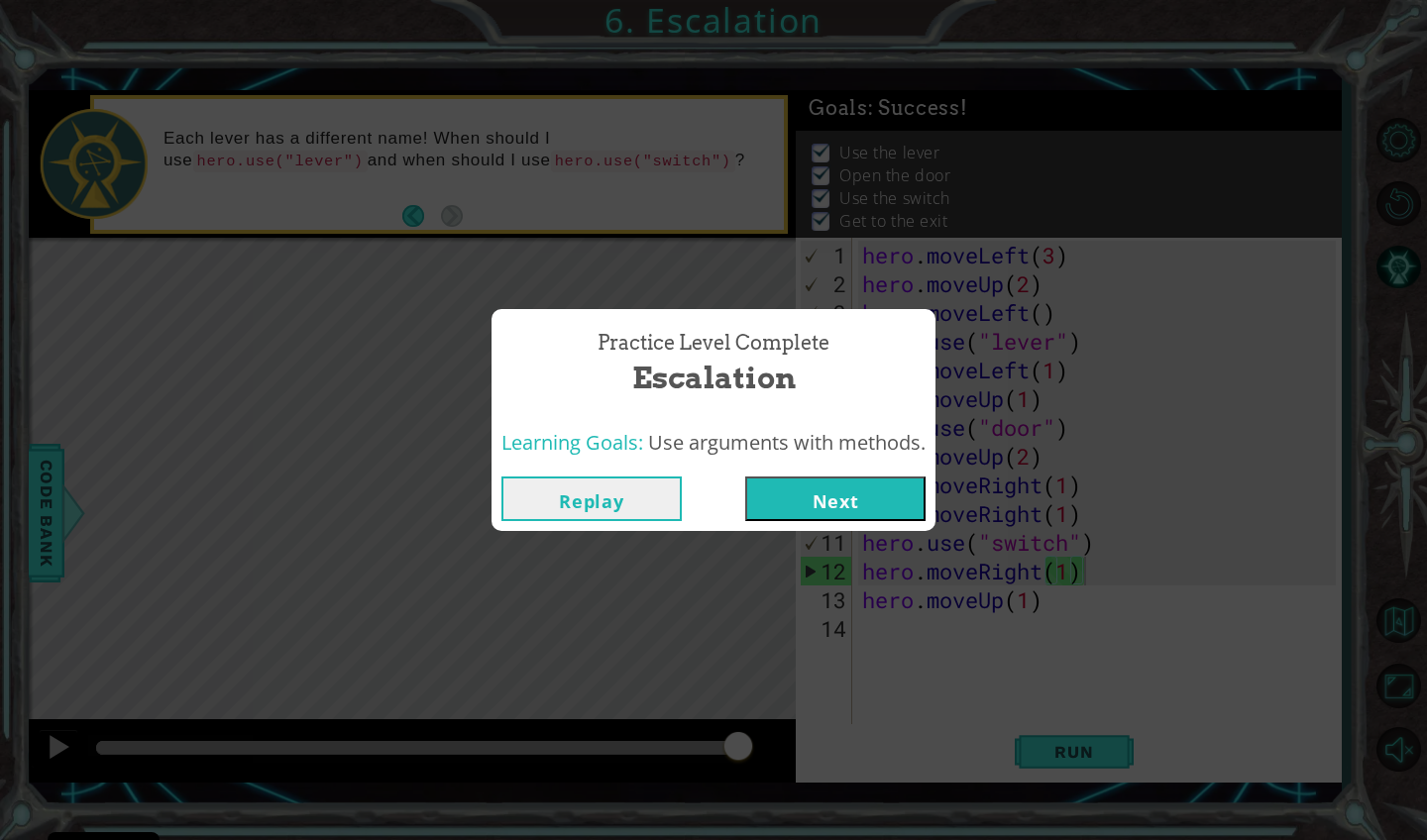 click on "Next" at bounding box center [835, 498] 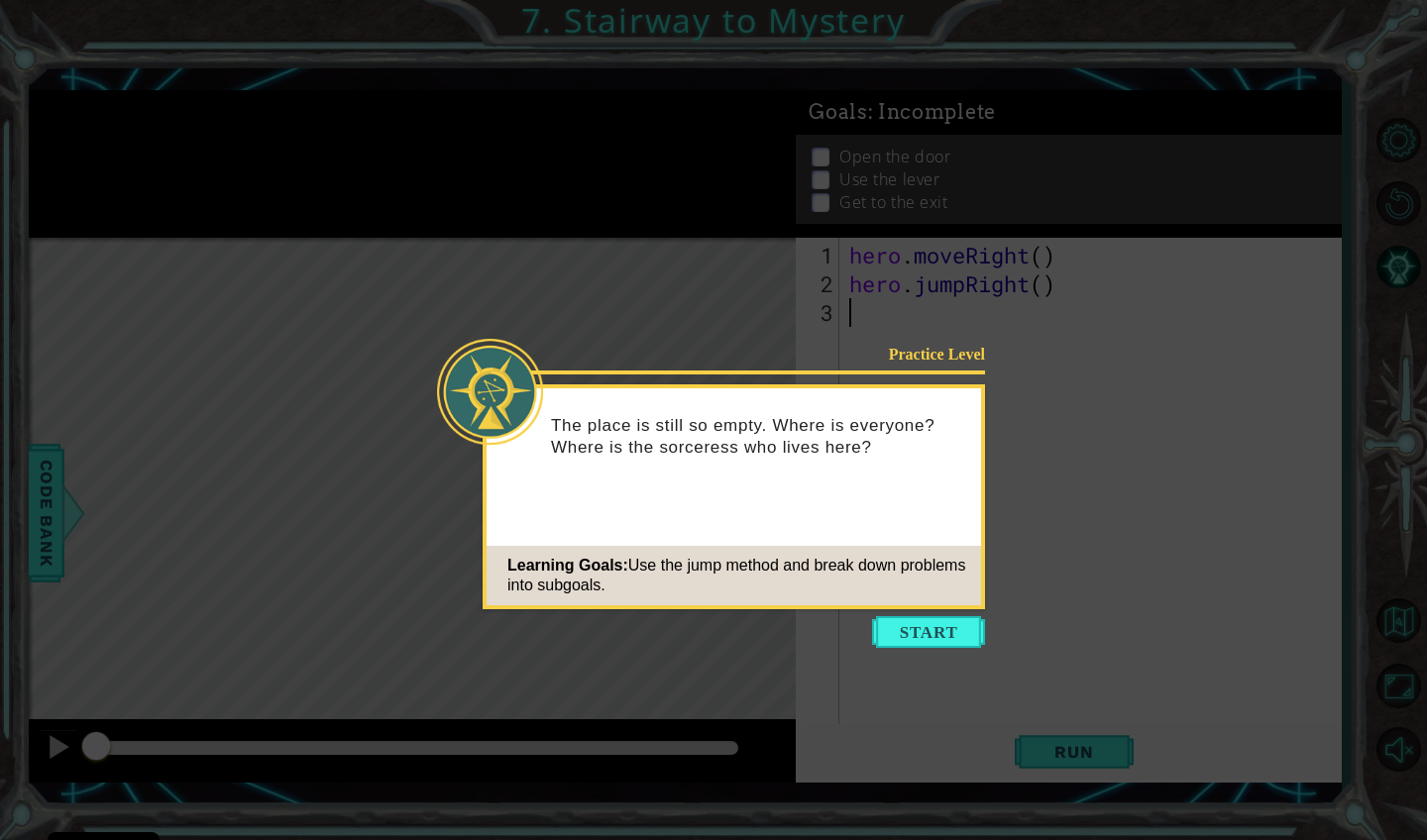click 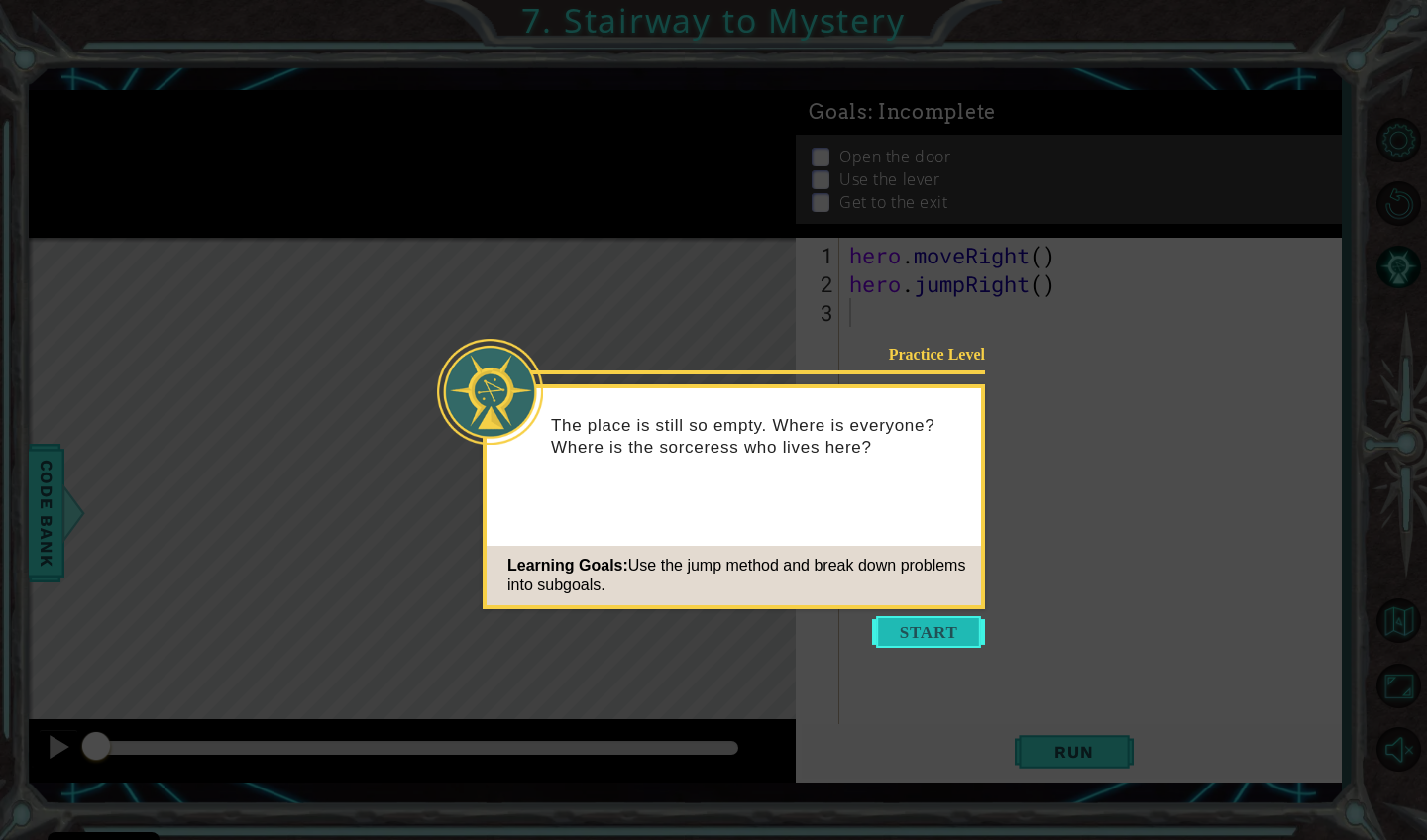 click at bounding box center [929, 632] 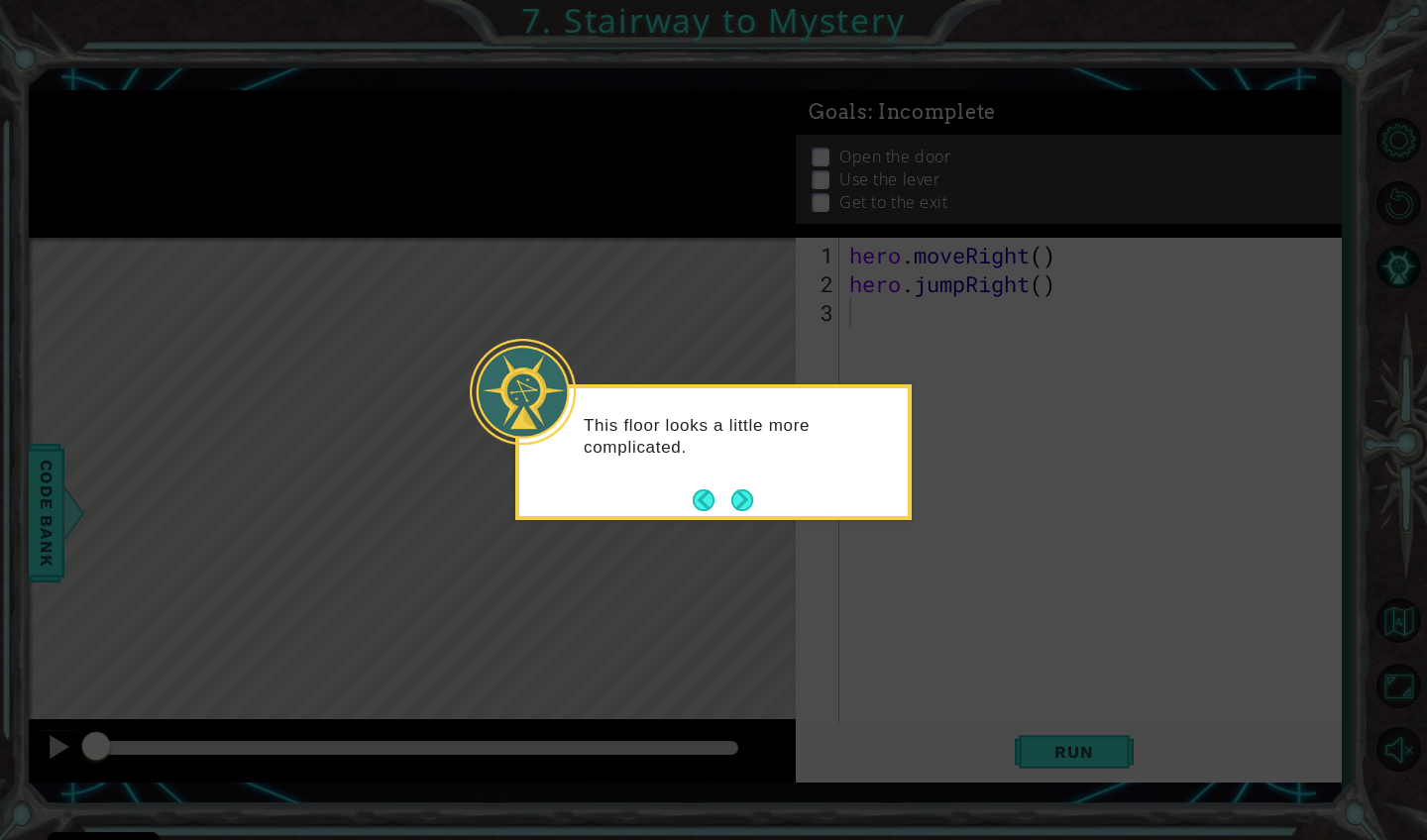 click at bounding box center [722, 500] 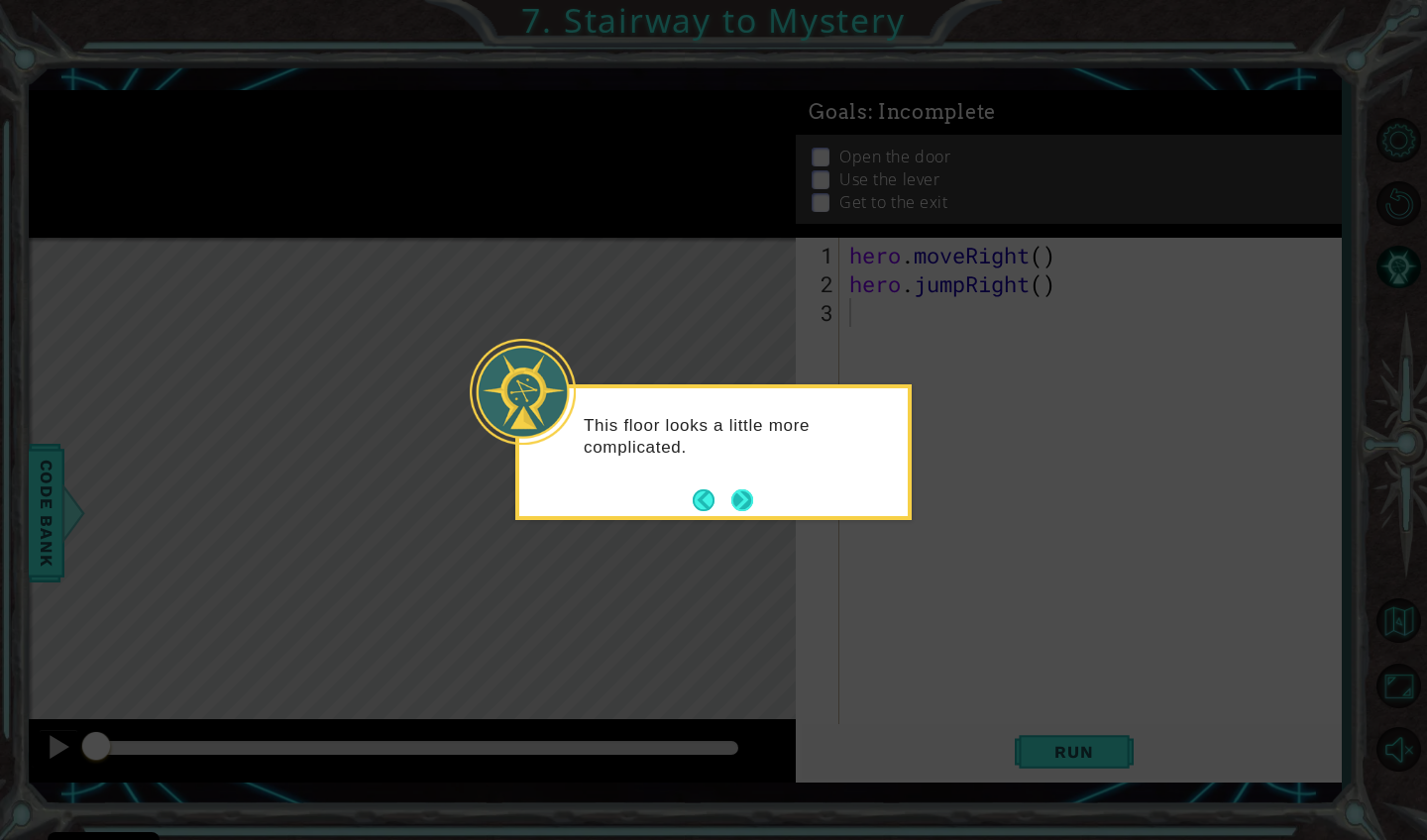 click at bounding box center [742, 500] 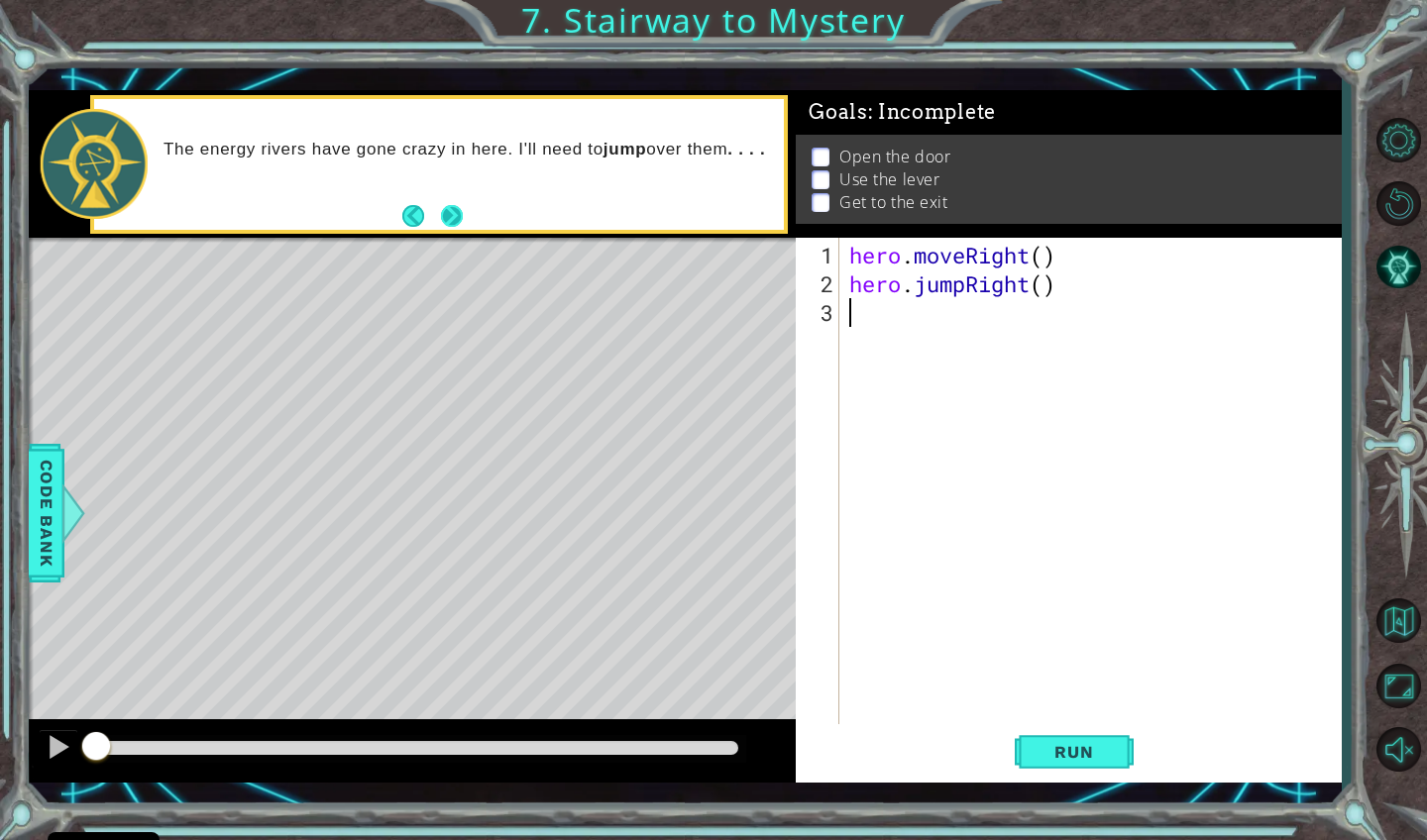 click at bounding box center [452, 216] 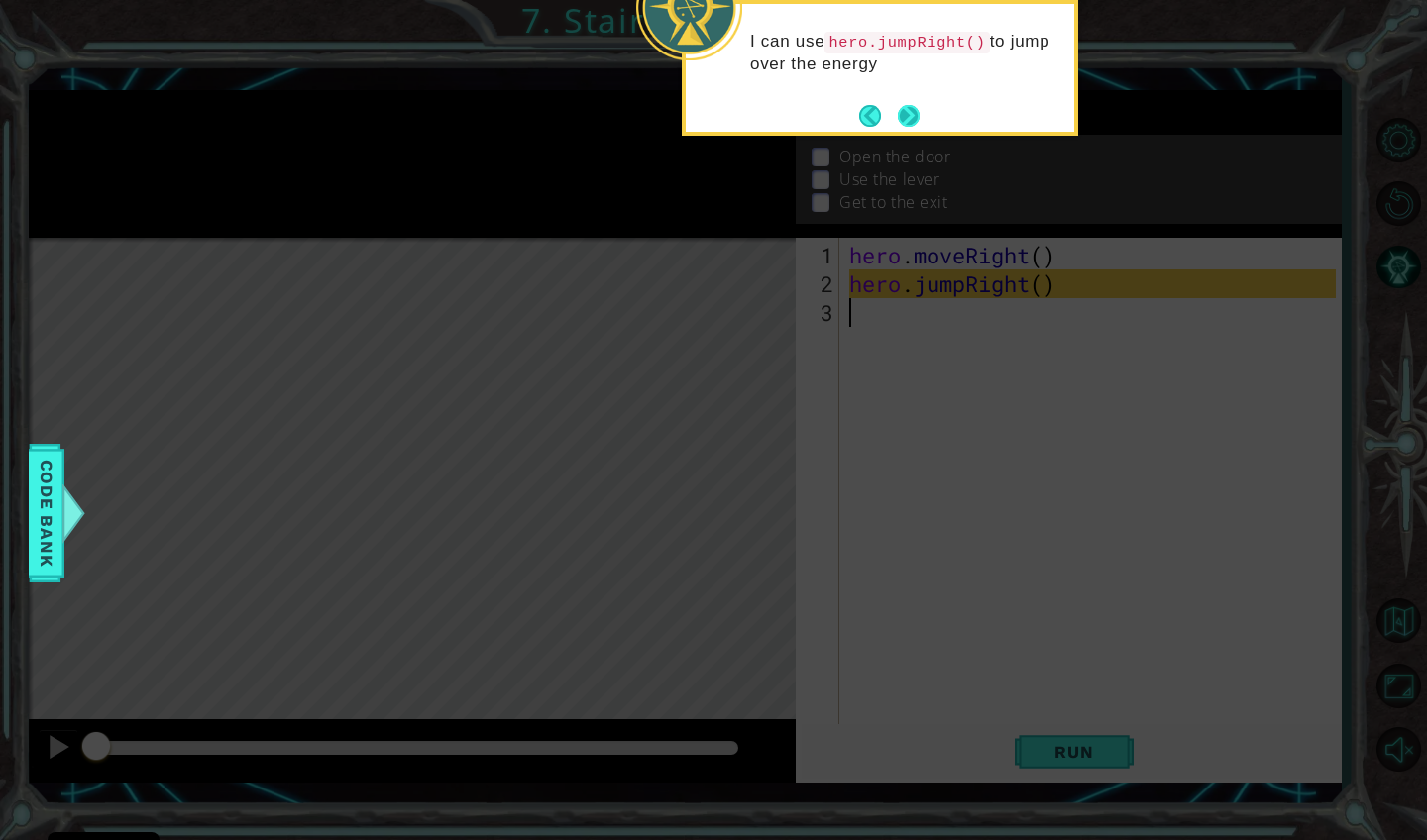 click at bounding box center [909, 116] 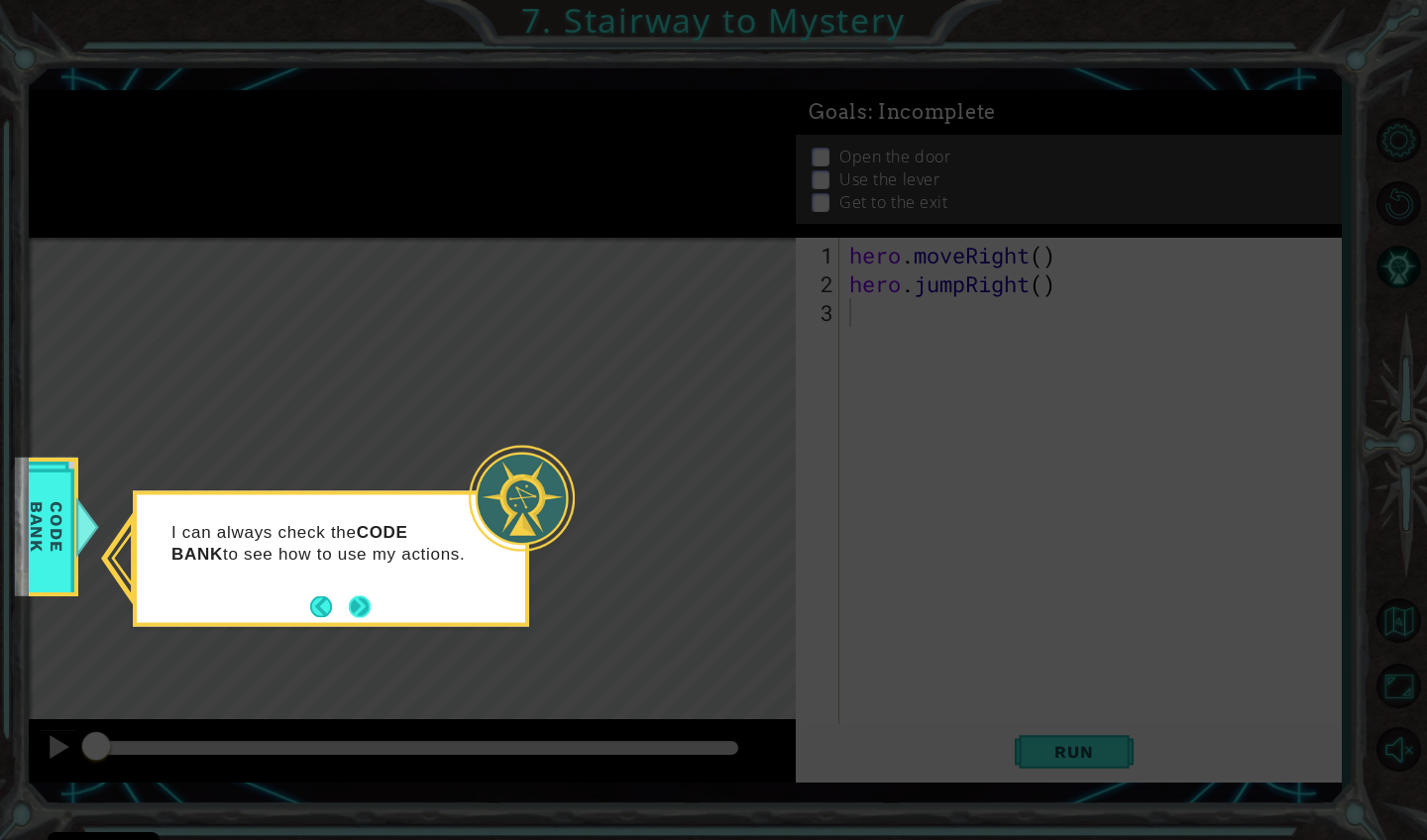 click at bounding box center [359, 606] 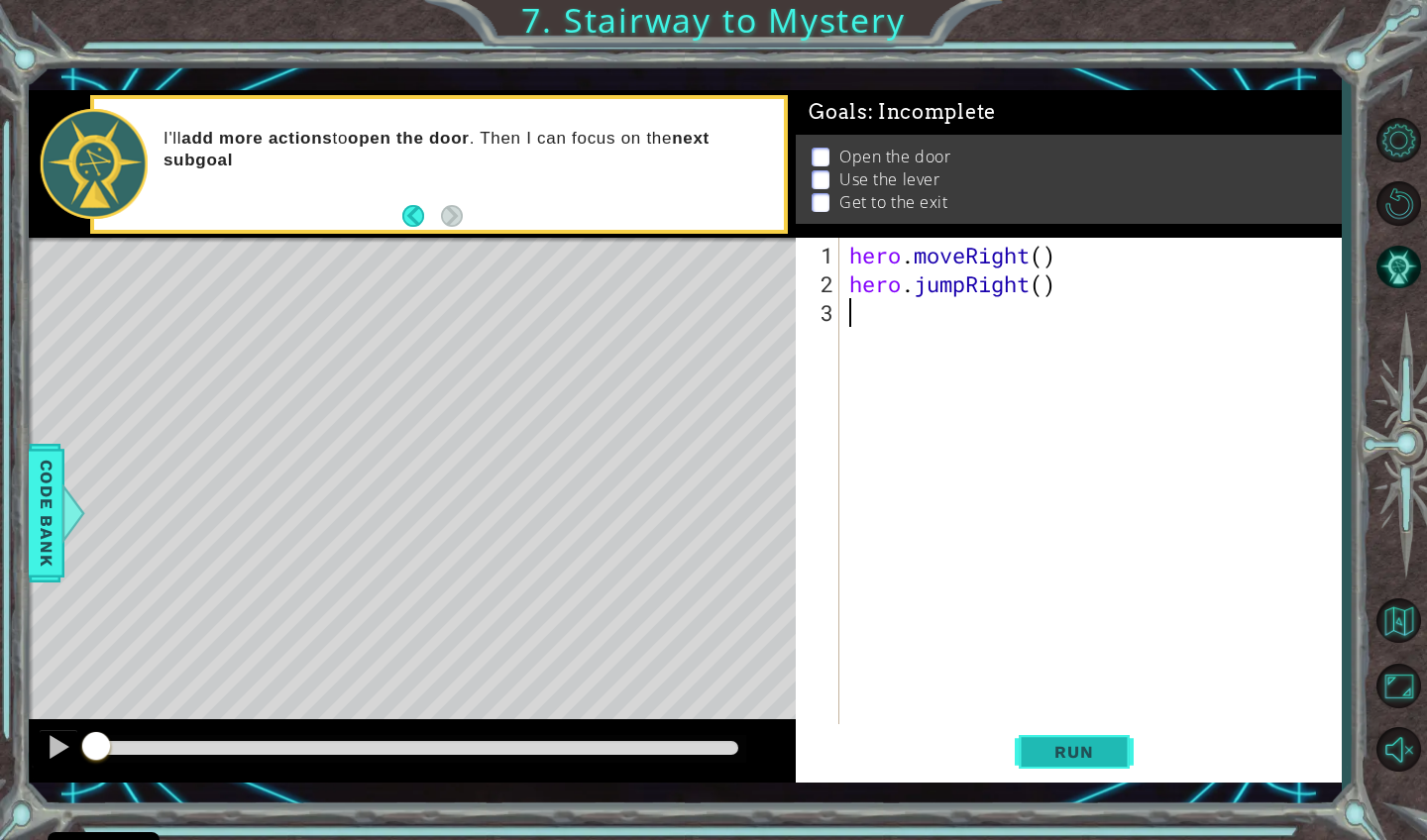 click on "Run" at bounding box center [1074, 751] 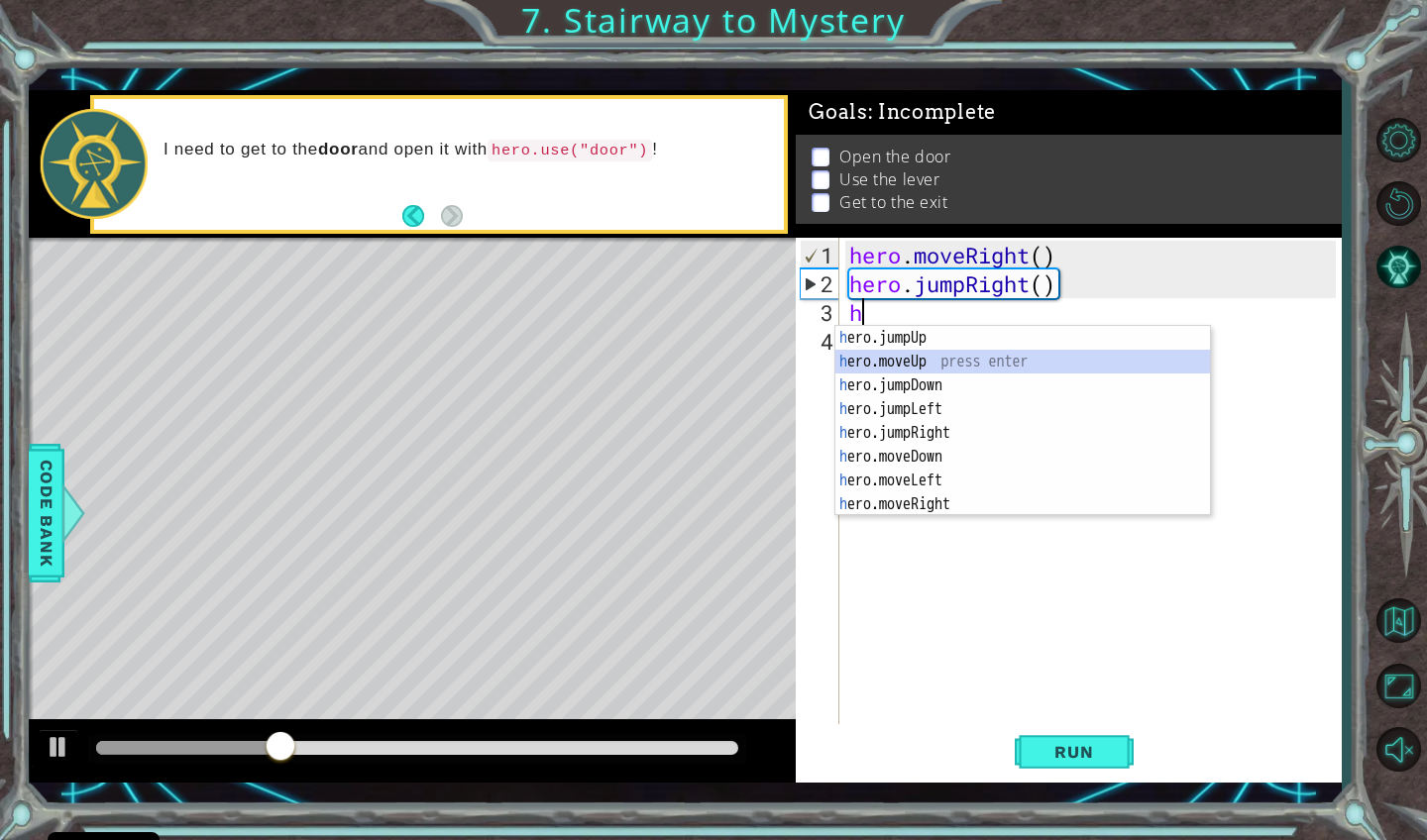 click on "h ero.jumpUp press enter h ero.moveUp press enter h ero.jumpDown press enter h ero.jumpLeft press enter h ero.jumpRight press enter h ero.moveDown press enter h ero.moveLeft press enter h ero.moveRight press enter h ero.use press enter" at bounding box center [1023, 445] 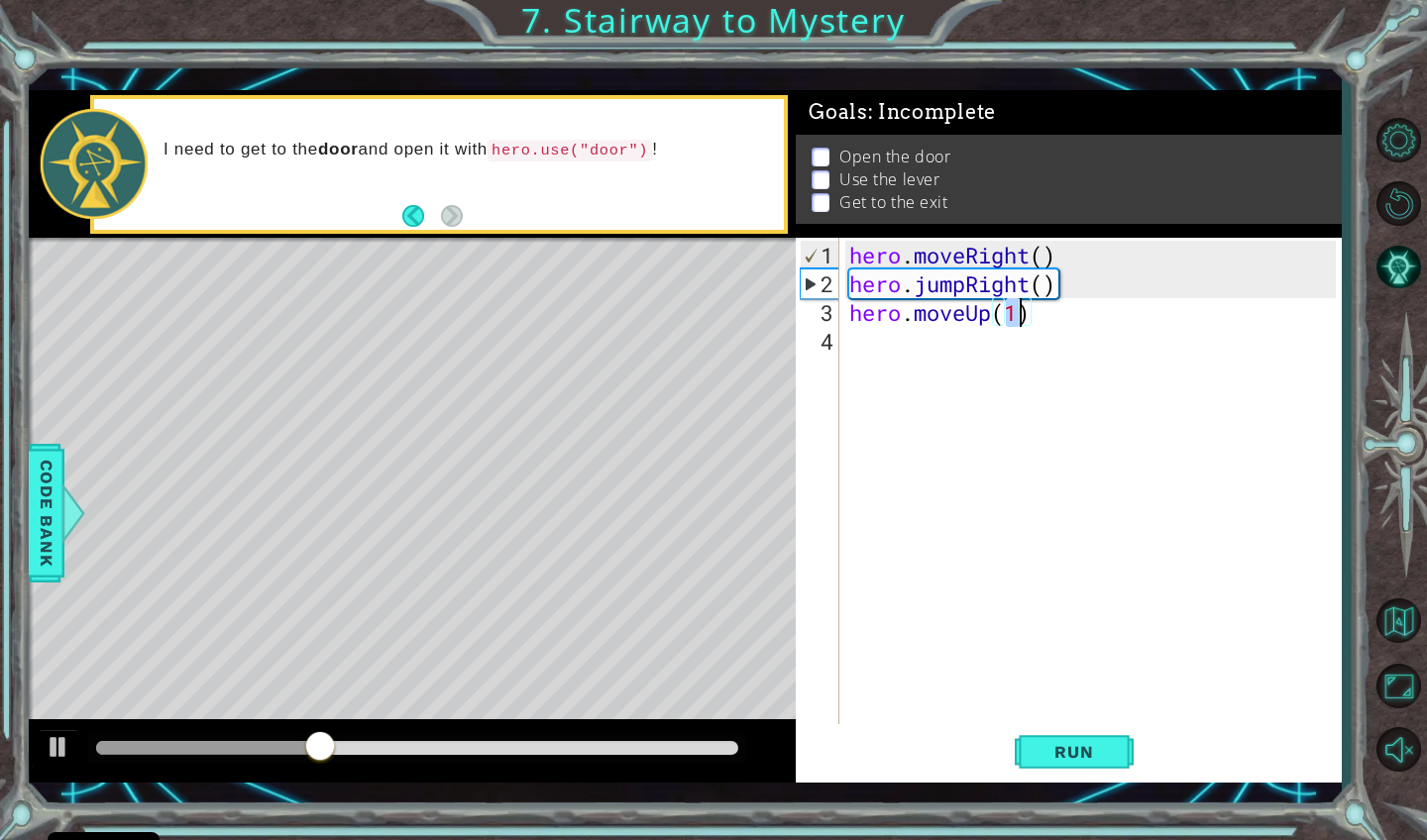 click on "hero . moveRight ( ) hero . jumpRight ( ) hero . moveUp ( 1 )" at bounding box center (1095, 513) 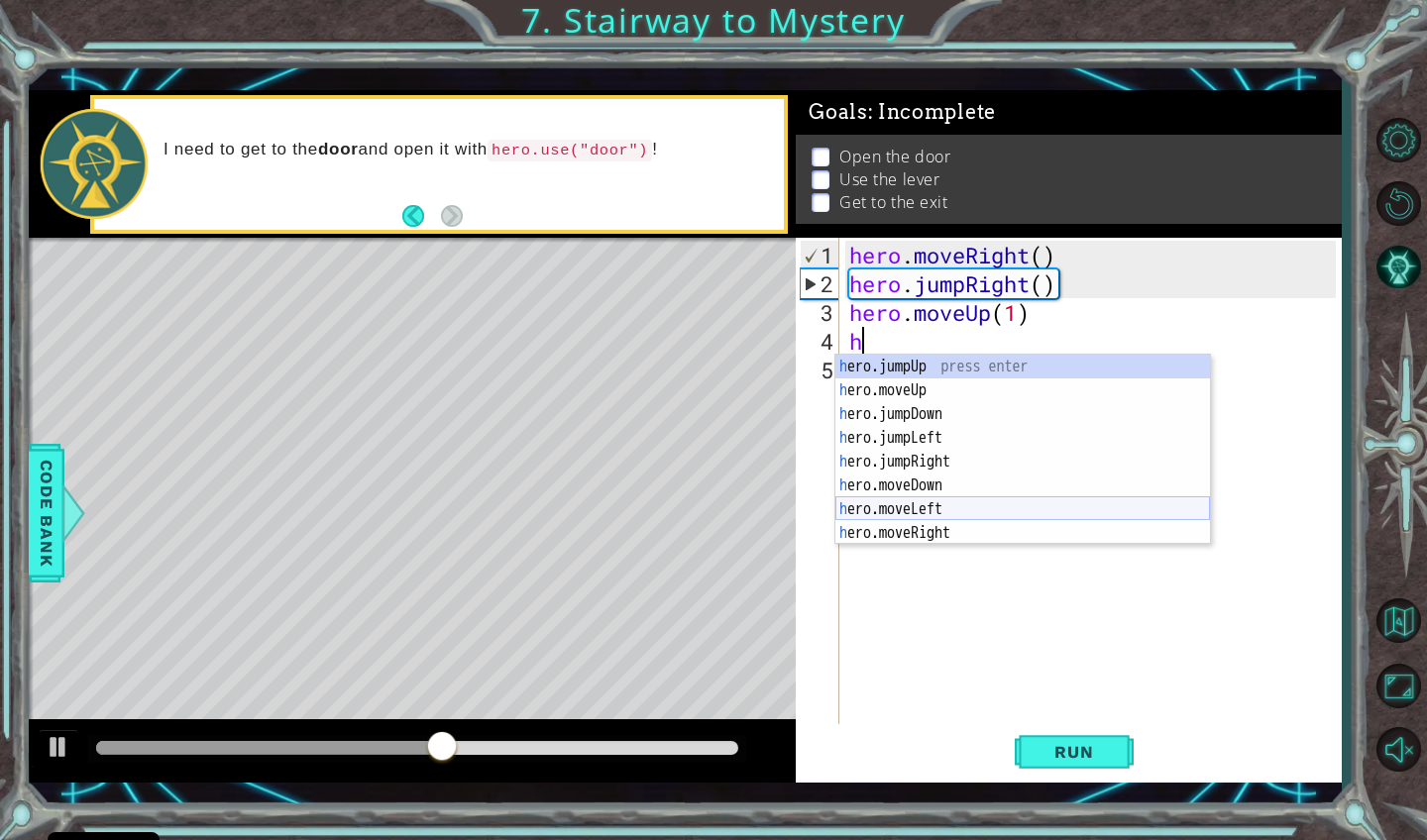 click on "h ero.jumpUp press enter h ero.moveUp press enter h ero.jumpDown press enter h ero.jumpLeft press enter h ero.jumpRight press enter h ero.moveDown press enter h ero.moveLeft press enter h ero.moveRight press enter h ero.use press enter" at bounding box center (1023, 473) 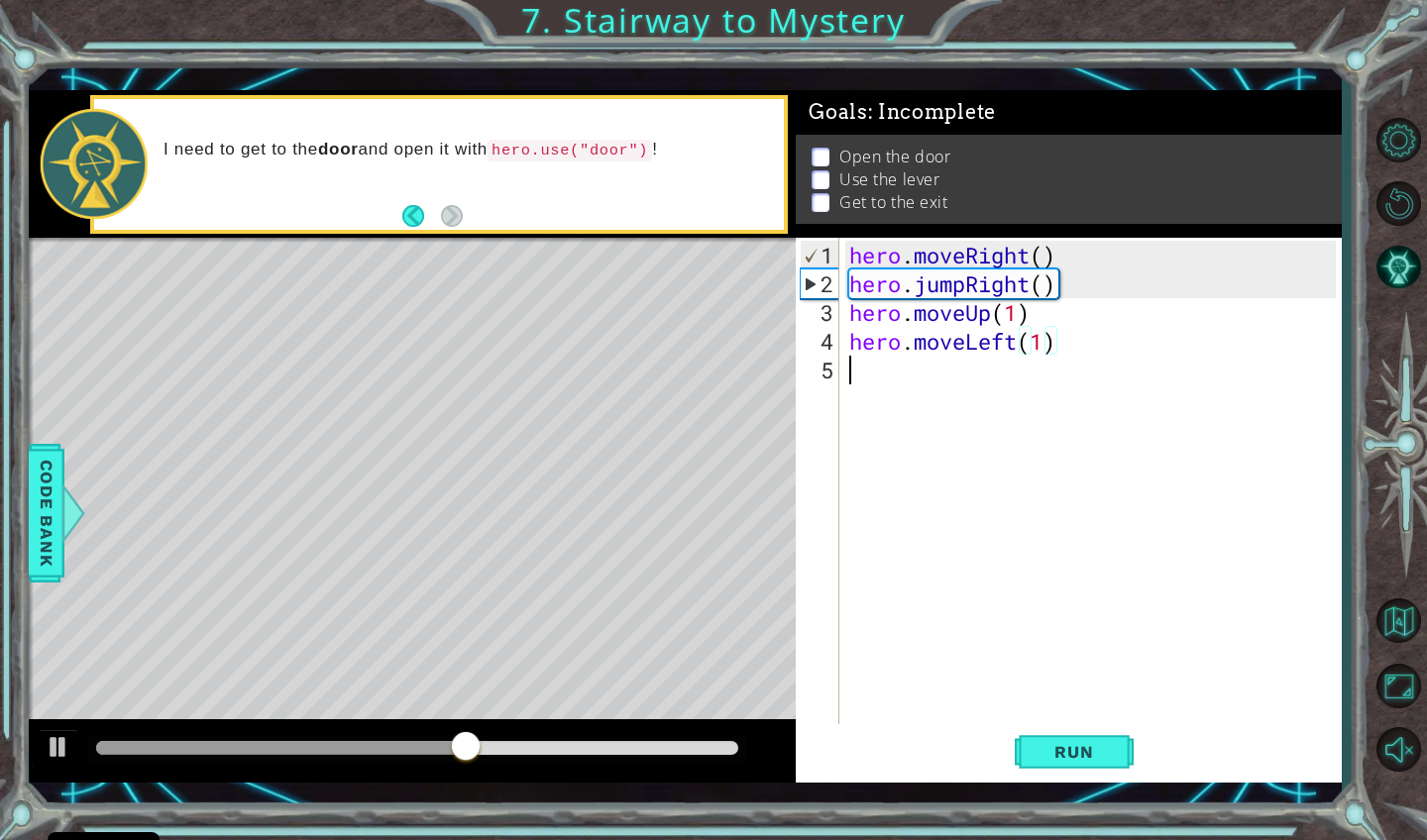 click on "hero . moveRight ( ) hero . jumpRight ( ) hero . moveUp ( 1 ) hero . moveLeft ( 1 )" at bounding box center (1095, 513) 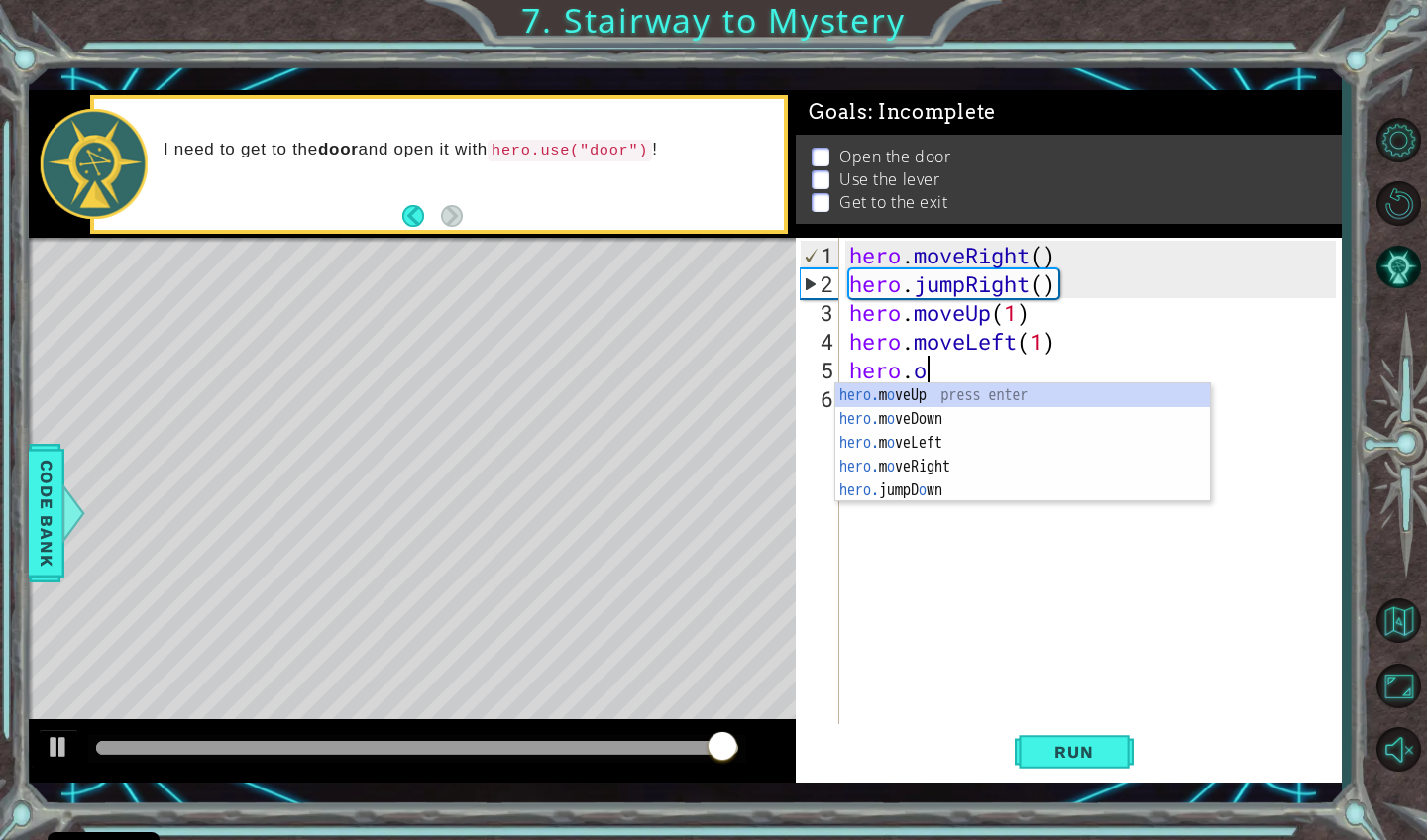 scroll, scrollTop: 0, scrollLeft: 2, axis: horizontal 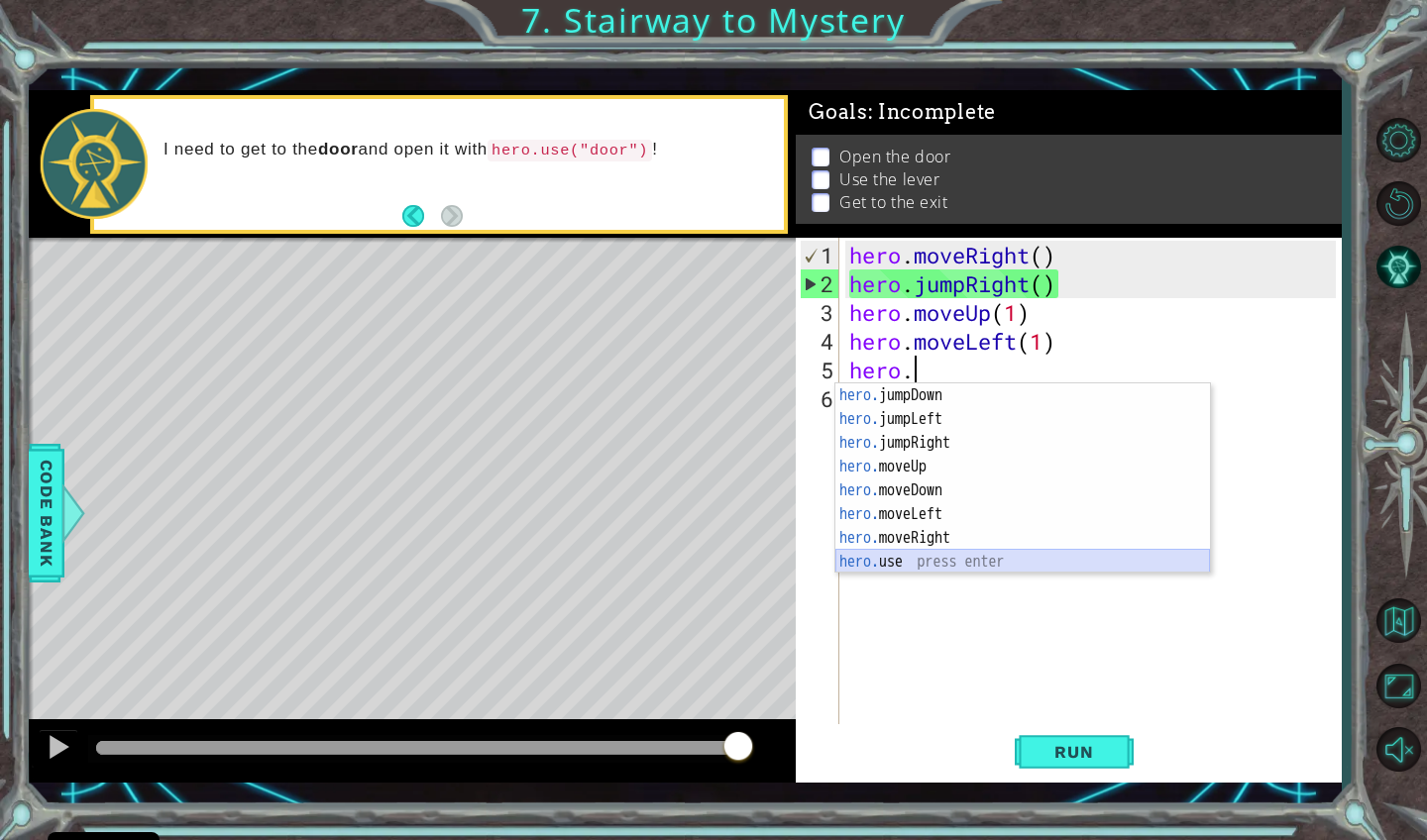 click on "hero. jumpDown press enter hero. jumpLeft press enter hero. jumpRight press enter hero. moveUp press enter hero. moveDown press enter hero. moveLeft press enter hero. moveRight press enter hero. use press enter" at bounding box center [1023, 502] 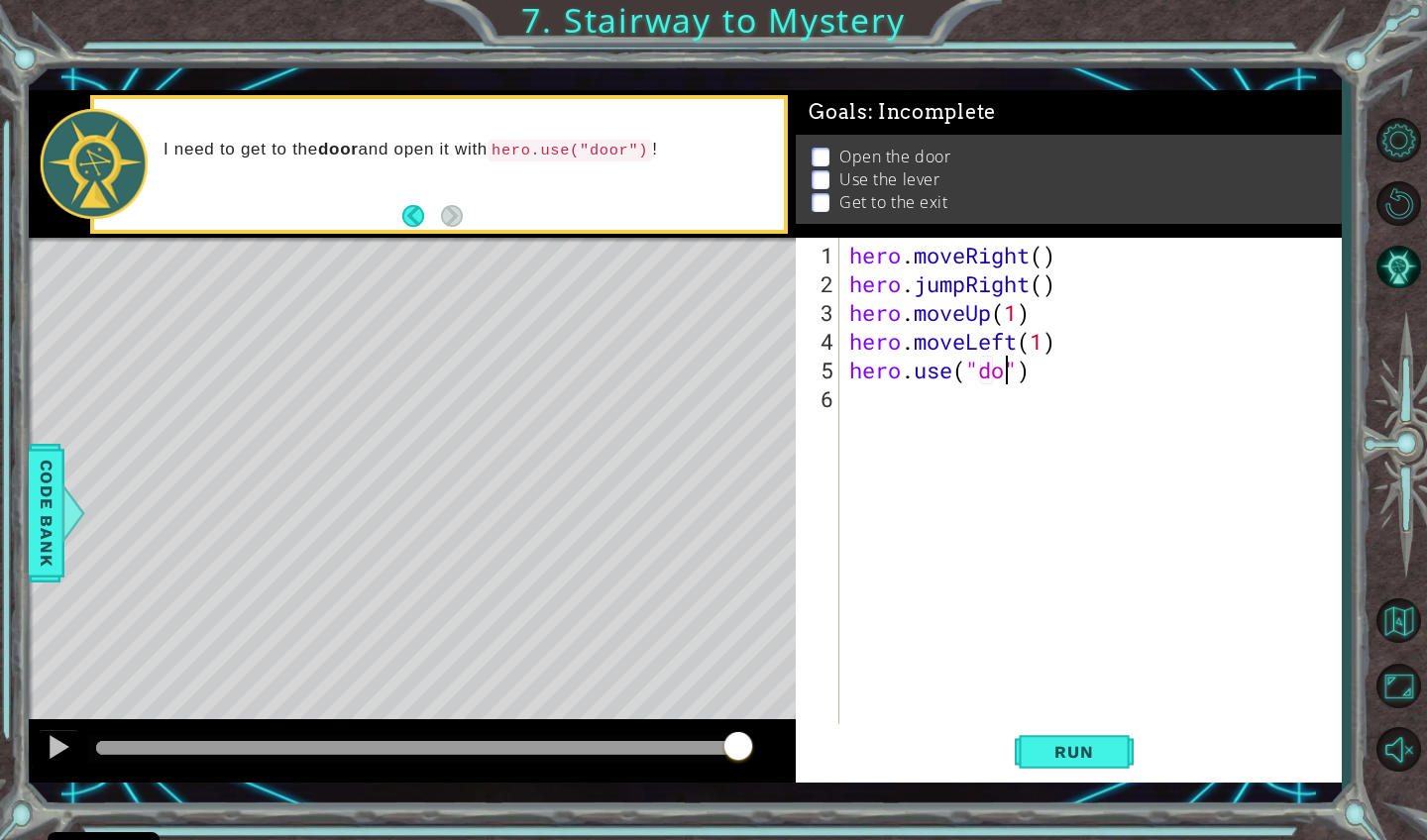 type on "hero.use("door")" 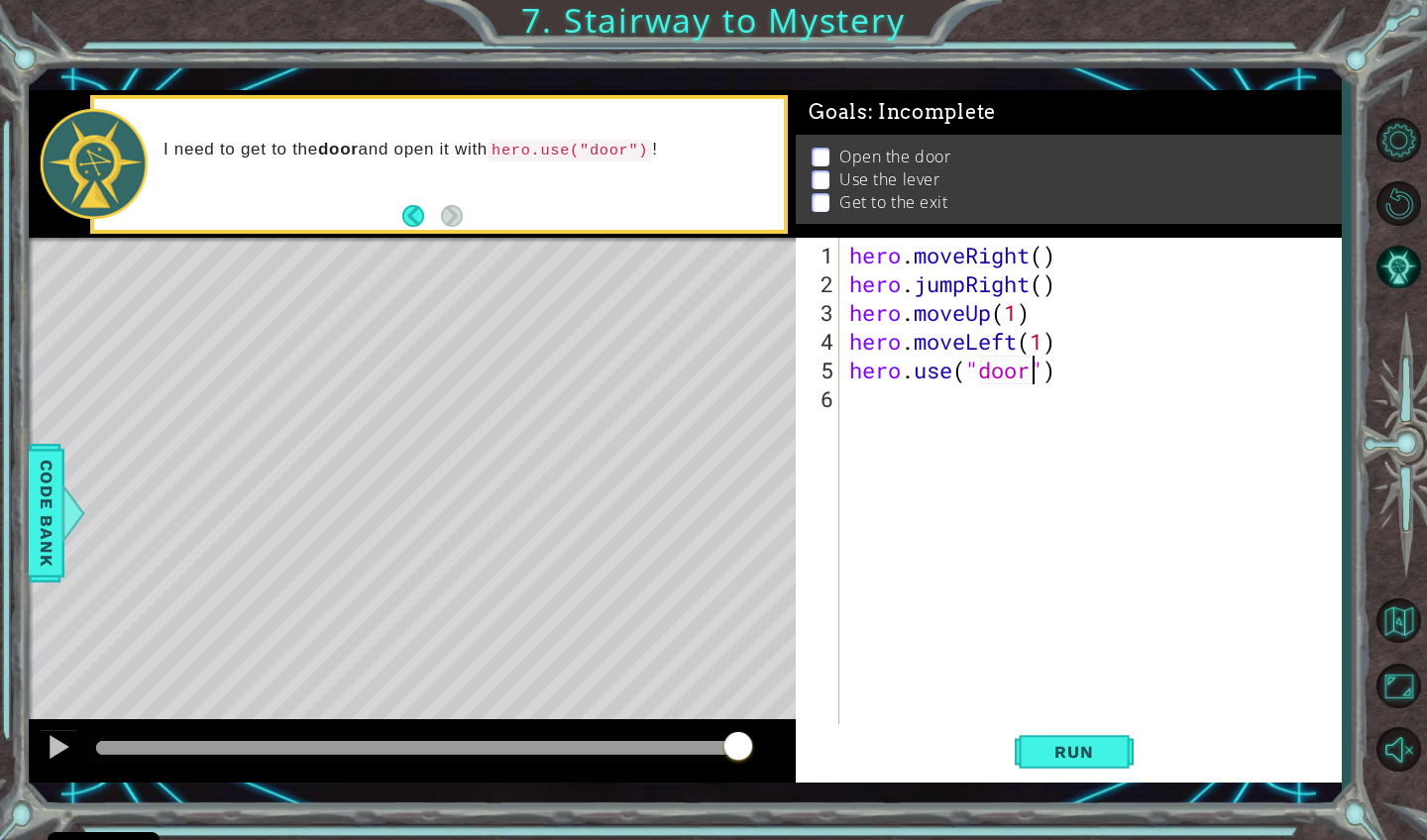 scroll, scrollTop: 0, scrollLeft: 9, axis: horizontal 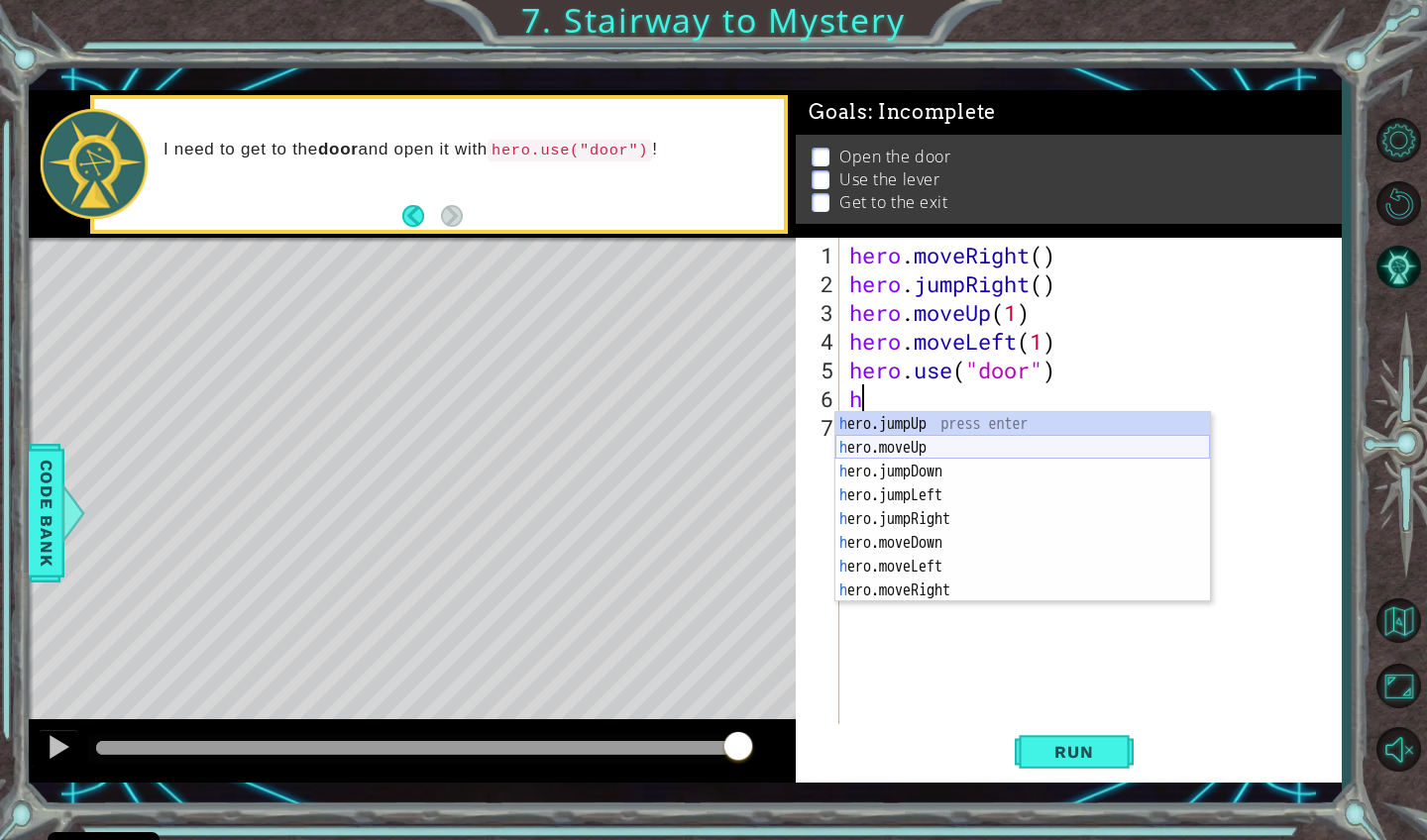 click on "h ero.jumpUp press enter h ero.moveUp press enter h ero.jumpDown press enter h ero.jumpLeft press enter h ero.jumpRight press enter h ero.moveDown press enter h ero.moveLeft press enter h ero.moveRight press enter h ero.use press enter" at bounding box center (1023, 531) 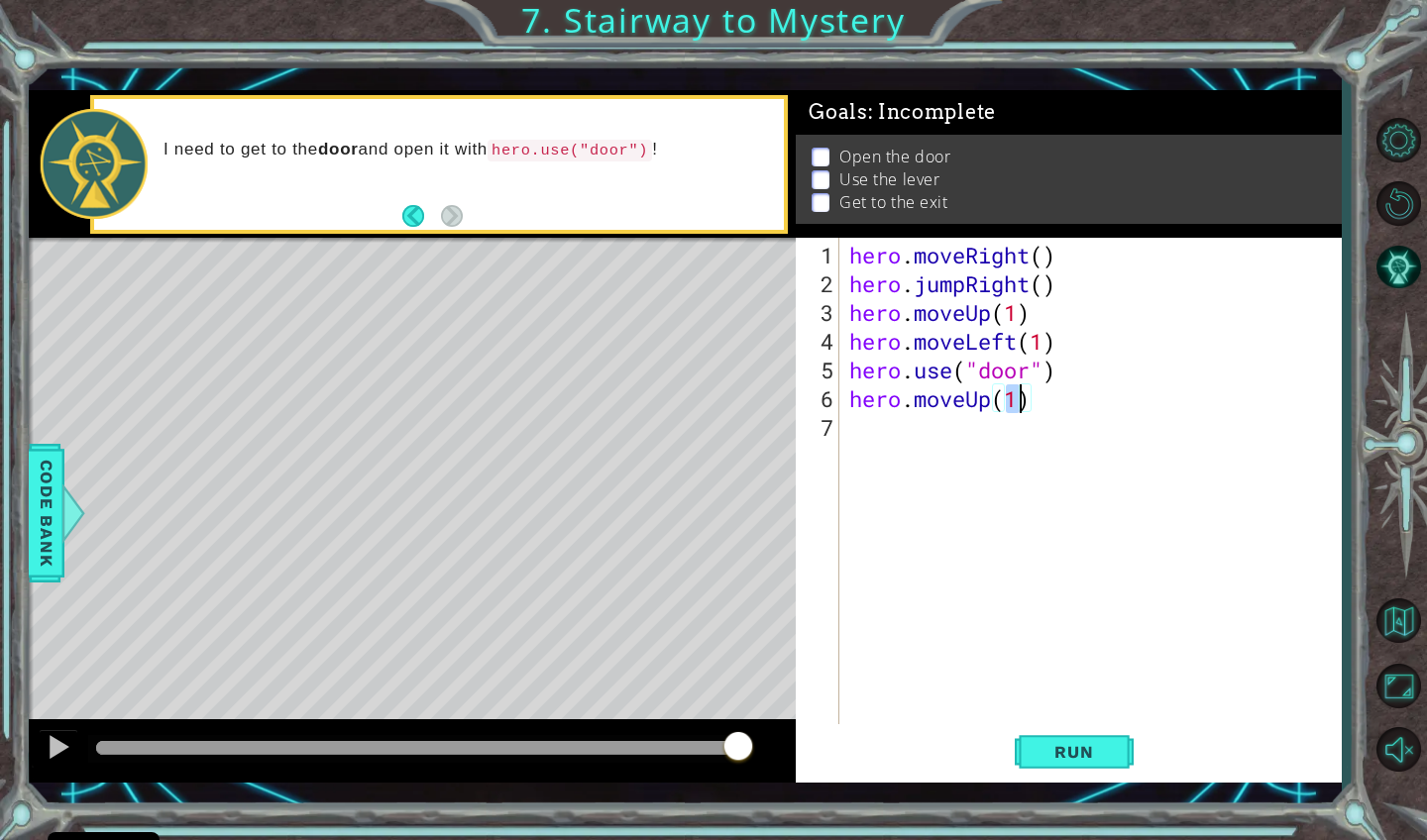 scroll, scrollTop: 0, scrollLeft: 7, axis: horizontal 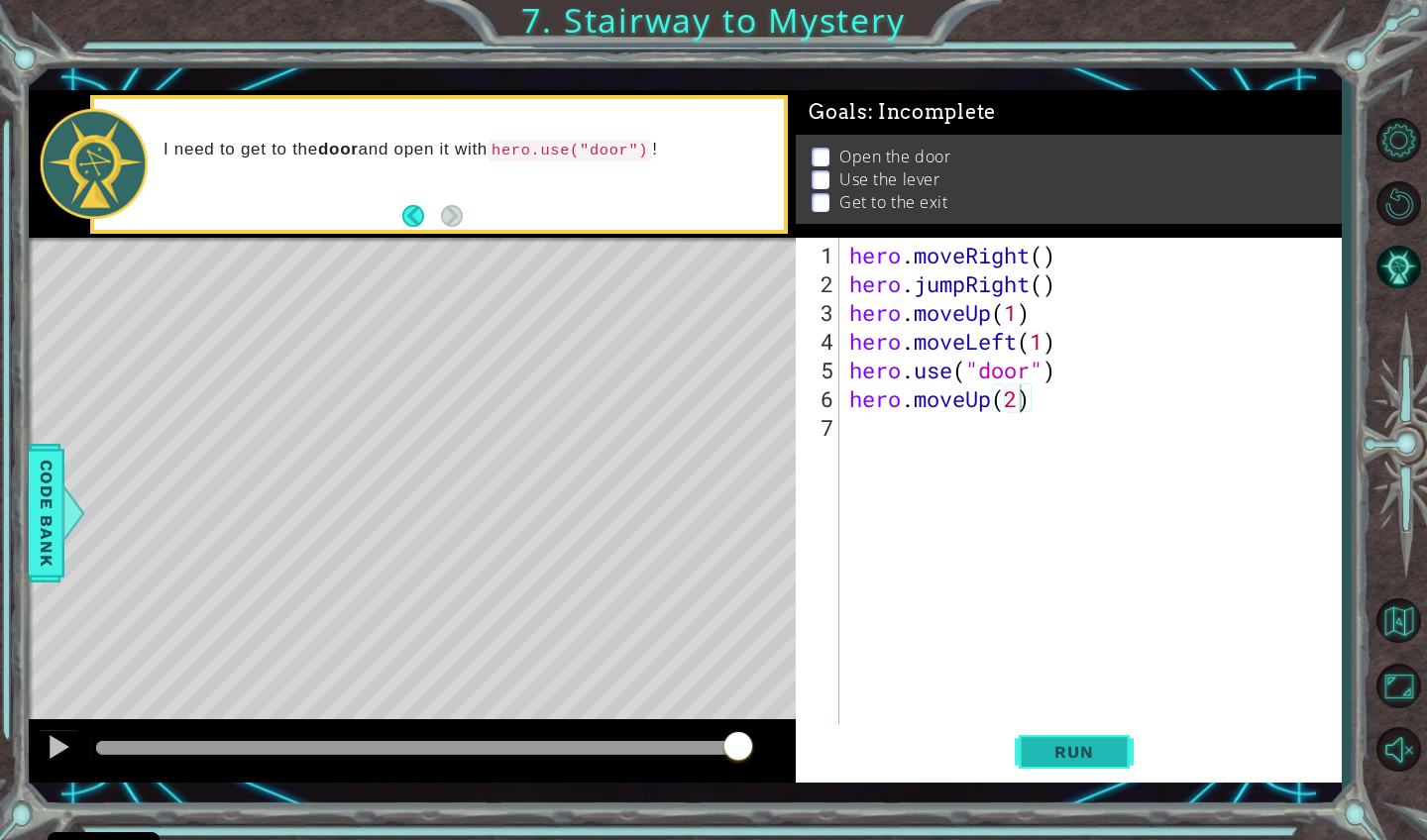 click on "Run" at bounding box center (1074, 751) 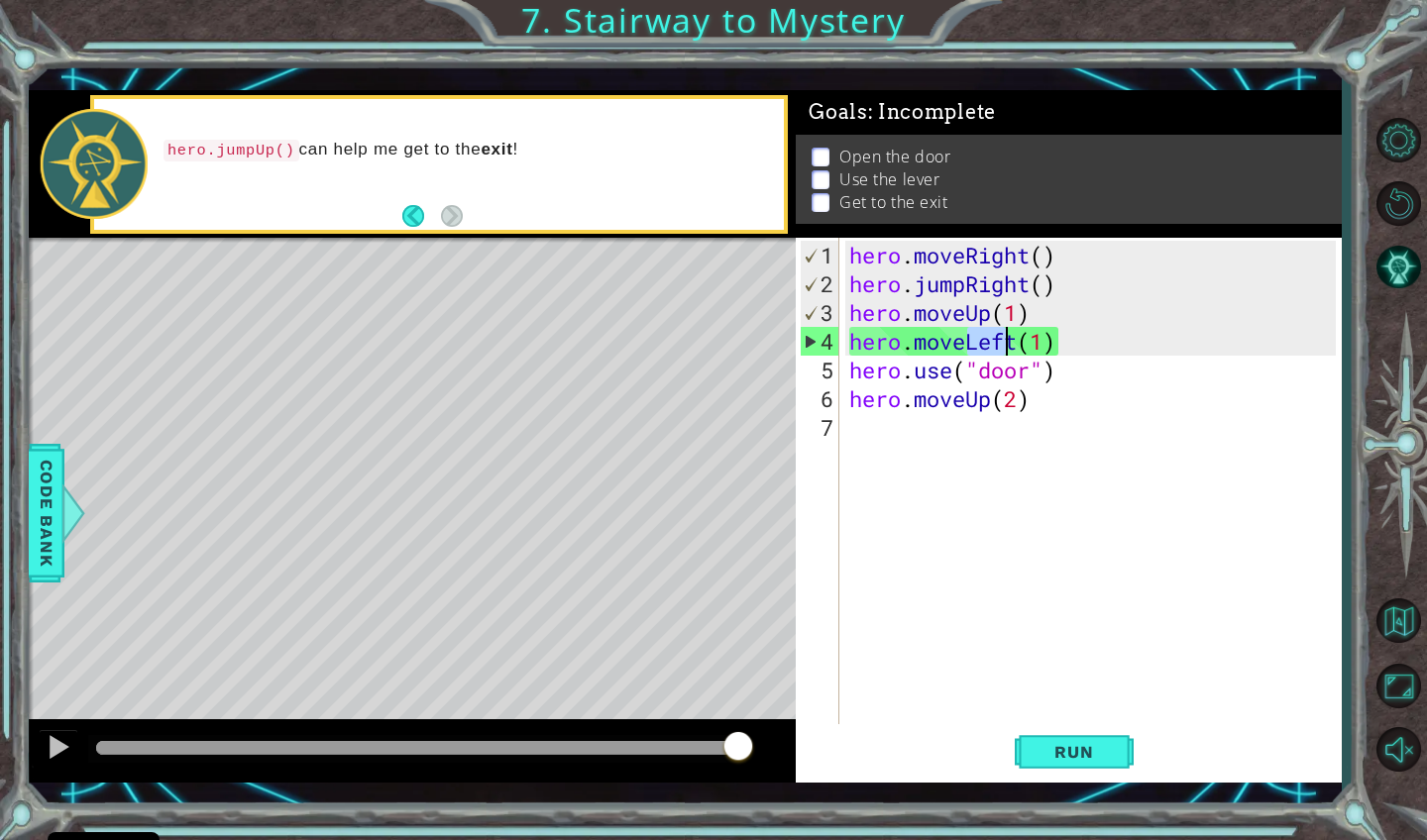 drag, startPoint x: 964, startPoint y: 344, endPoint x: 1017, endPoint y: 339, distance: 53.235327 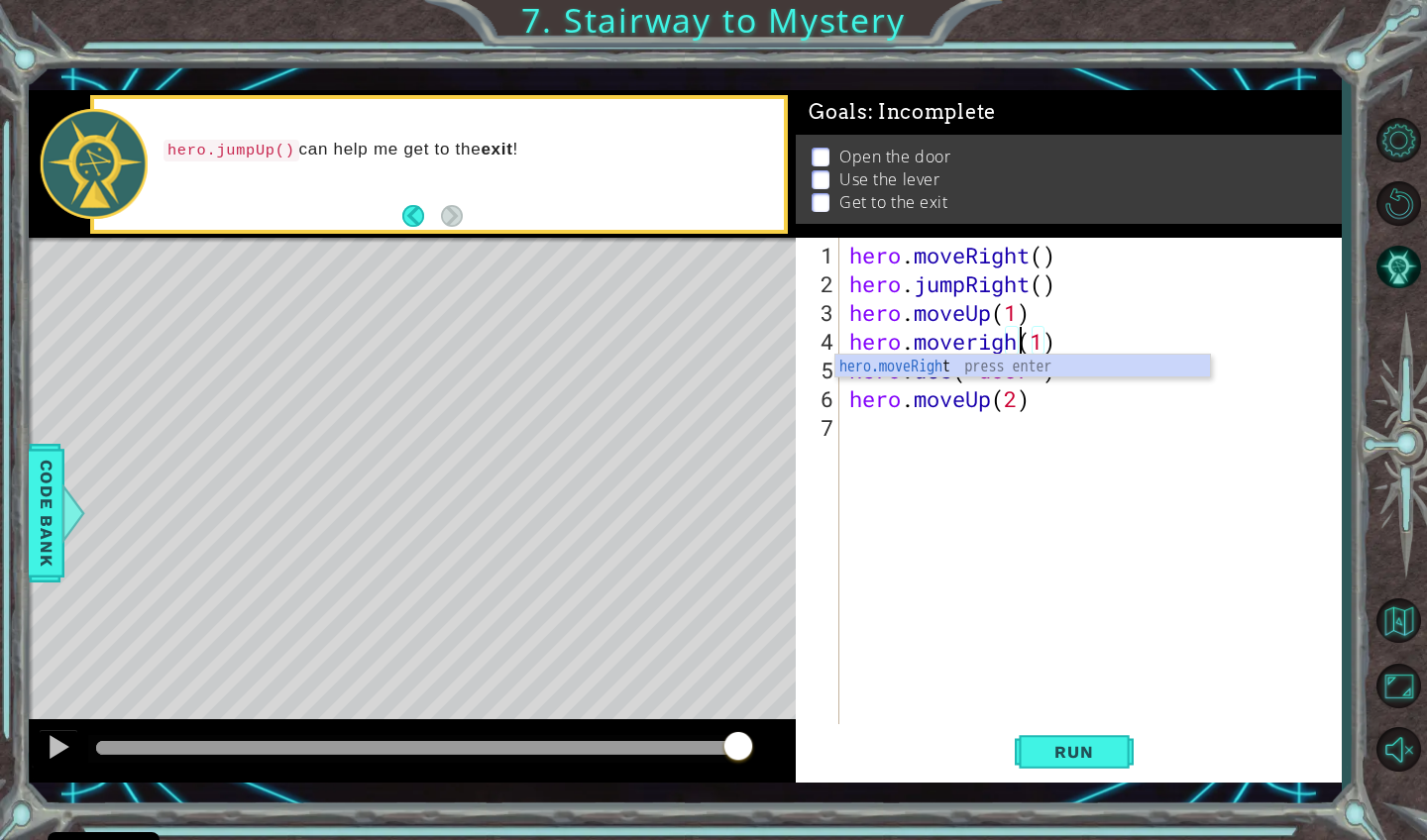 scroll, scrollTop: 0, scrollLeft: 9, axis: horizontal 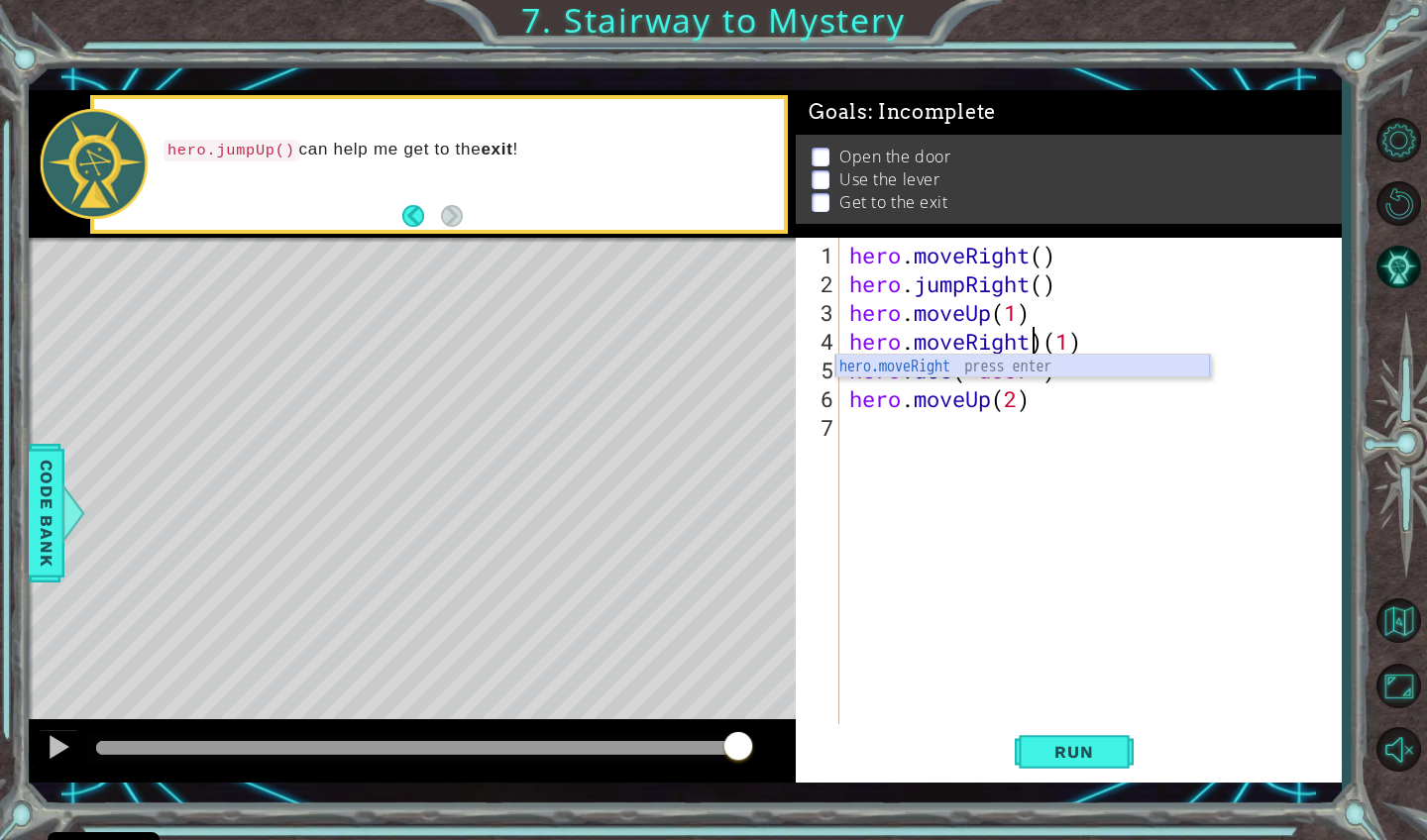 click on "hero.moveRight press enter" at bounding box center (1023, 390) 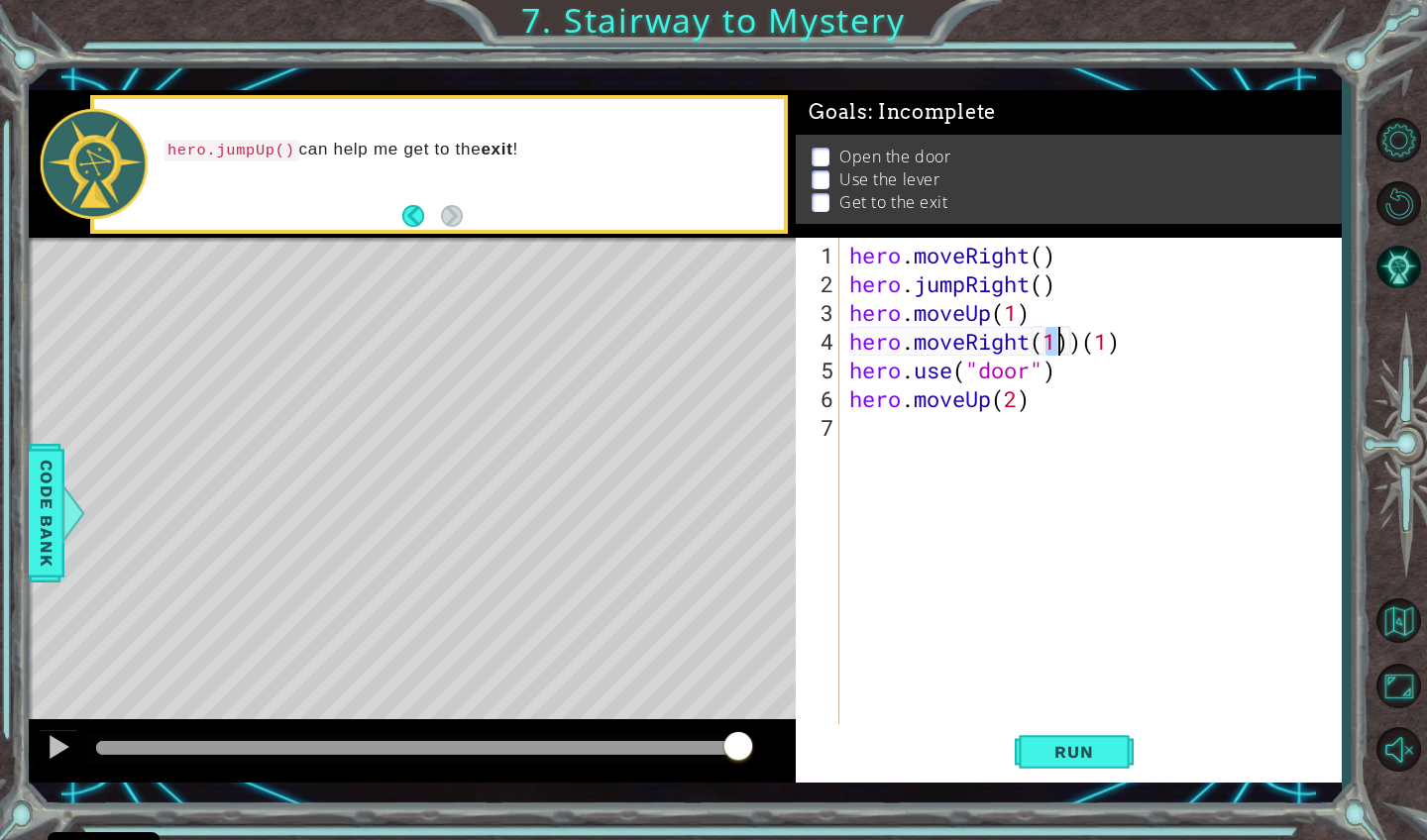 click on "hero . moveRight ( ) hero . jumpRight ( ) hero . moveUp ( 1 ) hero . moveRight ( 1 )) ( 1 ) hero . use ( "door" ) hero . moveUp ( 2 )" at bounding box center [1095, 513] 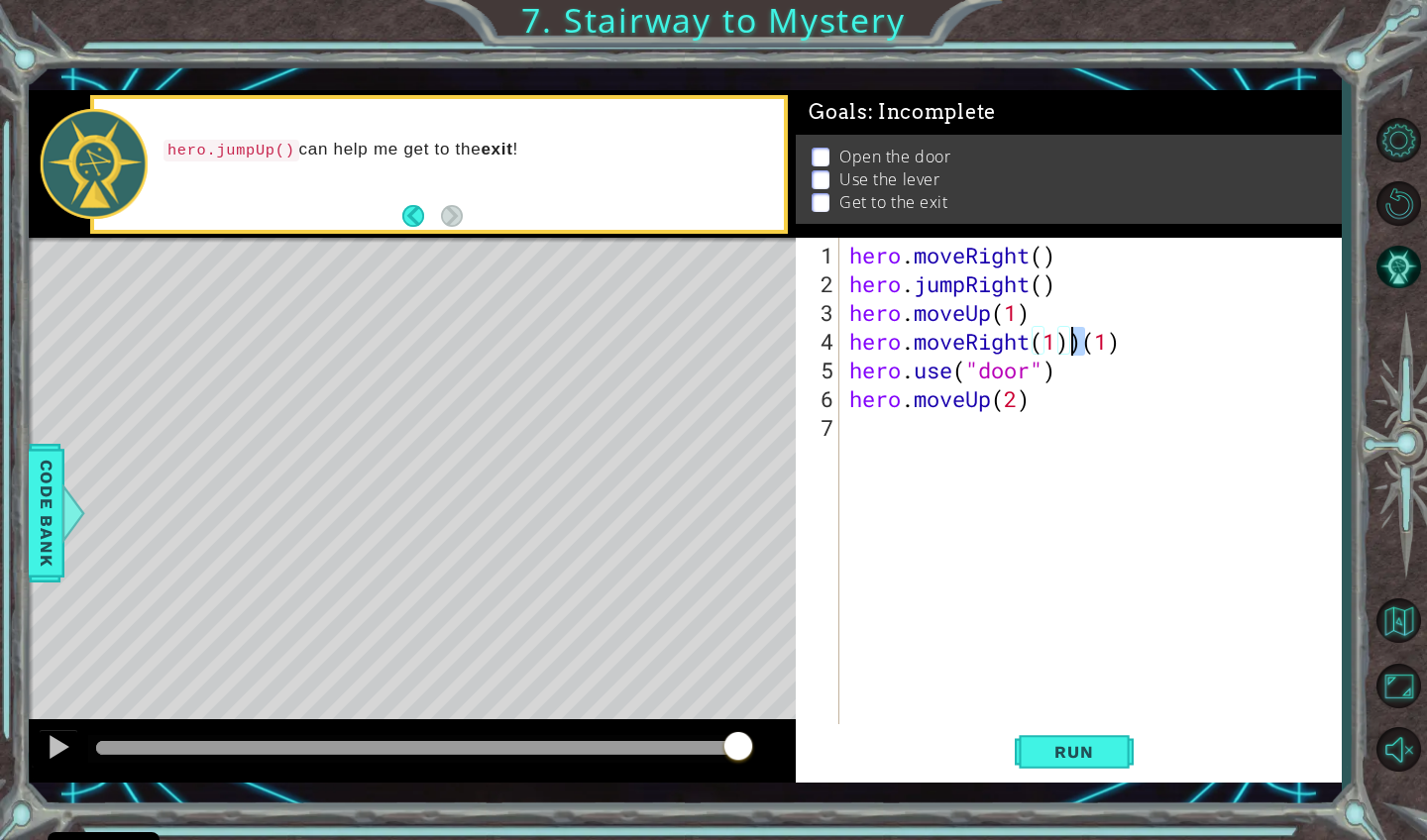 drag, startPoint x: 1088, startPoint y: 341, endPoint x: 1069, endPoint y: 342, distance: 19.026298 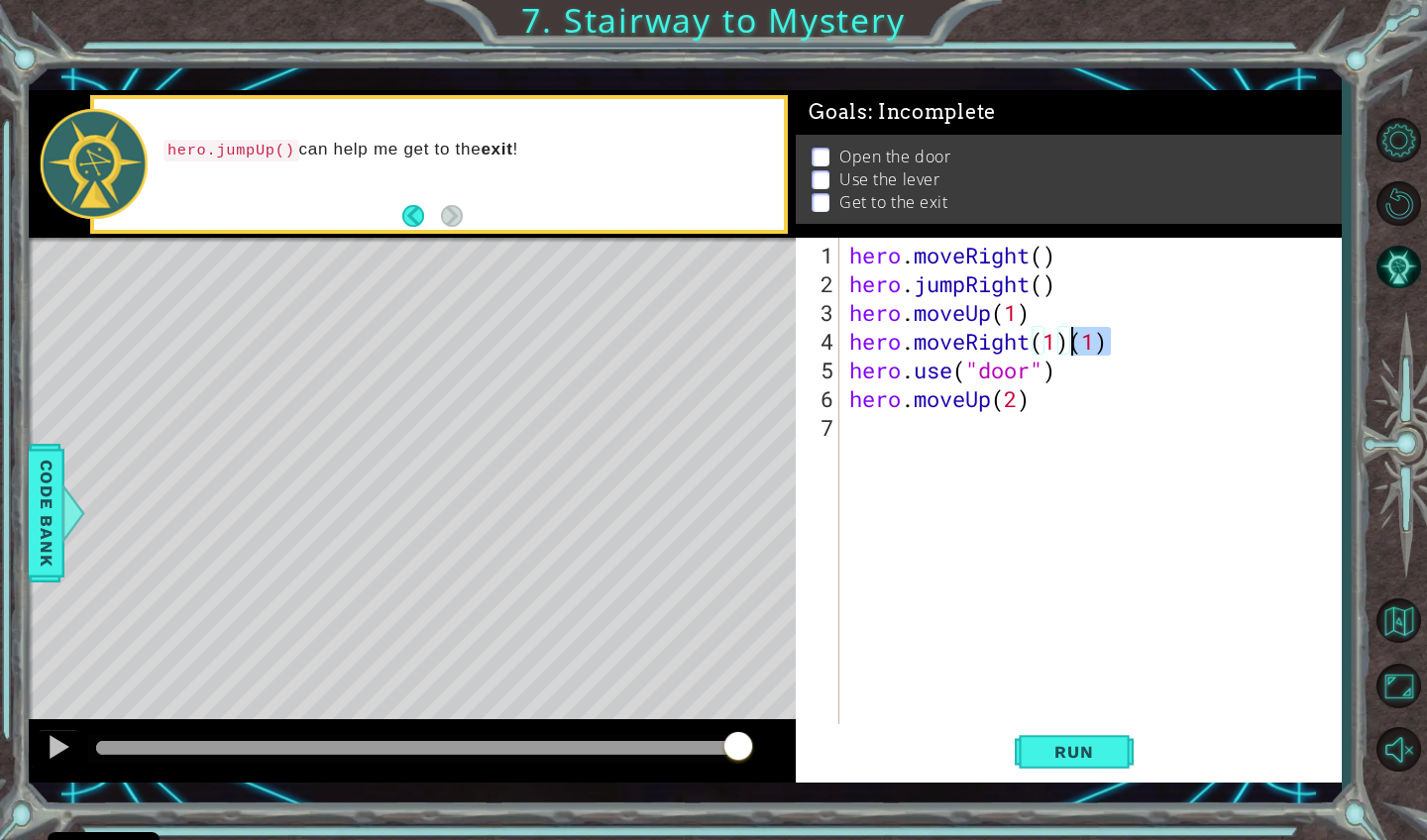 drag, startPoint x: 1150, startPoint y: 338, endPoint x: 1069, endPoint y: 343, distance: 81.154174 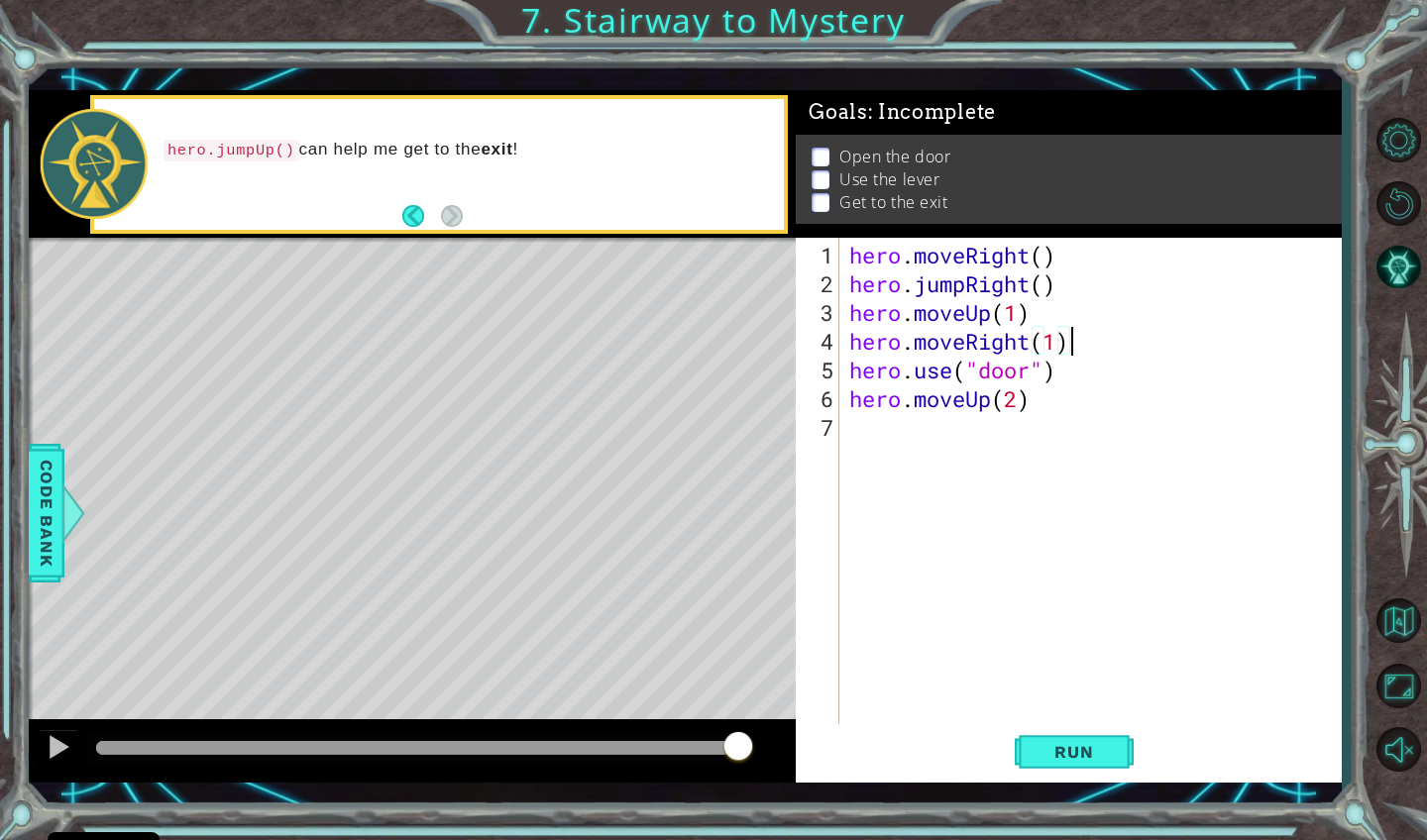 scroll, scrollTop: 0, scrollLeft: 0, axis: both 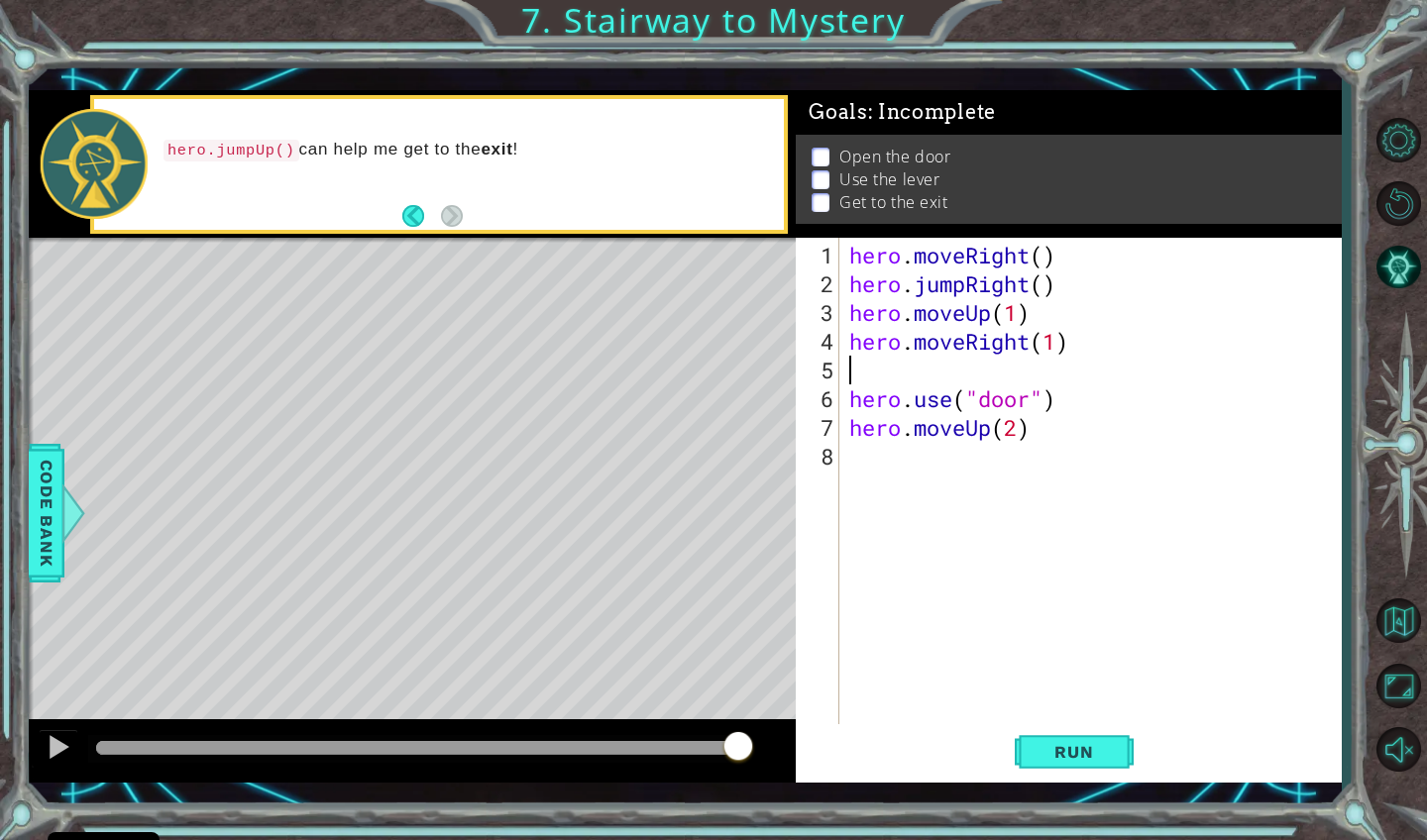 type on "hero.moveRight(1)" 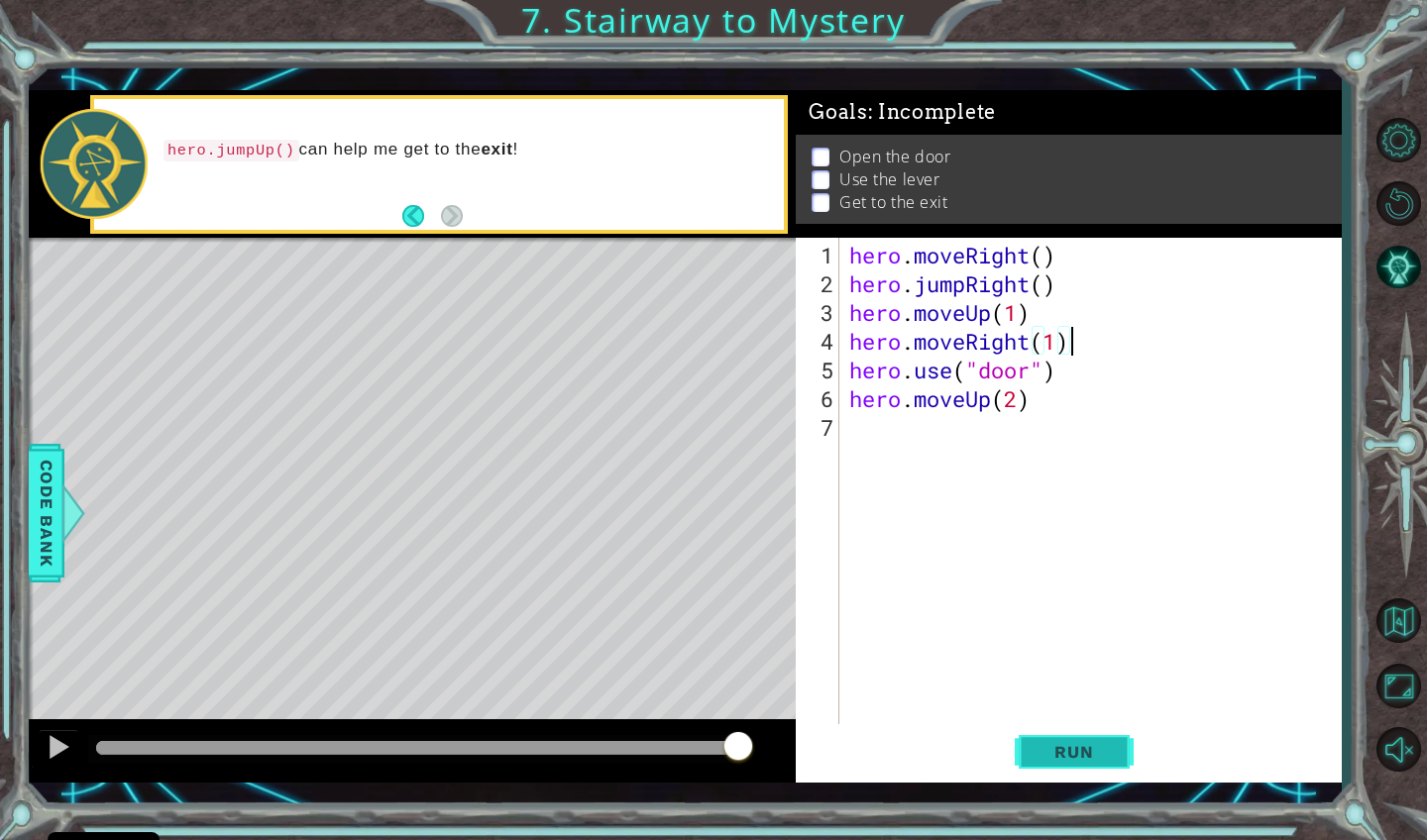 click on "Run" at bounding box center [1073, 752] 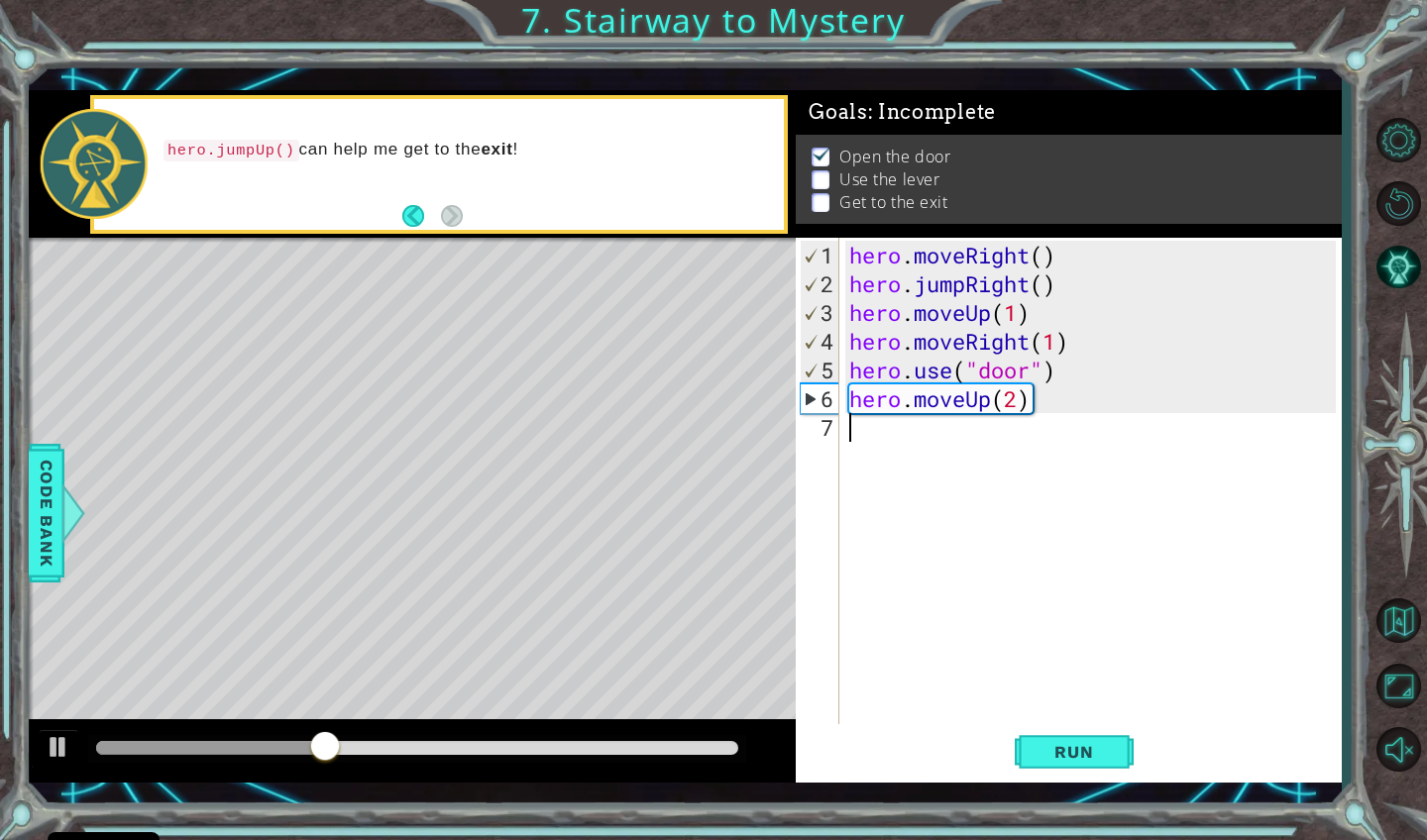 click on "hero . moveRight ( ) hero . jumpRight ( ) hero . moveUp ( 1 ) hero . moveRight ( 1 ) hero . use ( "door" ) hero . moveUp ( 2 )" at bounding box center (1095, 513) 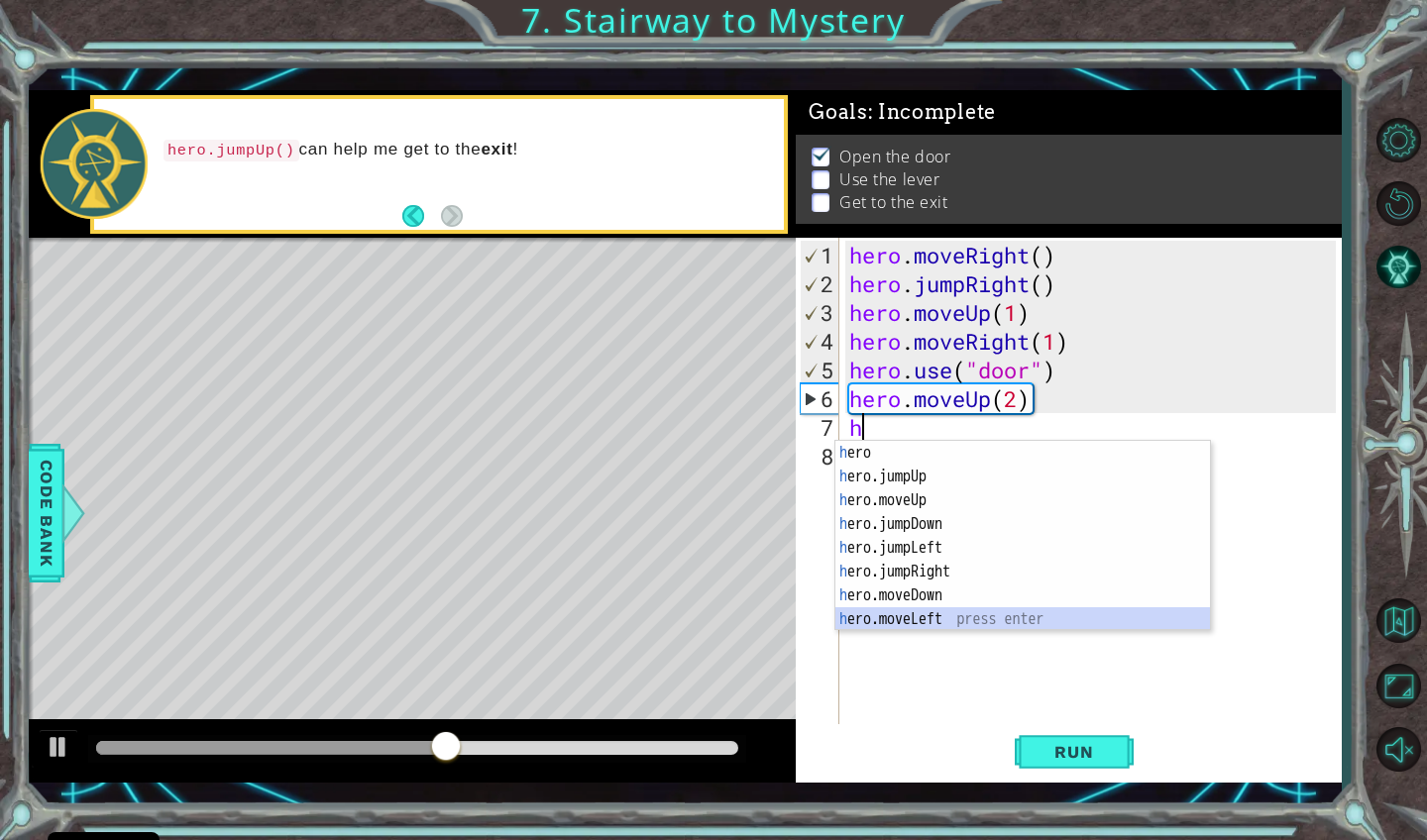 click on "h ero press enter h ero.jumpUp press enter h ero.moveUp press enter h ero.jumpDown press enter h ero.jumpLeft press enter h ero.jumpRight press enter h ero.moveDown press enter h ero.moveLeft press enter h ero.moveRight press enter" at bounding box center (1023, 560) 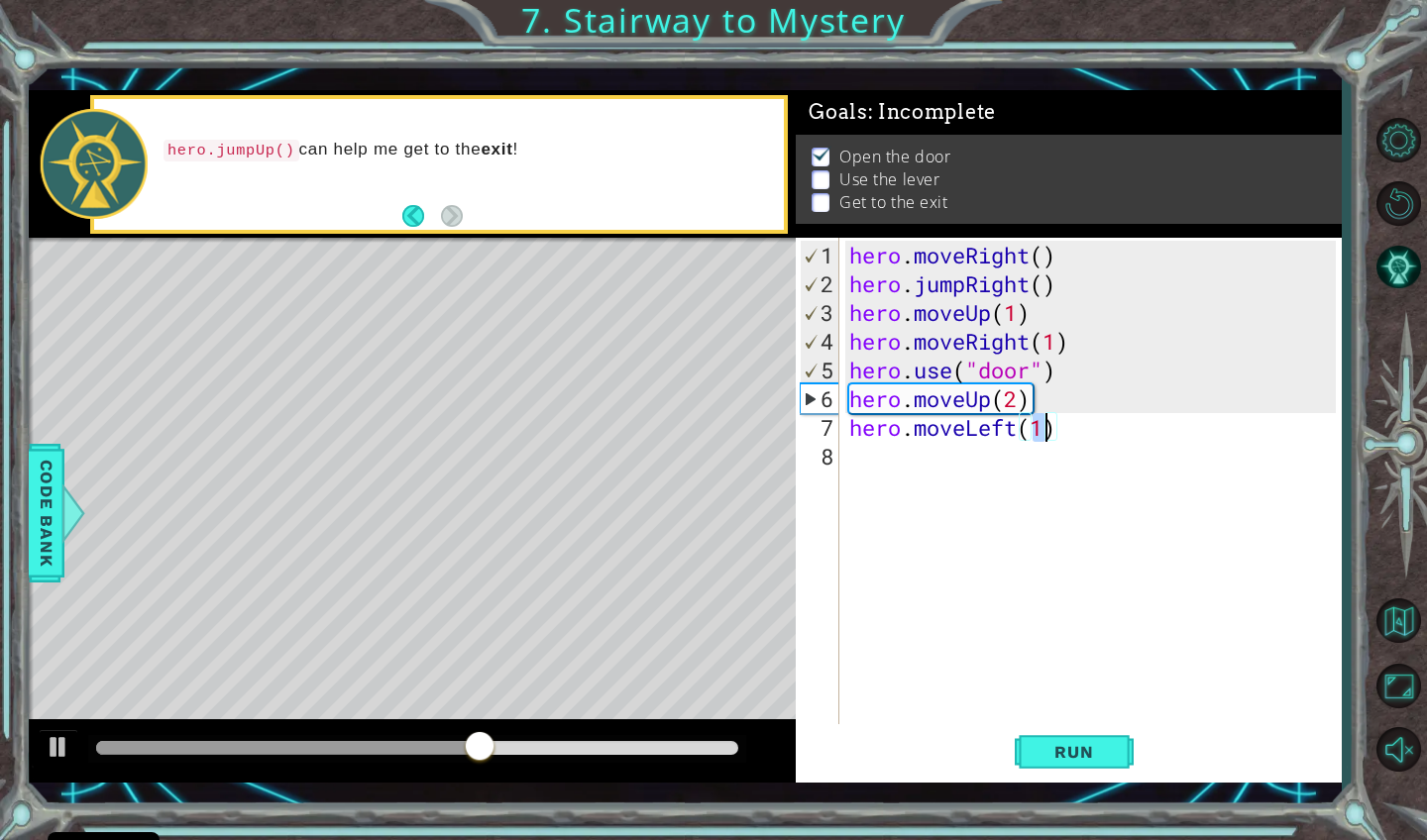 click on "hero . moveRight ( ) hero . jumpRight ( ) hero . moveUp ( 1 ) hero . moveRight ( 1 ) hero . use ( "door" ) hero . moveUp ( 2 ) hero . moveLeft ( 1 )" at bounding box center [1095, 513] 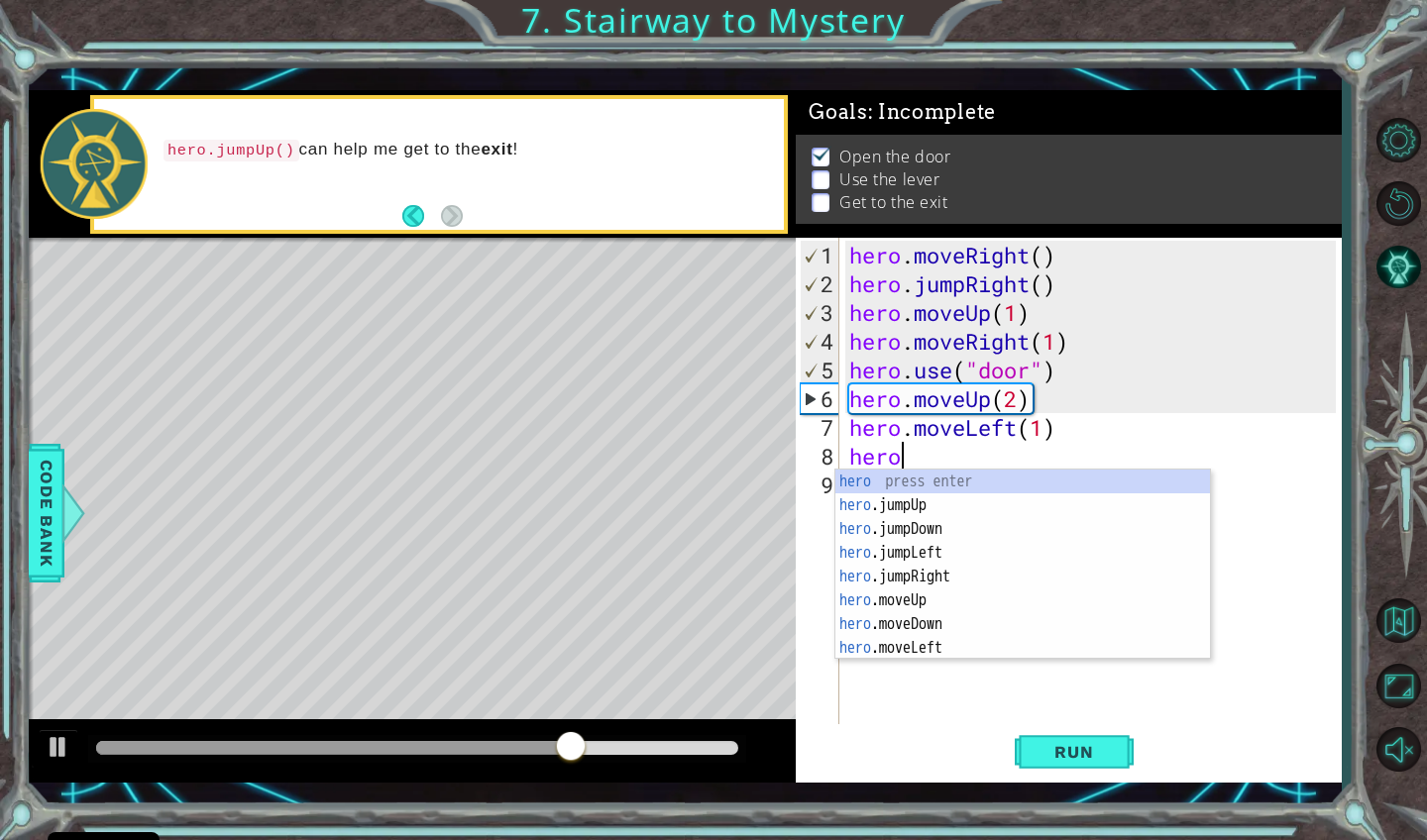 scroll, scrollTop: 0, scrollLeft: 2, axis: horizontal 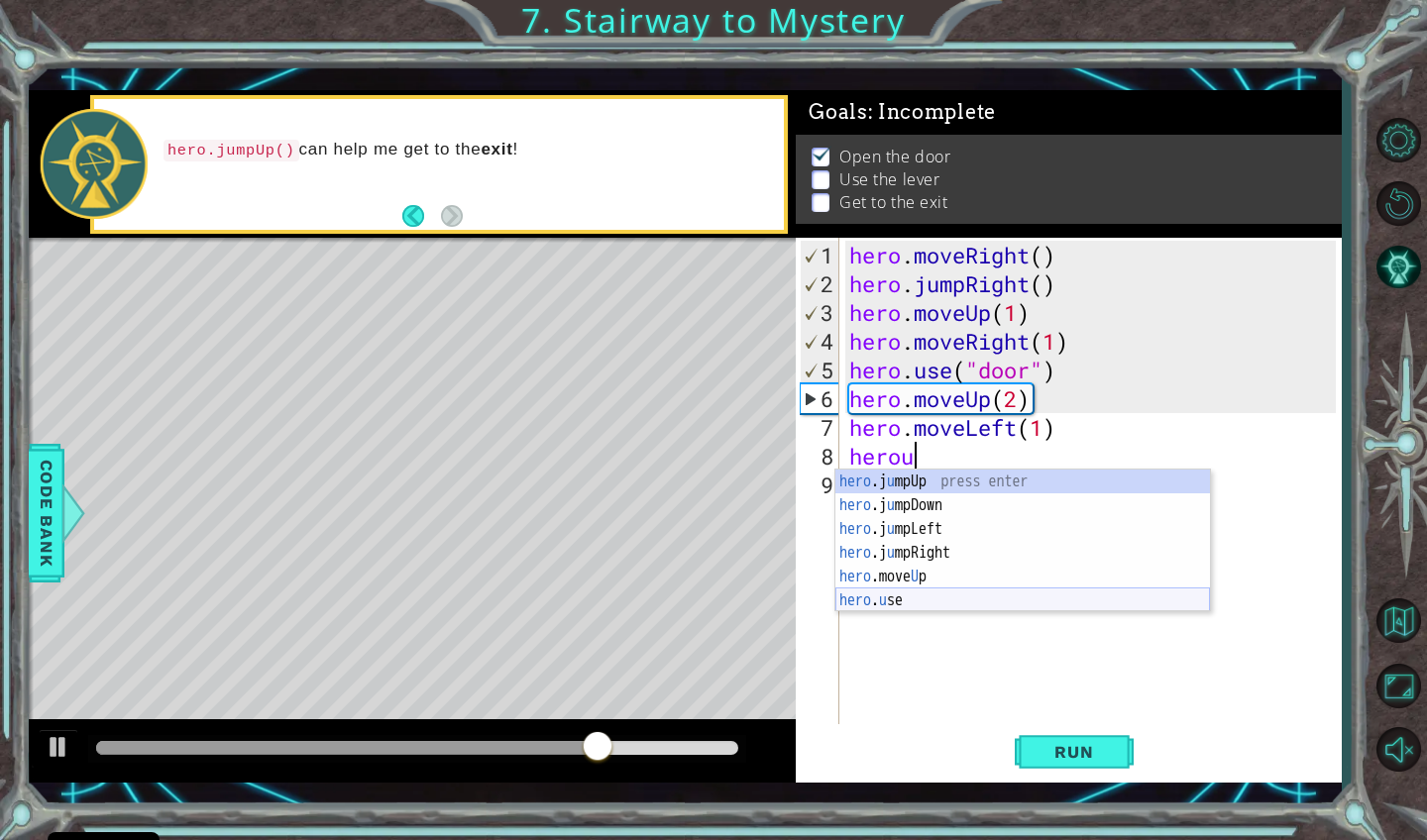 click on "hero .j u mpUp press enter hero .j u mpDown press enter hero .j u mpLeft press enter hero .j u mpRight press enter hero .move U p press enter hero . u se press enter" at bounding box center (1023, 565) 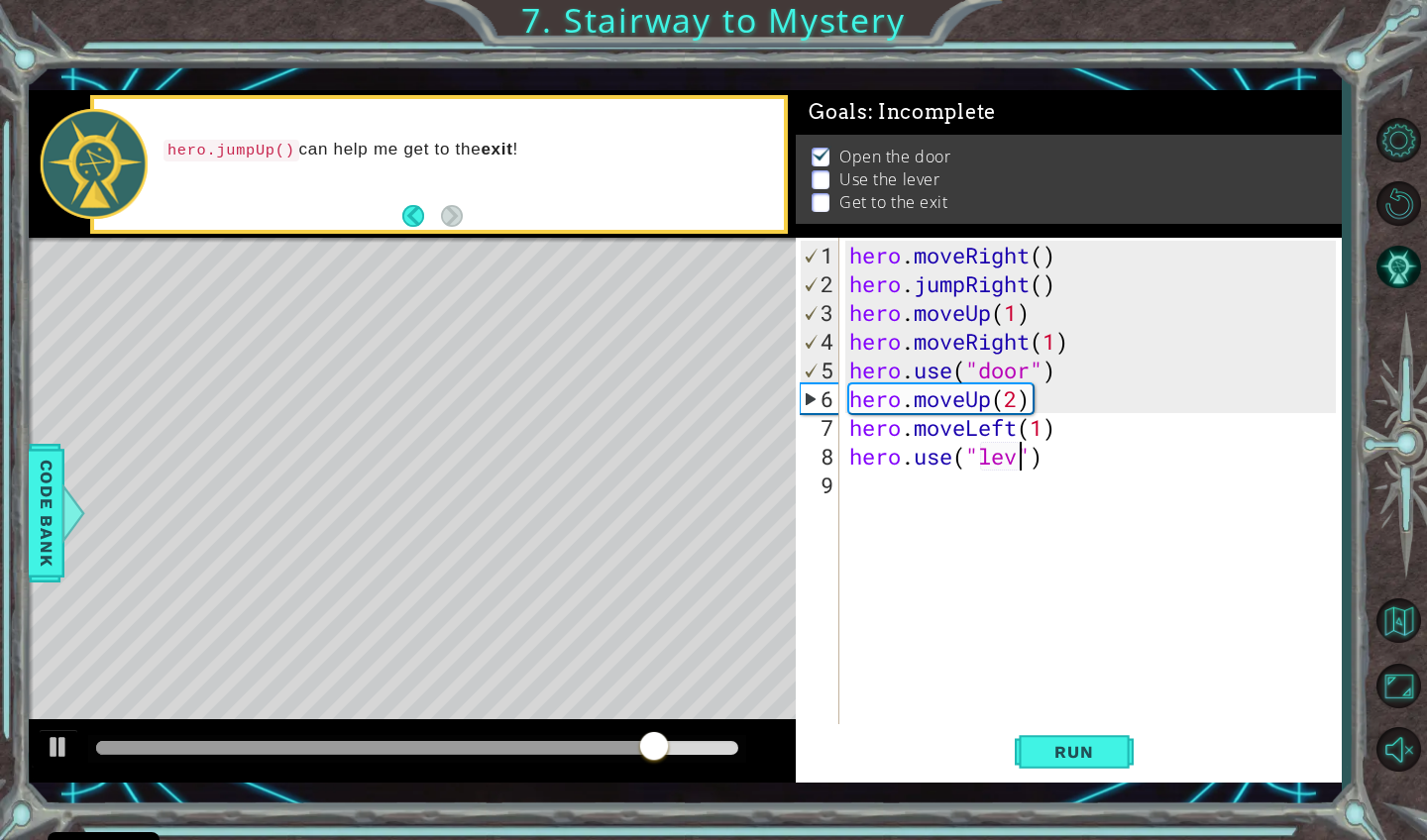 scroll, scrollTop: 0, scrollLeft: 9, axis: horizontal 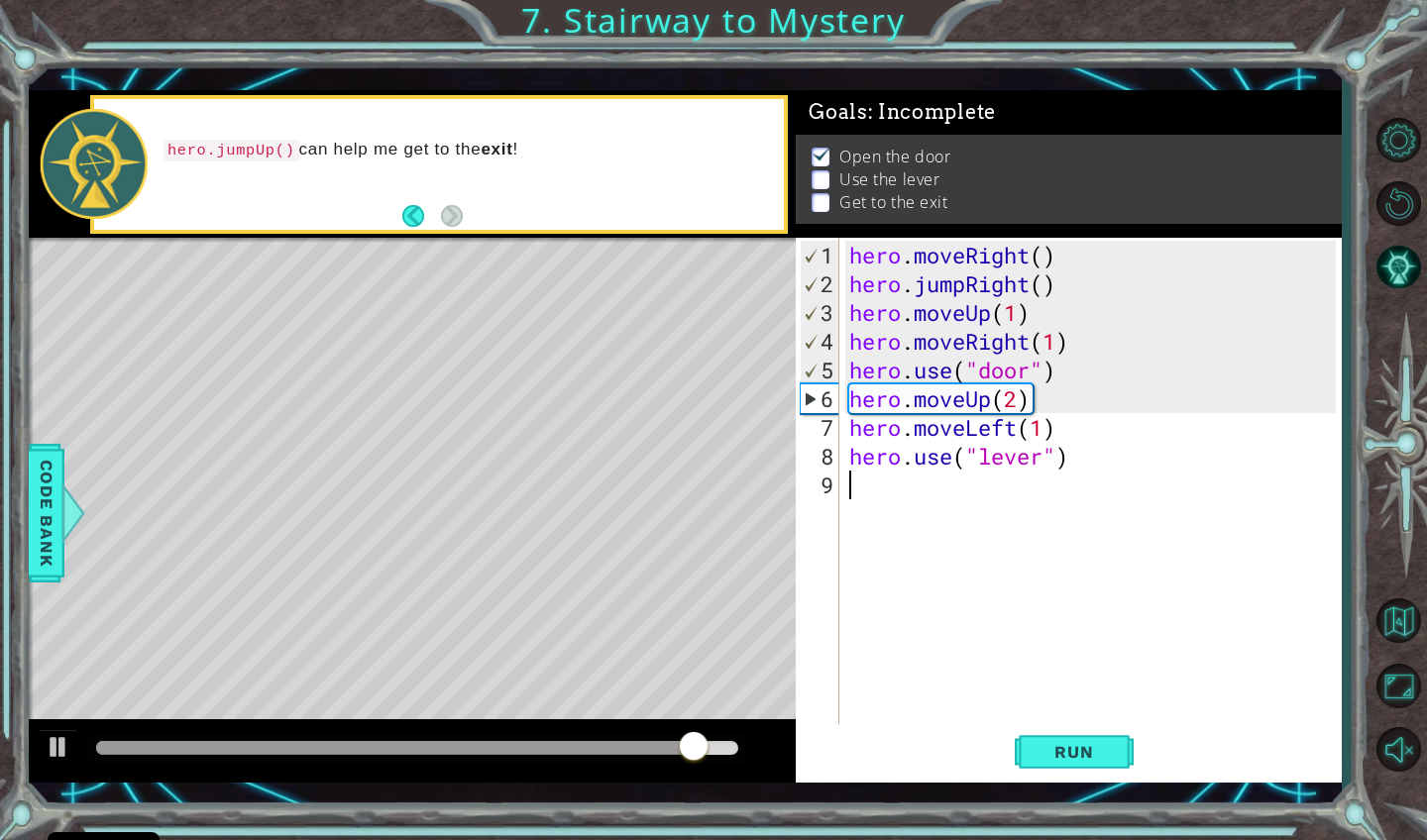 click on "hero . moveRight ( ) hero . jumpRight ( ) hero . moveUp ( 1 ) hero . moveRight ( 1 ) hero . use ( "door" ) hero . moveUp ( 2 ) hero . moveLeft ( 1 ) hero . use ( "lever" )" at bounding box center [1095, 513] 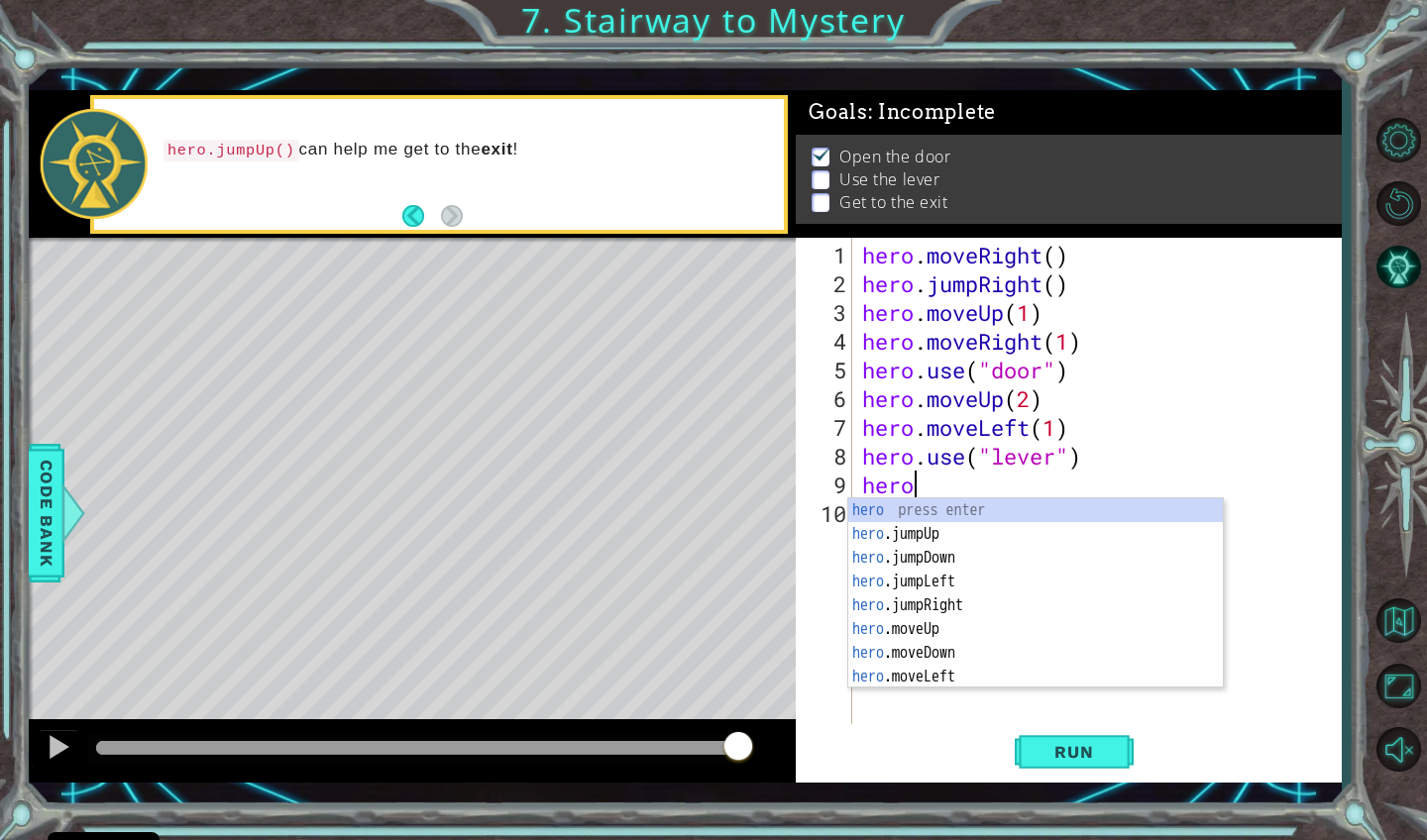 scroll, scrollTop: 0, scrollLeft: 1, axis: horizontal 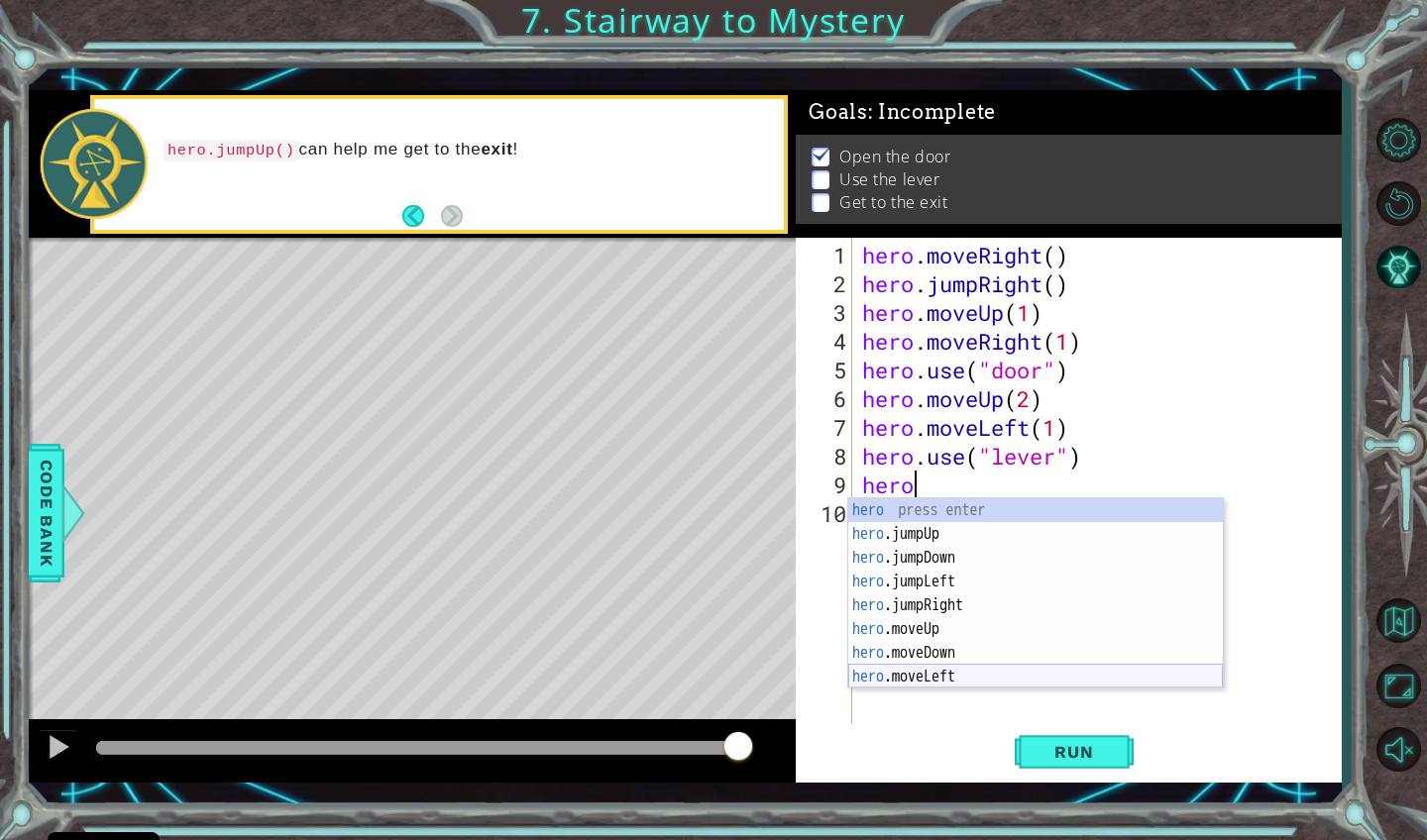 click on "hero press enter hero .jumpUp press enter hero .jumpDown press enter hero .jumpLeft press enter hero .jumpRight press enter hero .moveUp press enter hero .moveDown press enter hero .moveLeft press enter hero .moveRight press enter" at bounding box center (1036, 617) 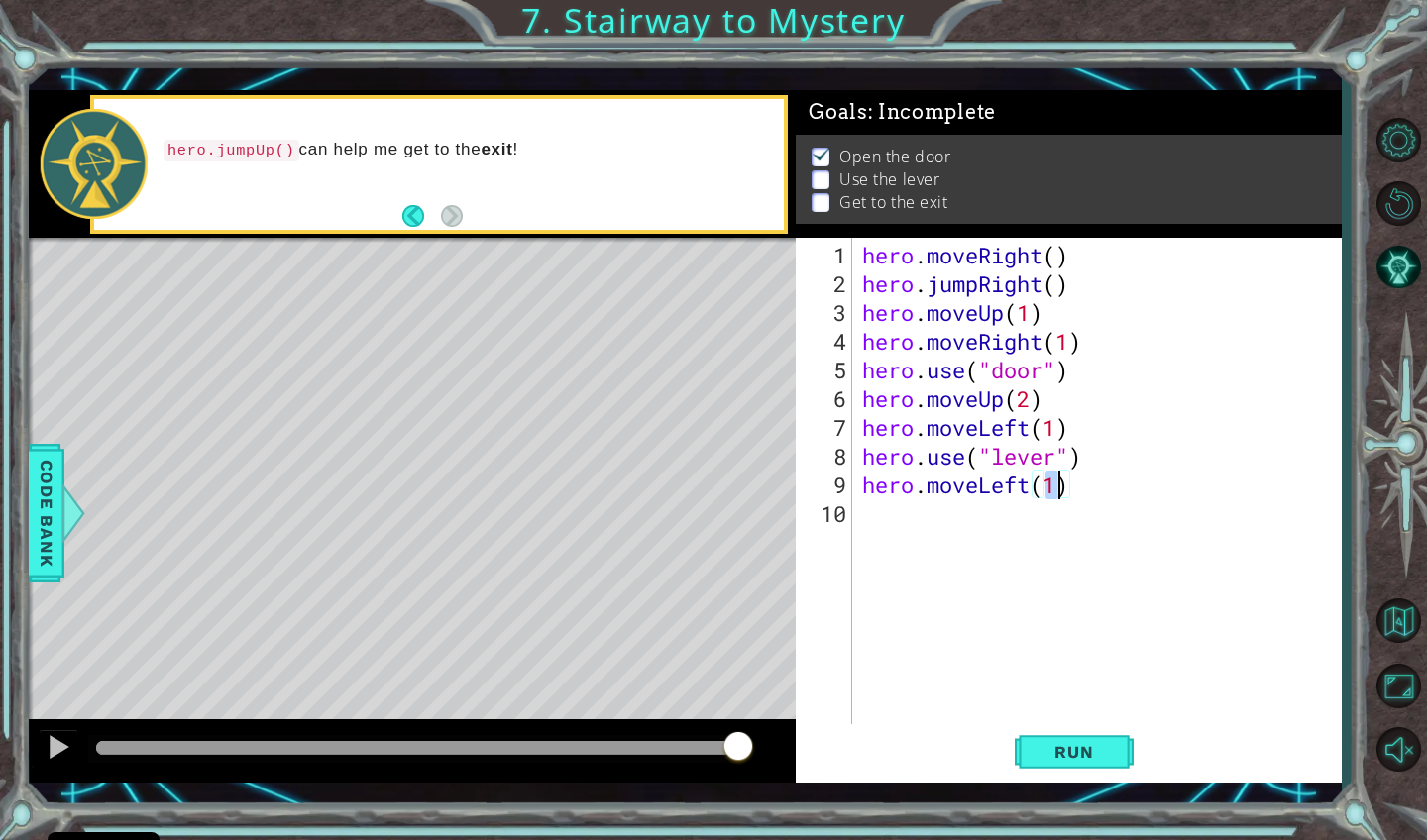 click on "hero . moveRight ( ) hero . jumpRight ( ) hero . moveUp ( 1 ) hero . moveRight ( 1 ) hero . use ( "door" ) hero . moveUp ( 2 ) hero . moveLeft ( 1 ) hero . use ( "lever" ) hero . moveLeft ( 1 ) hero . use ( "switch" )" at bounding box center [1102, 513] 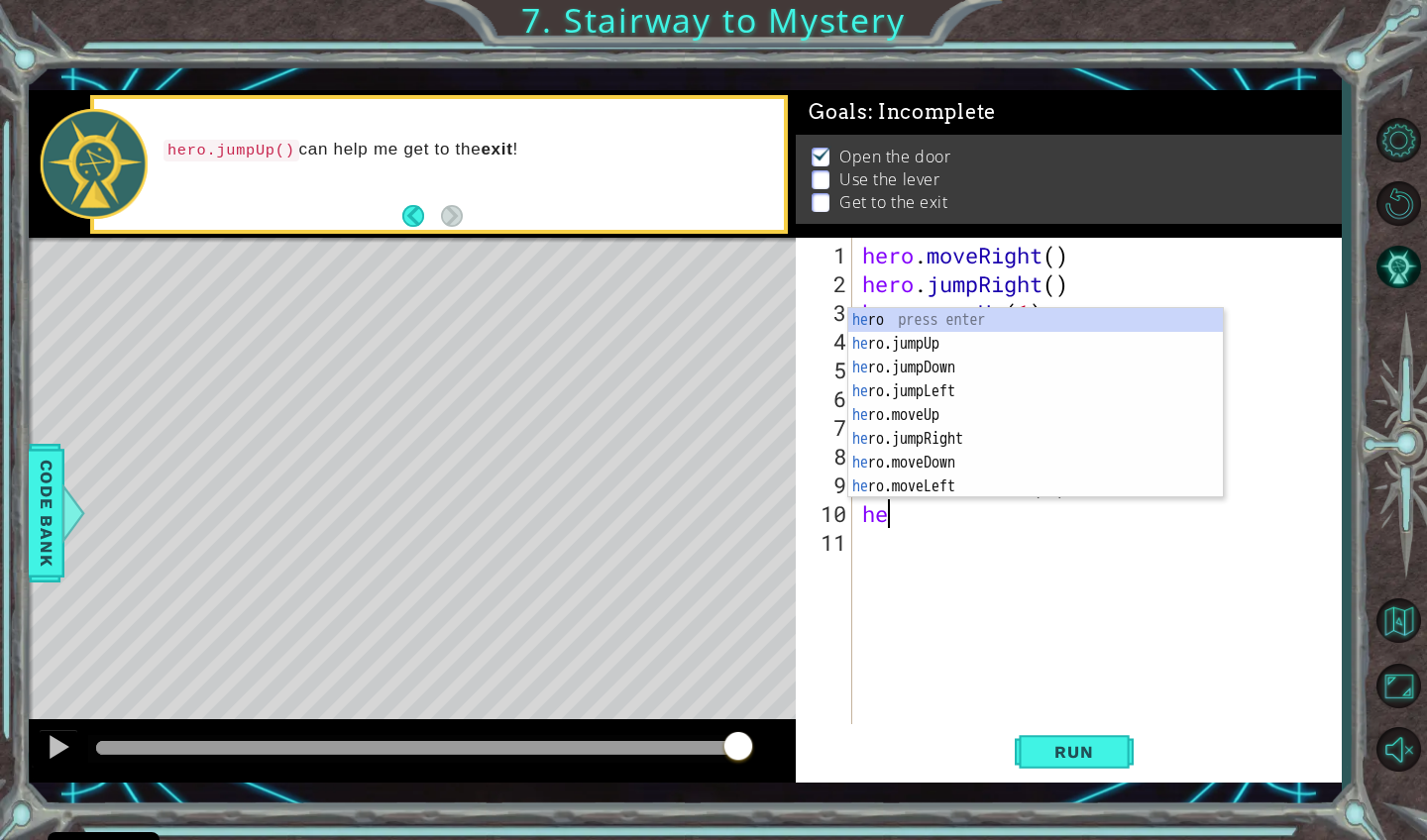 scroll, scrollTop: 0, scrollLeft: 1, axis: horizontal 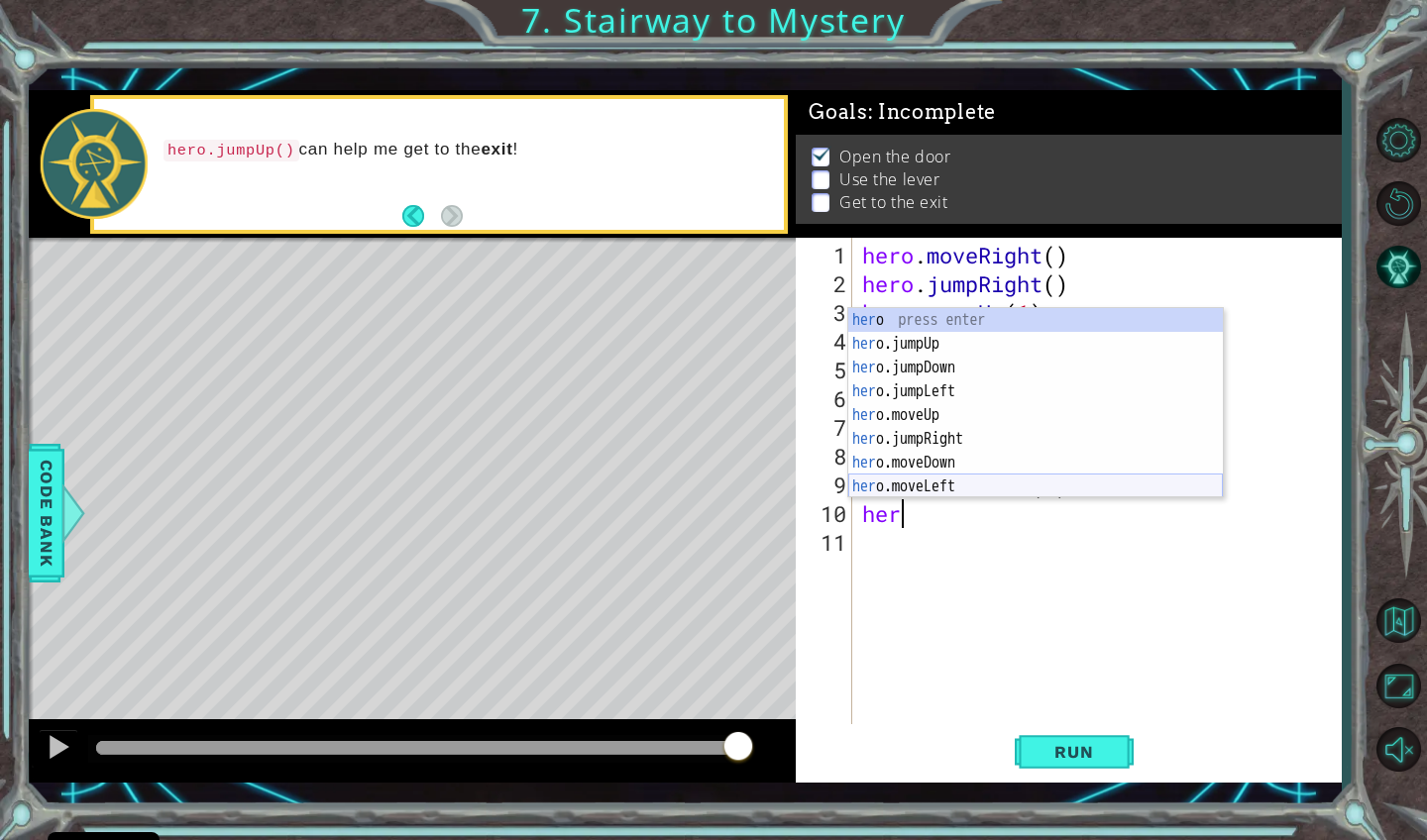 click on "her o press enter her o.jumpUp press enter her o.jumpDown press enter her o.jumpLeft press enter her o.moveUp press enter her o.jumpRight press enter her o.moveDown press enter her o.moveLeft press enter her o.moveRight press enter" at bounding box center (1036, 427) 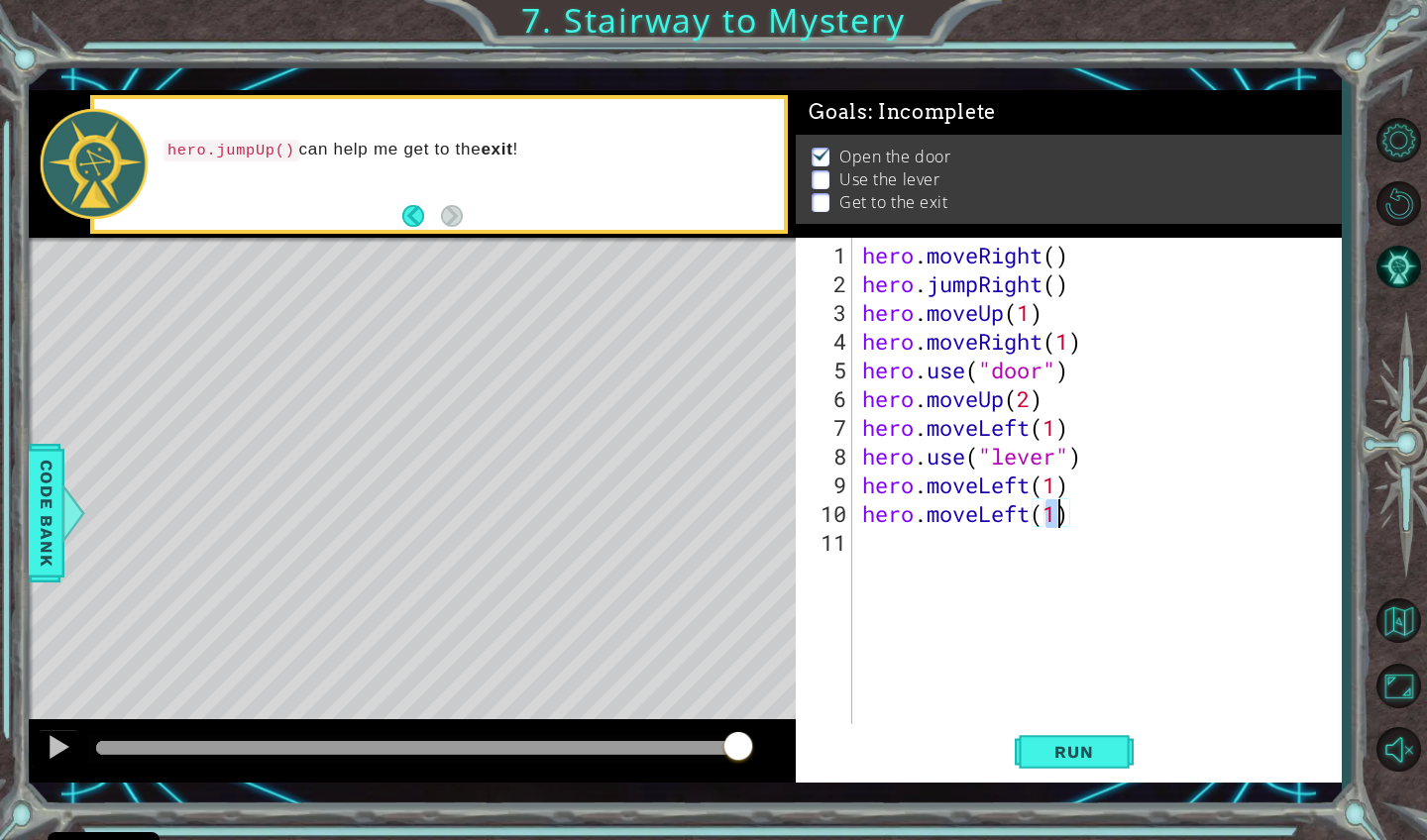 click on "hero . moveRight ( ) hero . jumpRight ( ) hero . moveUp ( 1 ) hero . moveRight ( 1 ) hero . use ( "door" ) hero . moveUp ( 2 ) hero . moveLeft ( 1 ) hero . use ( "lever" ) hero . moveLeft ( 1 ) hero . moveLeft ( 1 )" at bounding box center [1102, 513] 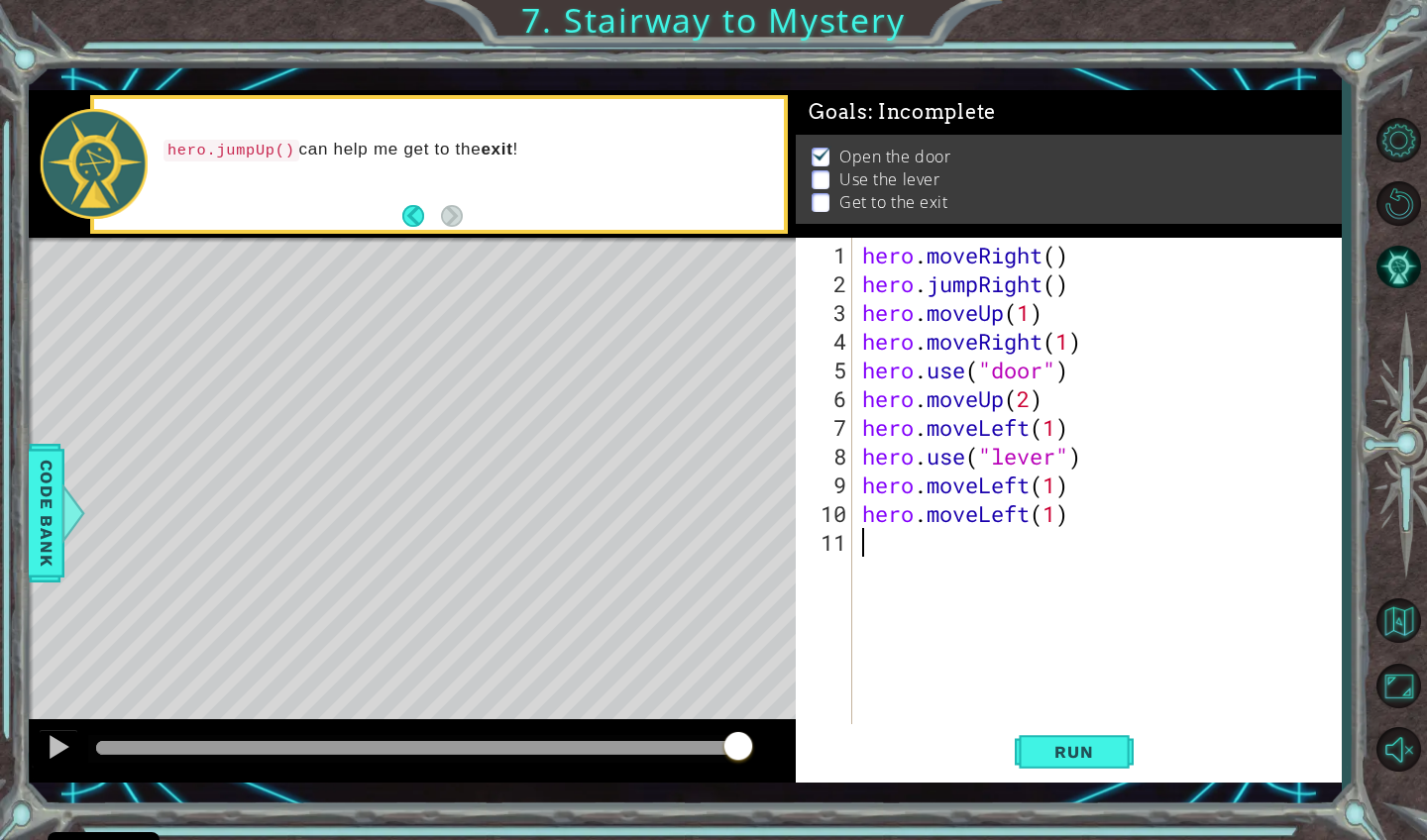 type on "h" 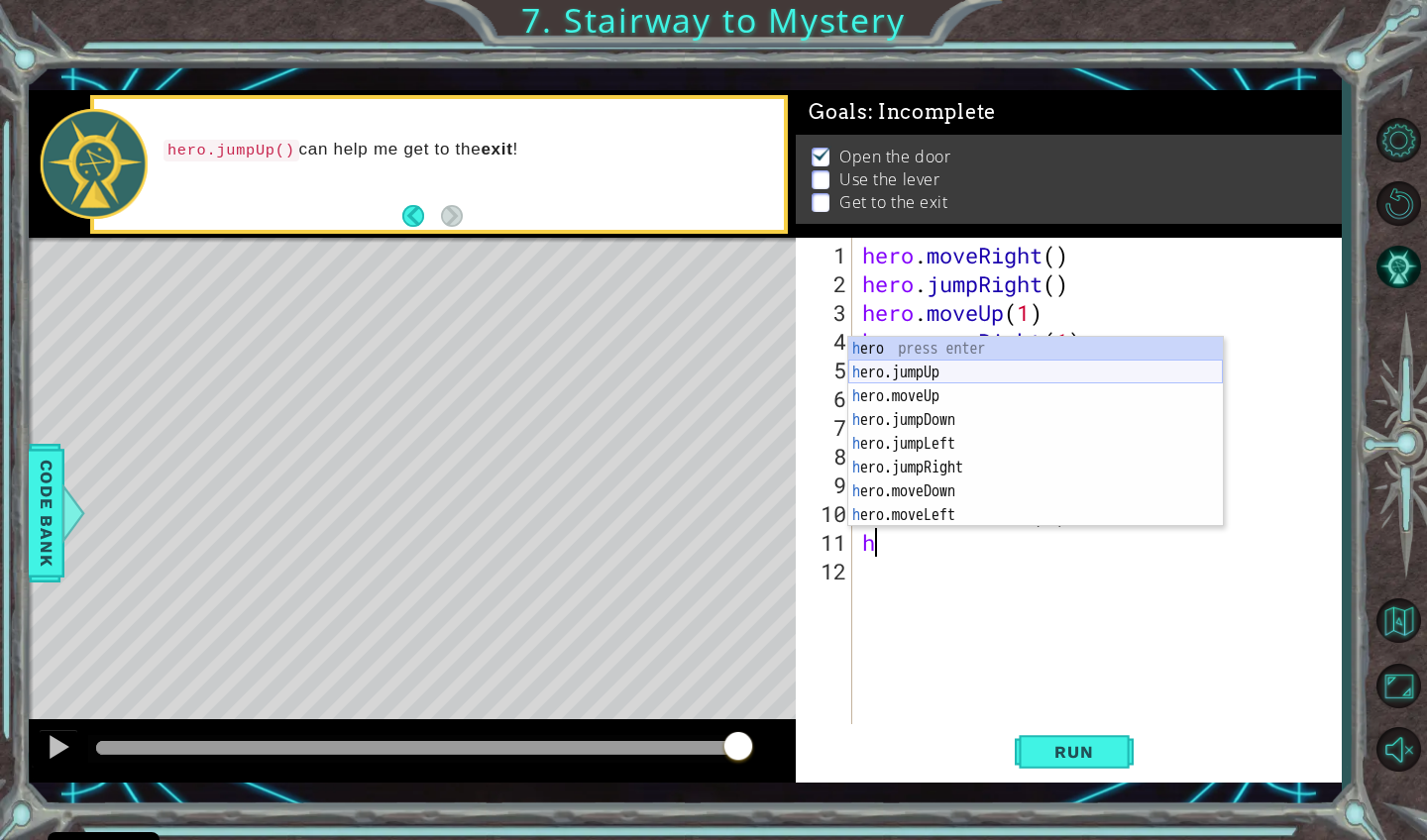 click on "h ero press enter h ero.jumpUp press enter h ero.moveUp press enter h ero.jumpDown press enter h ero.jumpLeft press enter h ero.jumpRight press enter h ero.moveDown press enter h ero.moveLeft press enter h ero.moveRight press enter" at bounding box center (1036, 456) 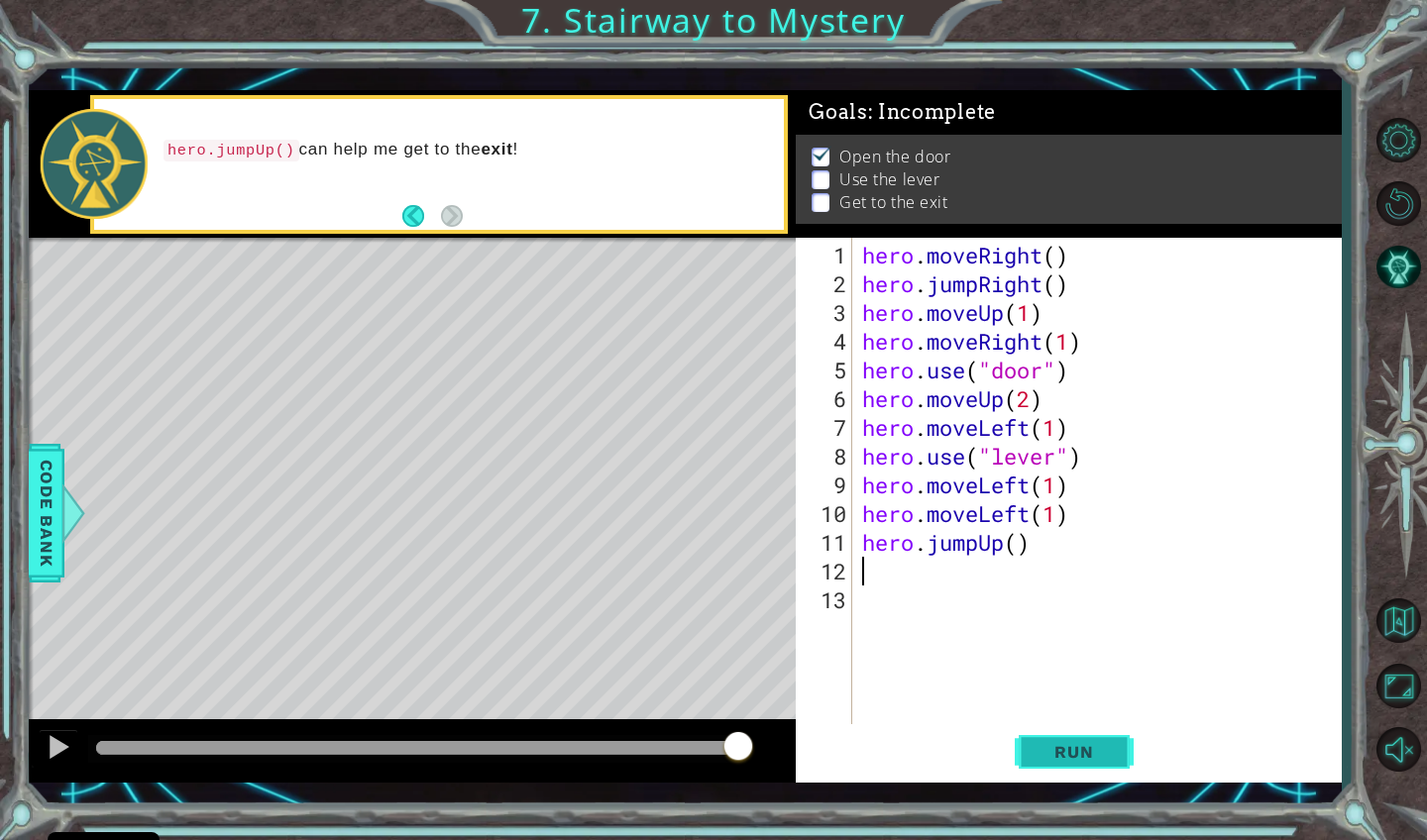 click on "Run" at bounding box center [1073, 752] 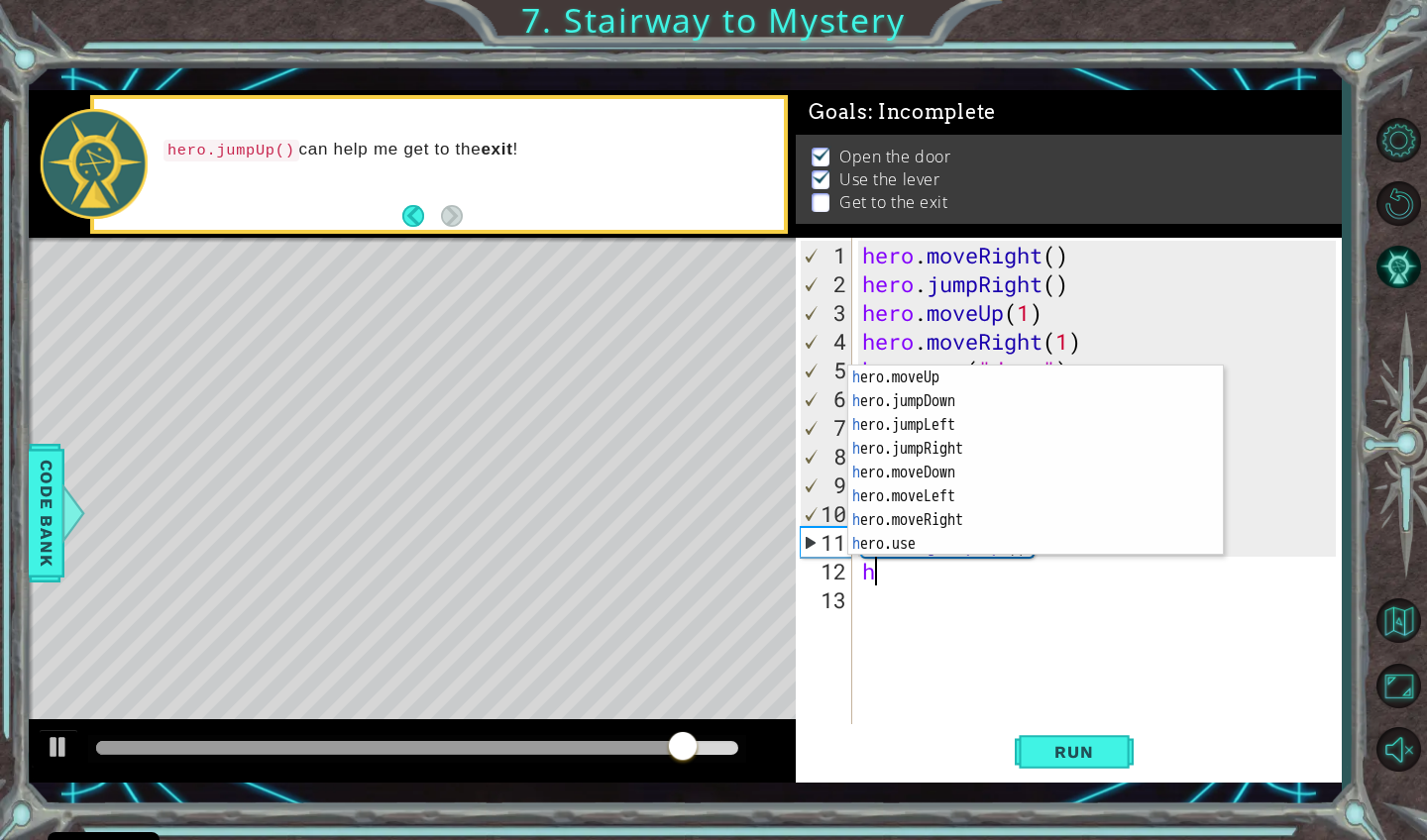 scroll, scrollTop: 48, scrollLeft: 0, axis: vertical 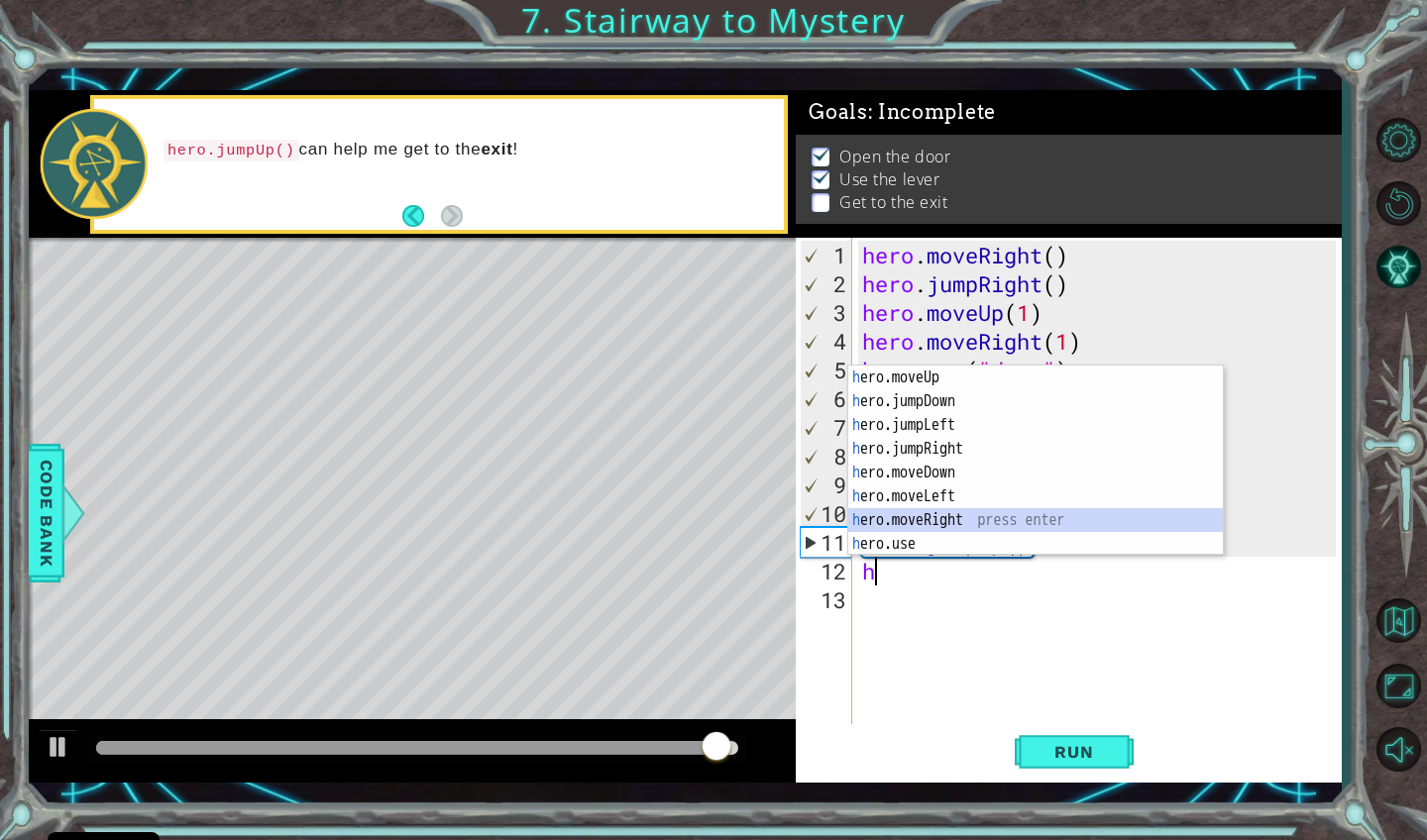 click on "h ero.moveUp press enter h ero.jumpDown press enter h ero.jumpLeft press enter h ero.jumpRight press enter h ero.moveDown press enter h ero.moveLeft press enter h ero.moveRight press enter h ero.use press enter" at bounding box center (1036, 484) 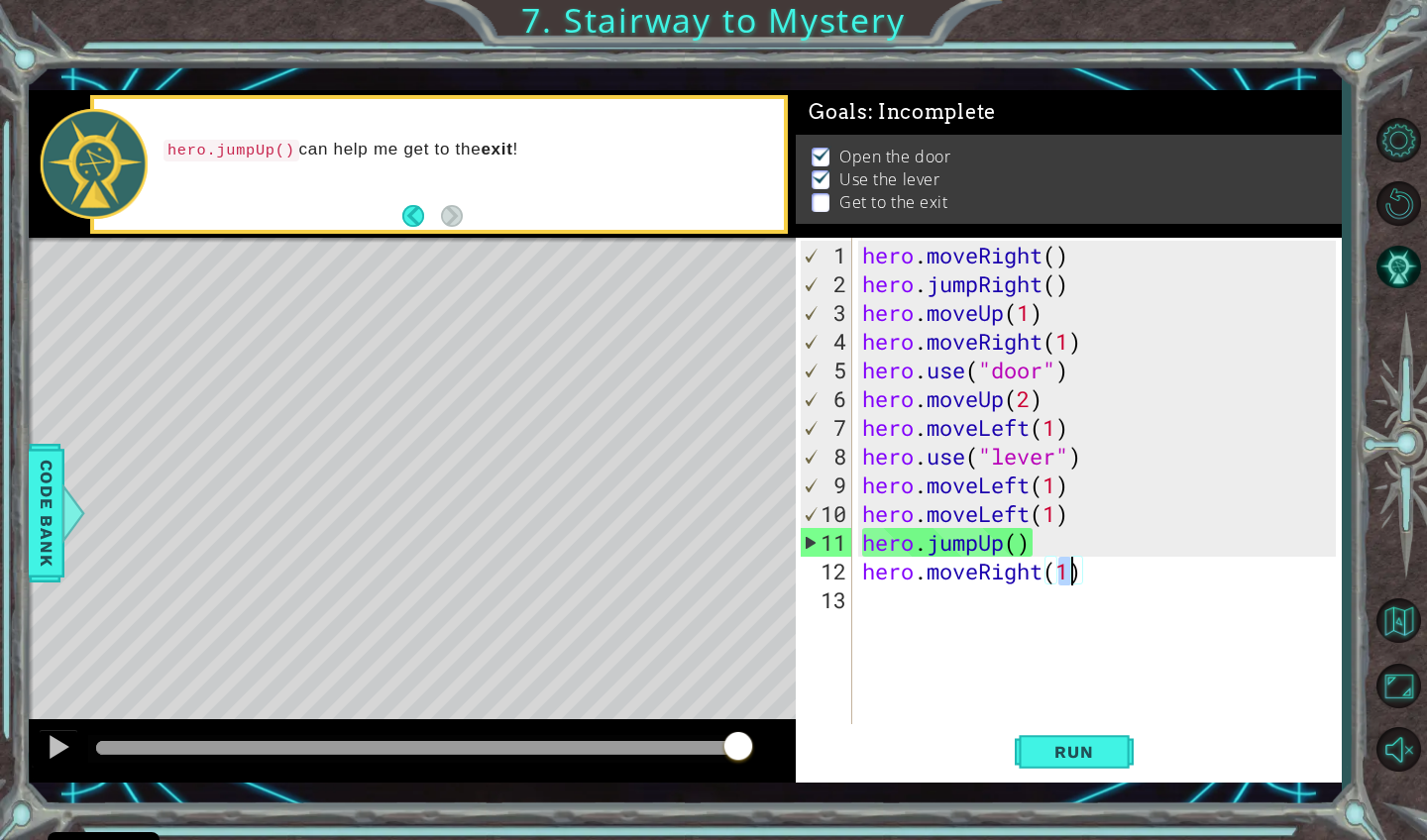 type on "hero.moveRight(2)" 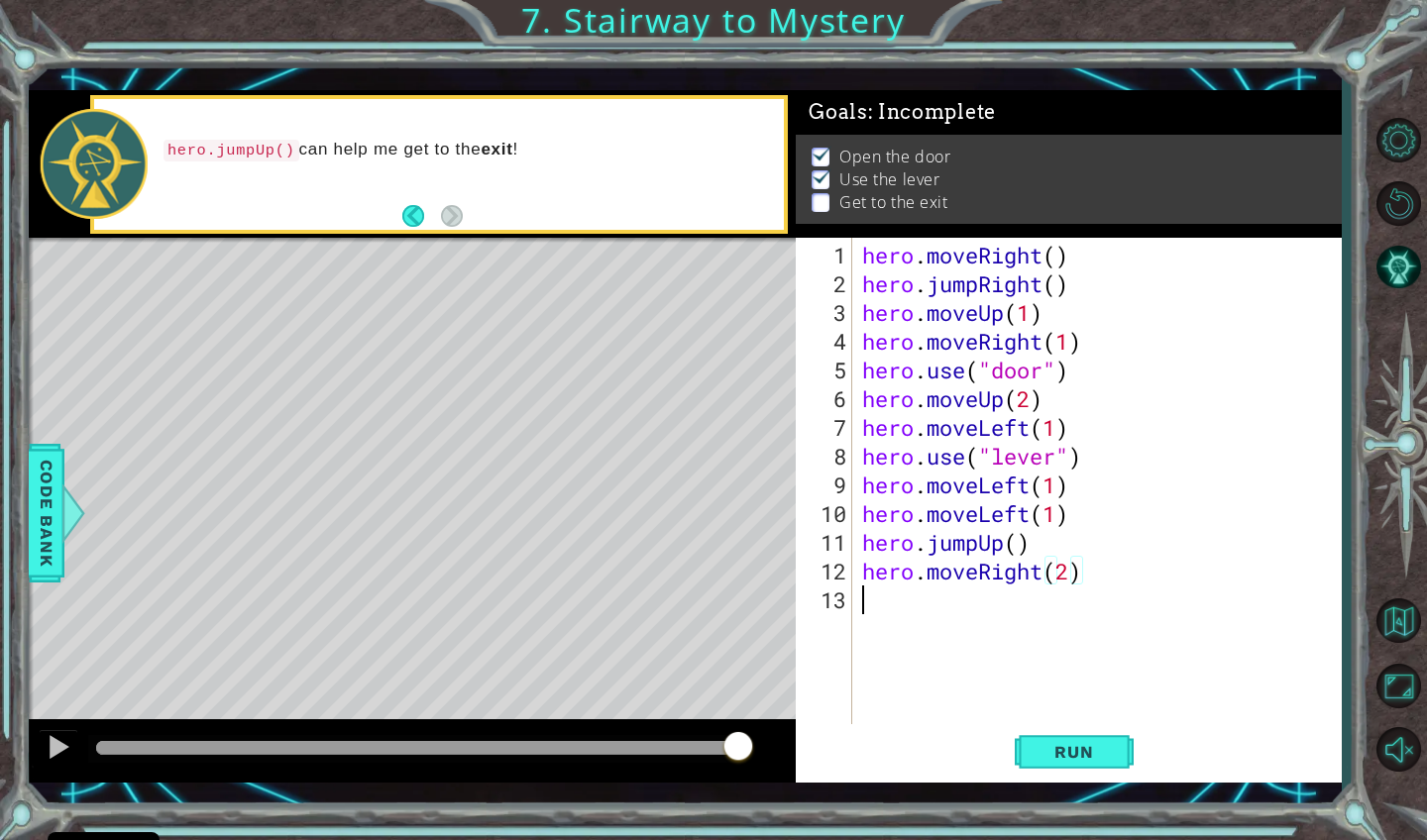 click on "hero . moveRight ( ) hero . jumpRight ( ) hero . moveUp ( 1 ) hero . moveRight ( 1 ) hero . use ( "door" ) hero . moveUp ( 2 ) hero . moveLeft ( 1 ) hero . use ( "lever" ) hero . moveLeft ( 1 ) hero . moveLeft ( 1 ) hero . jumpUp ( ) hero . moveRight ( 2 )" at bounding box center (1102, 513) 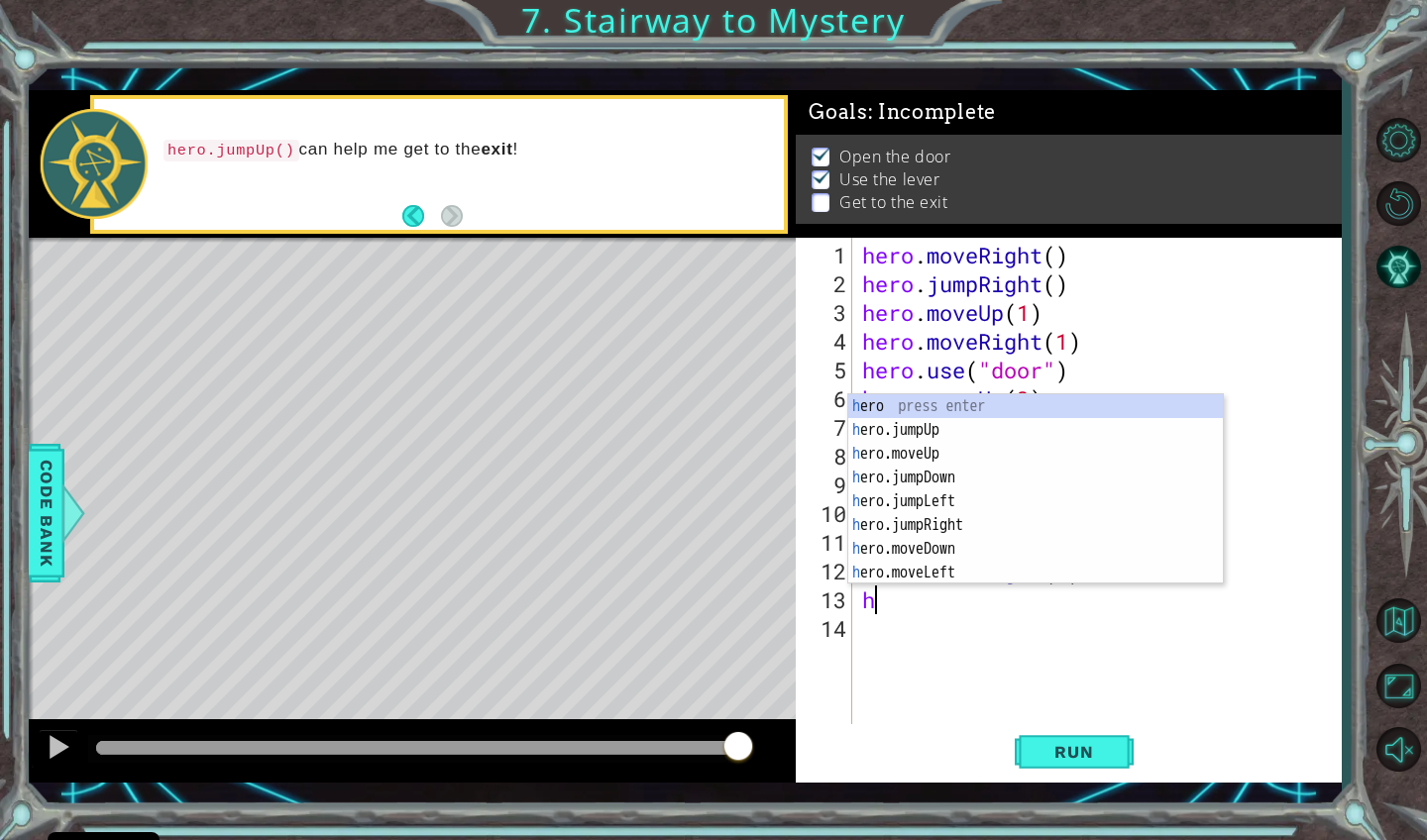 scroll, scrollTop: 0, scrollLeft: 0, axis: both 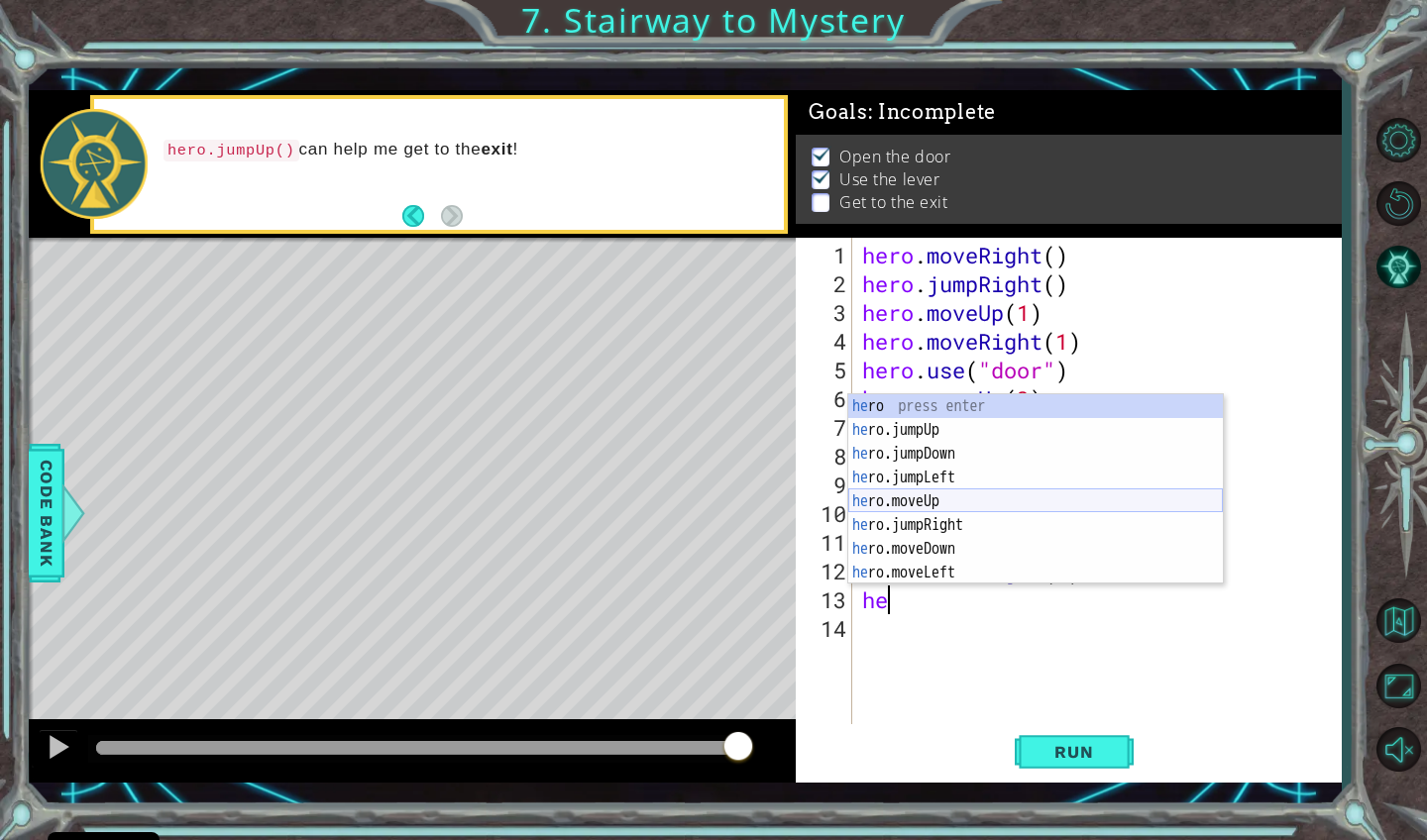 click on "he ro press enter he ro.jumpUp press enter he ro.jumpDown press enter he ro.jumpLeft press enter he ro.moveUp press enter he ro.jumpRight press enter he ro.moveDown press enter he ro.moveLeft press enter he ro.moveRight press enter" at bounding box center [1036, 513] 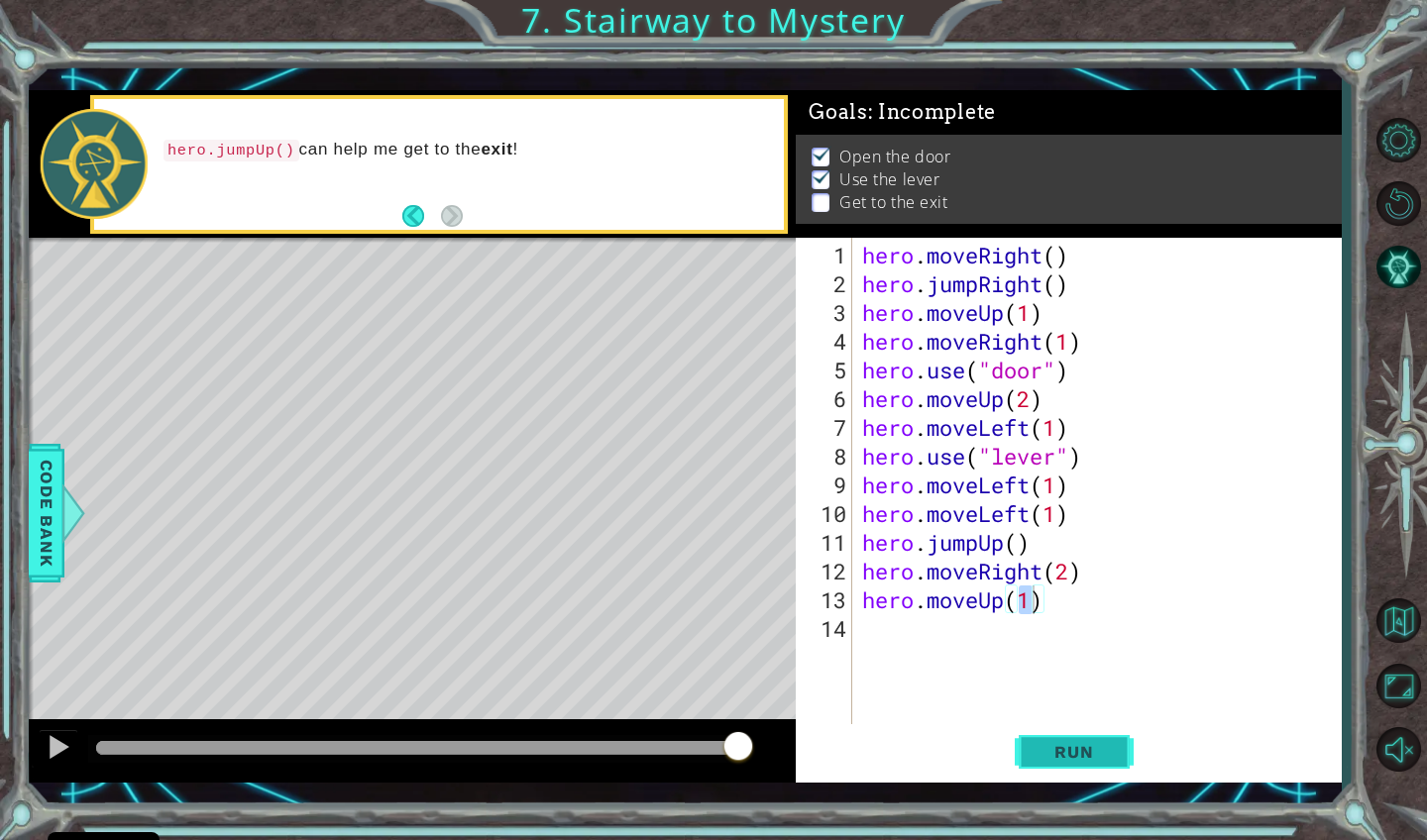 click on "Run" at bounding box center [1073, 752] 